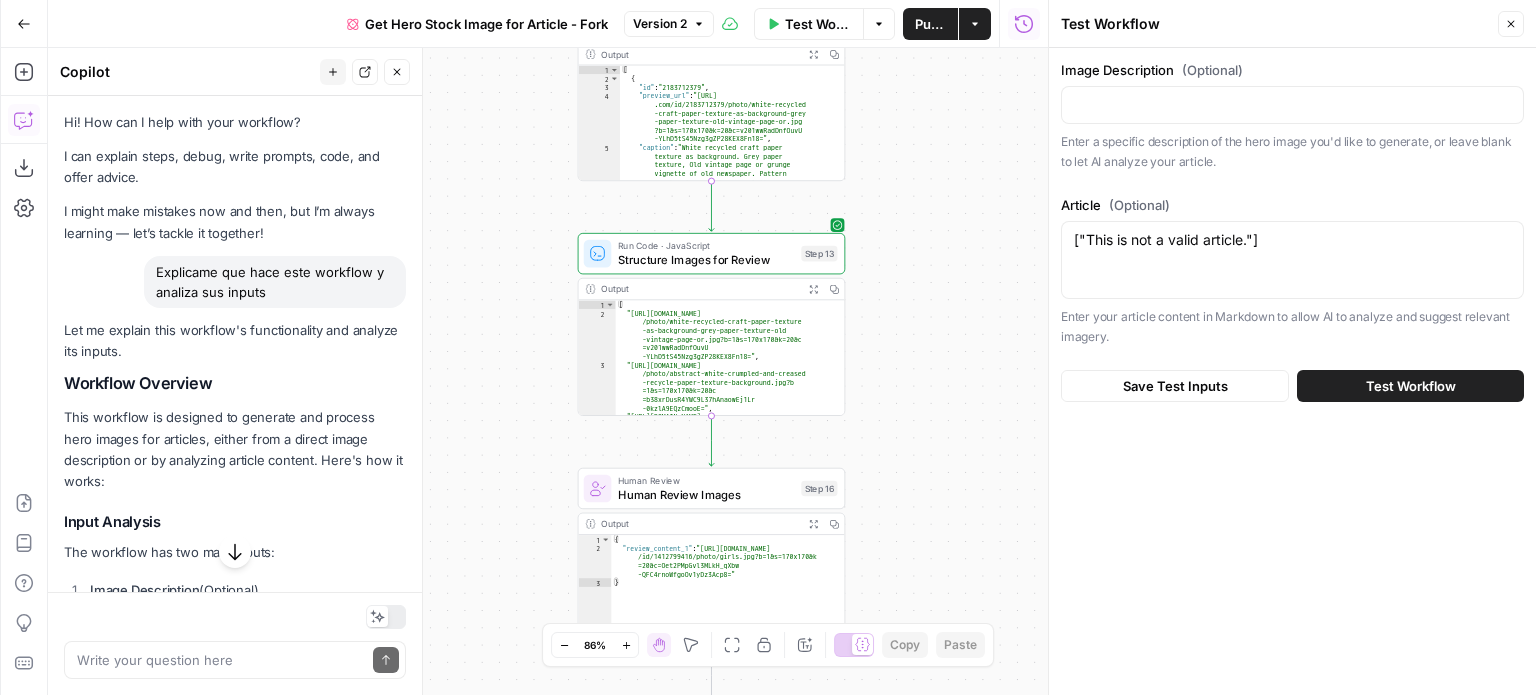scroll, scrollTop: 0, scrollLeft: 0, axis: both 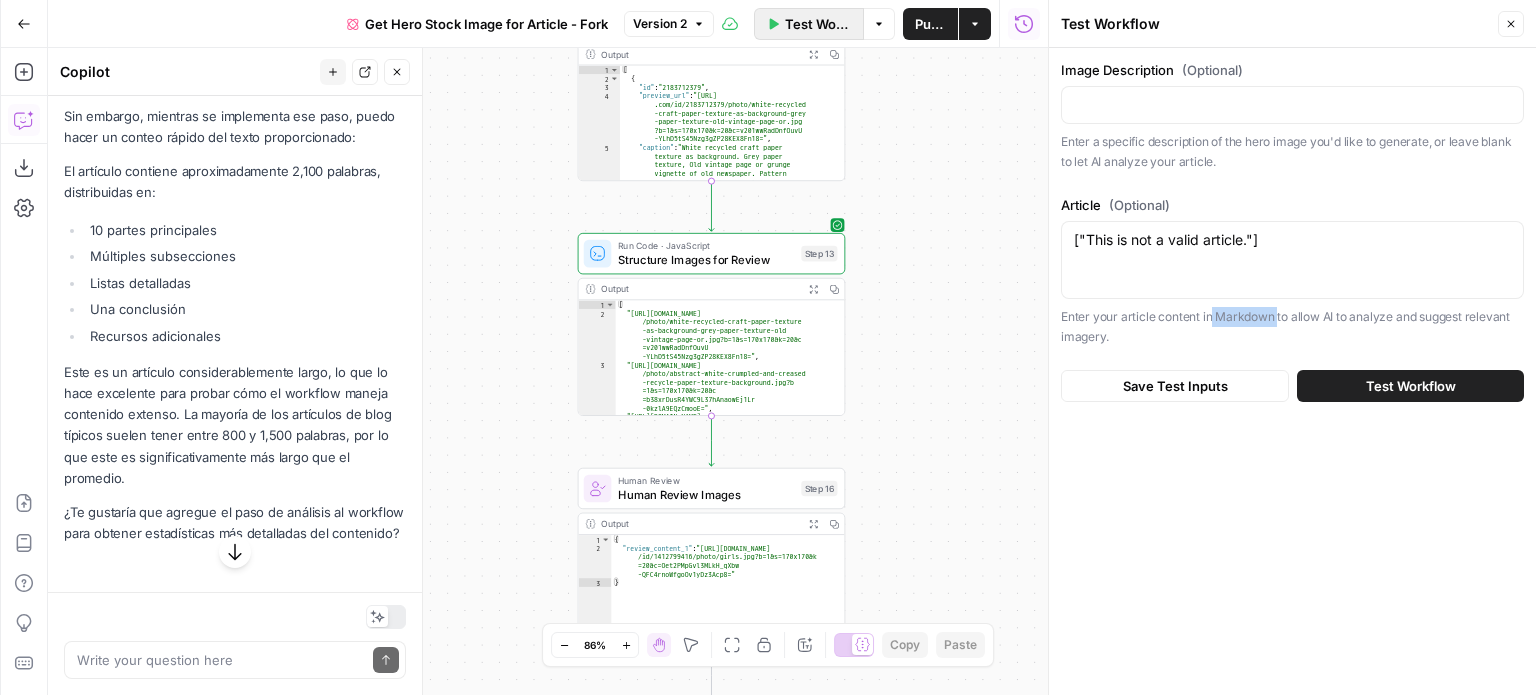 click on "Test Workflow" at bounding box center [818, 24] 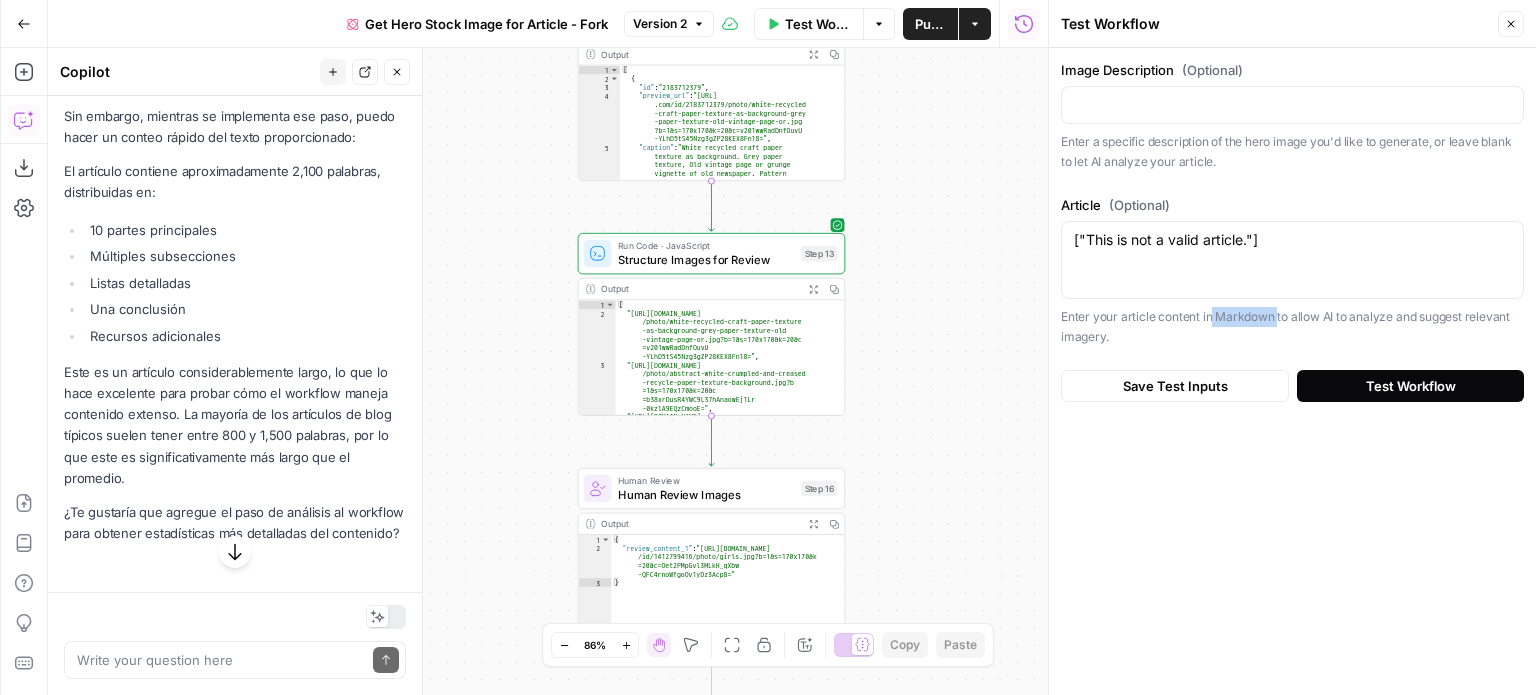 click on "Test Workflow" at bounding box center (1411, 386) 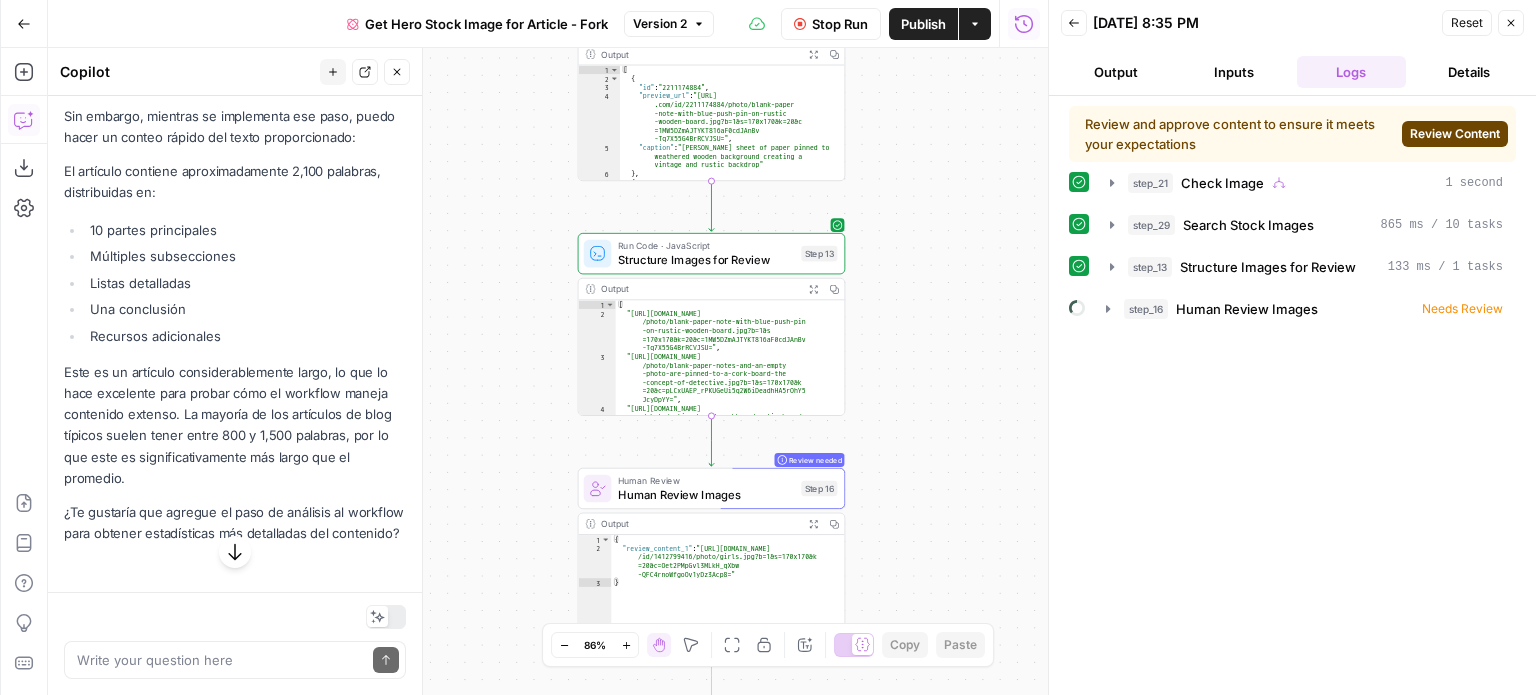 click on "Review Content" at bounding box center [1455, 134] 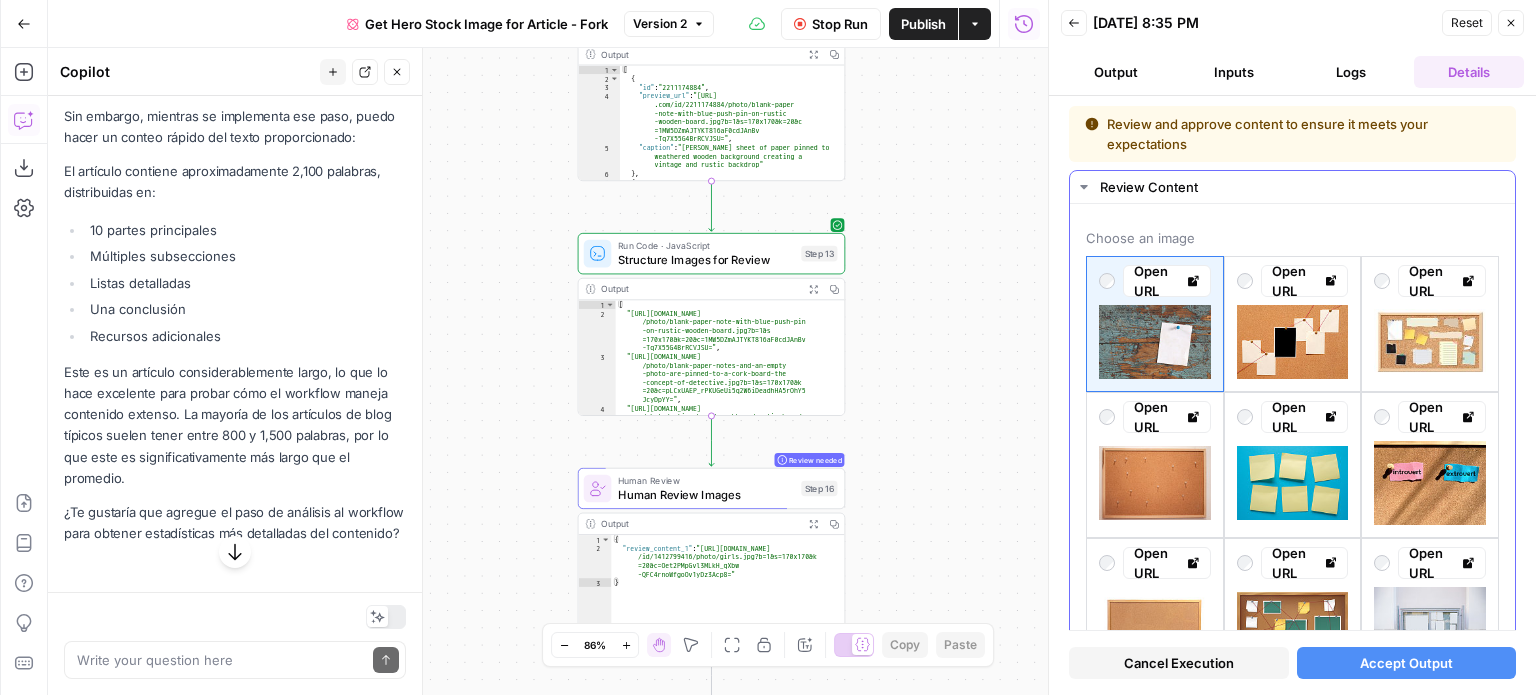 click at bounding box center (1155, 483) 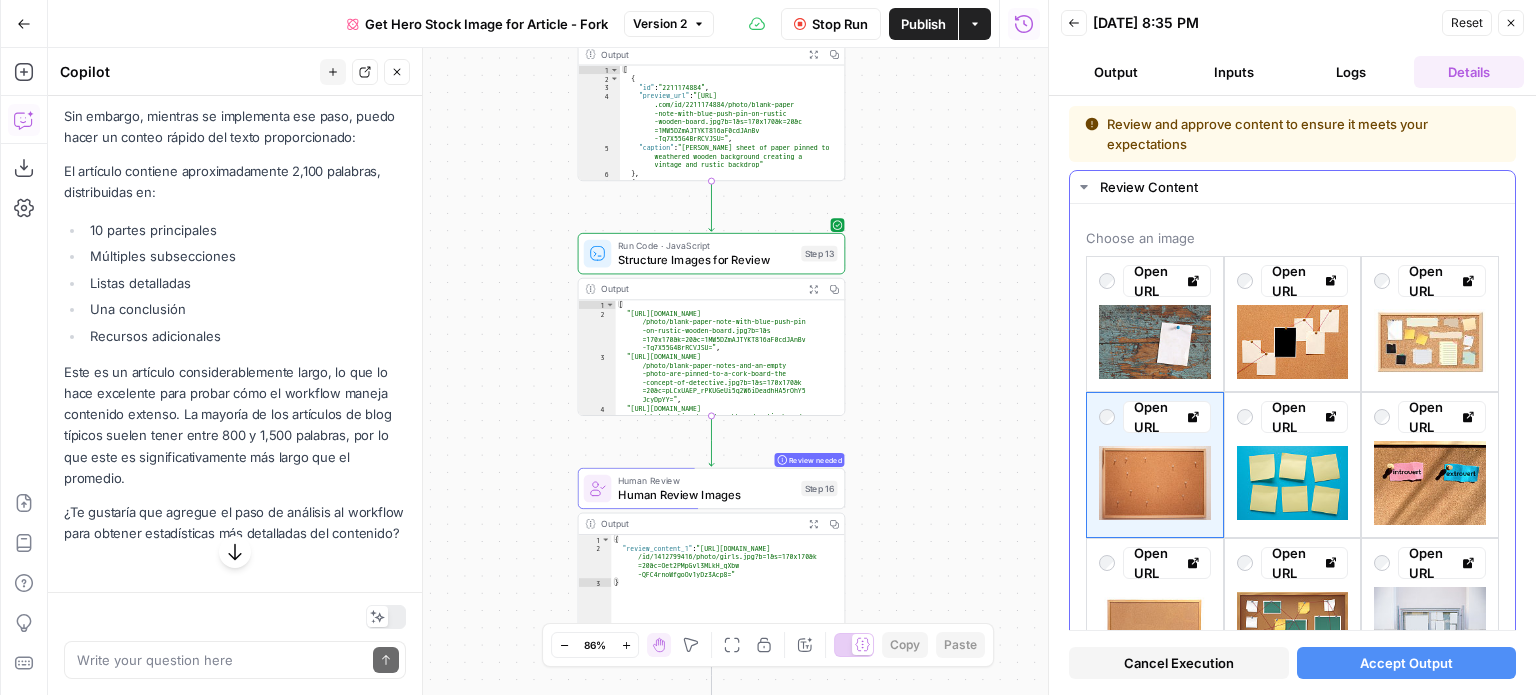 click at bounding box center [1155, 483] 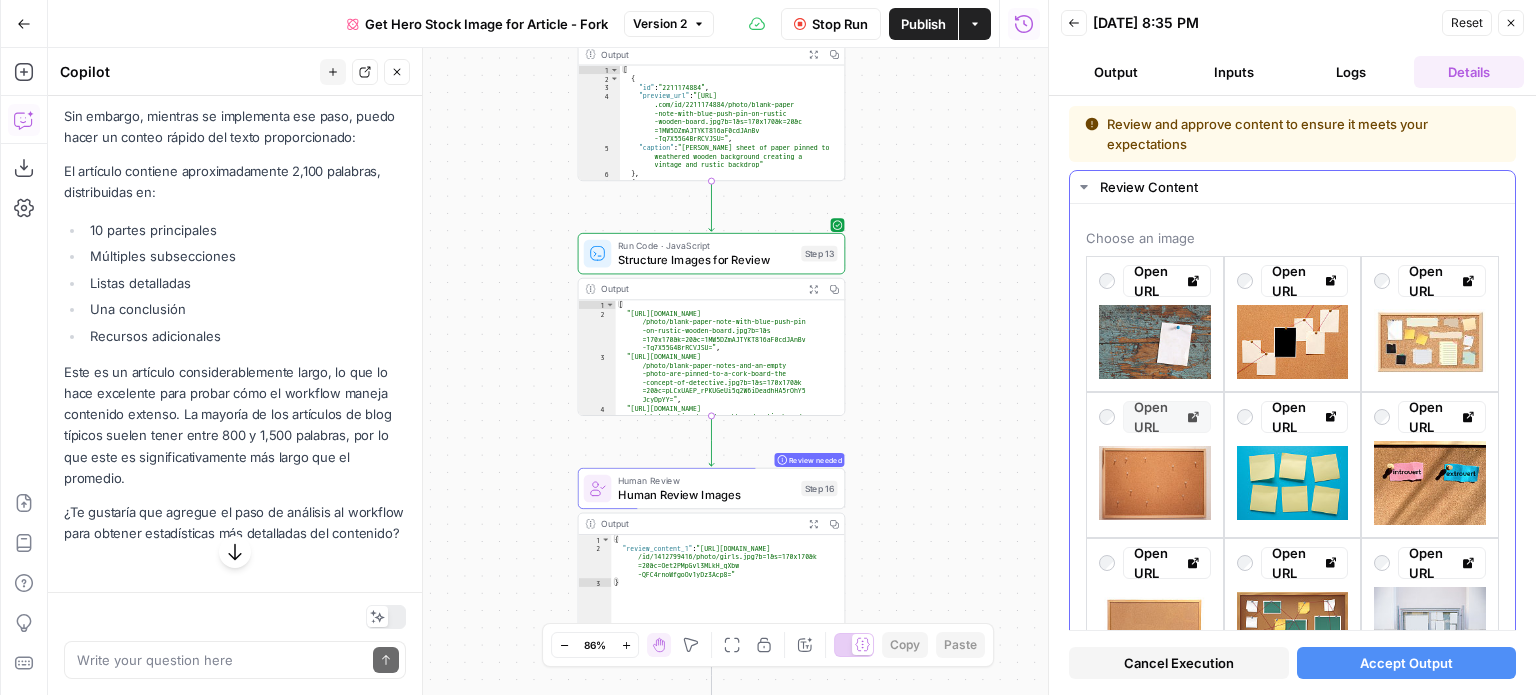 click on "Open URL" at bounding box center (1167, 417) 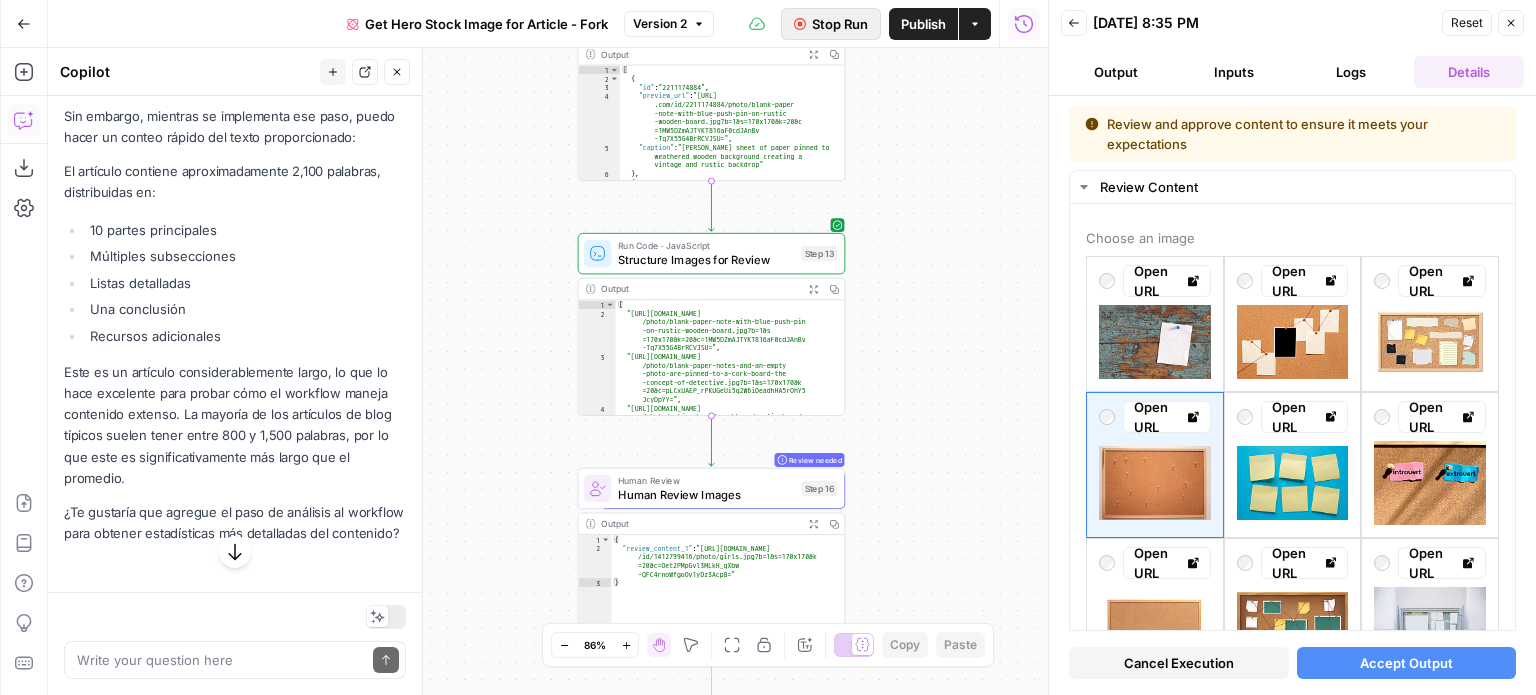 click on "Stop Run" at bounding box center [840, 24] 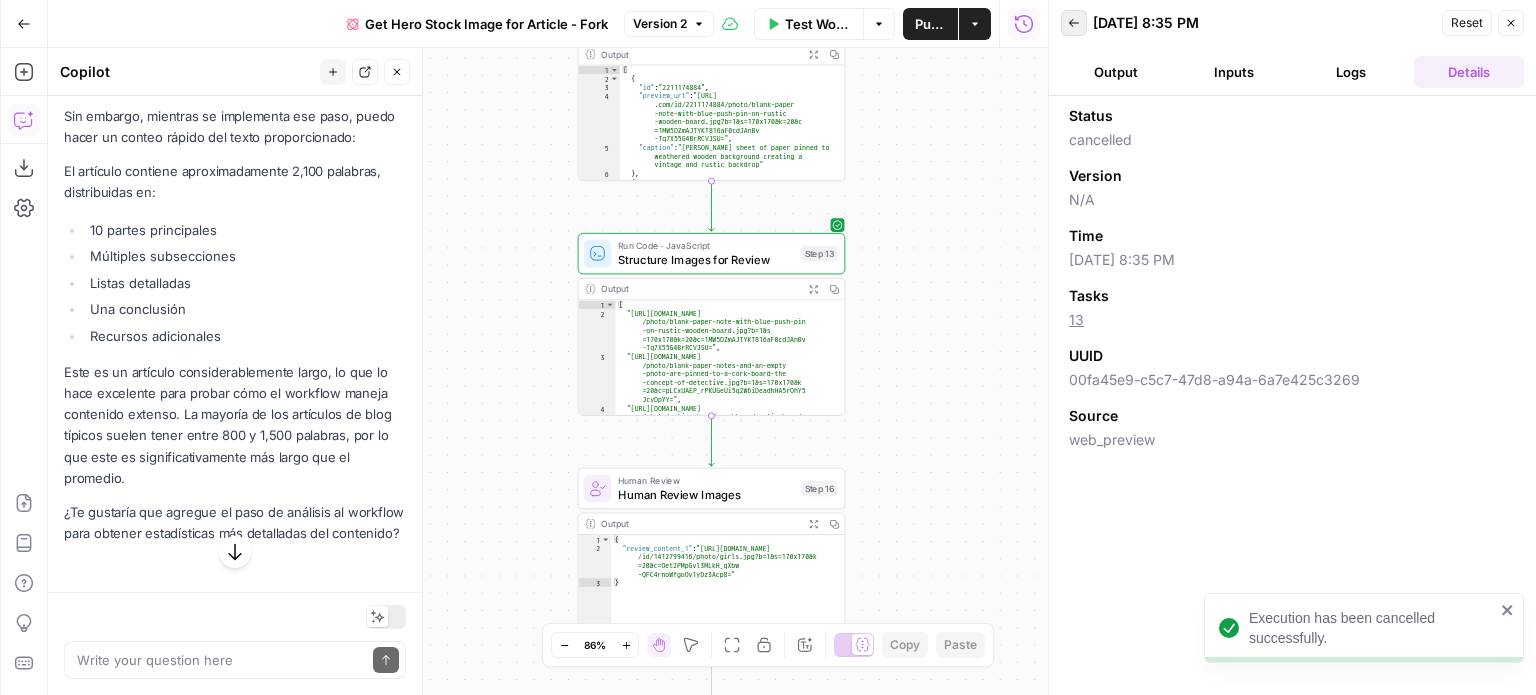 click 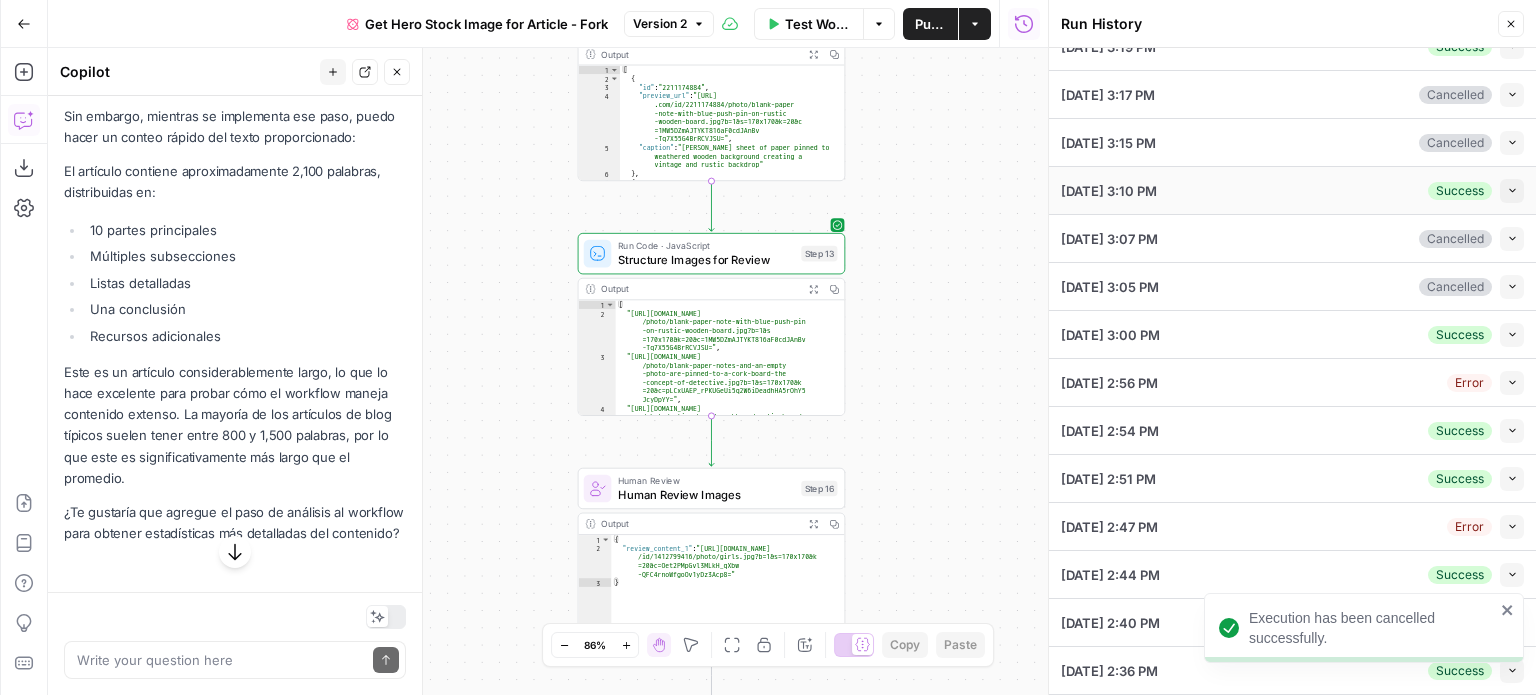 scroll, scrollTop: 308, scrollLeft: 0, axis: vertical 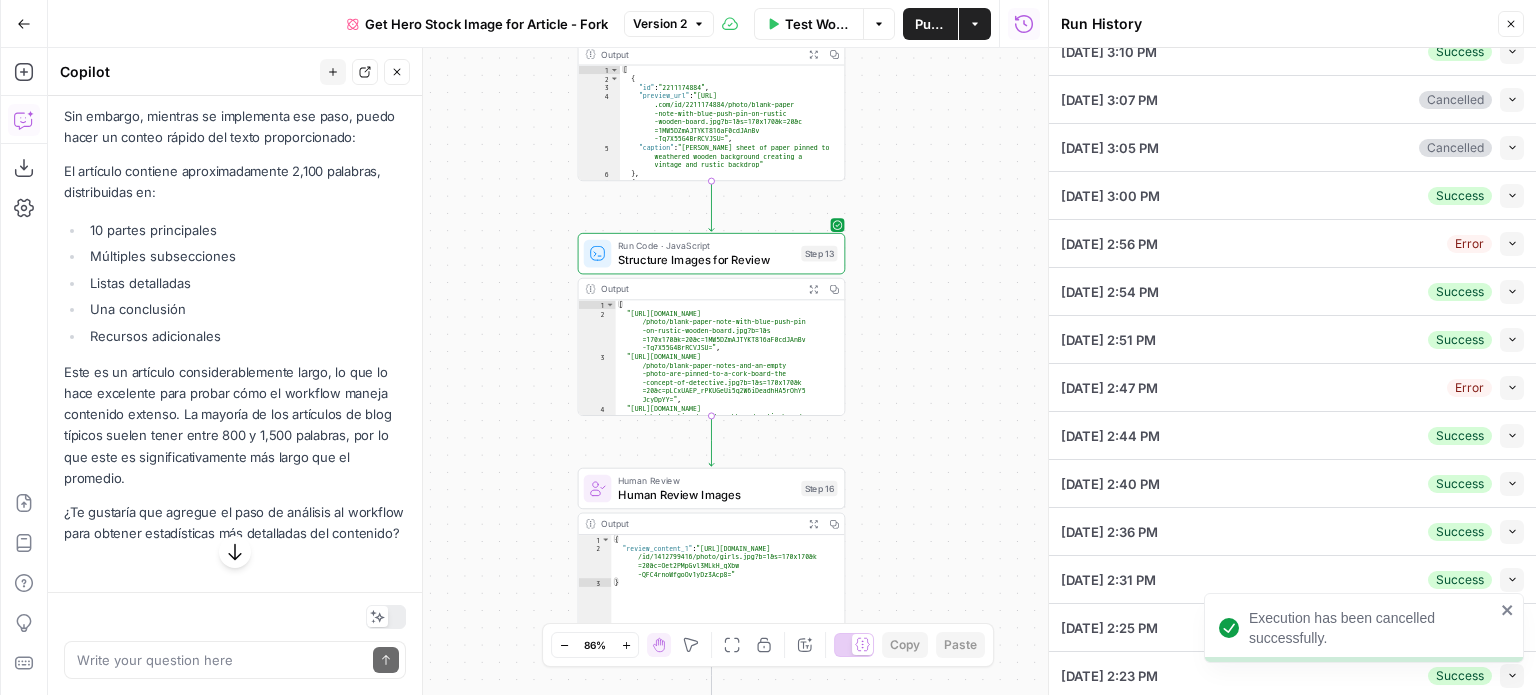 click 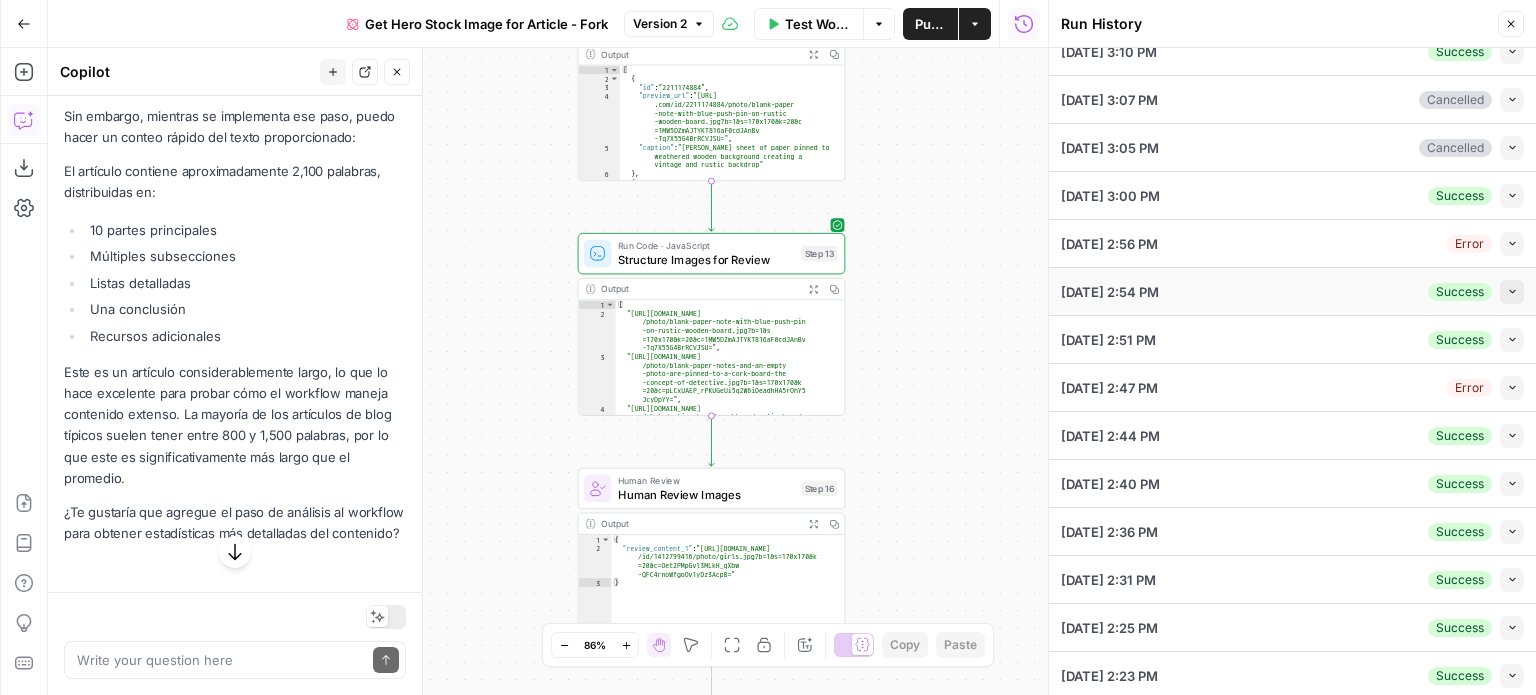 click 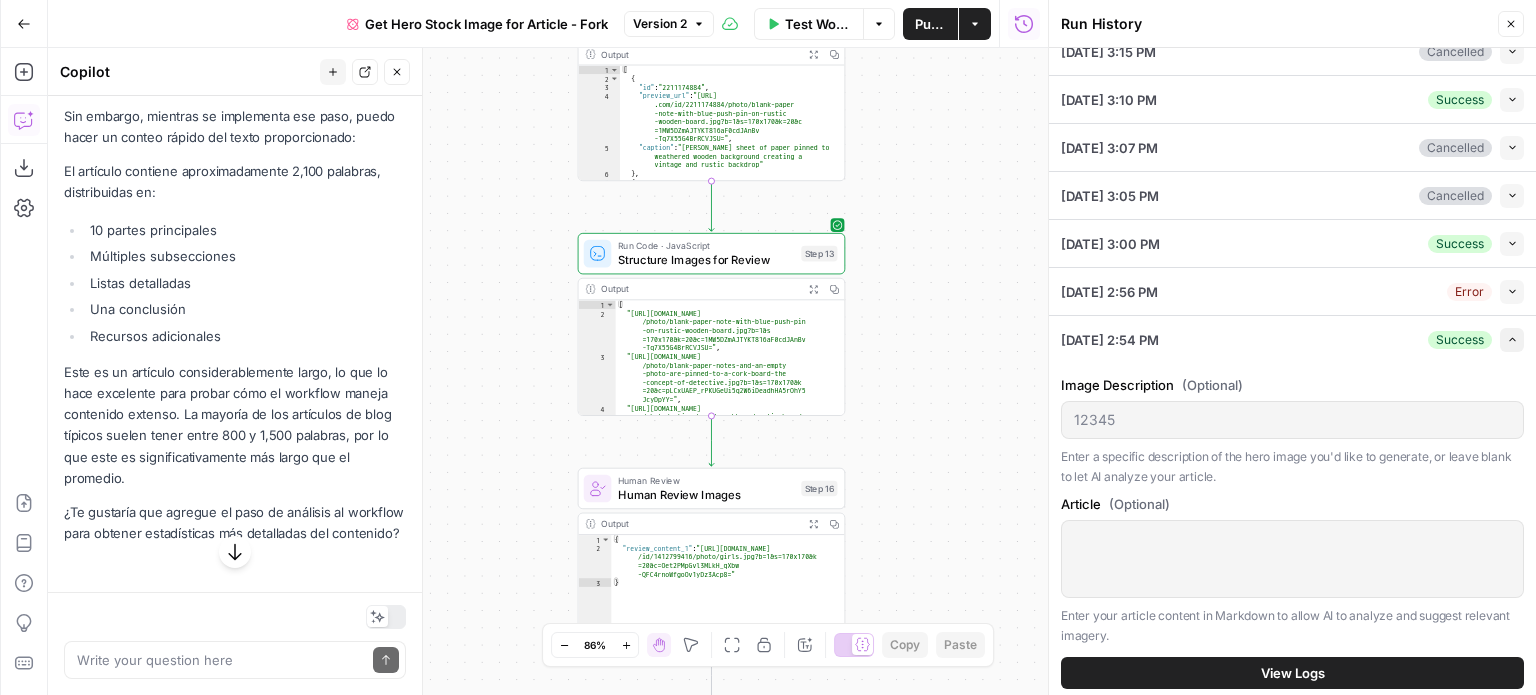 scroll, scrollTop: 356, scrollLeft: 0, axis: vertical 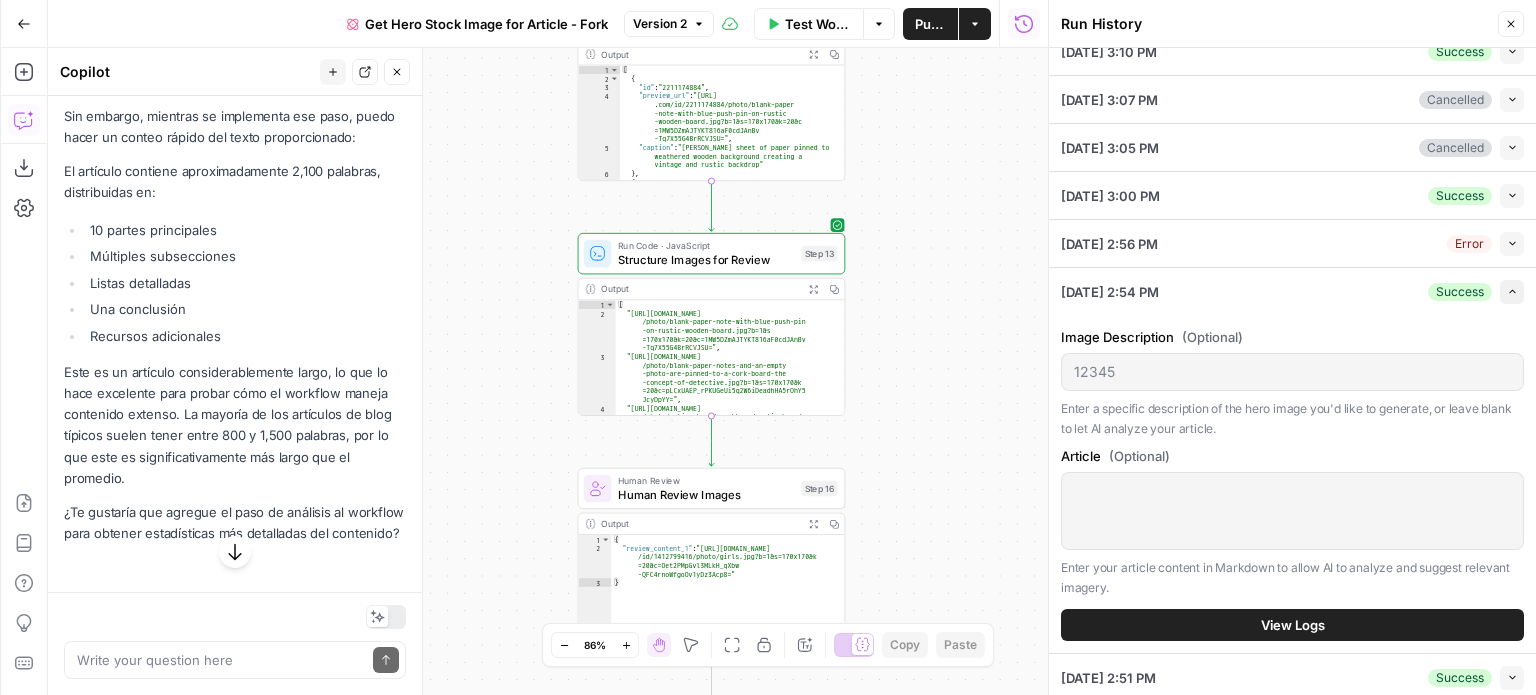 click 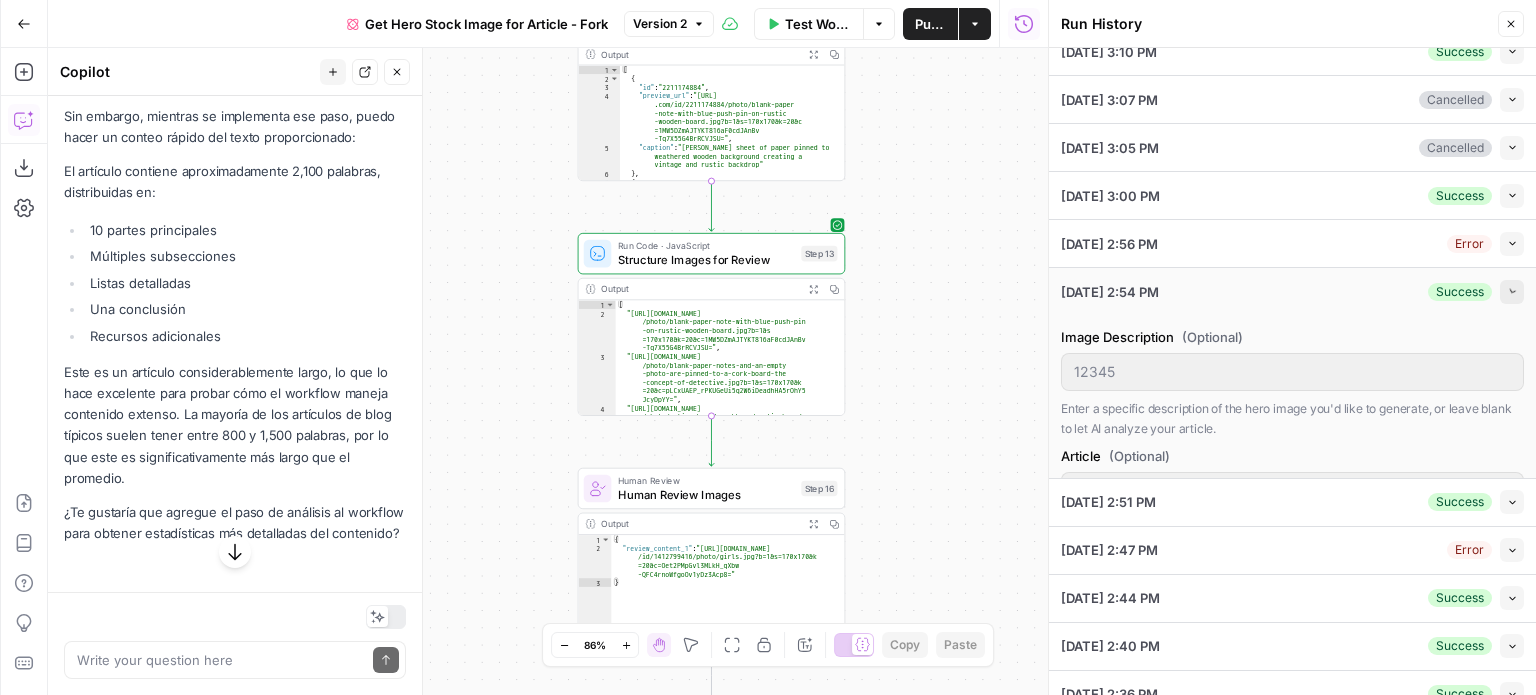 scroll, scrollTop: 308, scrollLeft: 0, axis: vertical 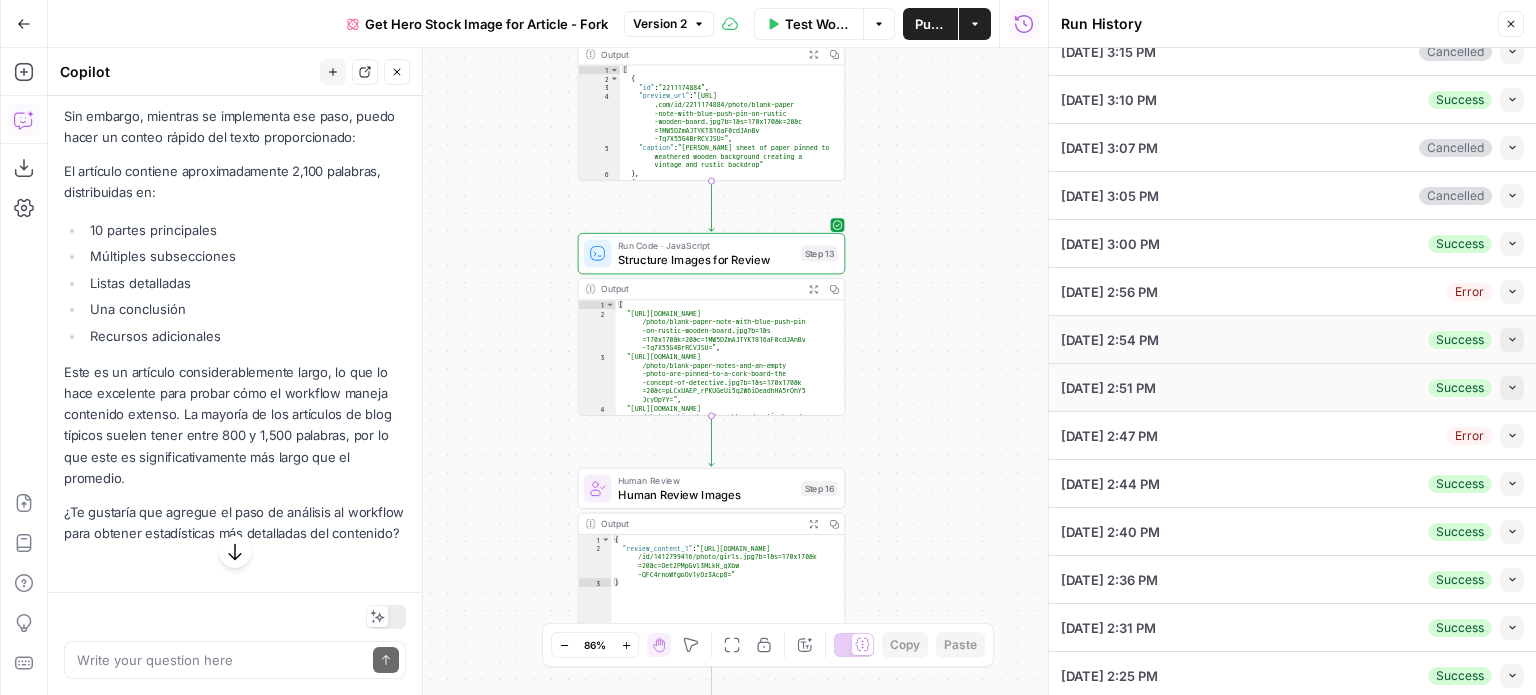 click at bounding box center (1512, 387) 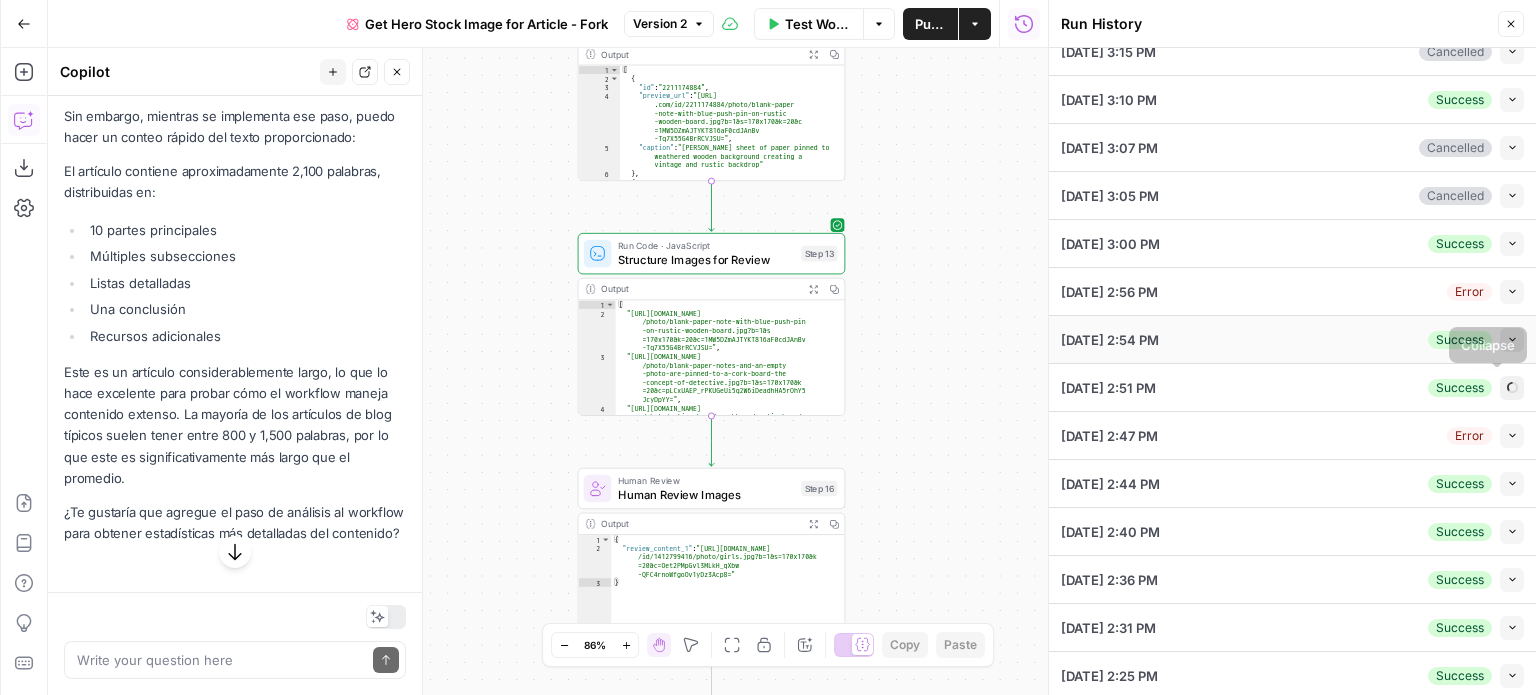 type on "<b></b><img src='x'>" 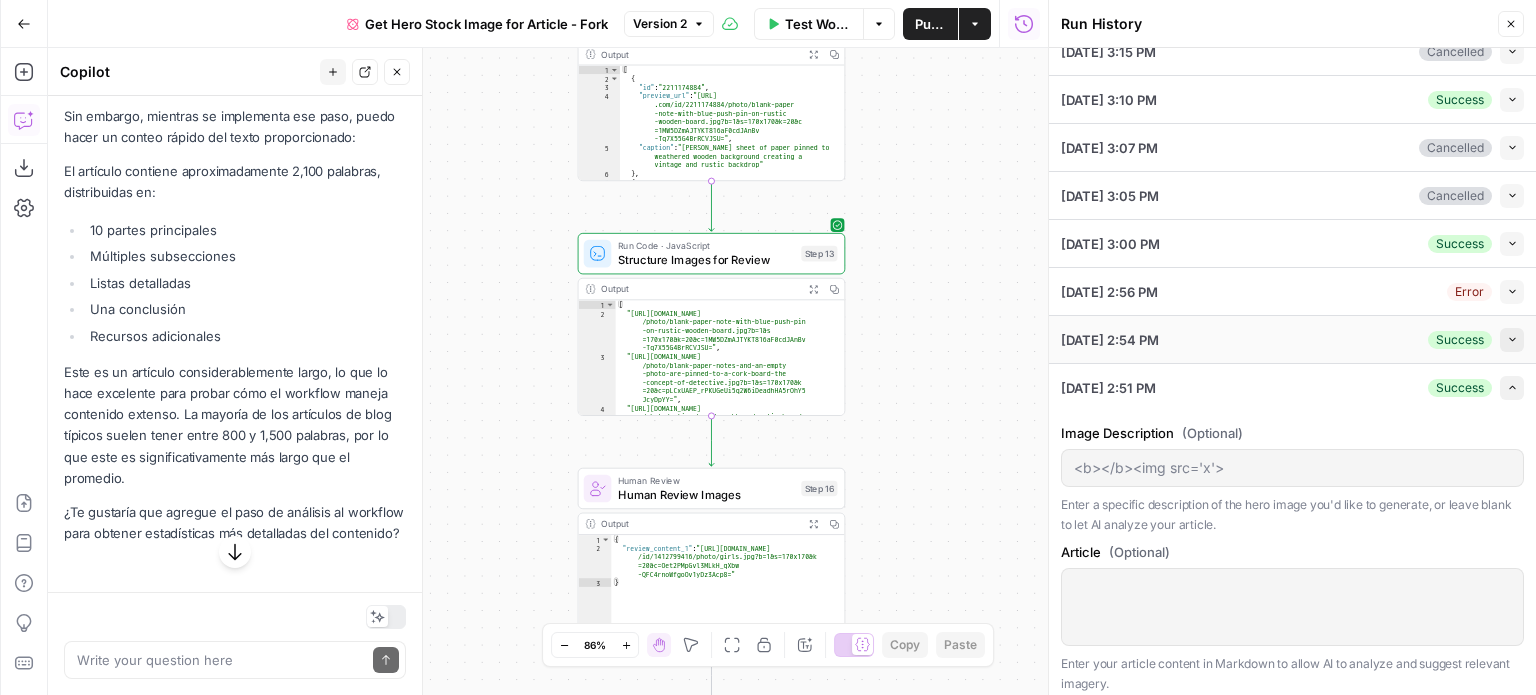 click 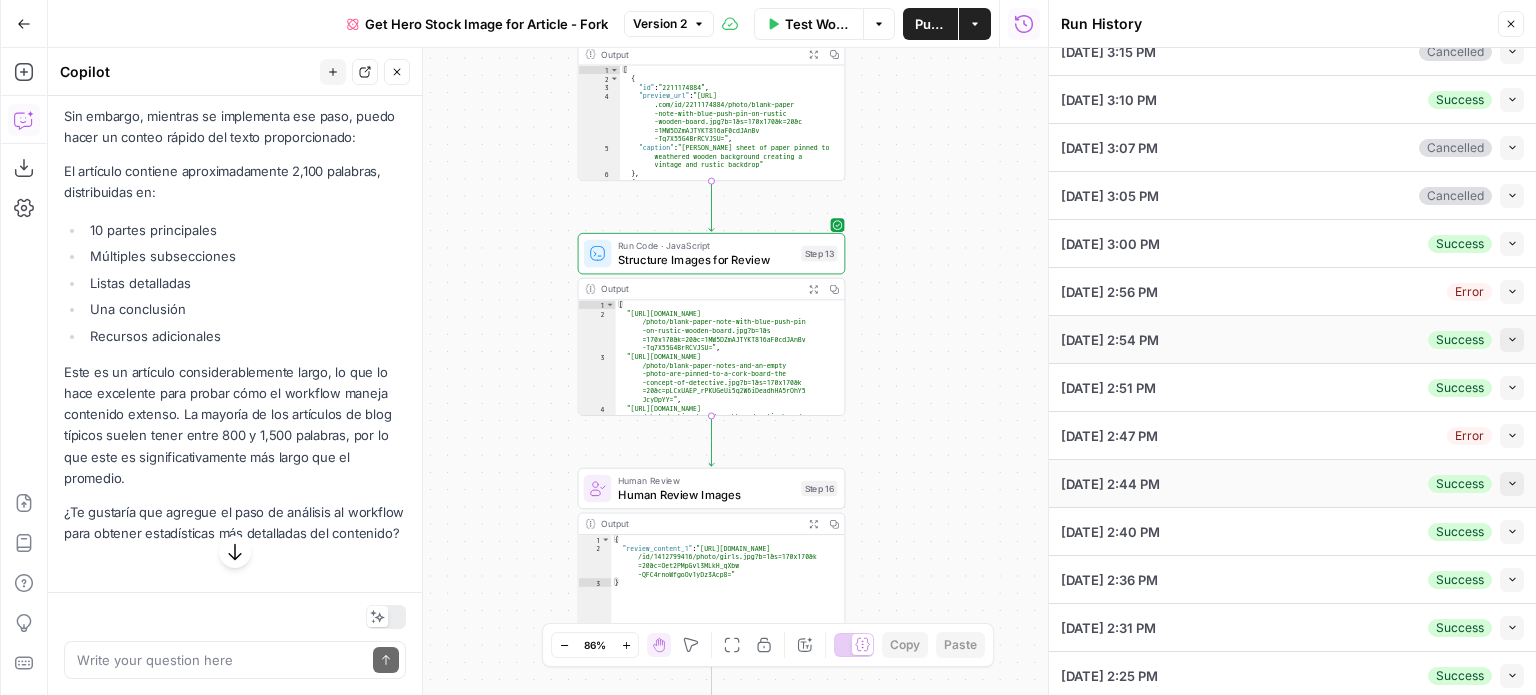 click 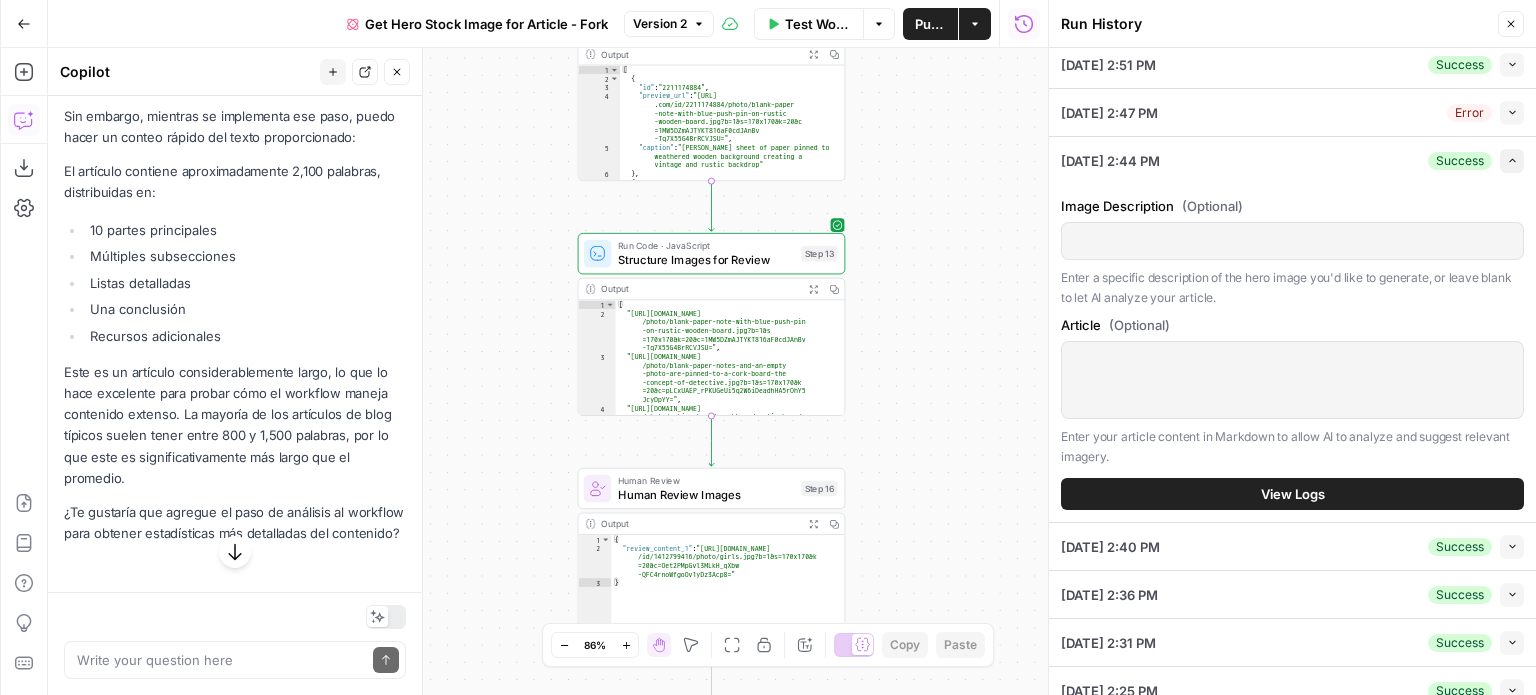 scroll, scrollTop: 646, scrollLeft: 0, axis: vertical 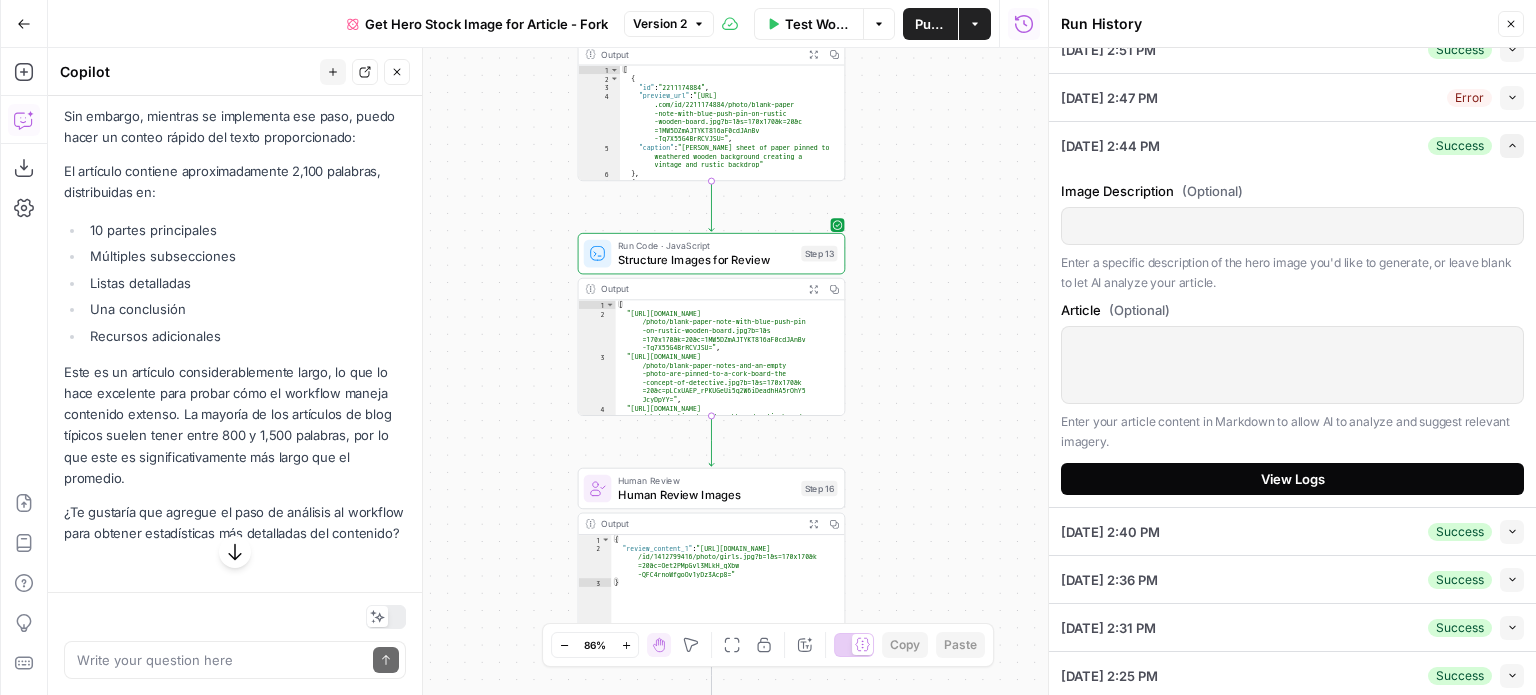 click on "View Logs" at bounding box center (1292, 479) 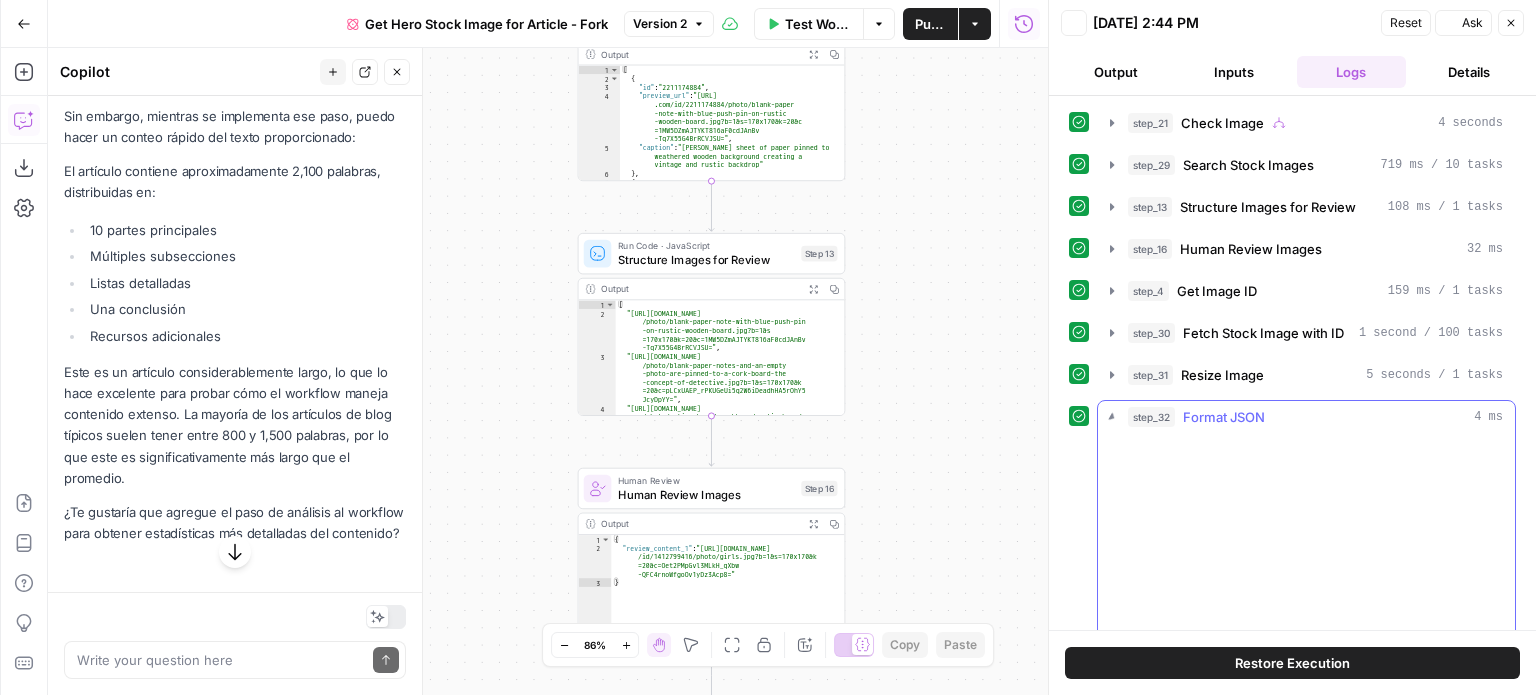 scroll, scrollTop: 0, scrollLeft: 0, axis: both 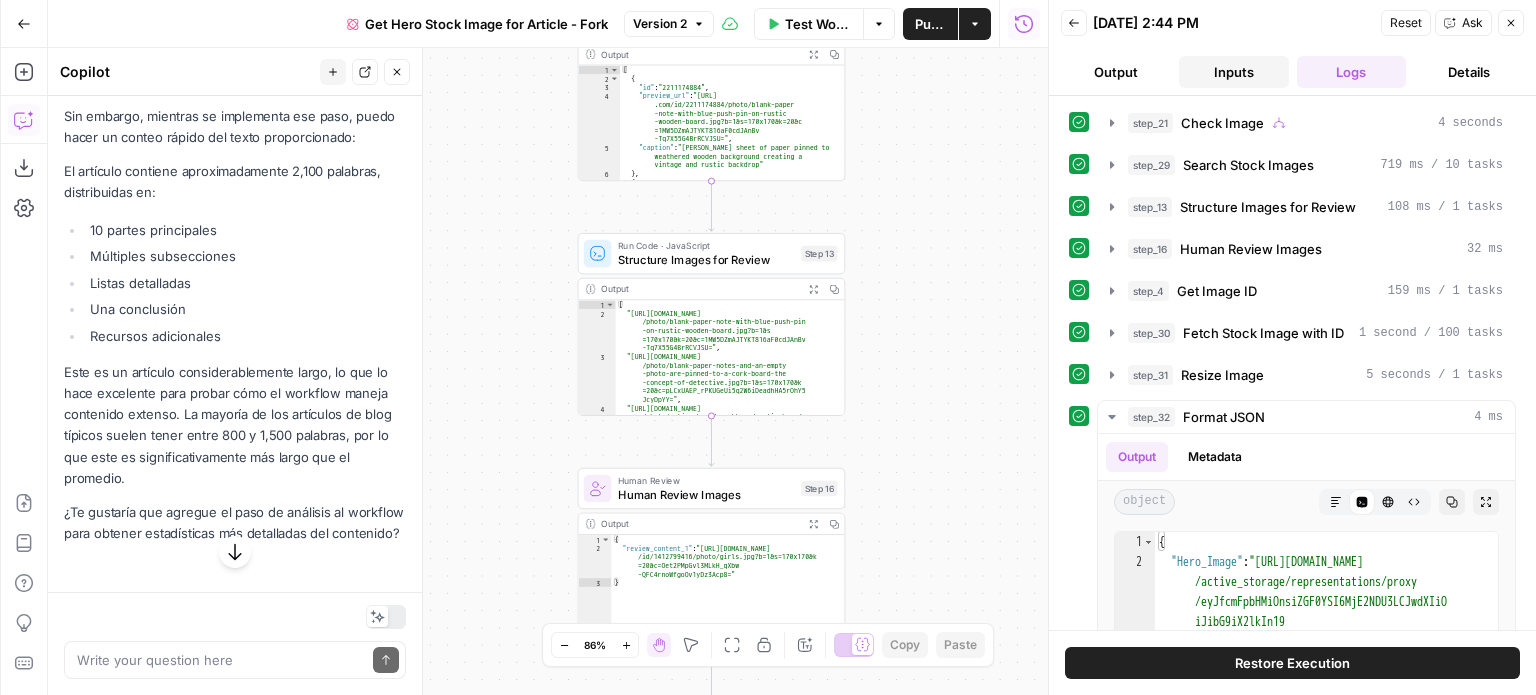 click on "Inputs" at bounding box center (1234, 72) 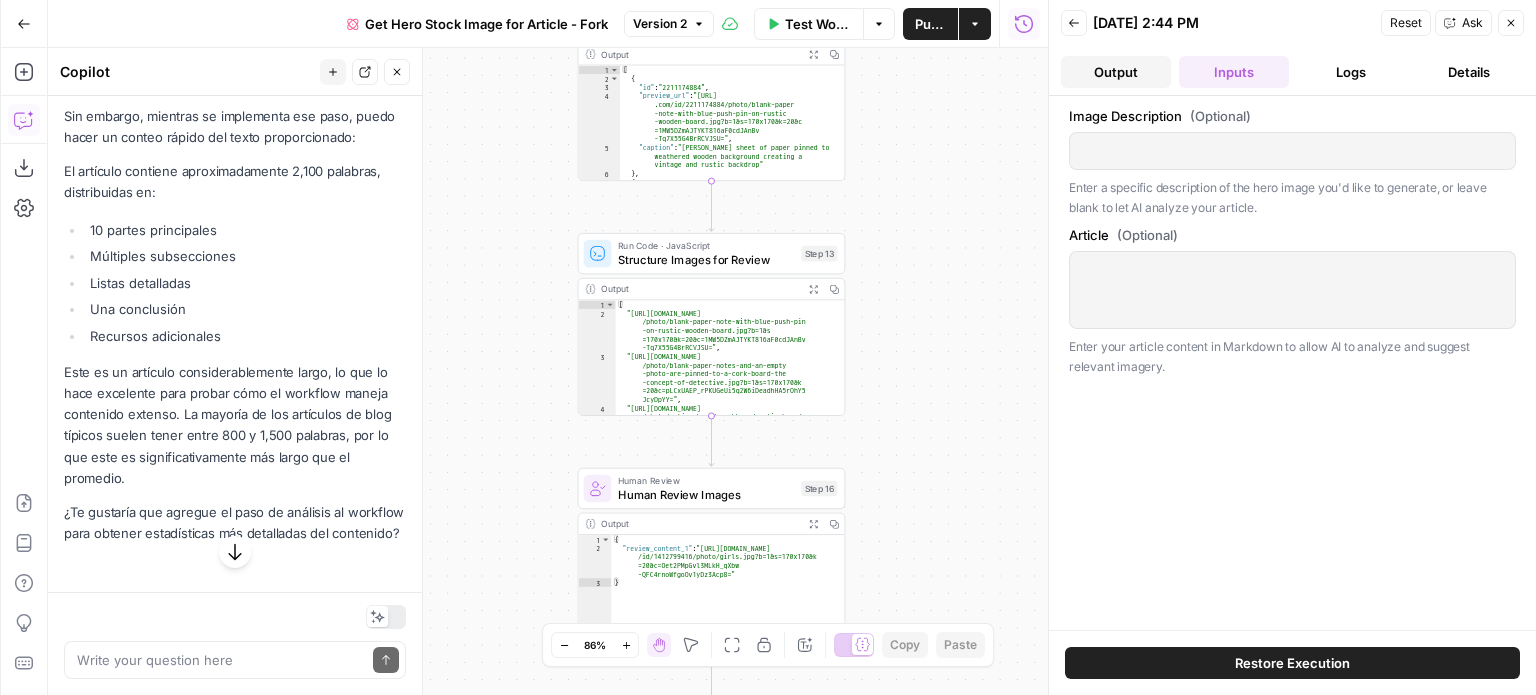 click on "Output" at bounding box center [1116, 72] 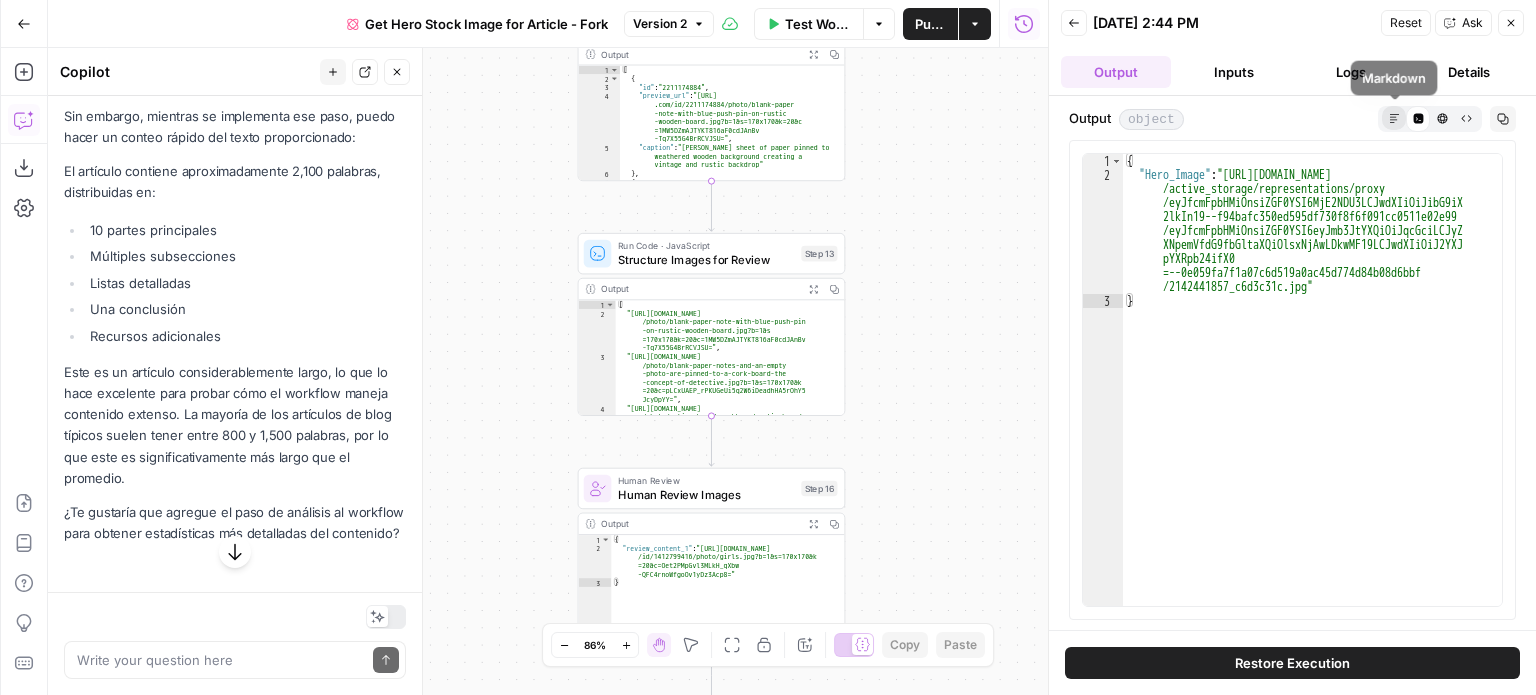 click on "Markdown" at bounding box center [1394, 118] 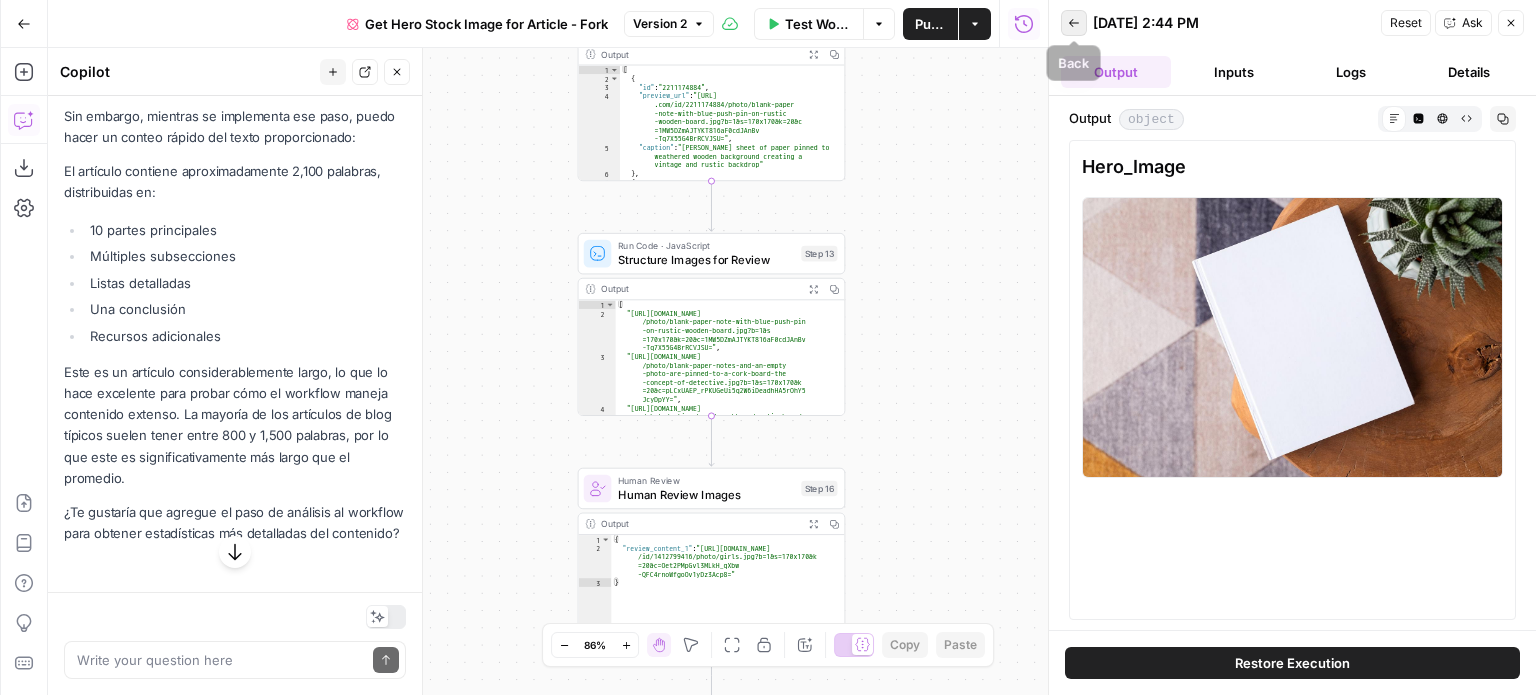 click 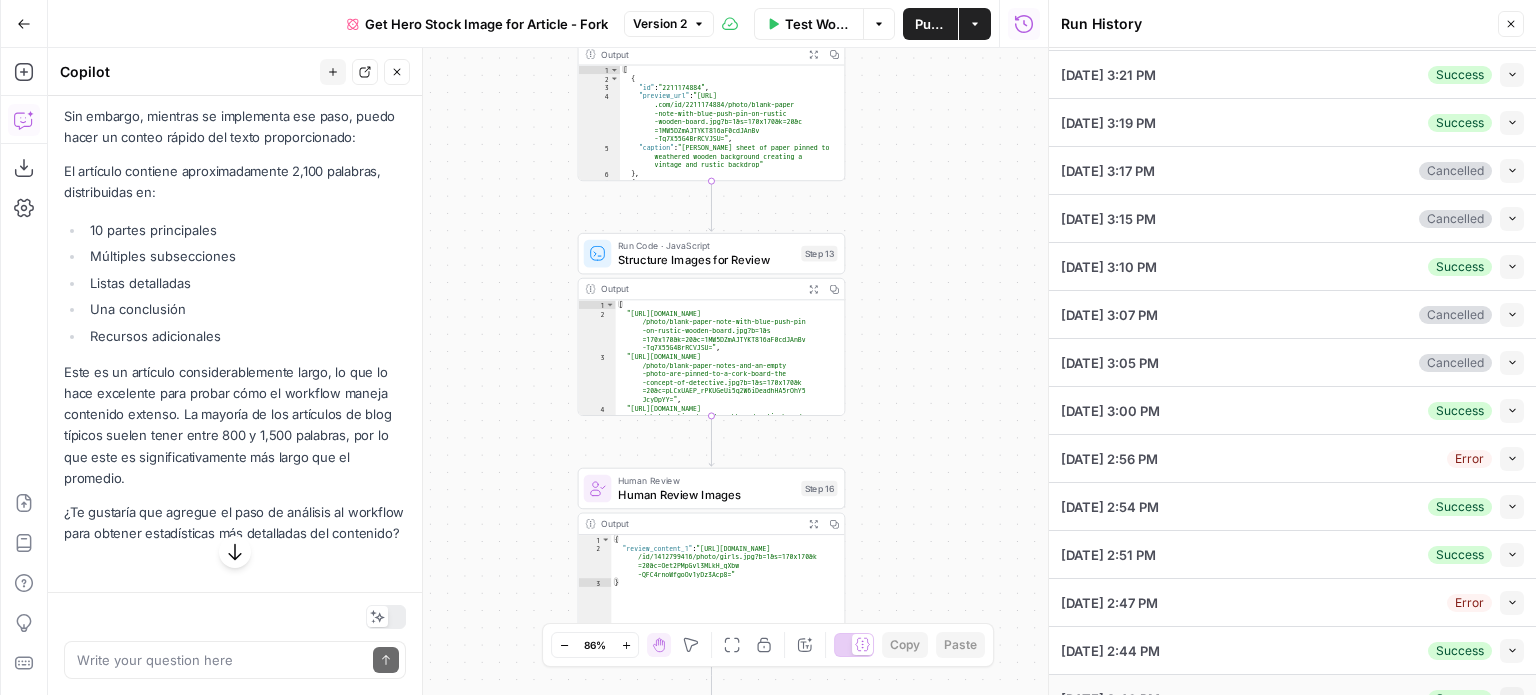 scroll, scrollTop: 308, scrollLeft: 0, axis: vertical 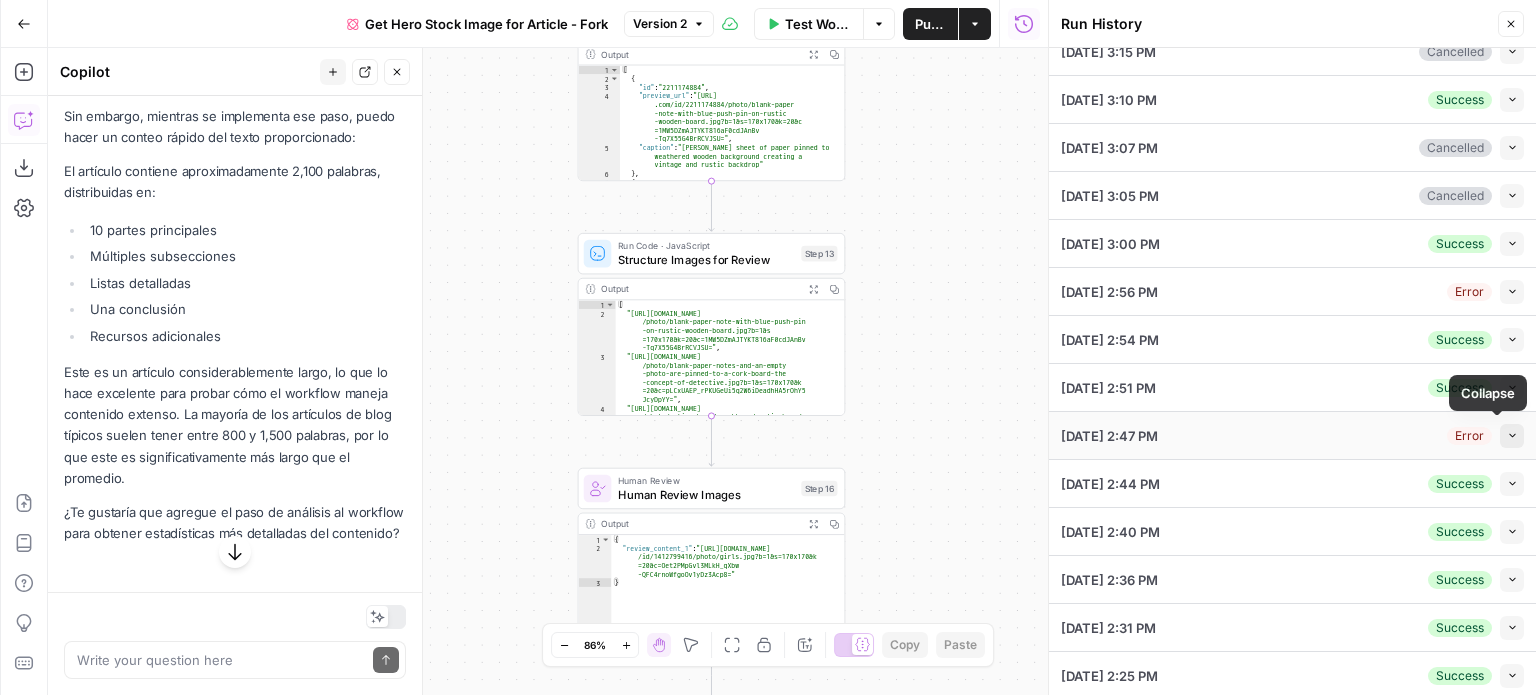 click 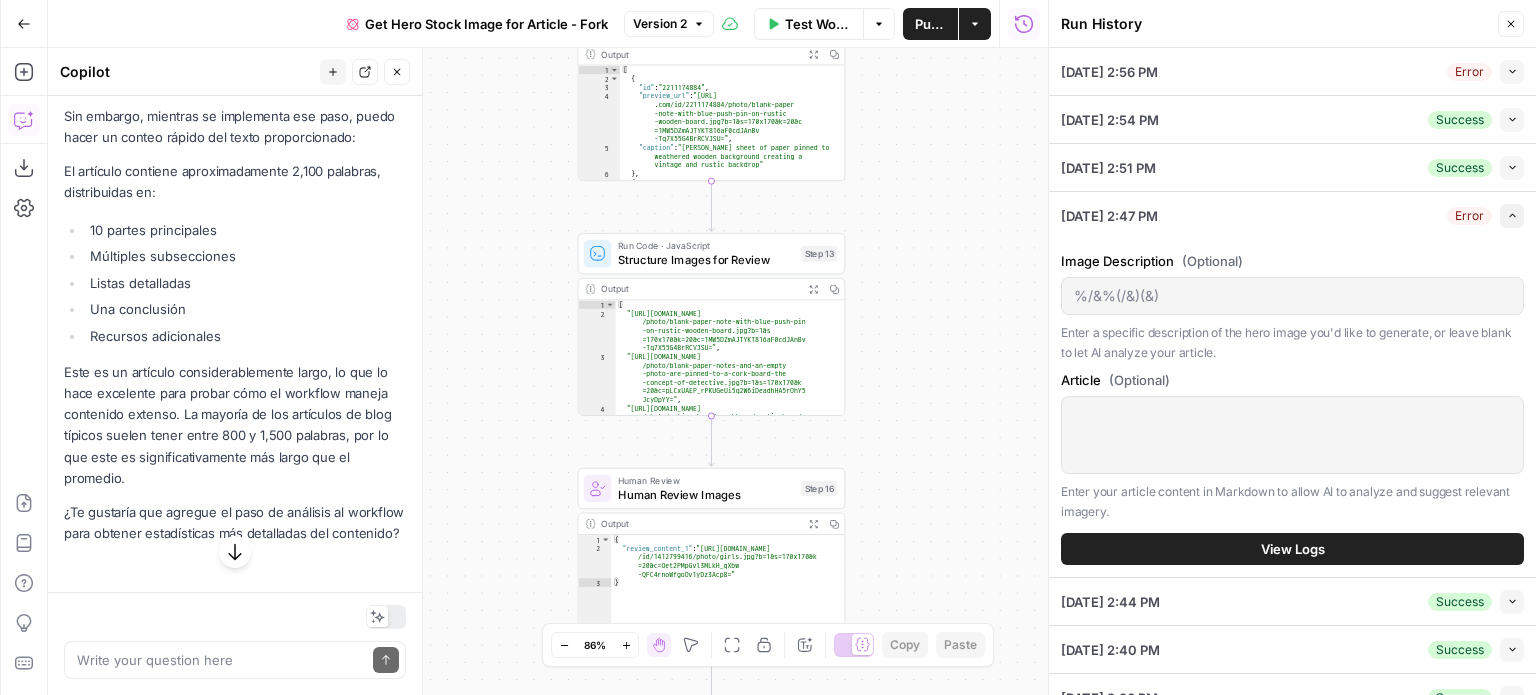 scroll, scrollTop: 608, scrollLeft: 0, axis: vertical 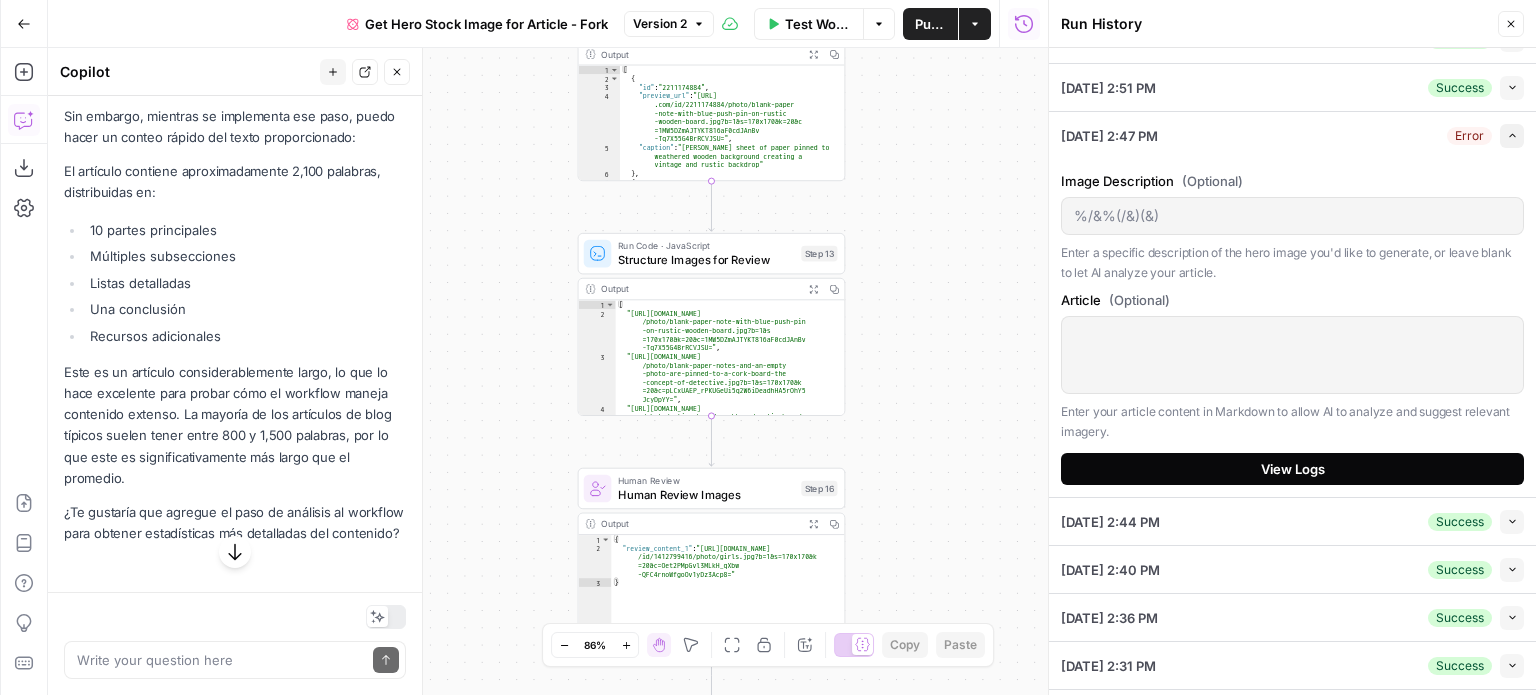 click on "View Logs" at bounding box center (1293, 469) 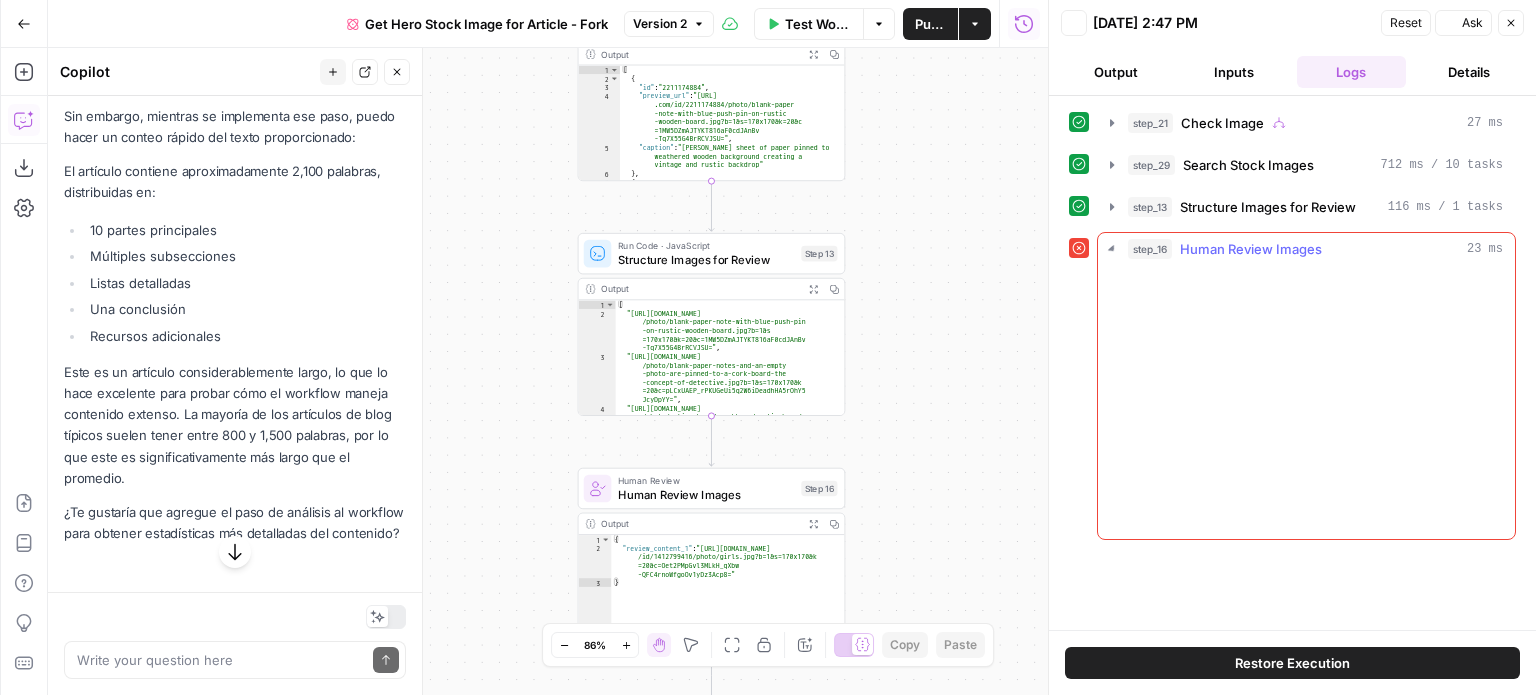scroll, scrollTop: 0, scrollLeft: 0, axis: both 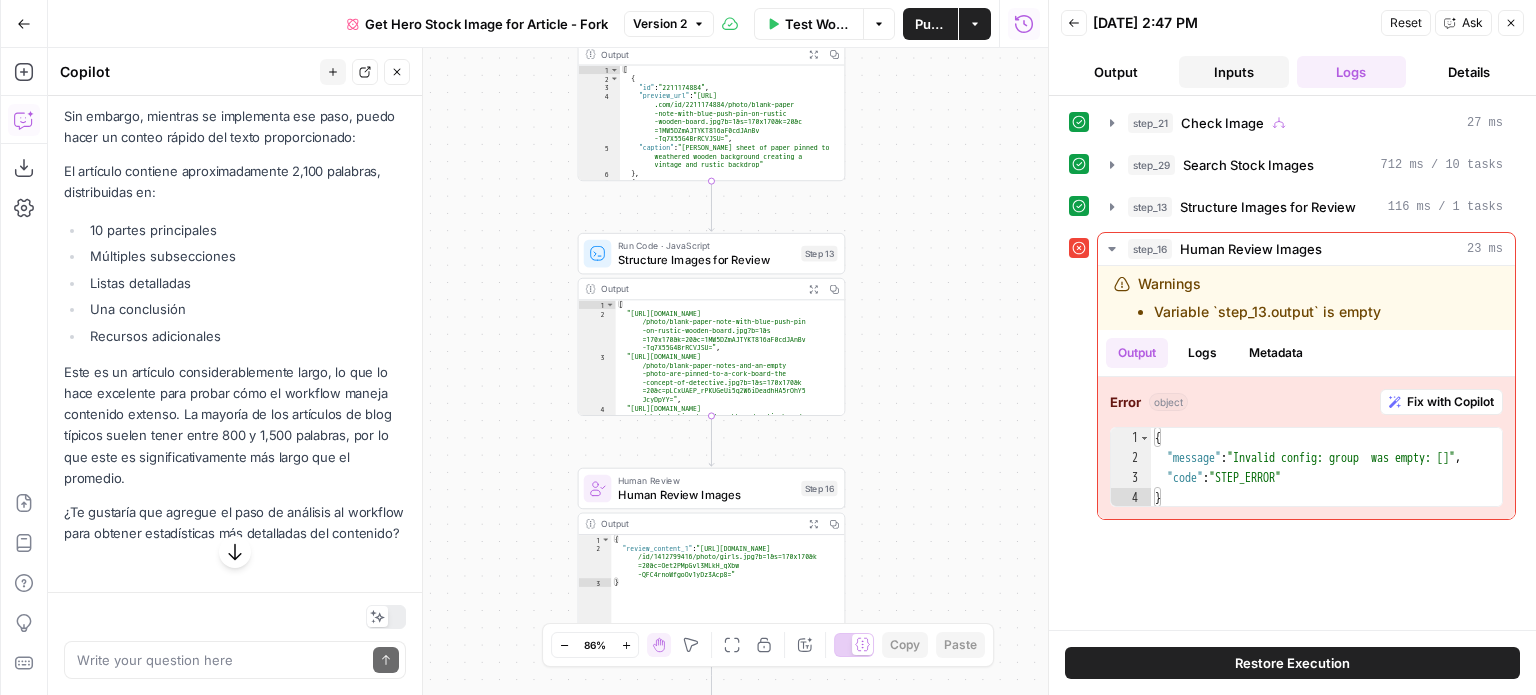 click on "Inputs" at bounding box center [1234, 72] 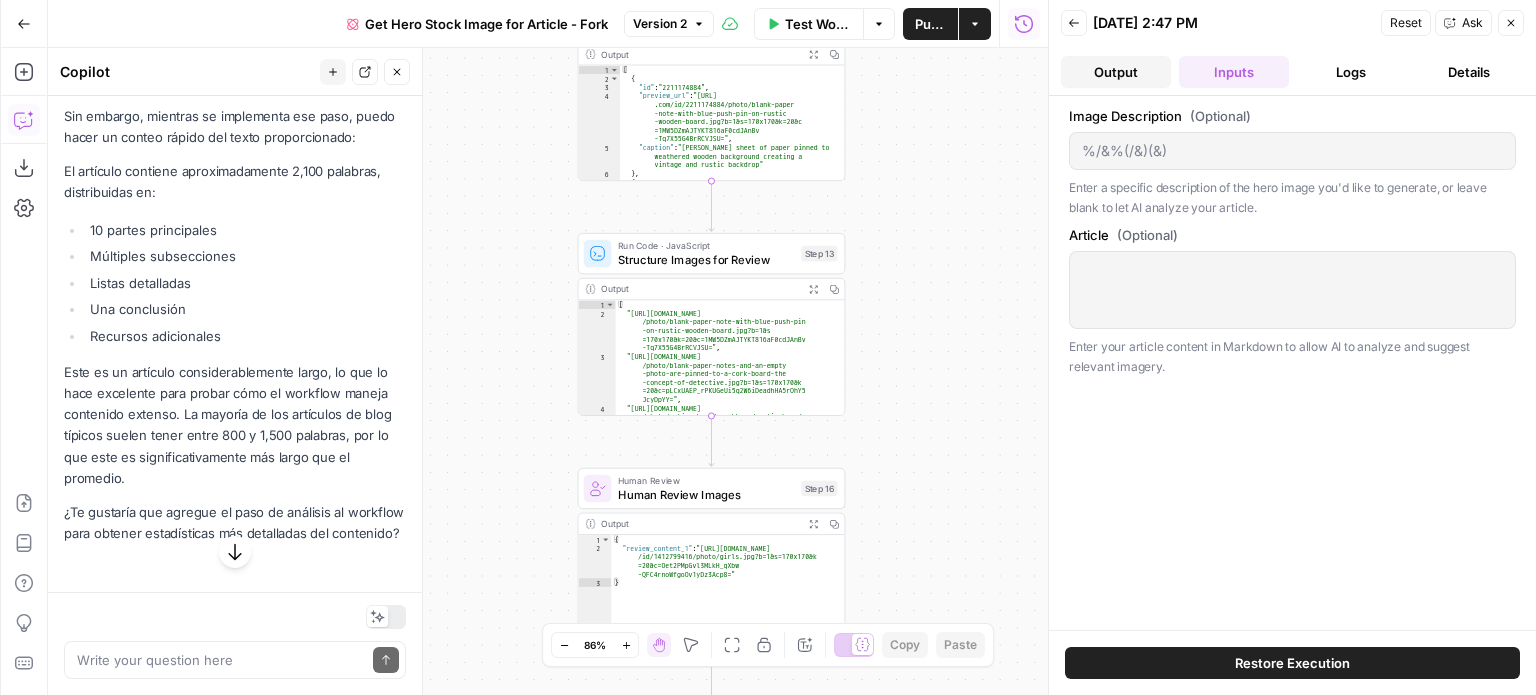 click on "Output" at bounding box center [1116, 72] 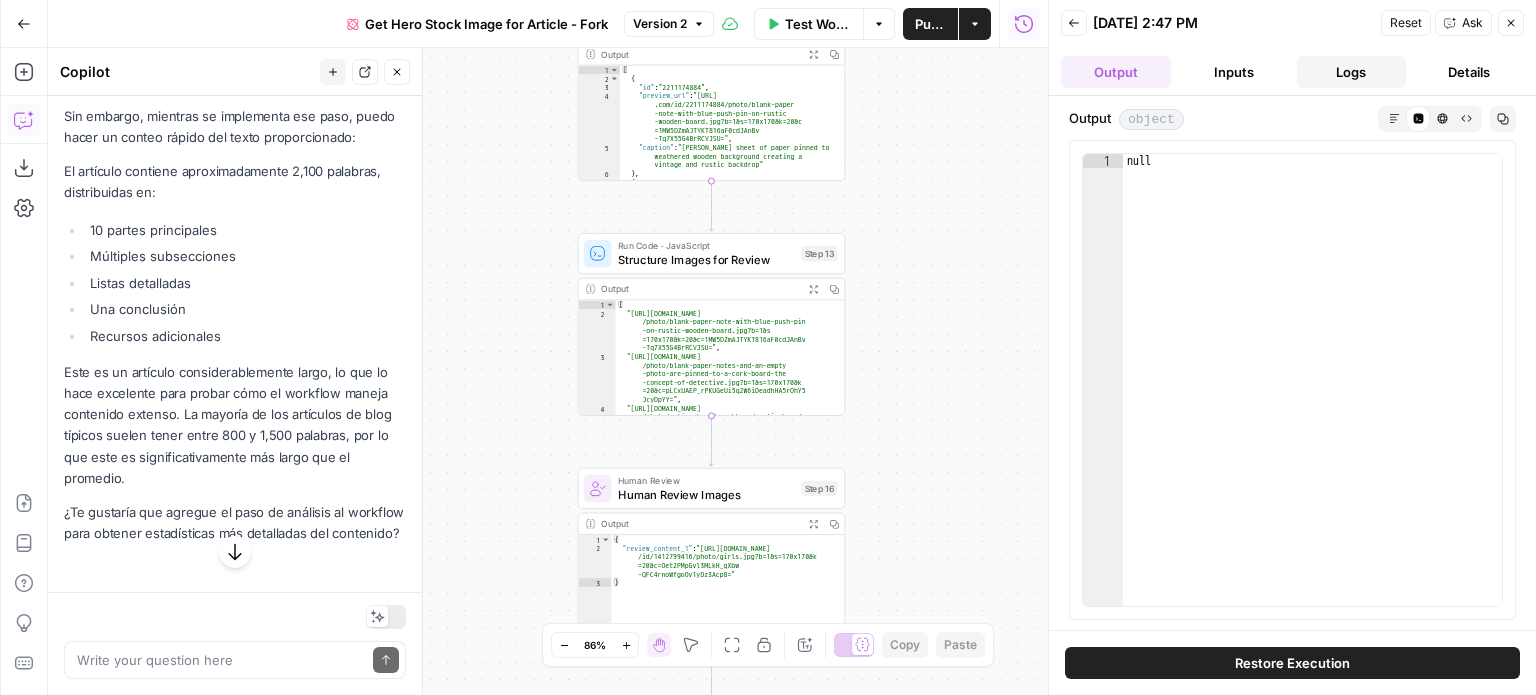click on "Logs" at bounding box center [1352, 72] 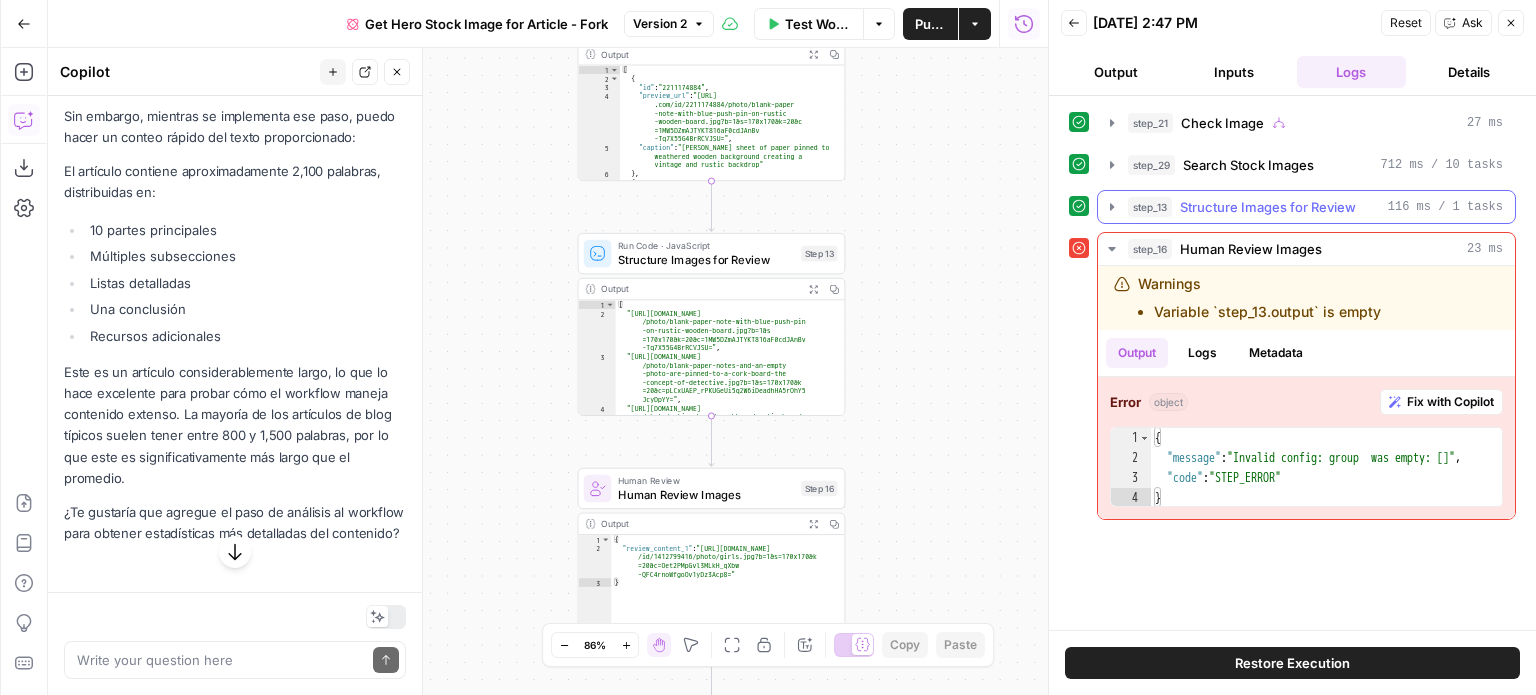type 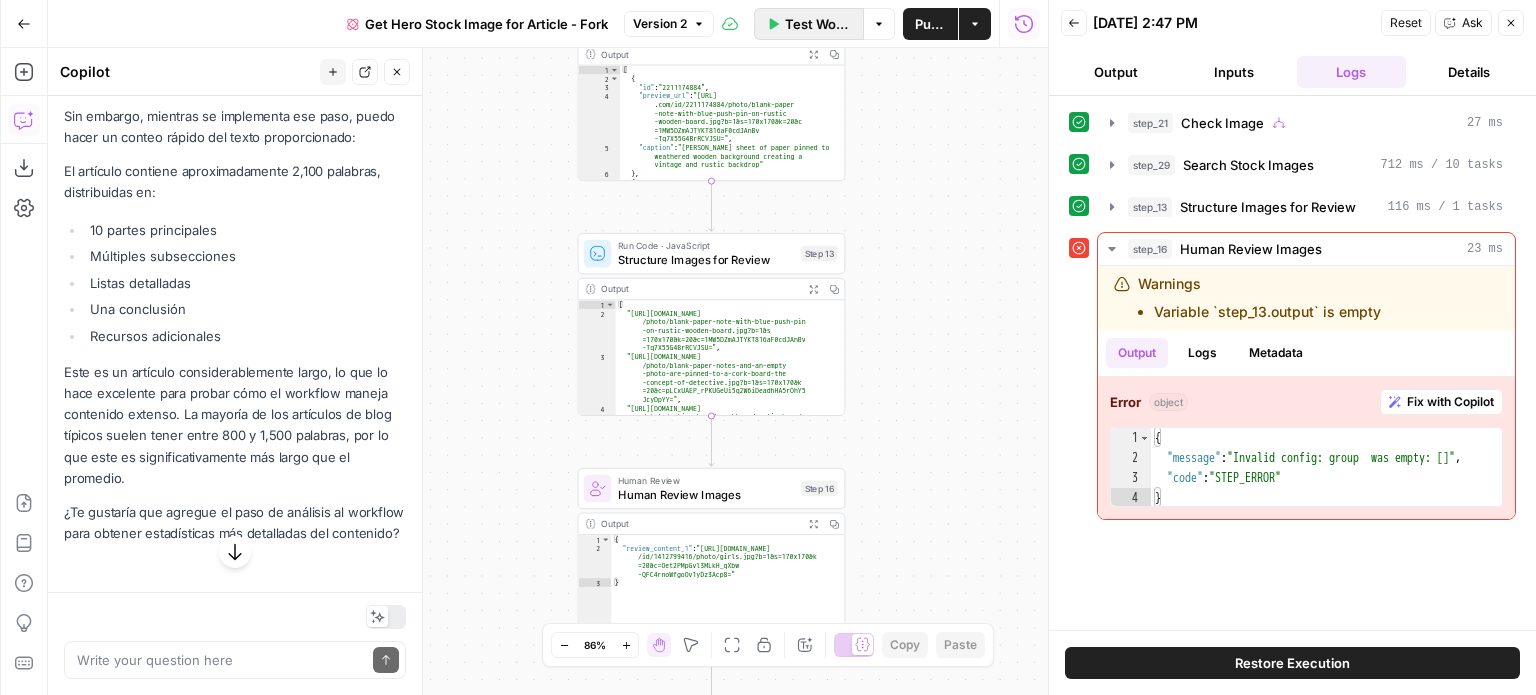 click on "Test Workflow" at bounding box center (818, 24) 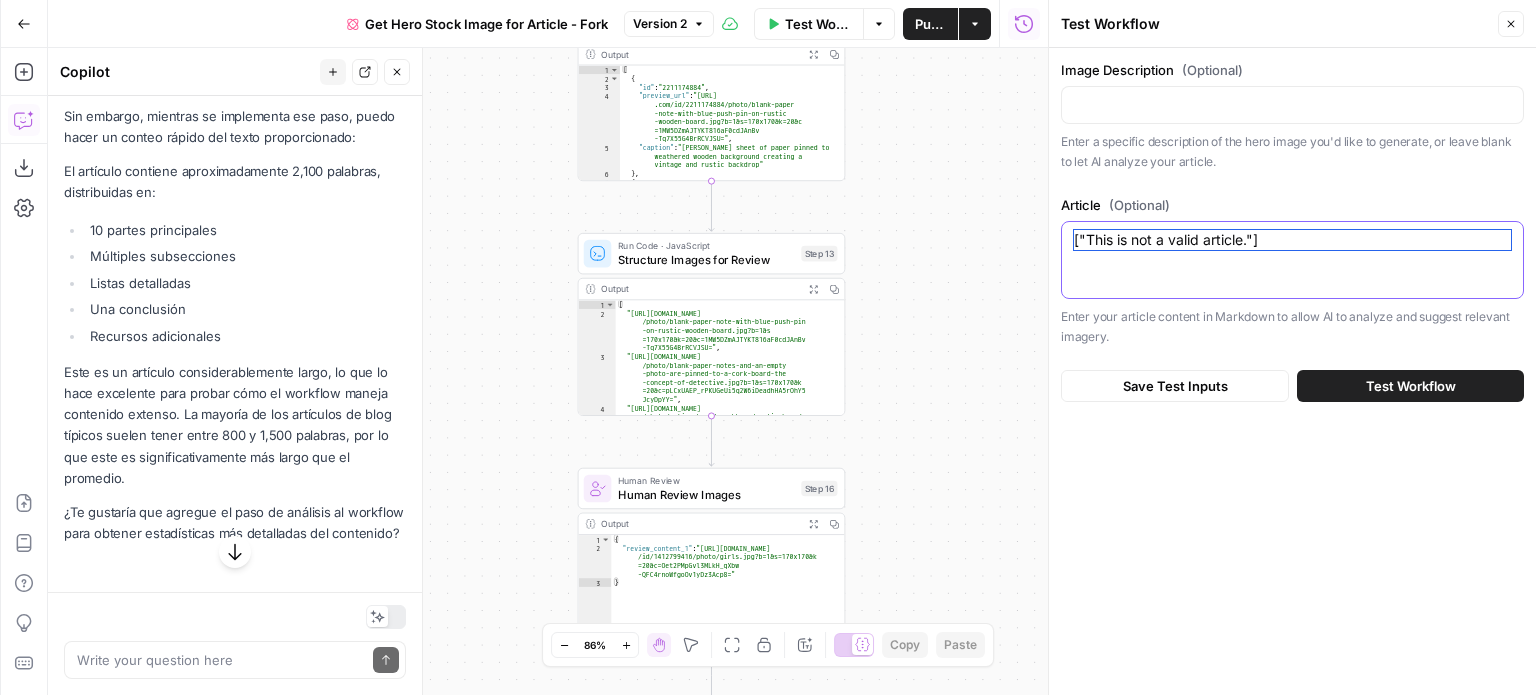 drag, startPoint x: 1268, startPoint y: 233, endPoint x: 1067, endPoint y: 234, distance: 201.00249 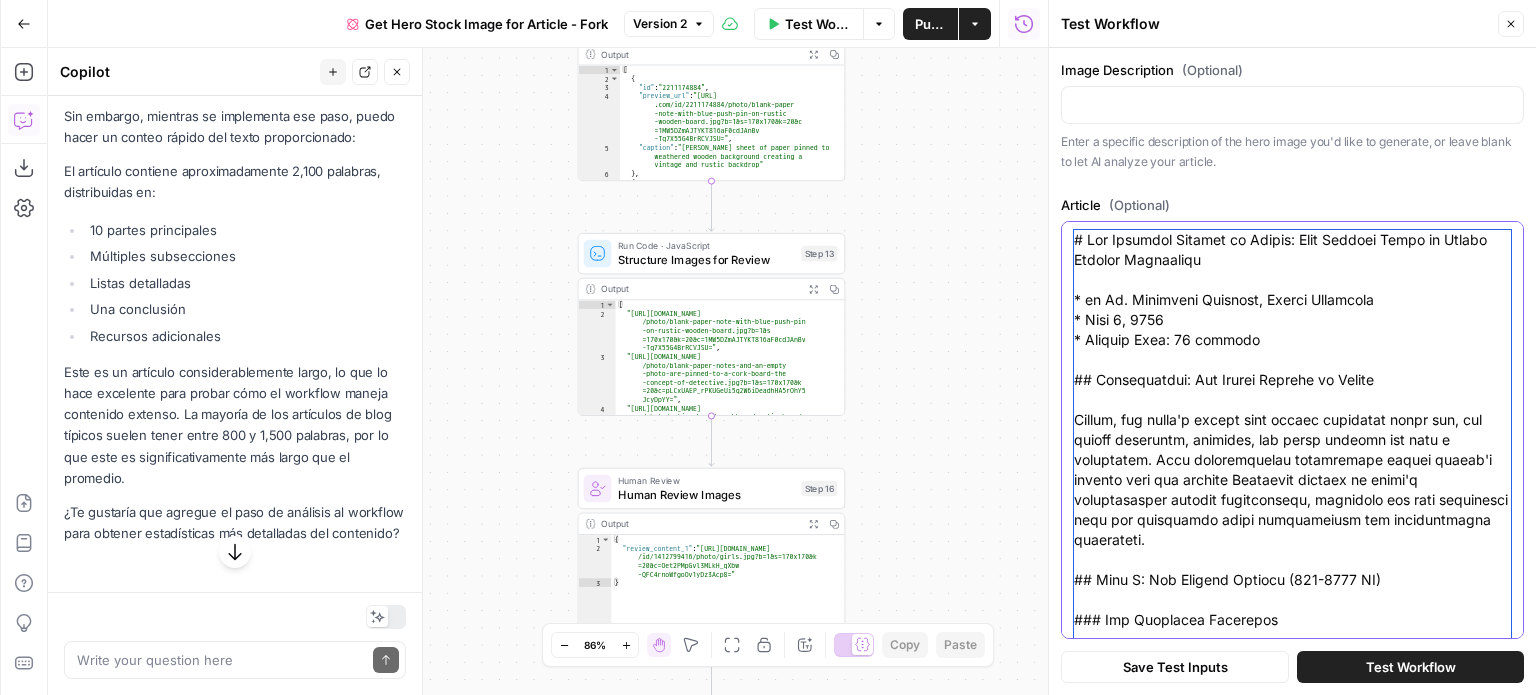 scroll, scrollTop: 6773, scrollLeft: 0, axis: vertical 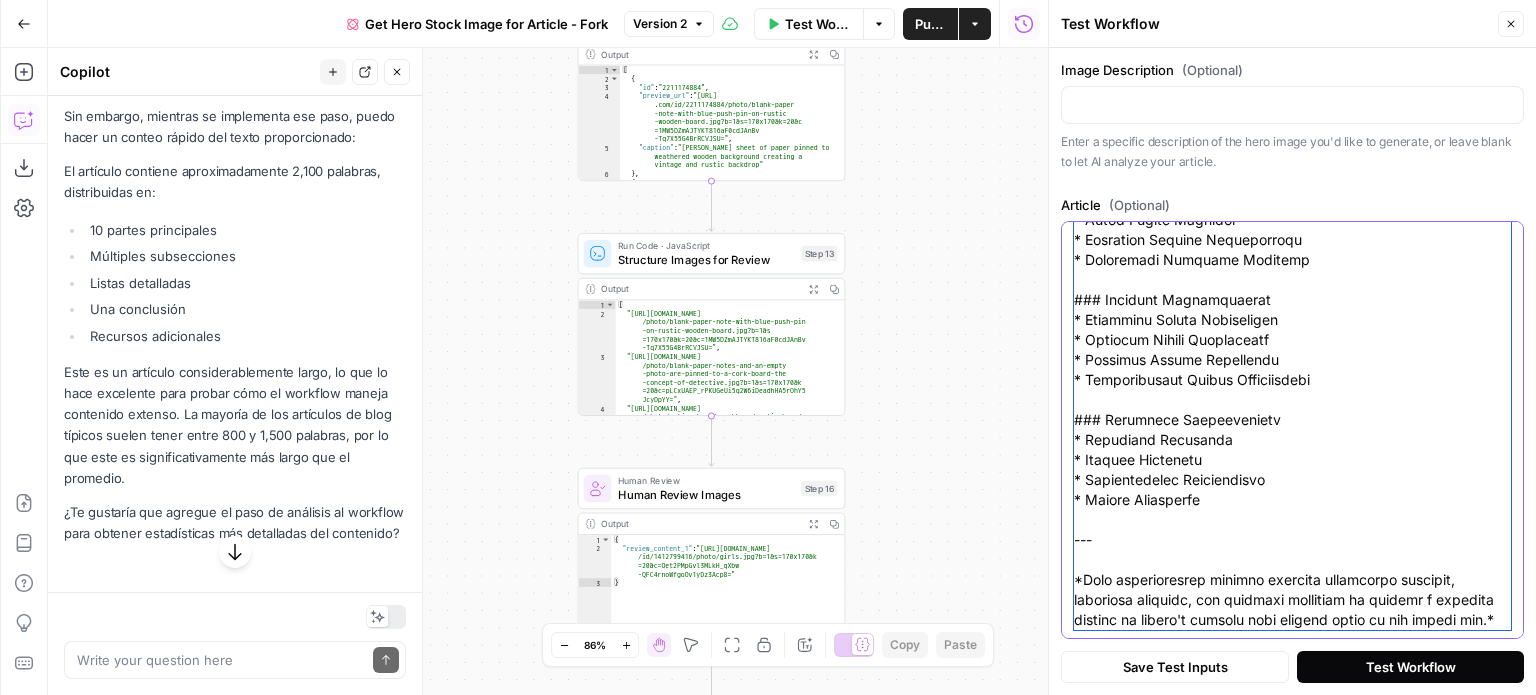 type on "# The Complete History of Coffee: From Ancient Beans to Modern Brewing Technology
* by Dr. Alexandra Thompson, Coffee Historian
* July 2, 2025
* Reading Time: 25 minutes
## Introduction: The Global Journey of Coffee
Coffee, the world's second most traded commodity after oil, has shaped economies, cultures, and daily rituals for over a millennium. This comprehensive exploration traces coffee's journey from its ancient Ethiopian origins to today's sophisticated brewing technologies, examining how this remarkable bean has influenced human civilization and technological innovation.
## Part I: The Ancient Origins (850-1600 CE)
### The Ethiopian Discovery
Legend tells of a goat herder named Kaldi who first discovered coffee's energizing effects when his goats became unusually energetic after eating certain berries. This tale, while perhaps apocryphal, marks the beginning of humanity's relationship with coffee in the Ethiopian highlands.
#### Early Cultivation and Spread
* Initial cultivation in Ethiopia's..." 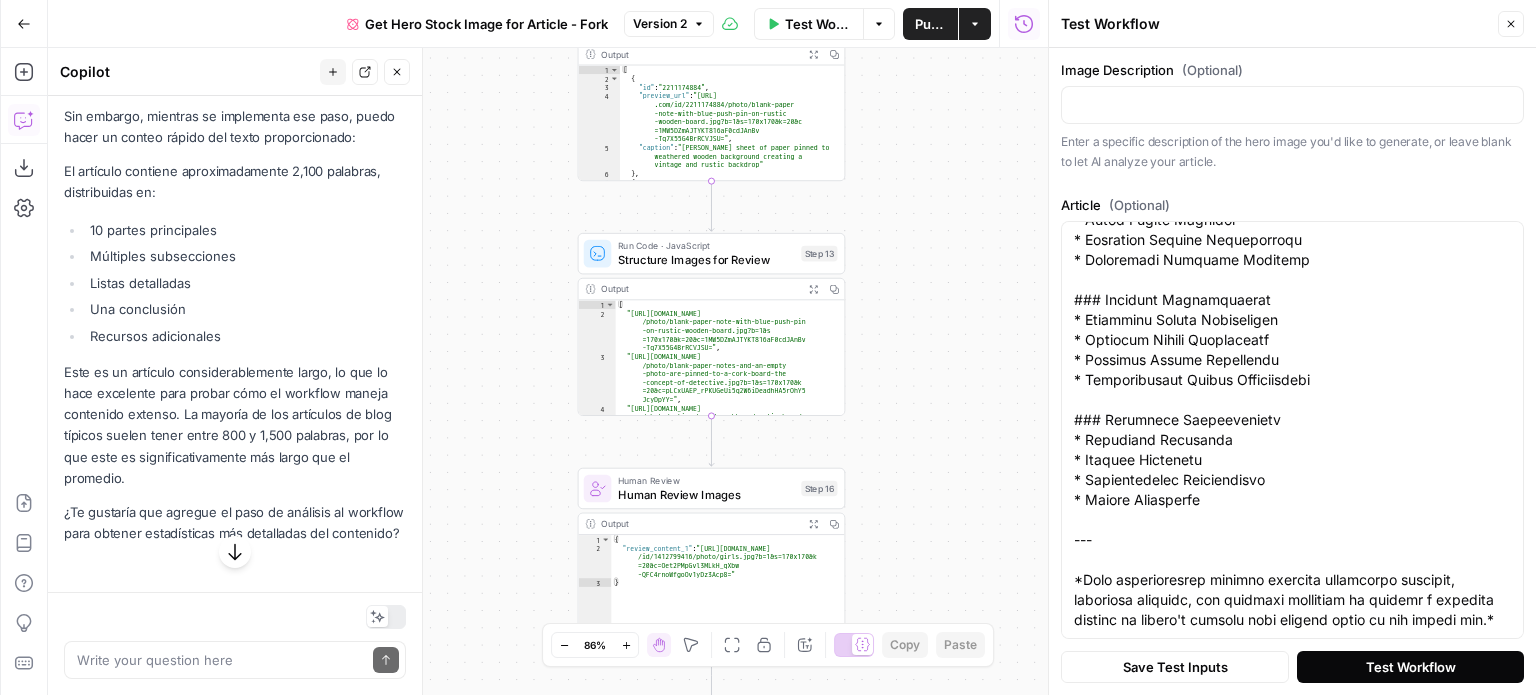 click on "Test Workflow" at bounding box center (1411, 667) 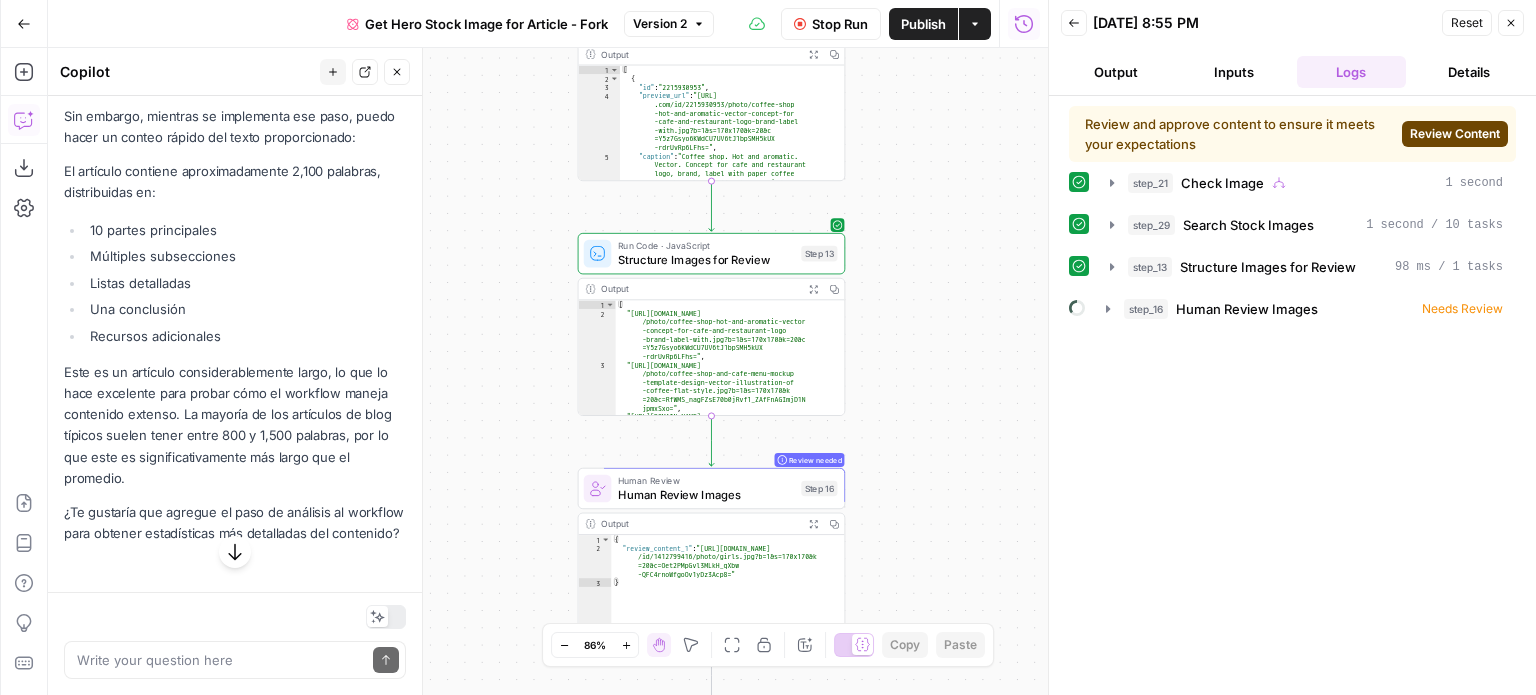 click on "Review Content" at bounding box center [1455, 134] 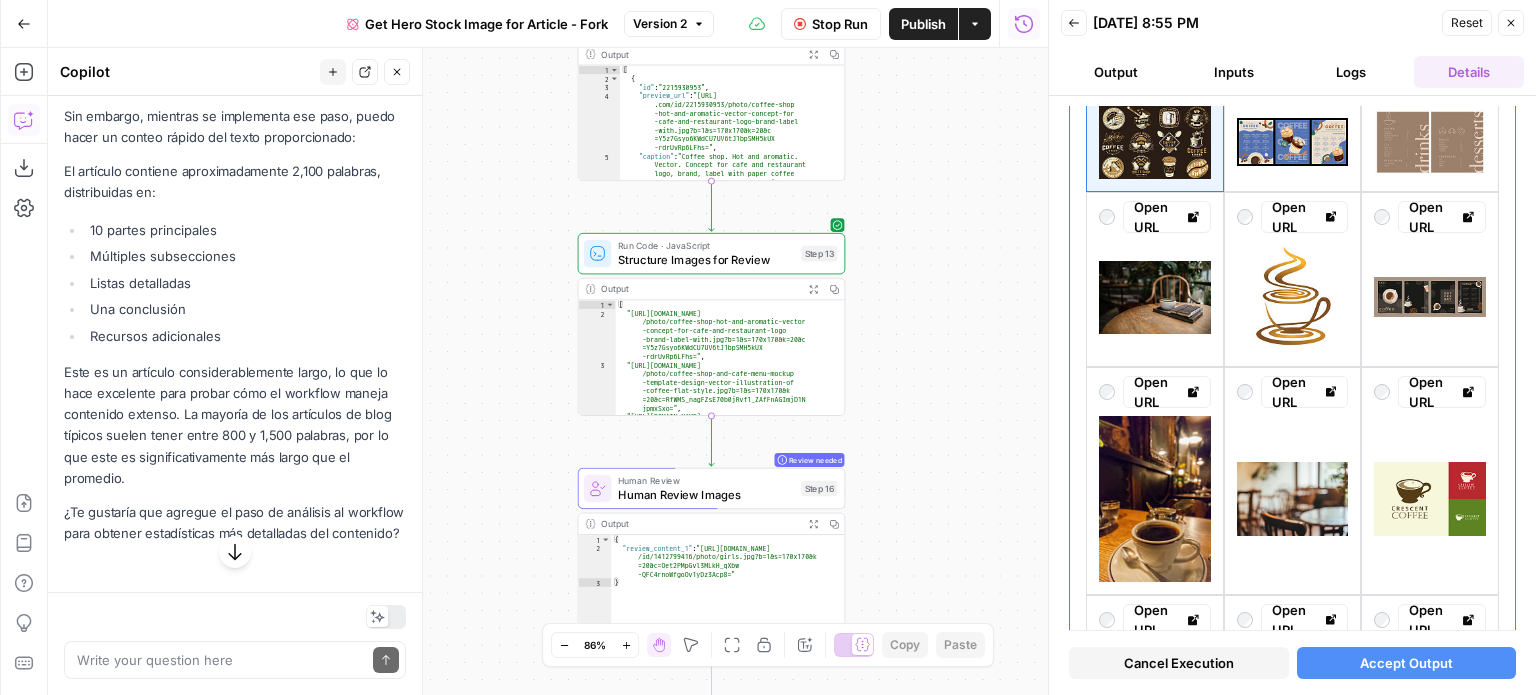 scroll, scrollTop: 100, scrollLeft: 0, axis: vertical 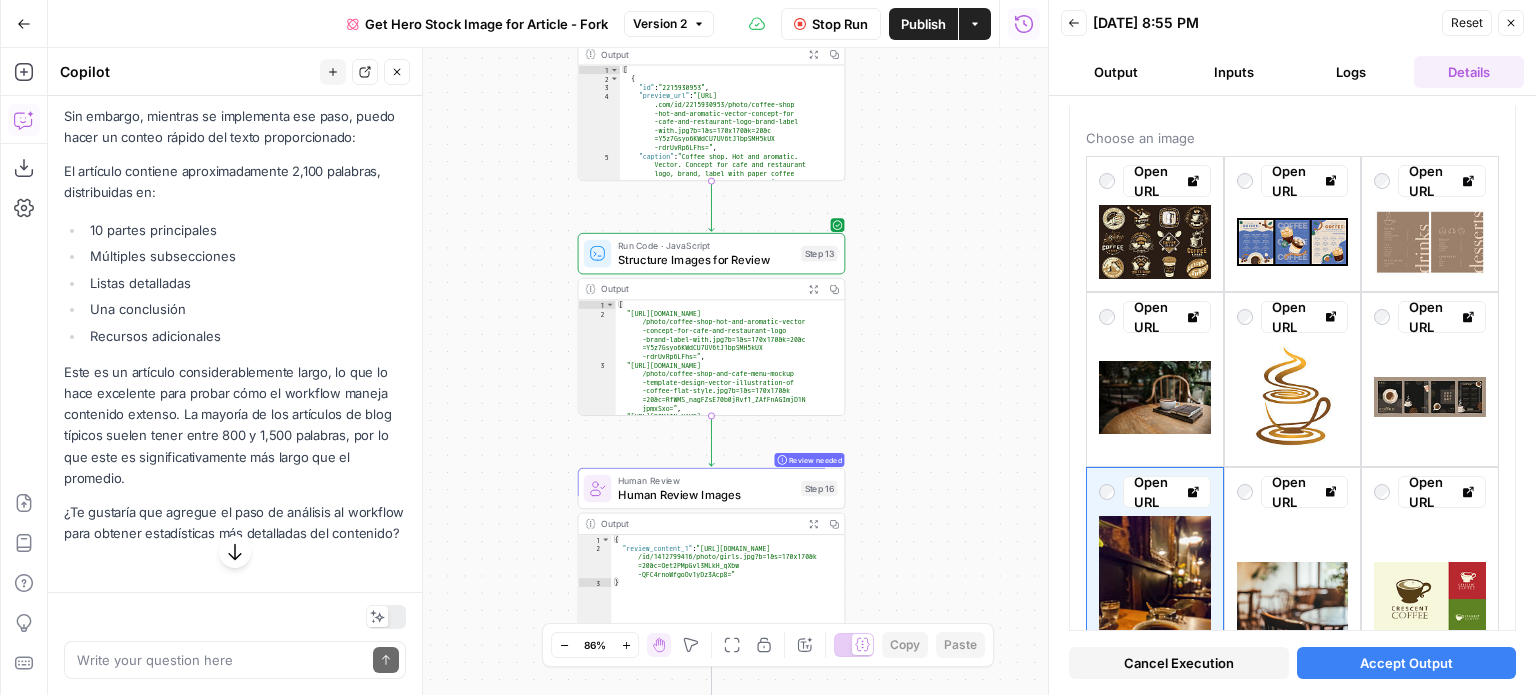 click on "Accept Output" at bounding box center (1406, 663) 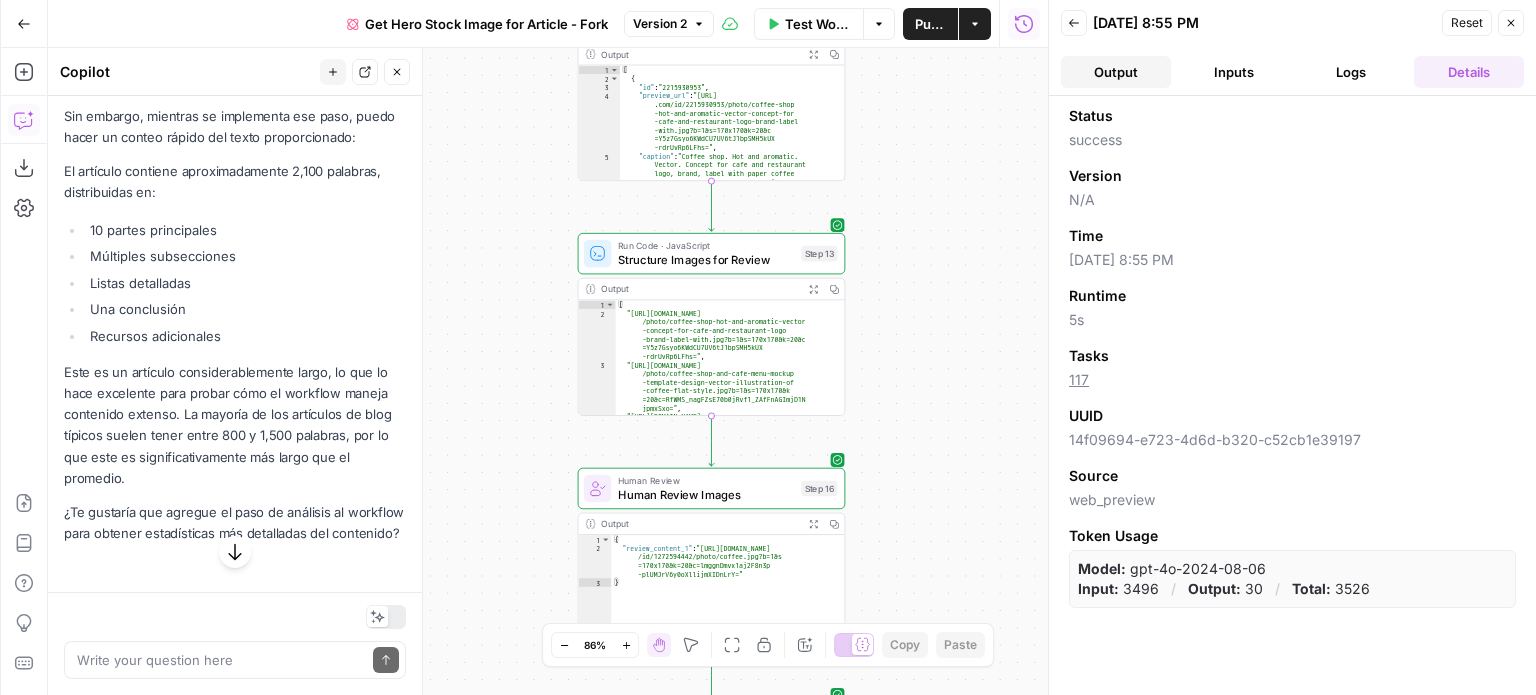 click on "Output" at bounding box center [1116, 72] 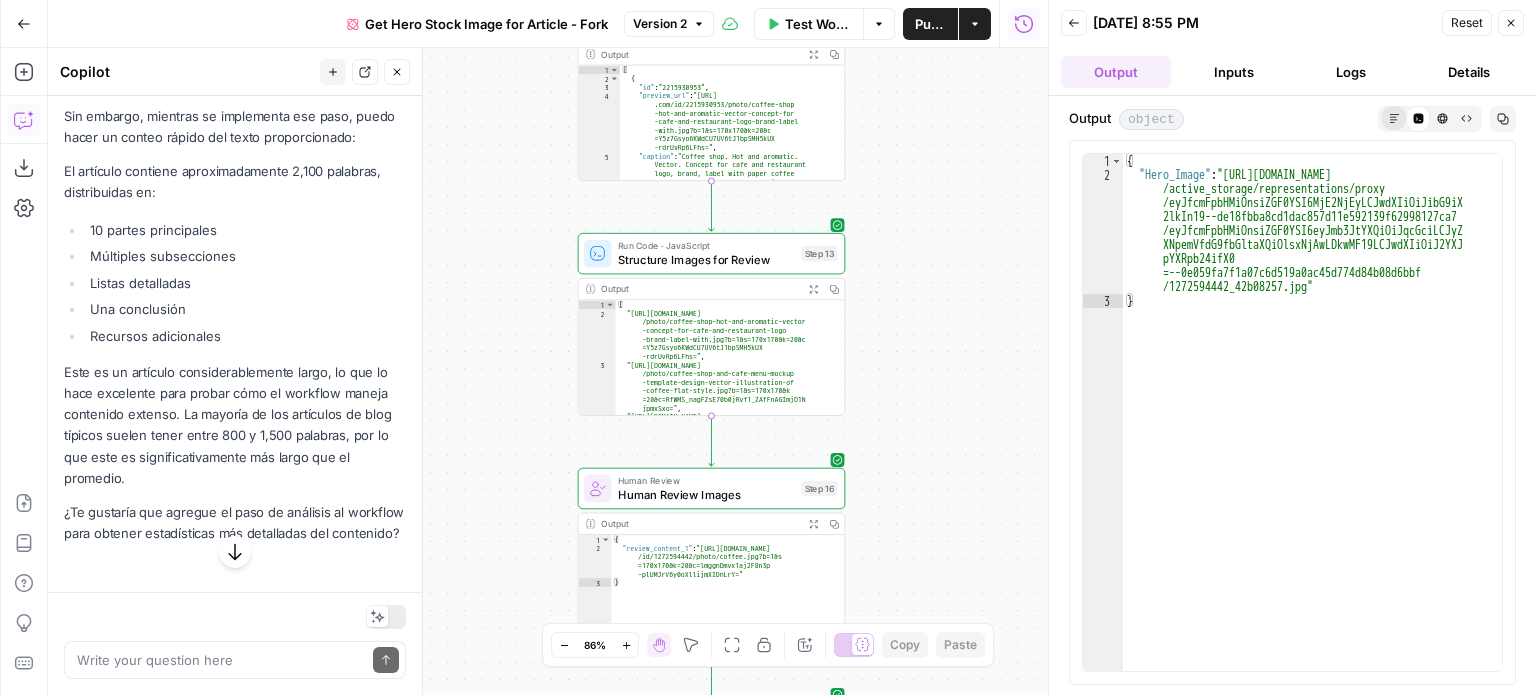 click on "Markdown" at bounding box center [1394, 118] 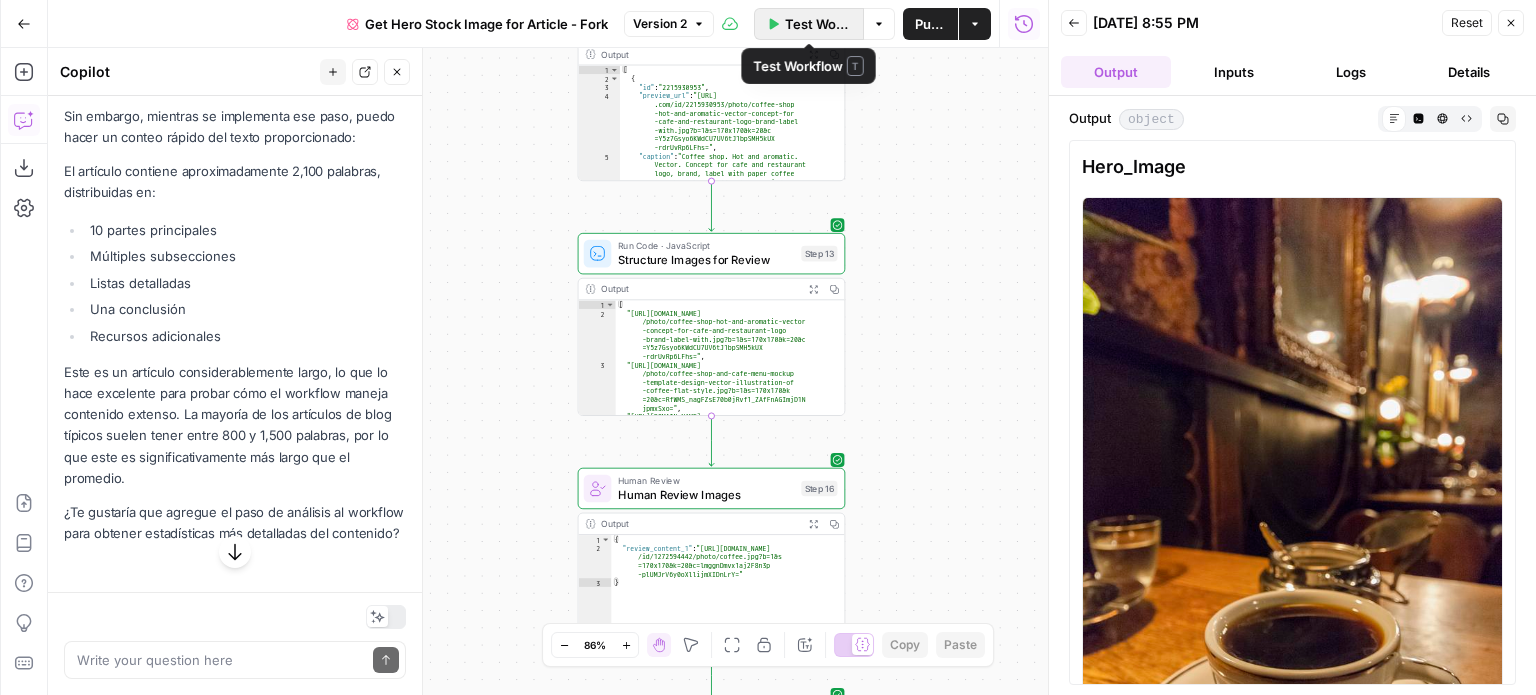 click on "Test Workflow" at bounding box center [818, 24] 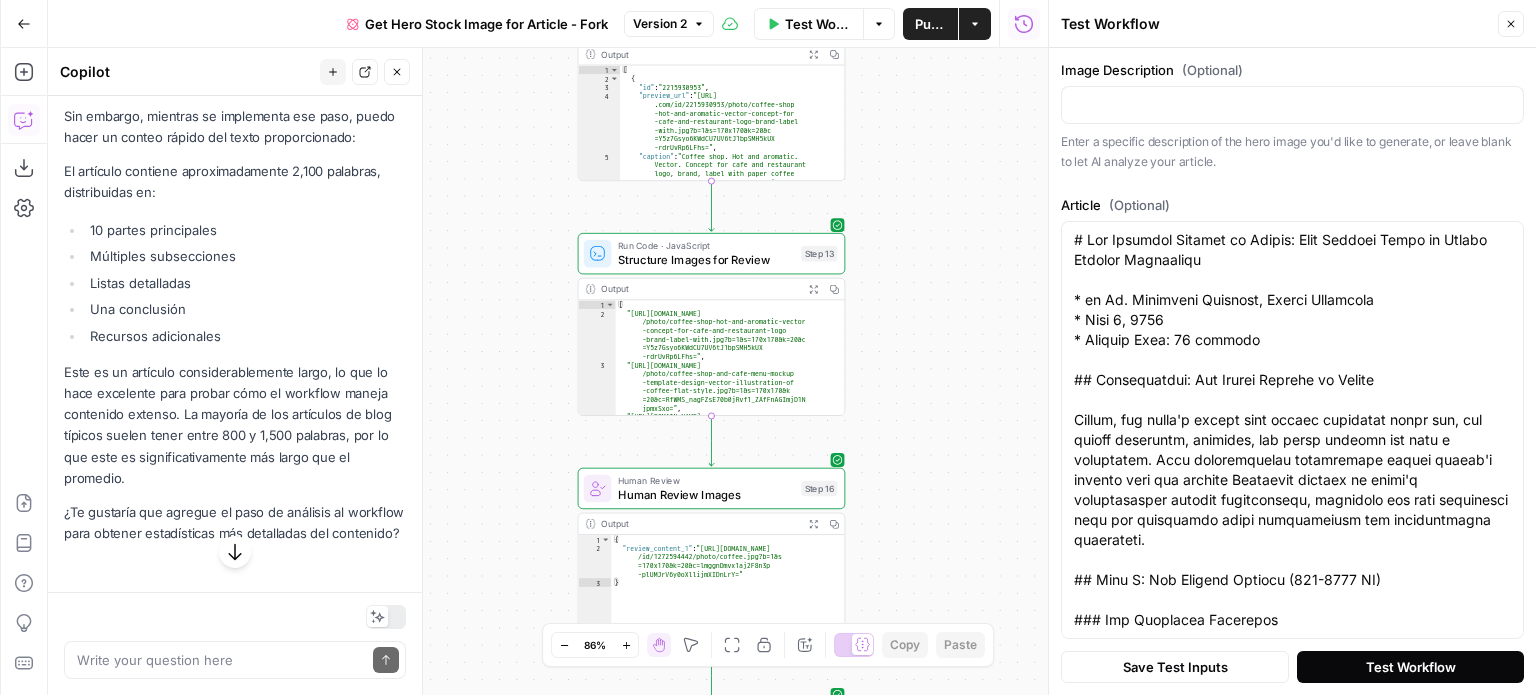 click on "Test Workflow" at bounding box center [1411, 667] 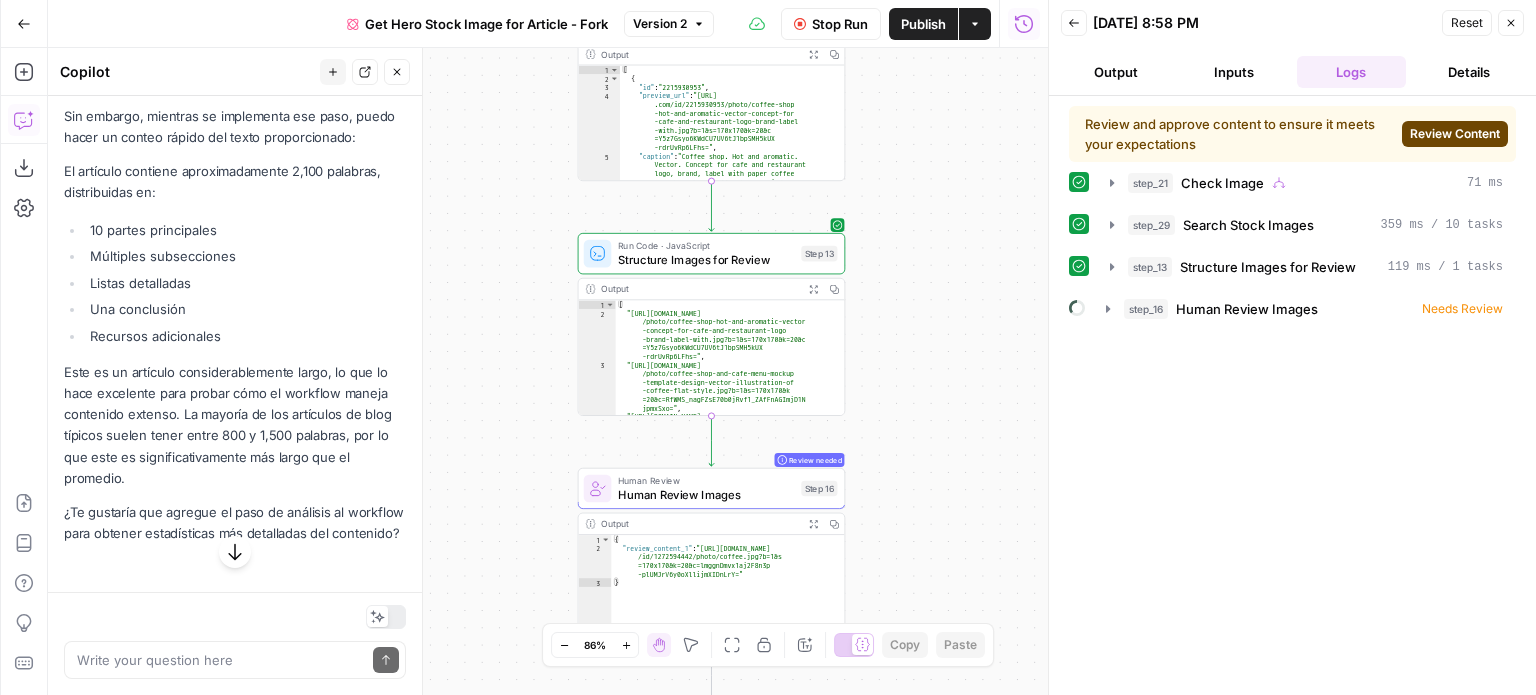 click on "Review Content" at bounding box center (1455, 134) 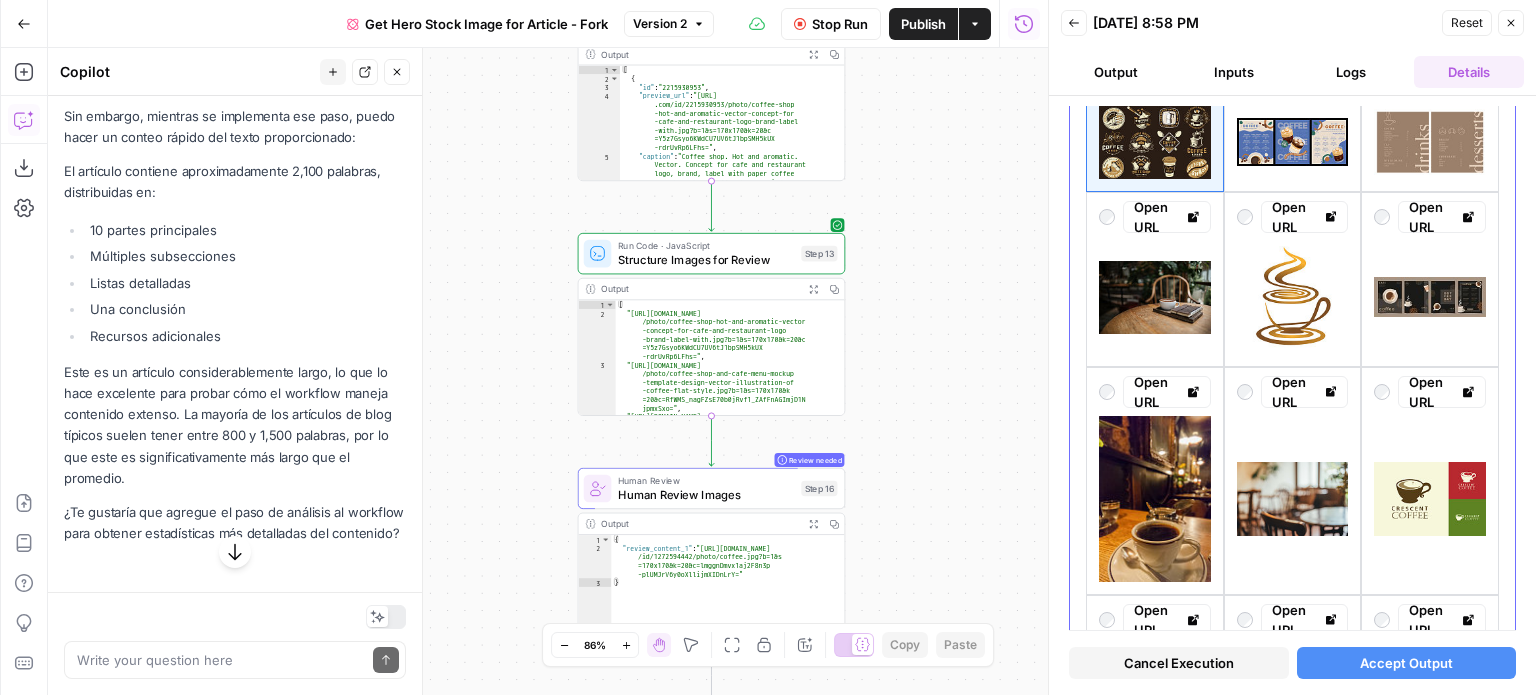 scroll, scrollTop: 100, scrollLeft: 0, axis: vertical 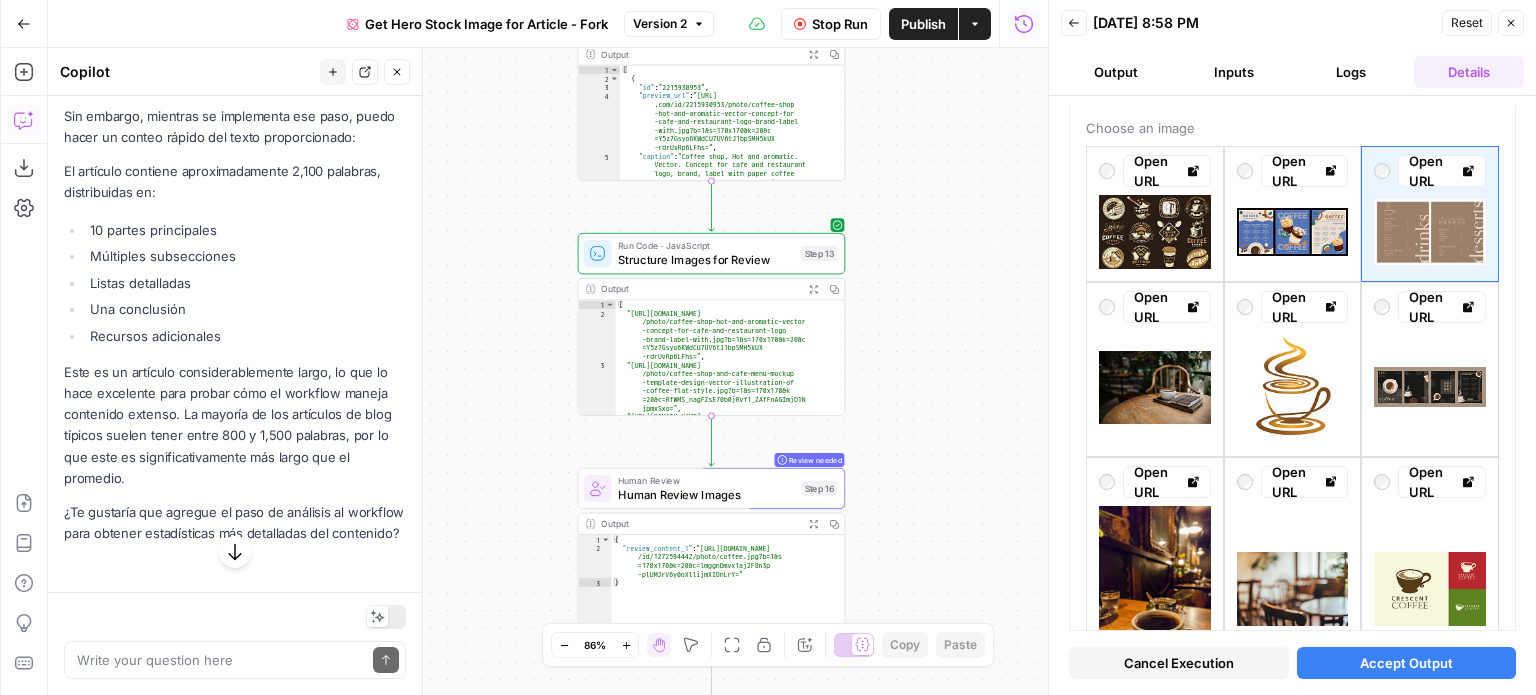click on "Accept Output" at bounding box center [1406, 663] 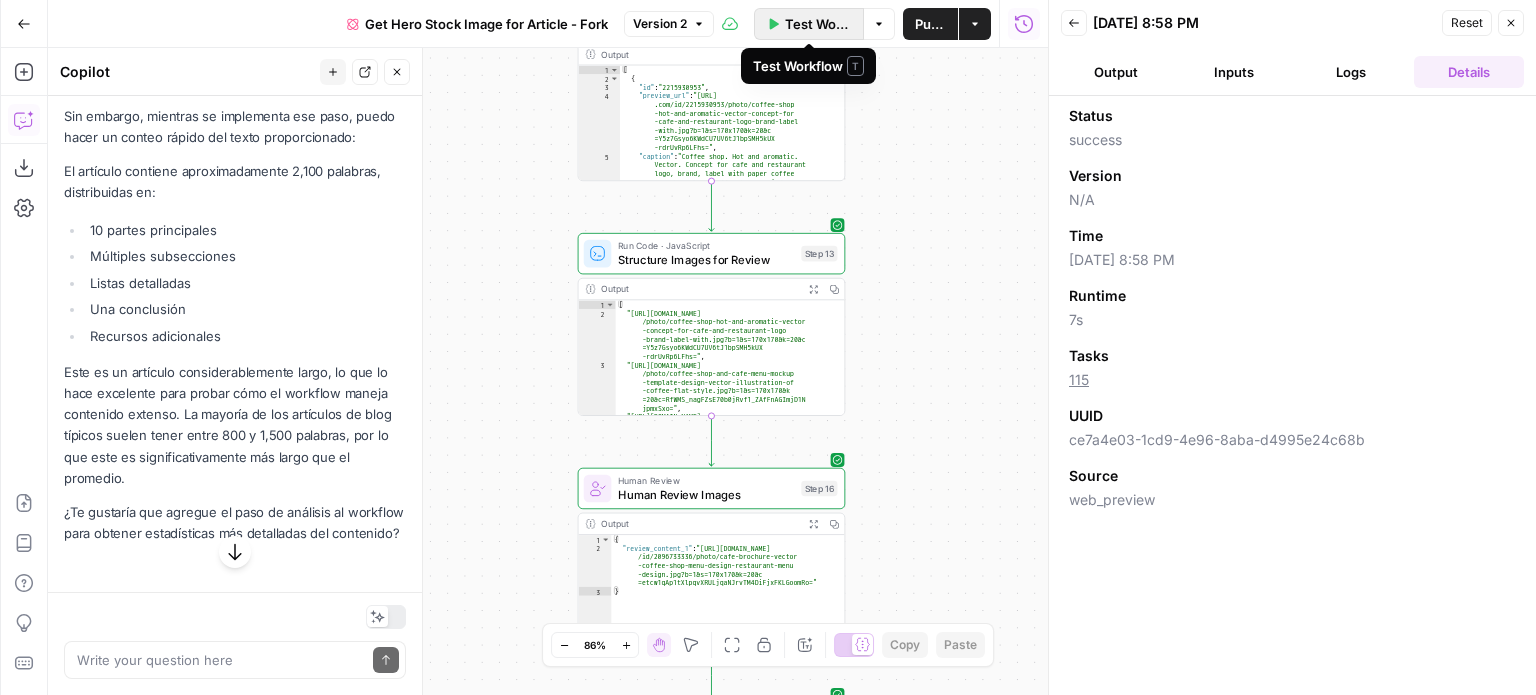 click on "Test Workflow" at bounding box center (809, 24) 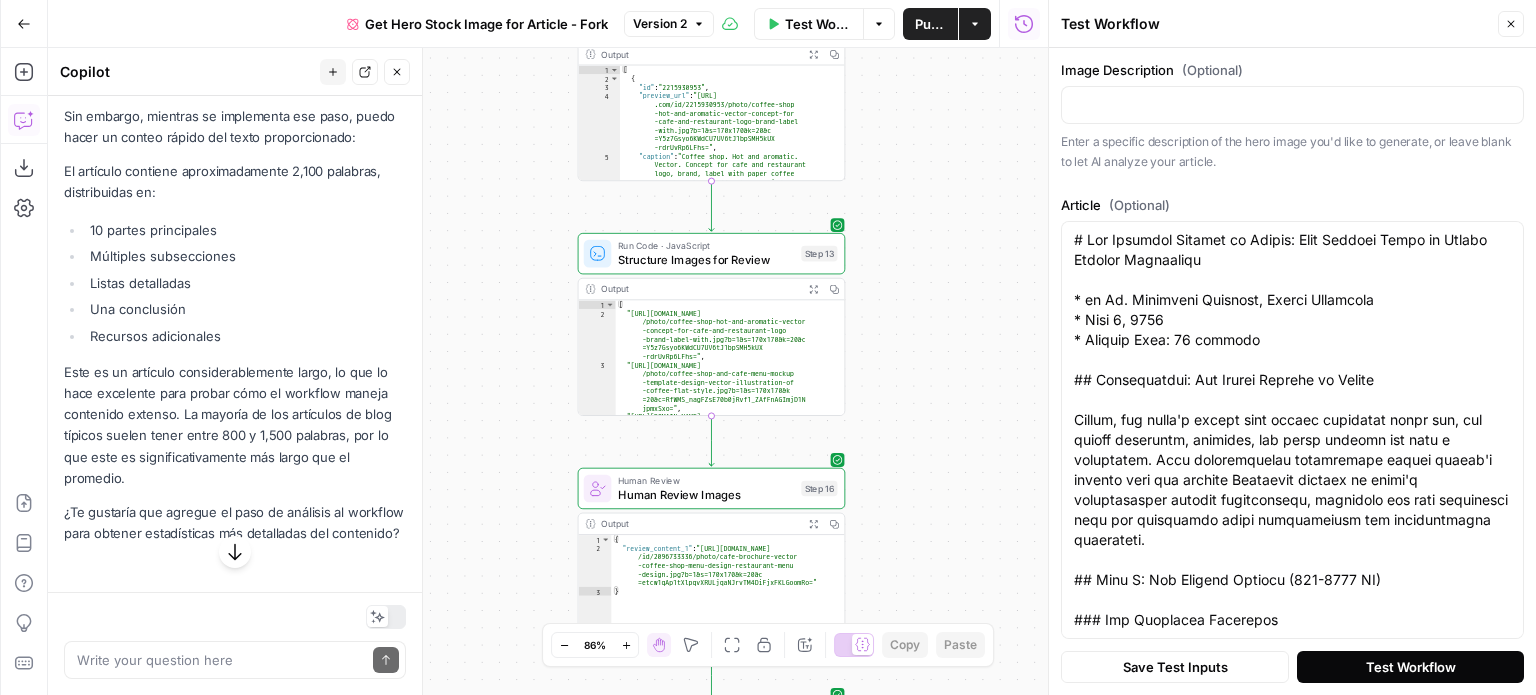 click on "Test Workflow" at bounding box center (1411, 667) 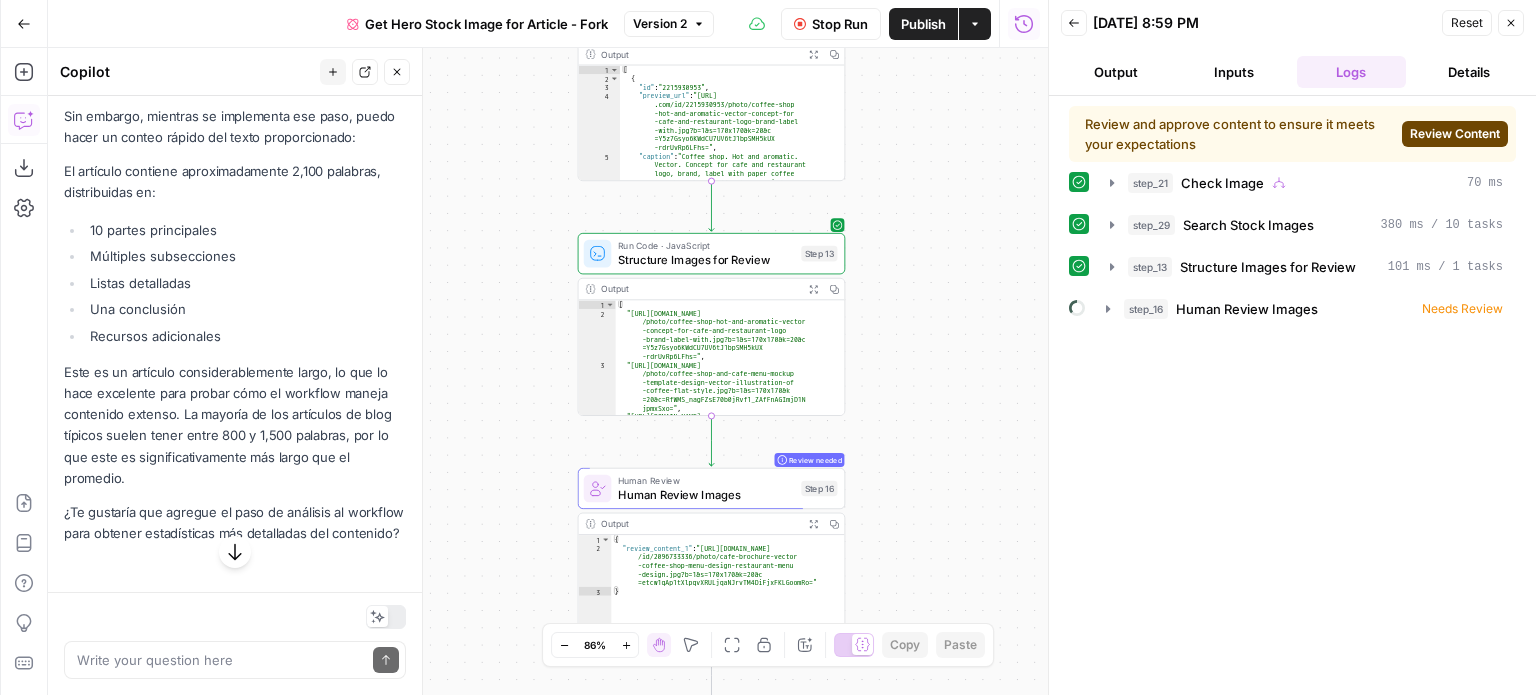 click on "Review Content" at bounding box center [1455, 134] 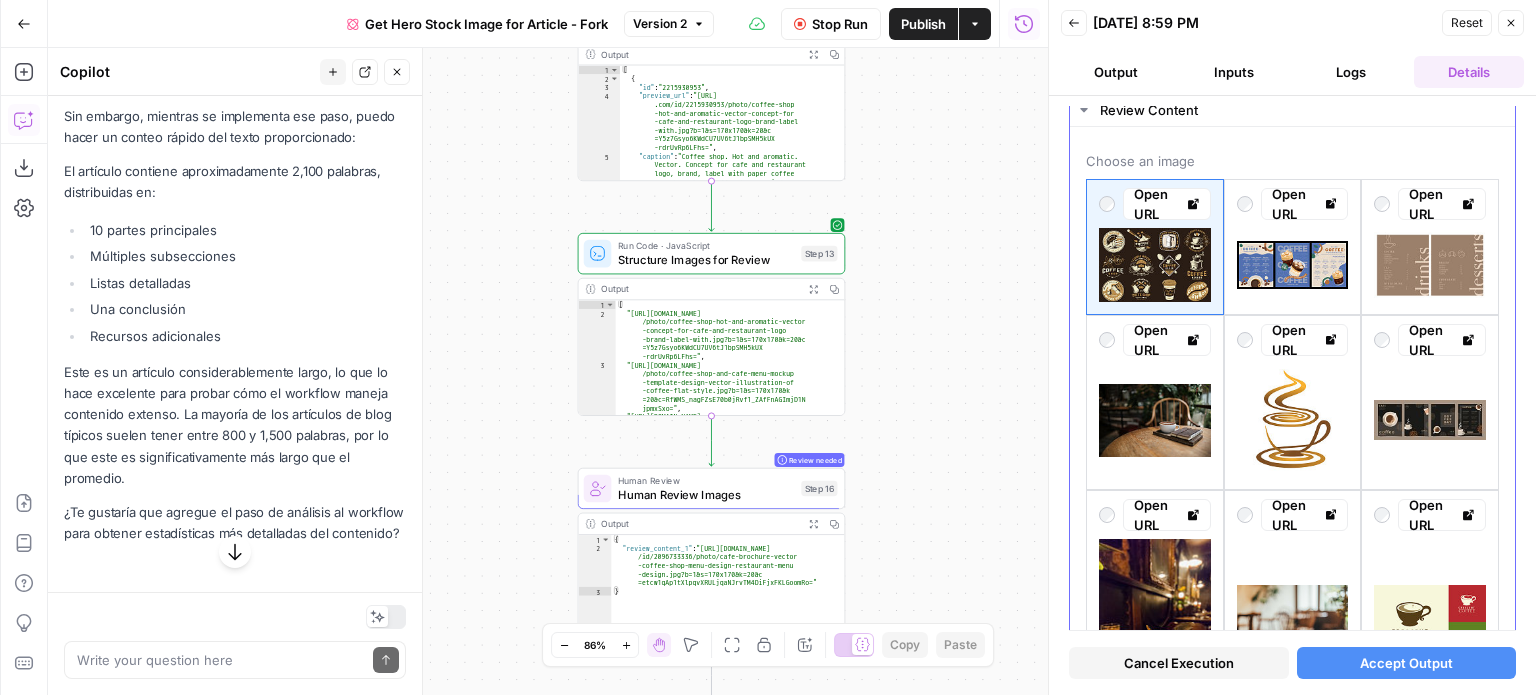 scroll, scrollTop: 100, scrollLeft: 0, axis: vertical 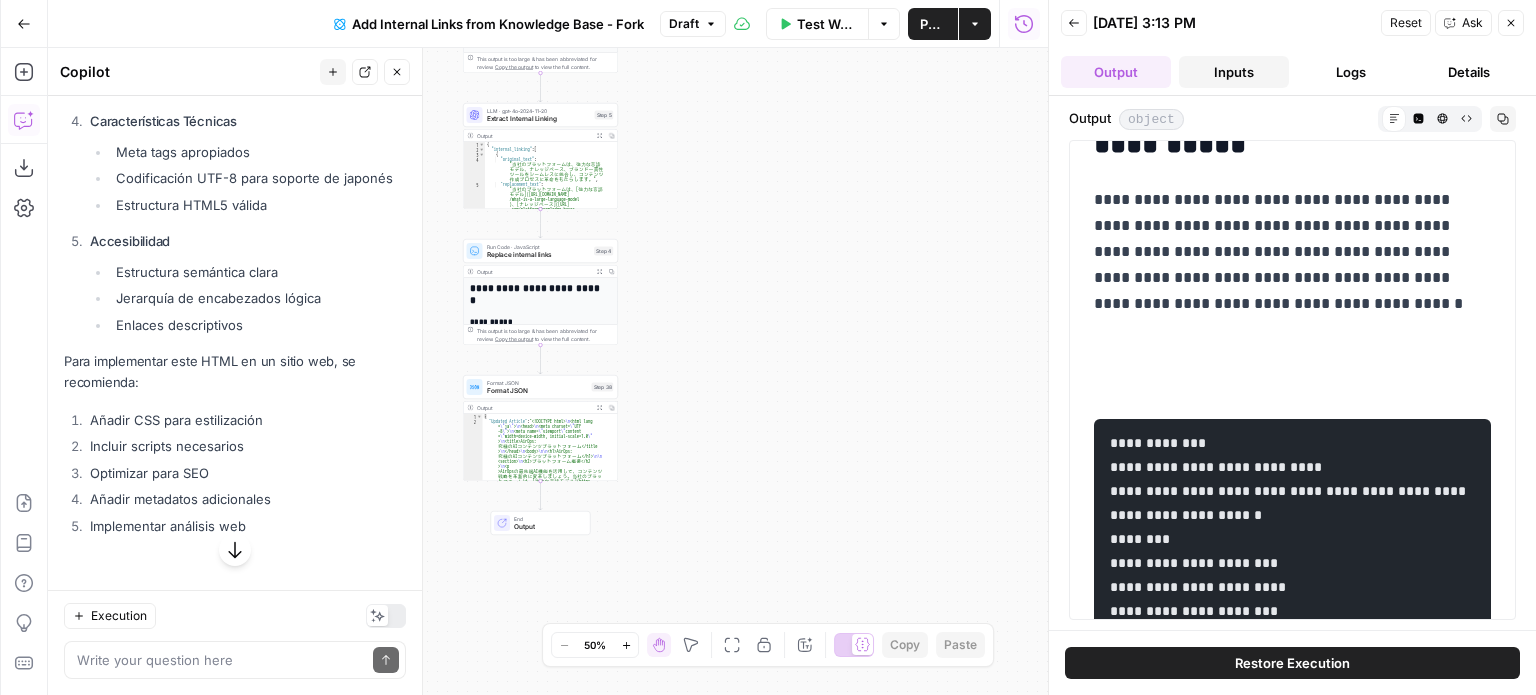 click on "Inputs" at bounding box center (1234, 72) 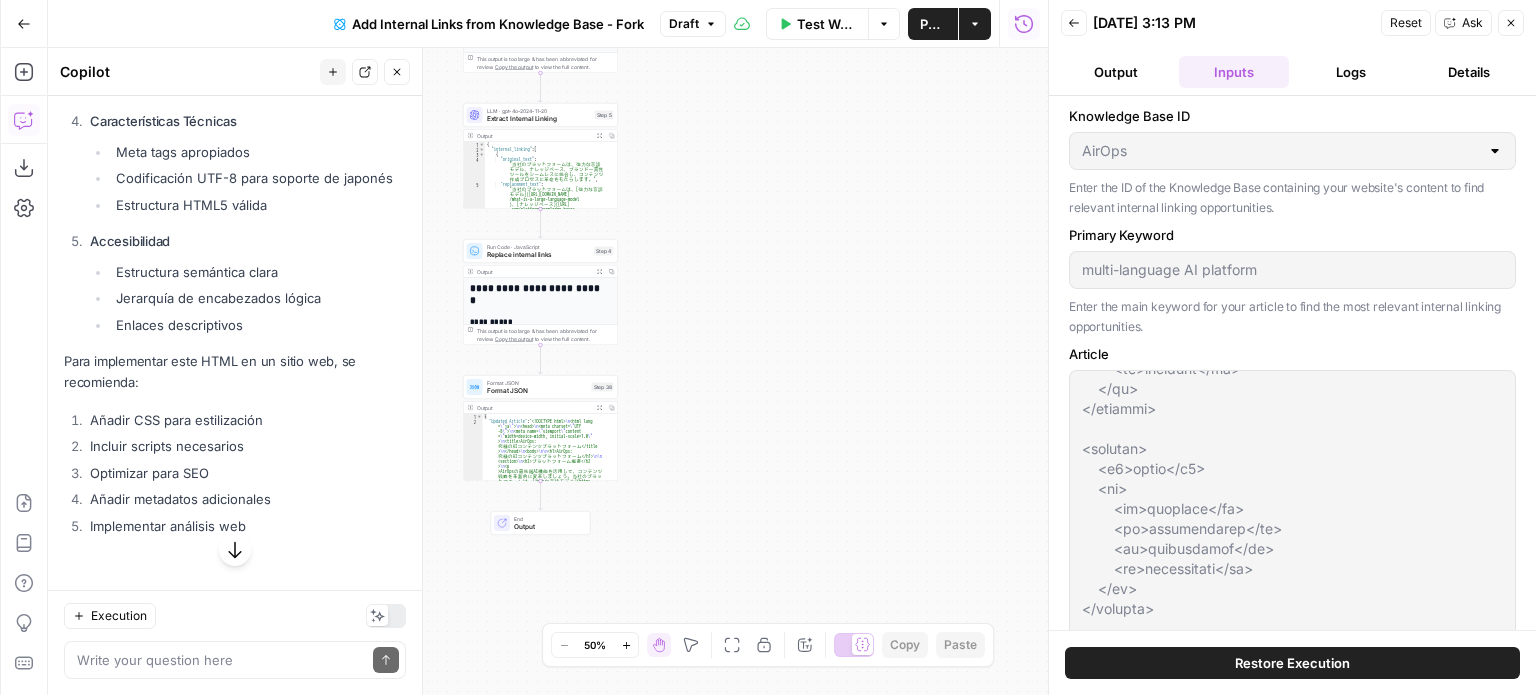 scroll, scrollTop: 3519, scrollLeft: 0, axis: vertical 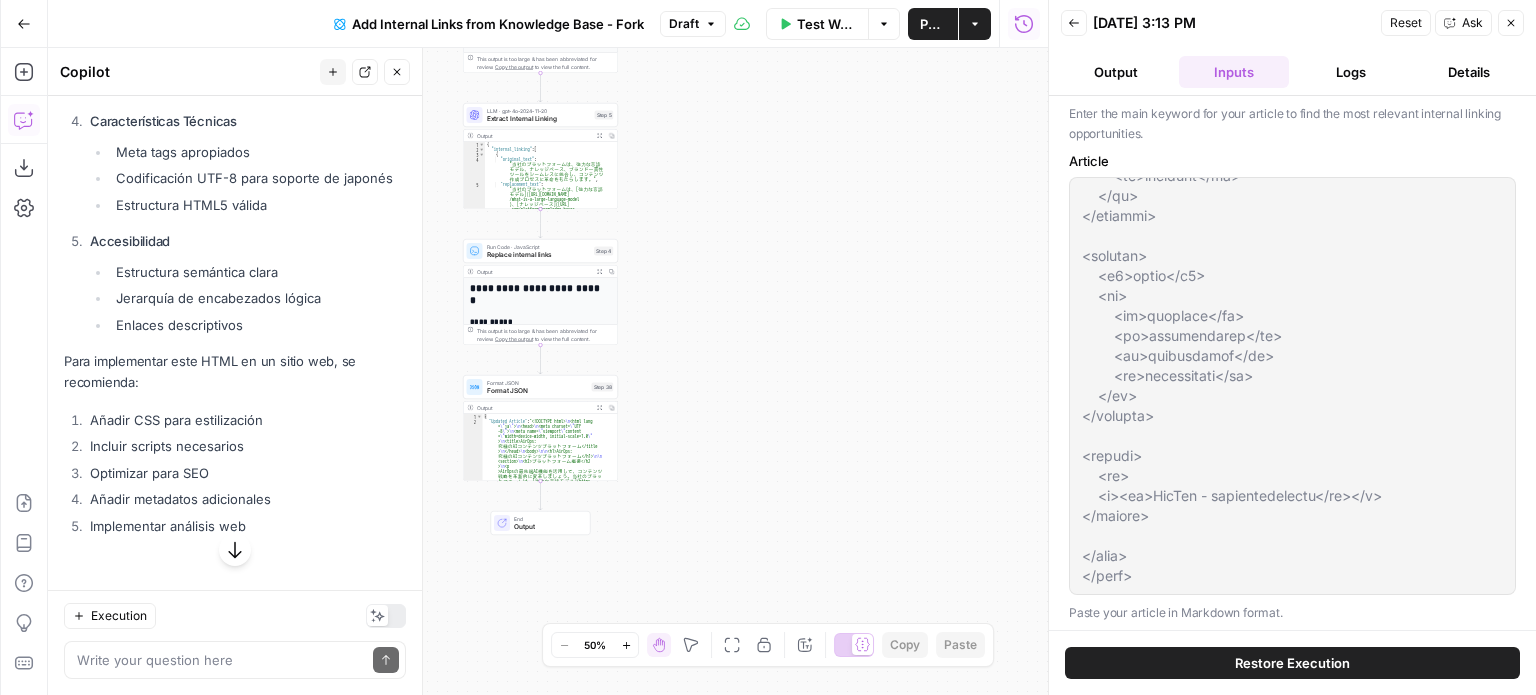 drag, startPoint x: 1076, startPoint y: 385, endPoint x: 1232, endPoint y: 626, distance: 287.08362 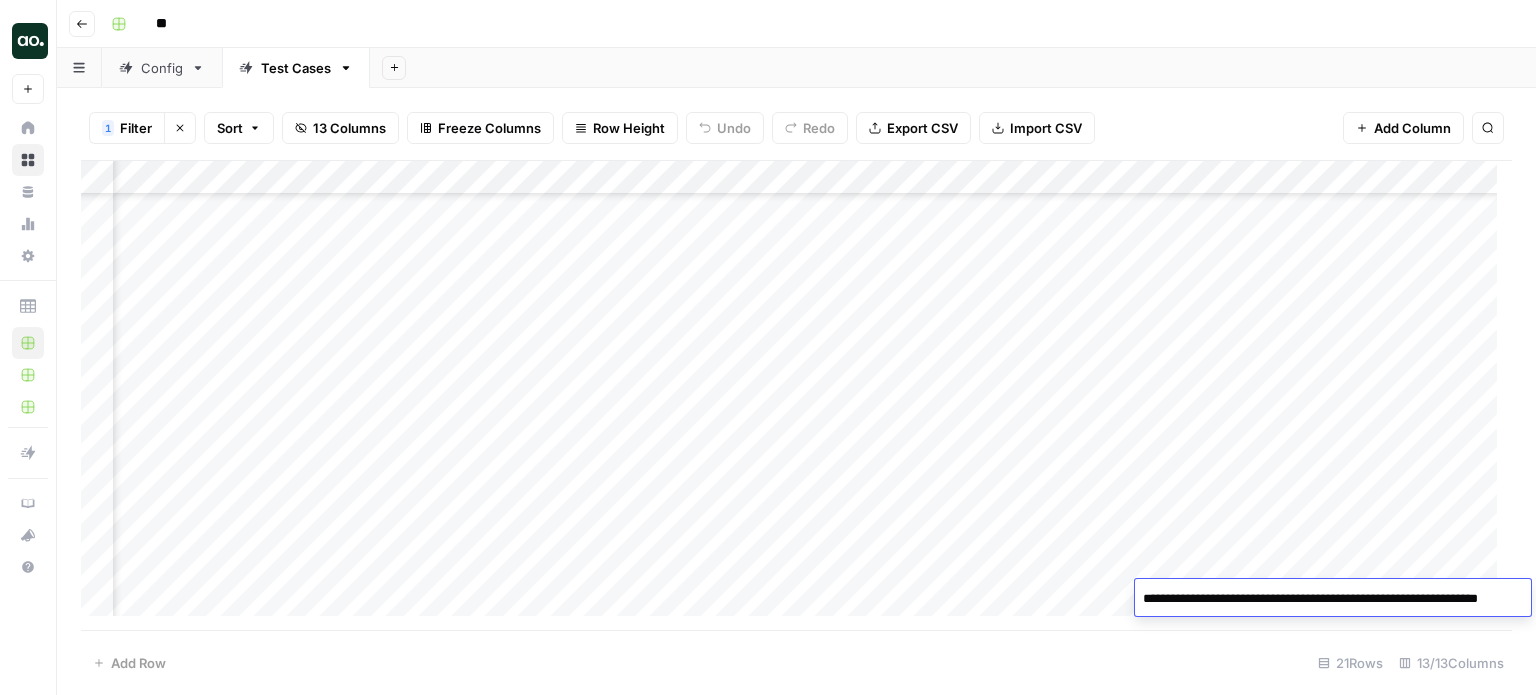 scroll, scrollTop: 0, scrollLeft: 0, axis: both 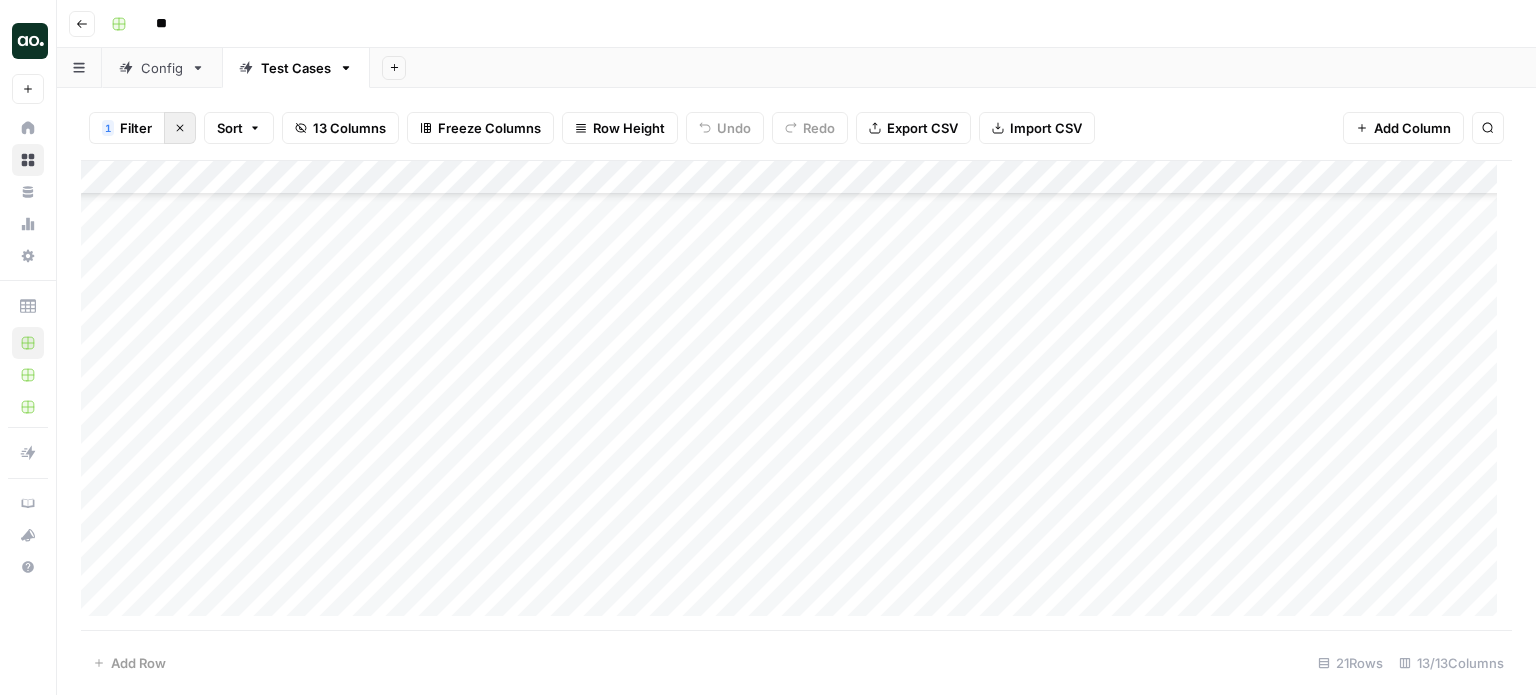 click 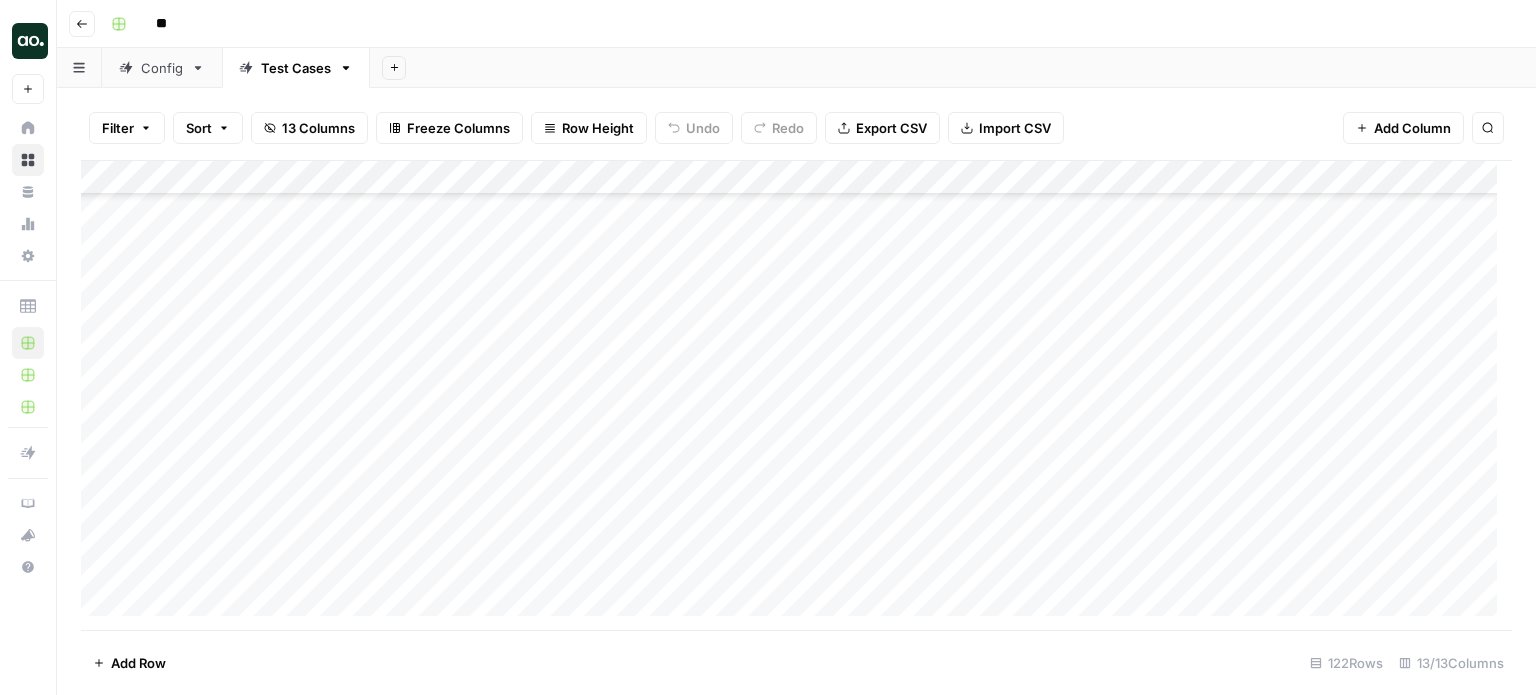 click on "Config" at bounding box center (162, 68) 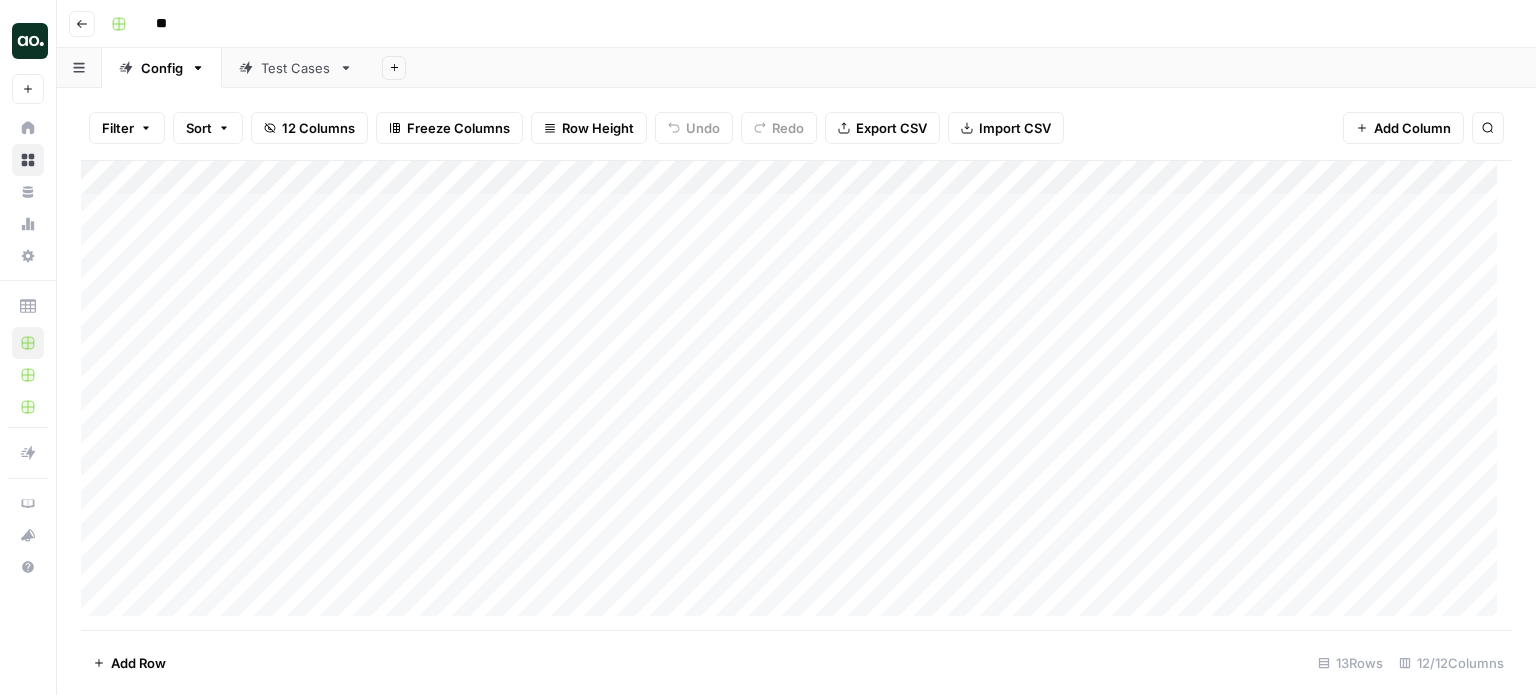 click on "Test Cases" at bounding box center (285, 68) 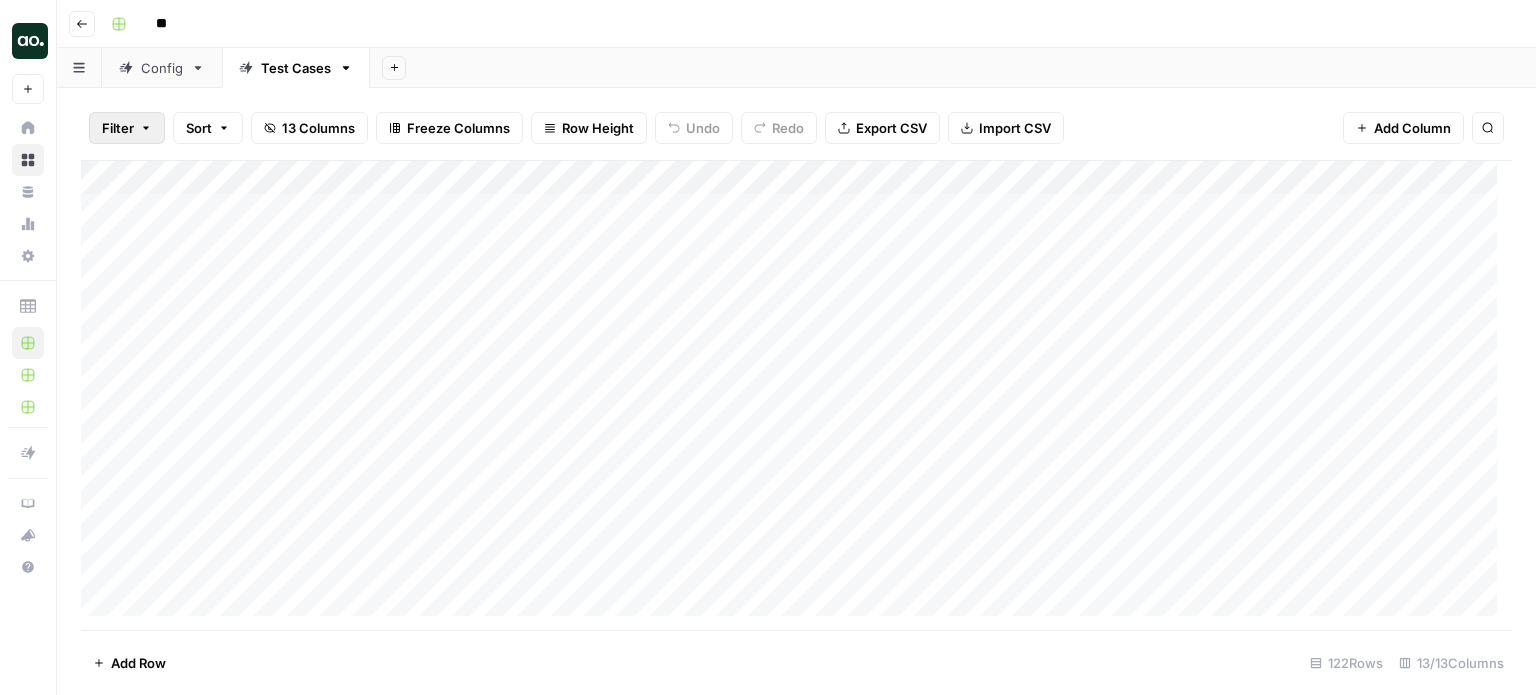click on "Filter" at bounding box center (118, 128) 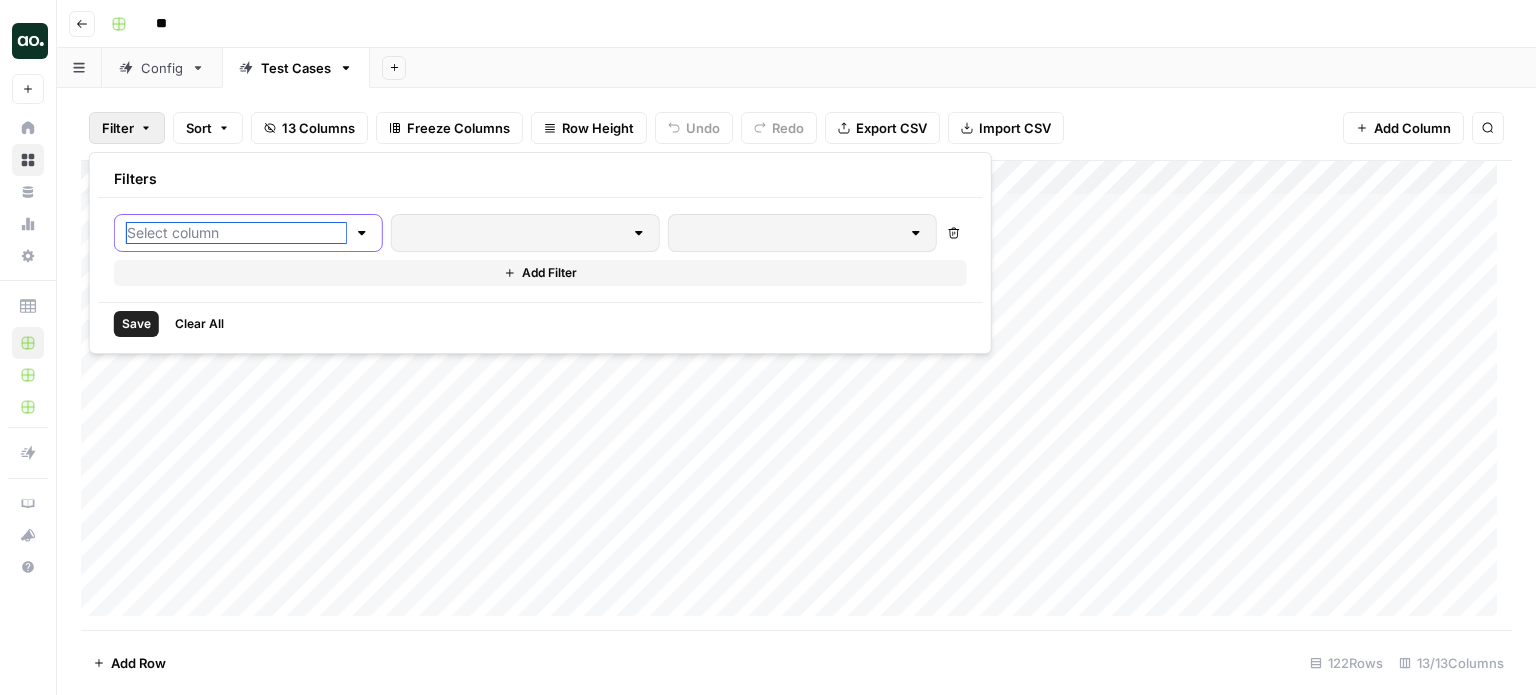 click at bounding box center [236, 233] 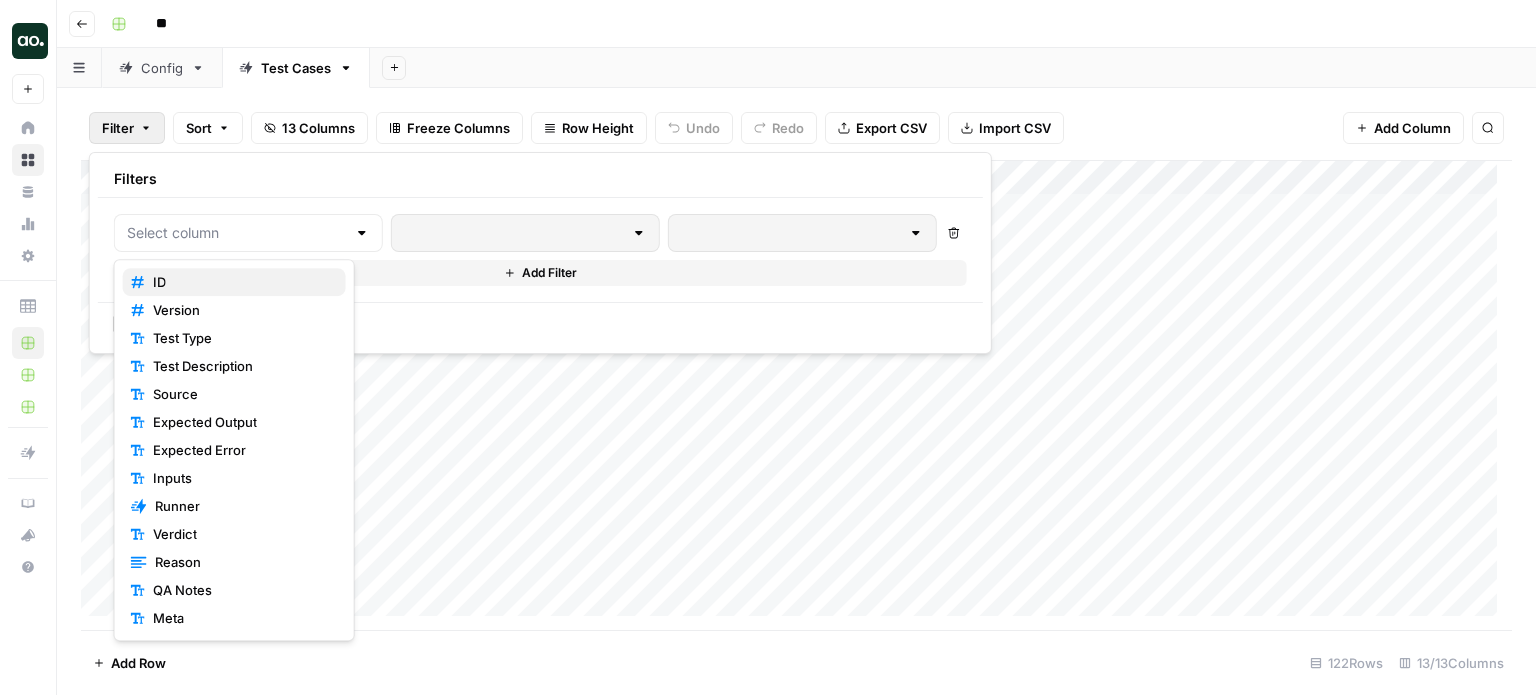 click on "ID" at bounding box center (159, 282) 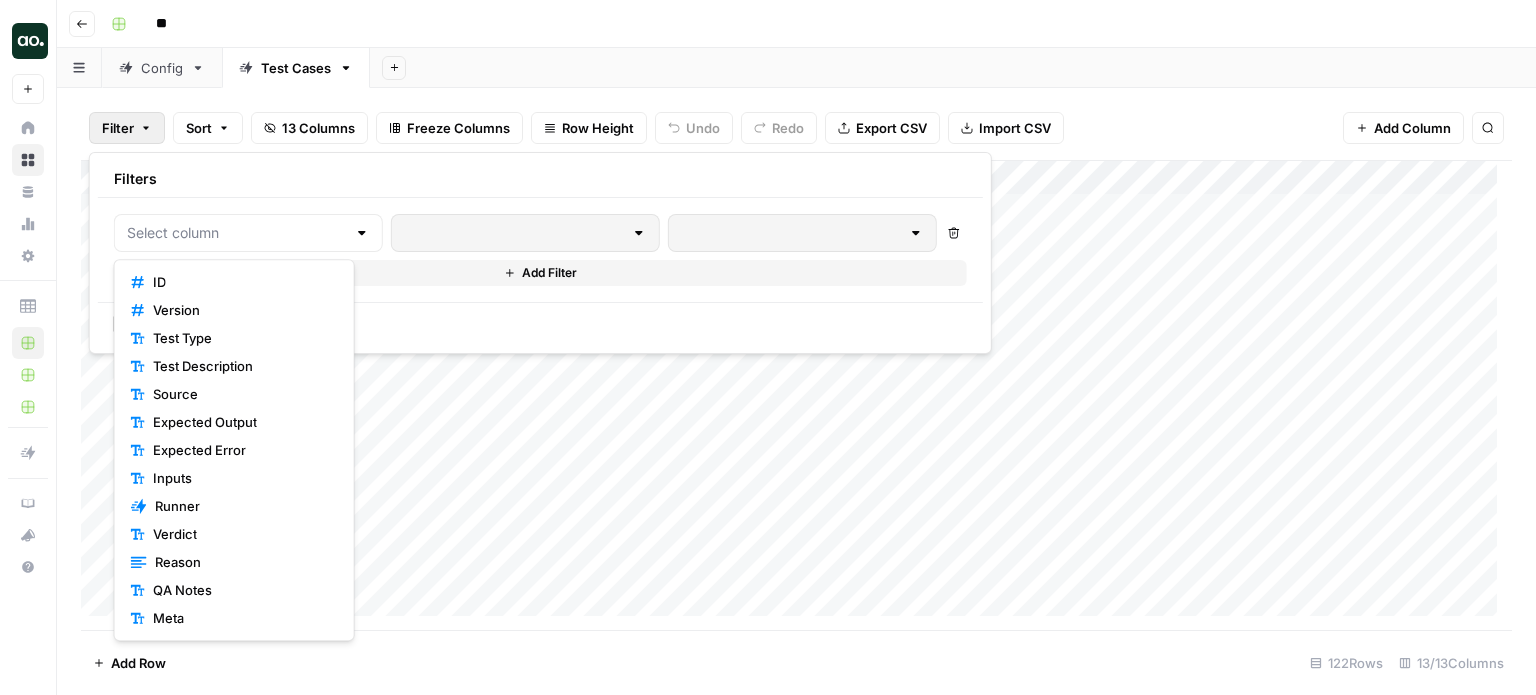 type on "ID" 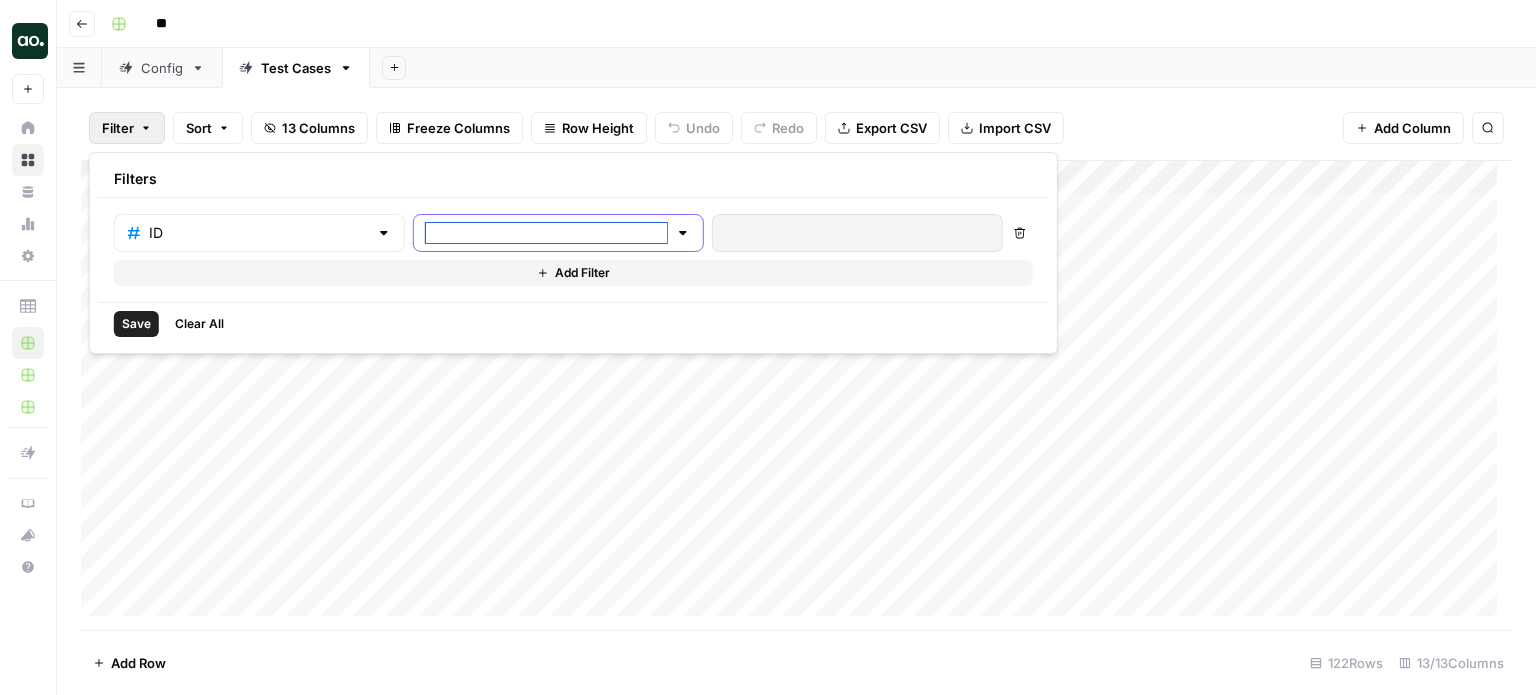 click at bounding box center [546, 233] 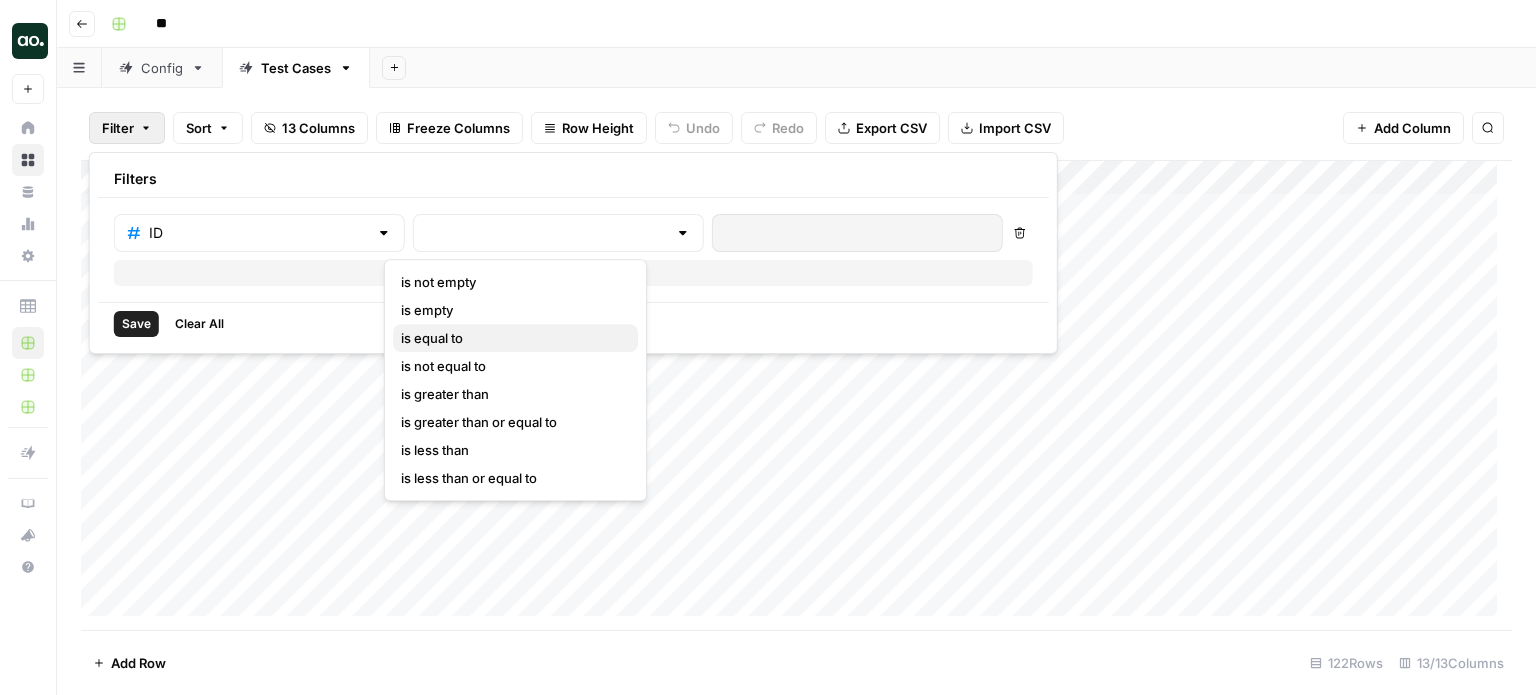 click on "is equal to" at bounding box center [515, 338] 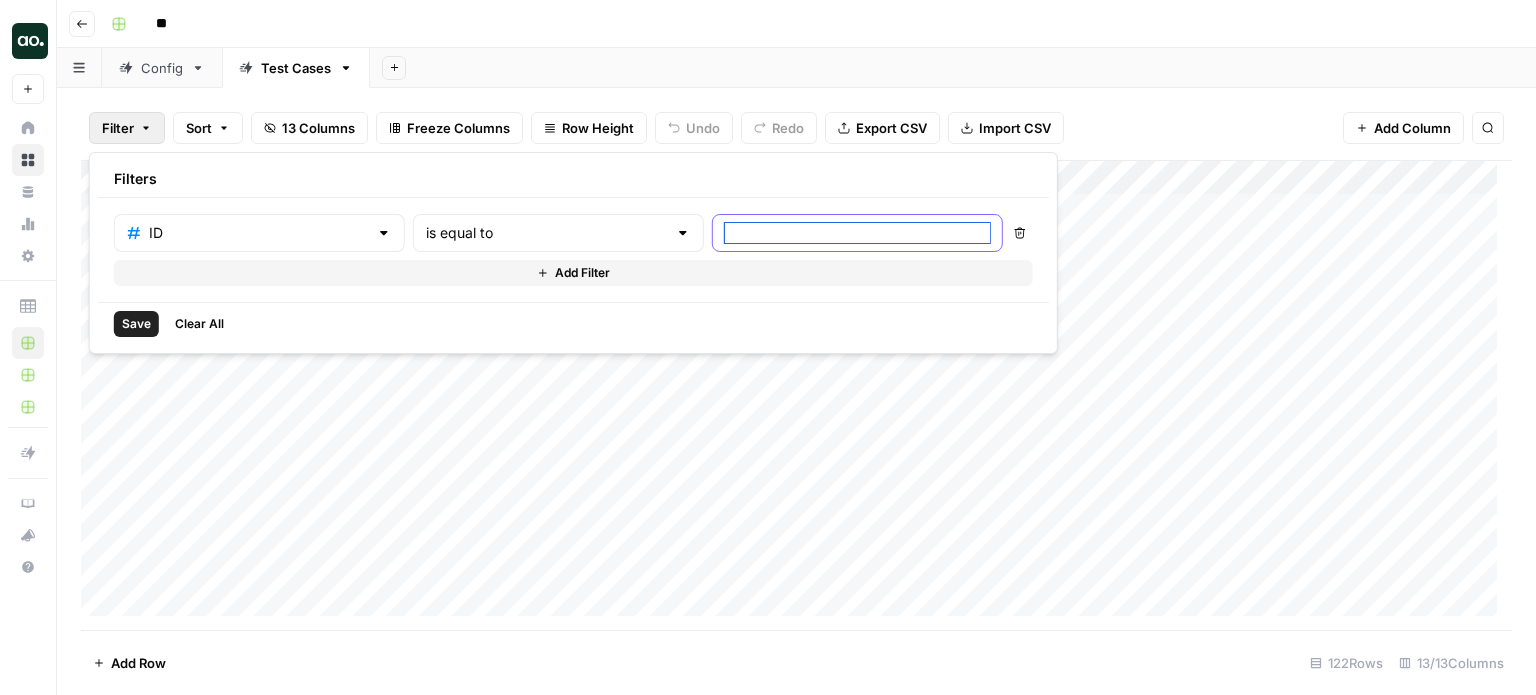 click at bounding box center (857, 233) 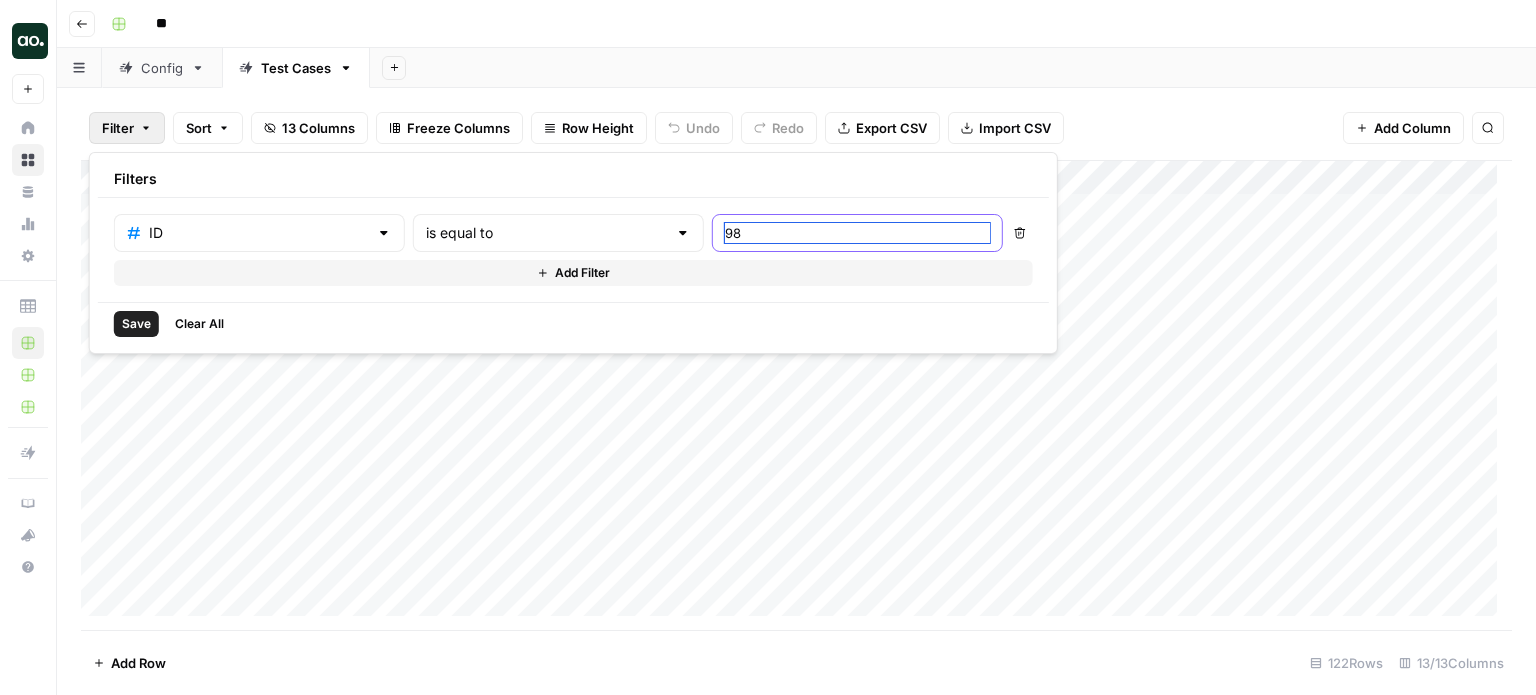 type on "9" 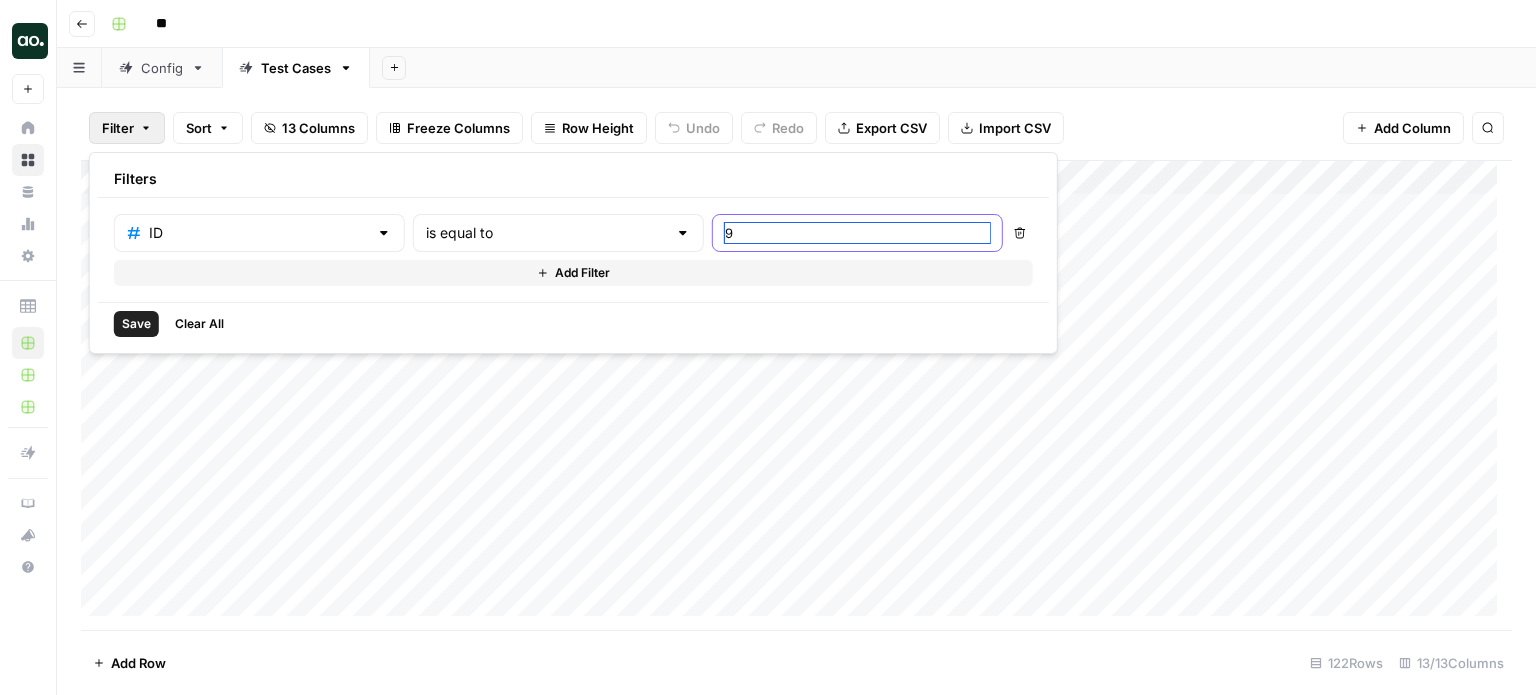 type 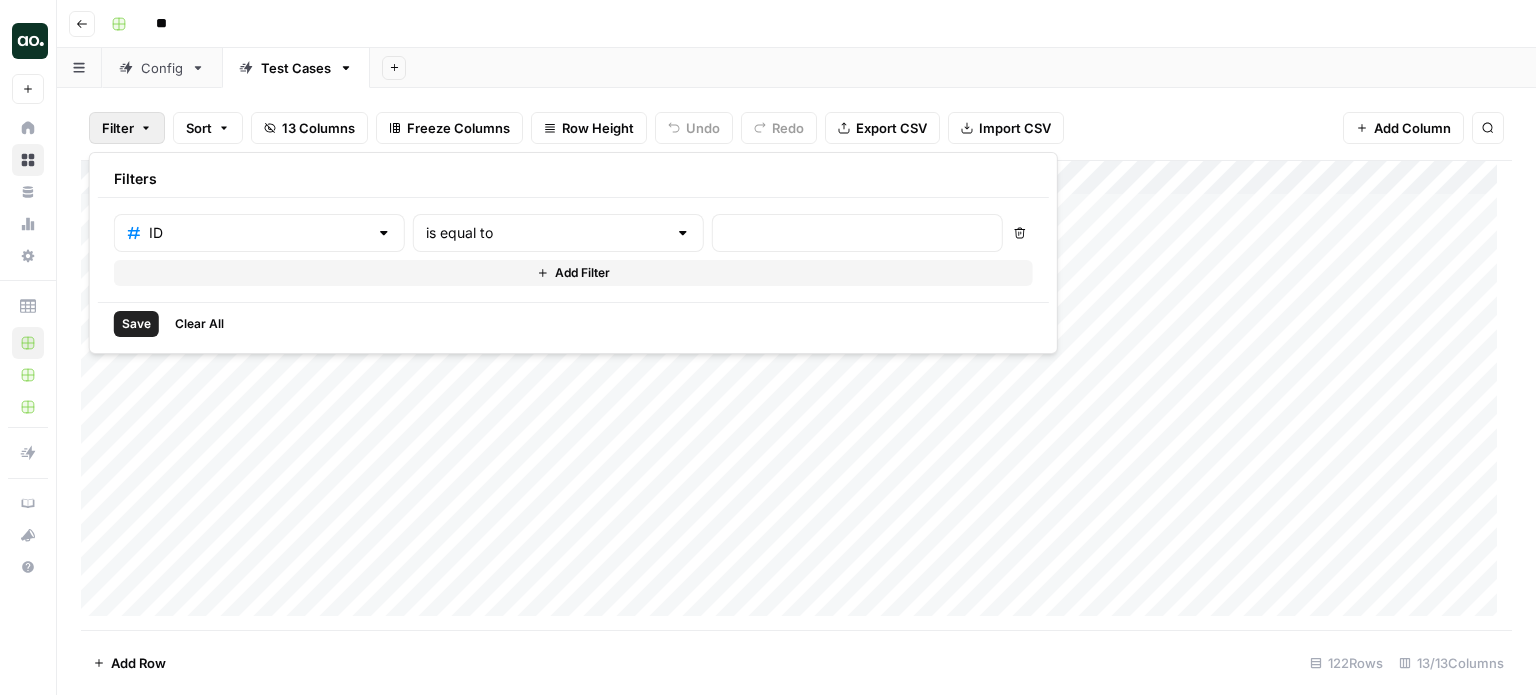 click on "Config" at bounding box center [162, 68] 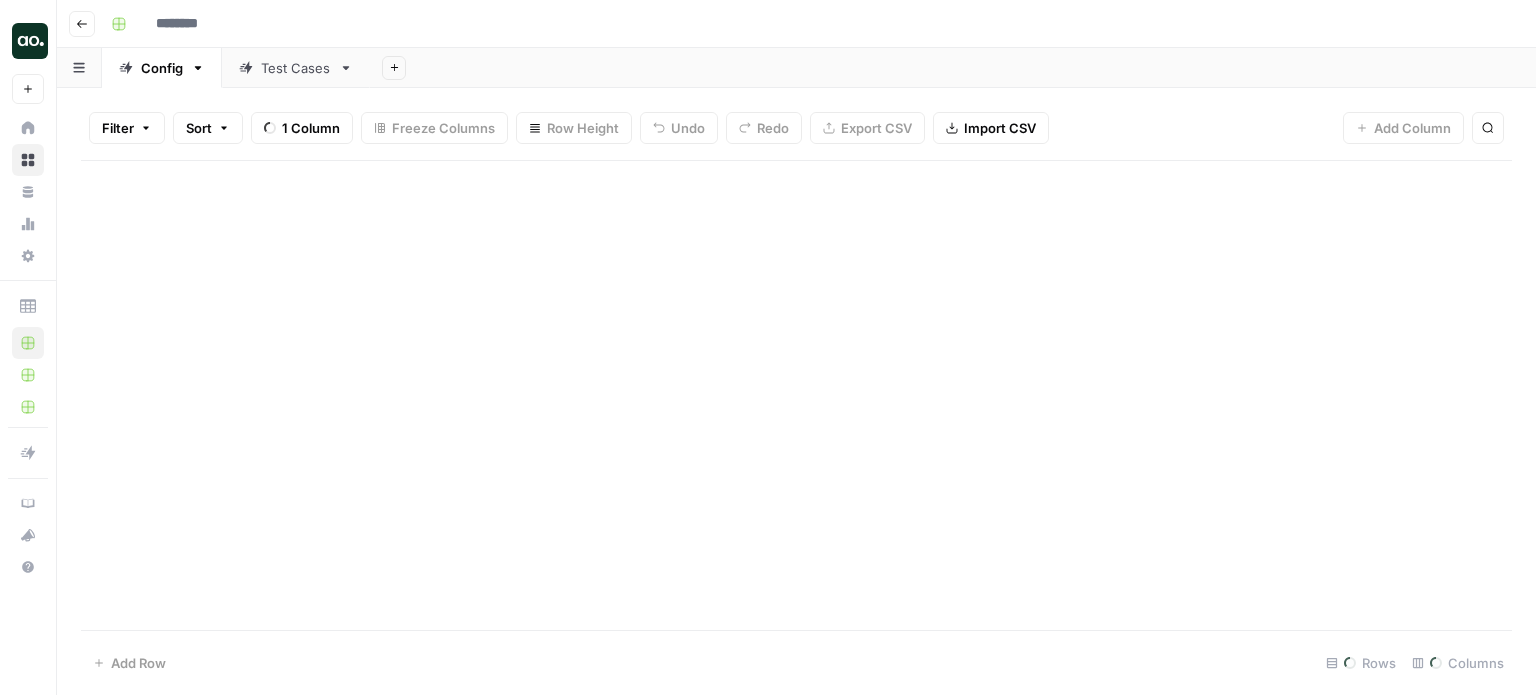 type on "**" 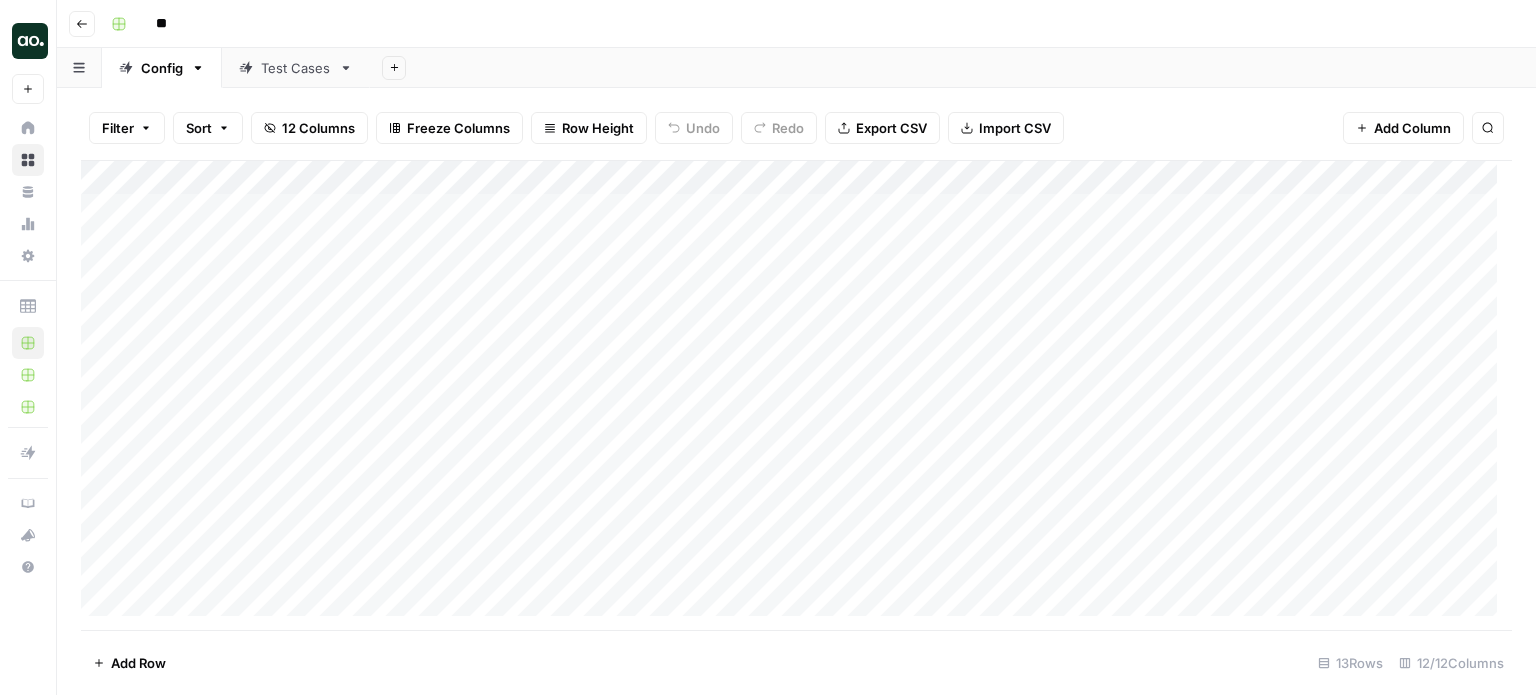 click on "Test Cases" at bounding box center (296, 68) 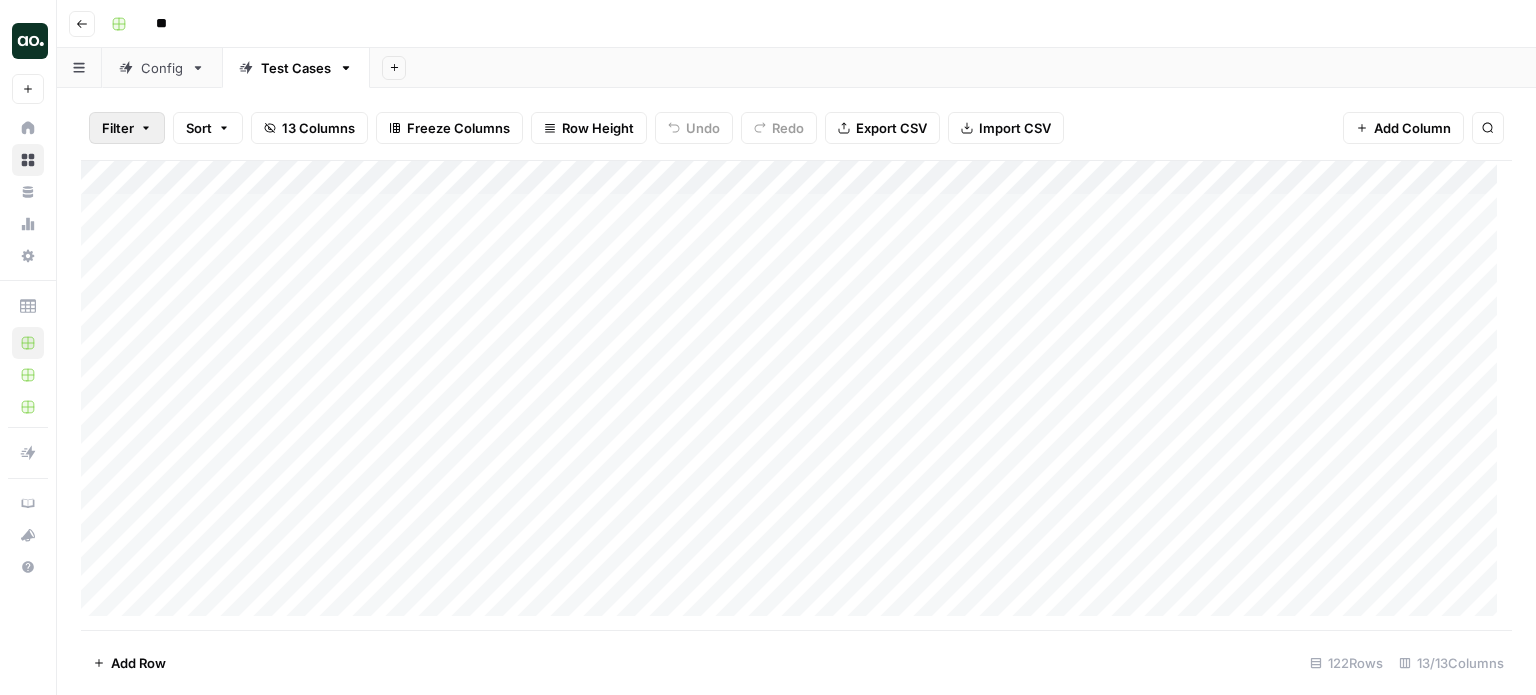click on "Filter" at bounding box center [127, 128] 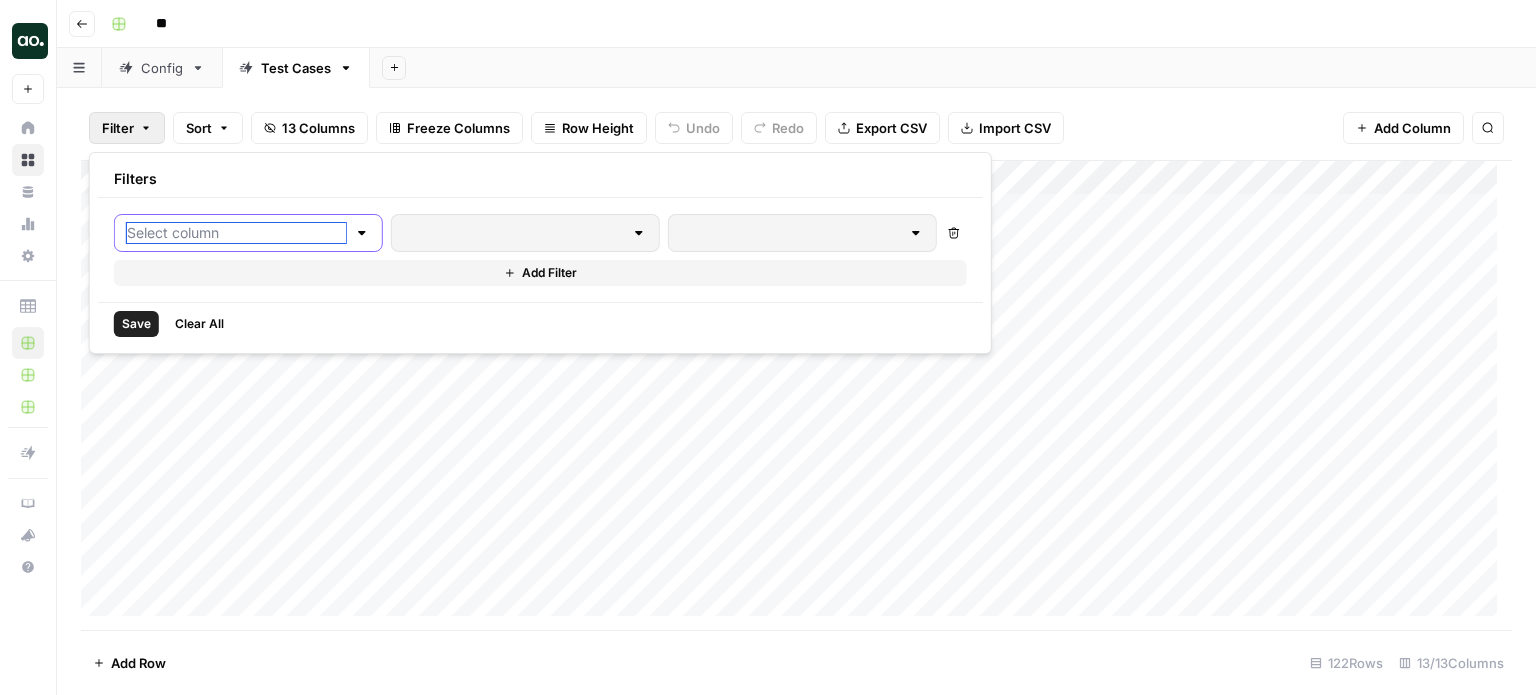 click at bounding box center [236, 233] 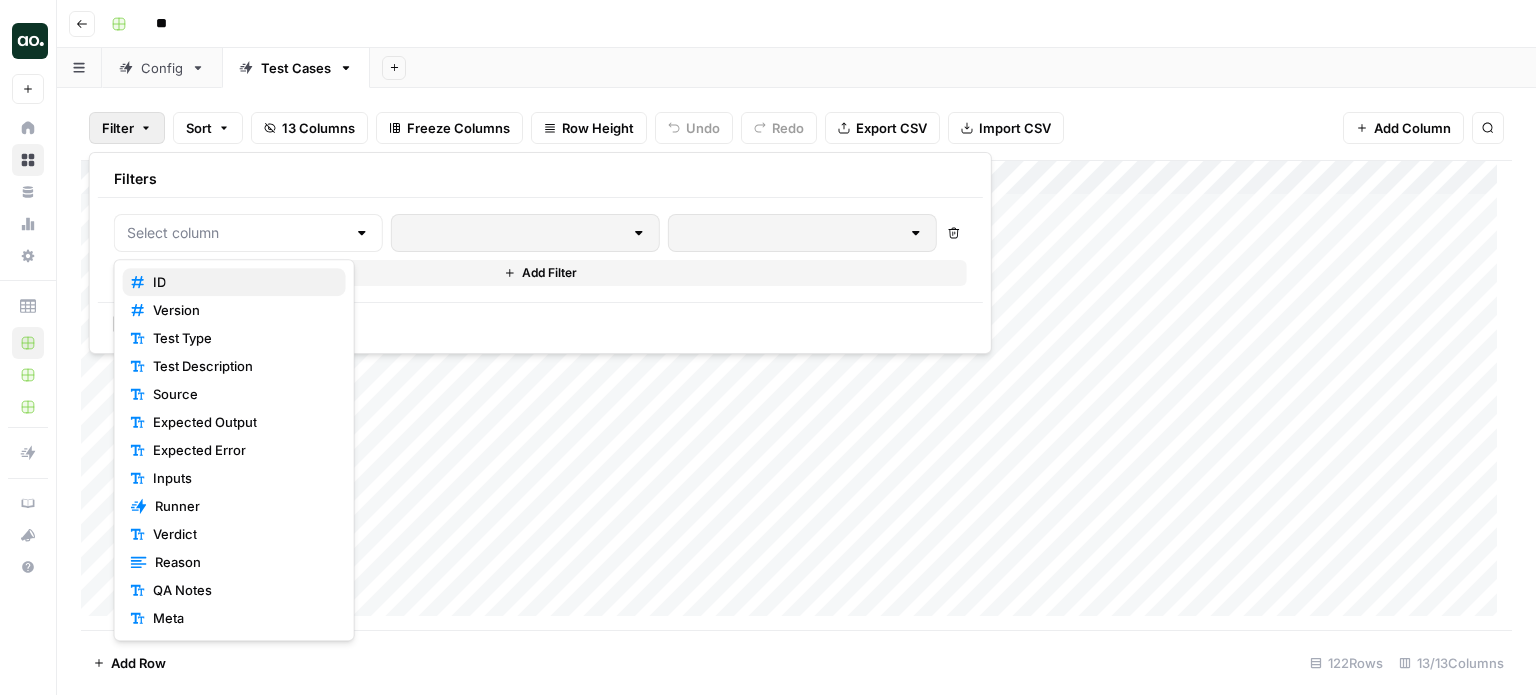 click on "ID" at bounding box center [234, 282] 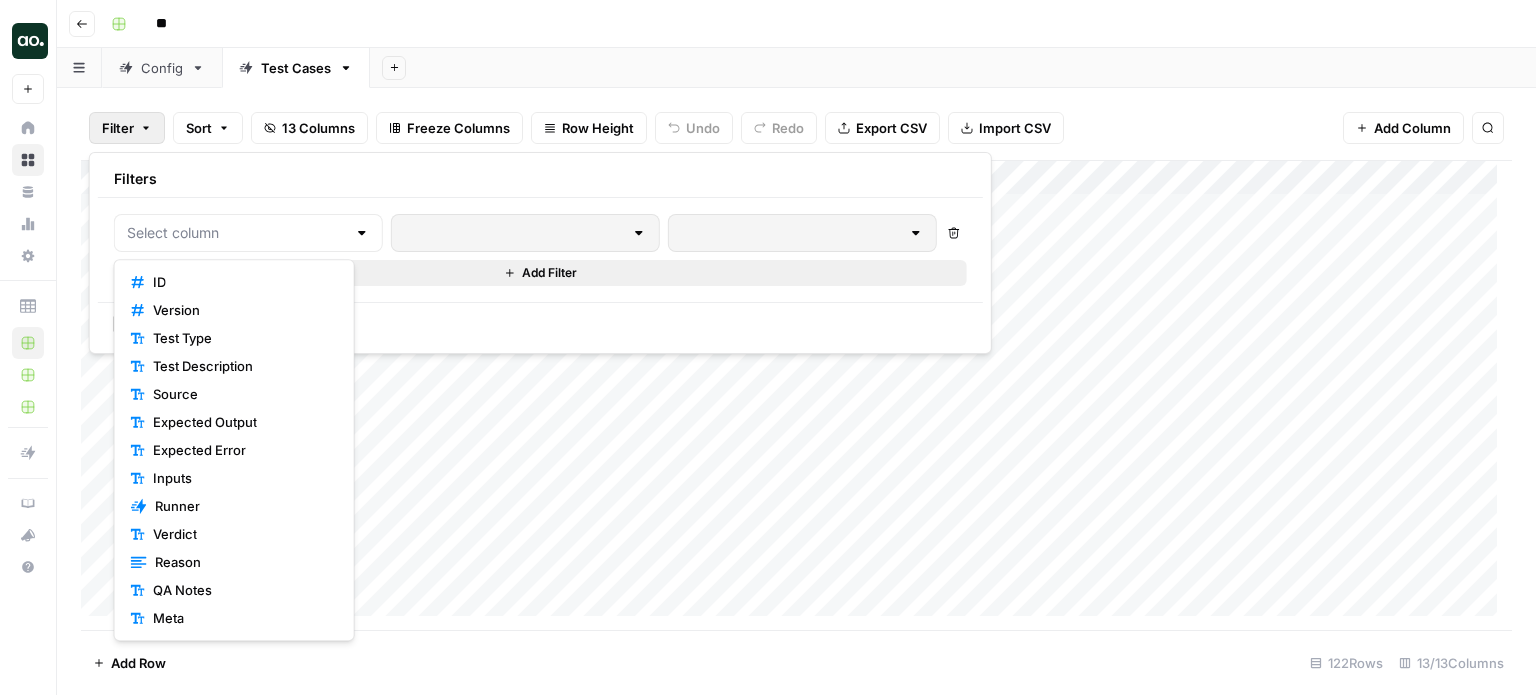 type on "ID" 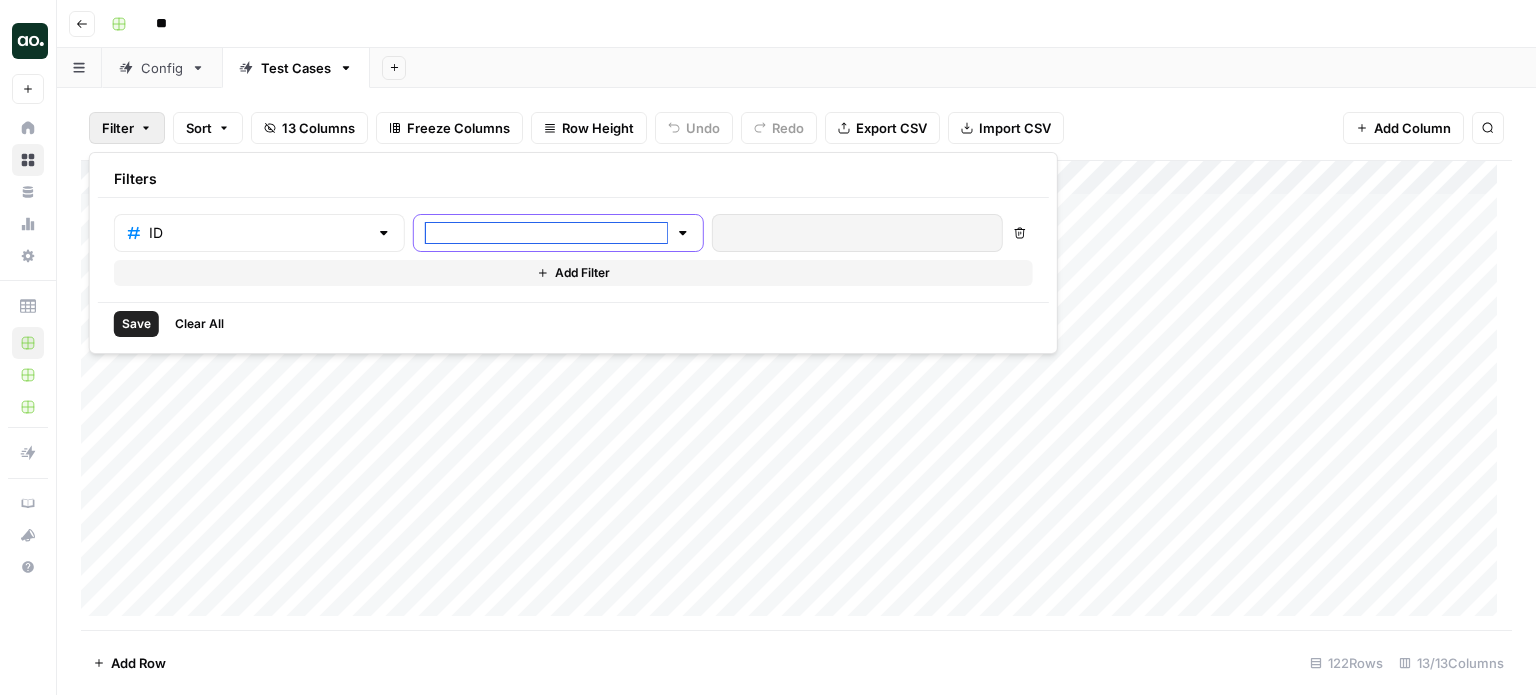 click at bounding box center [546, 233] 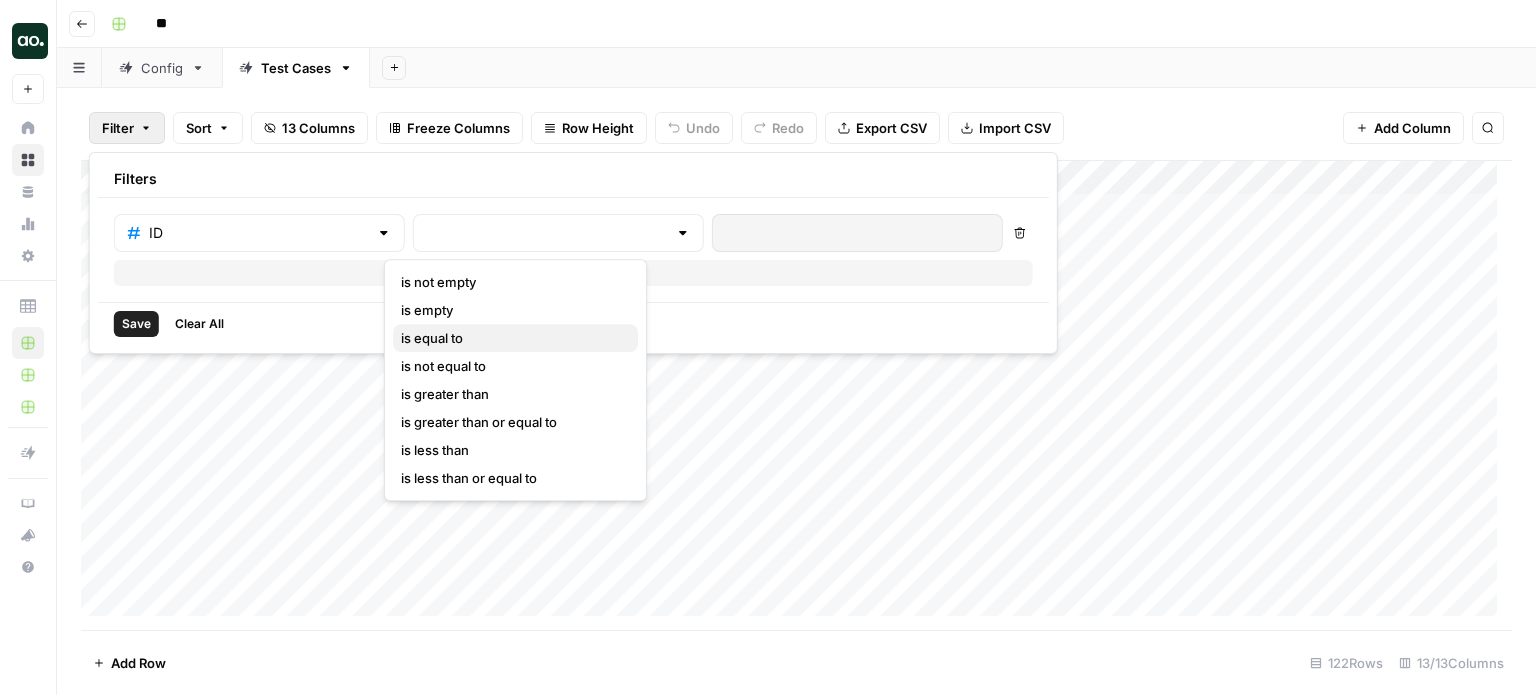 click on "is equal to" at bounding box center [432, 338] 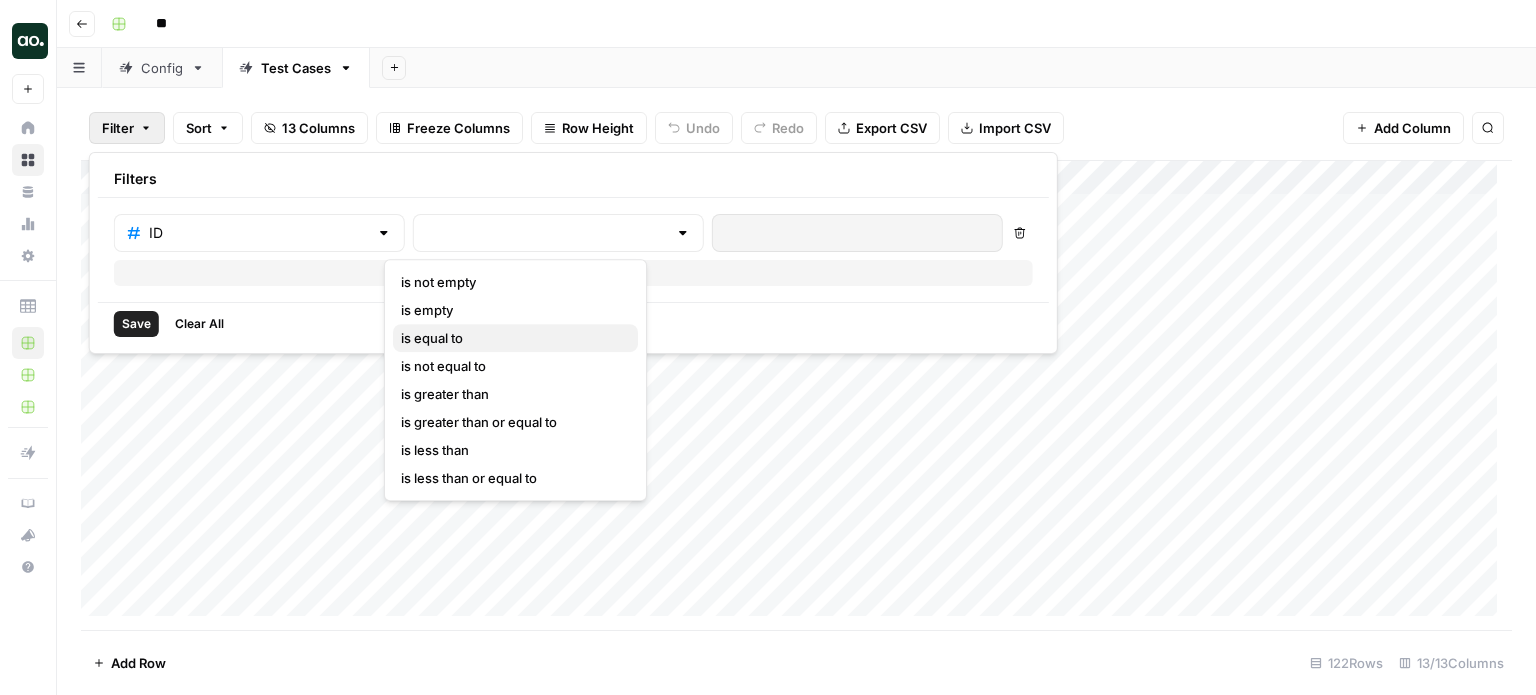 type on "is equal to" 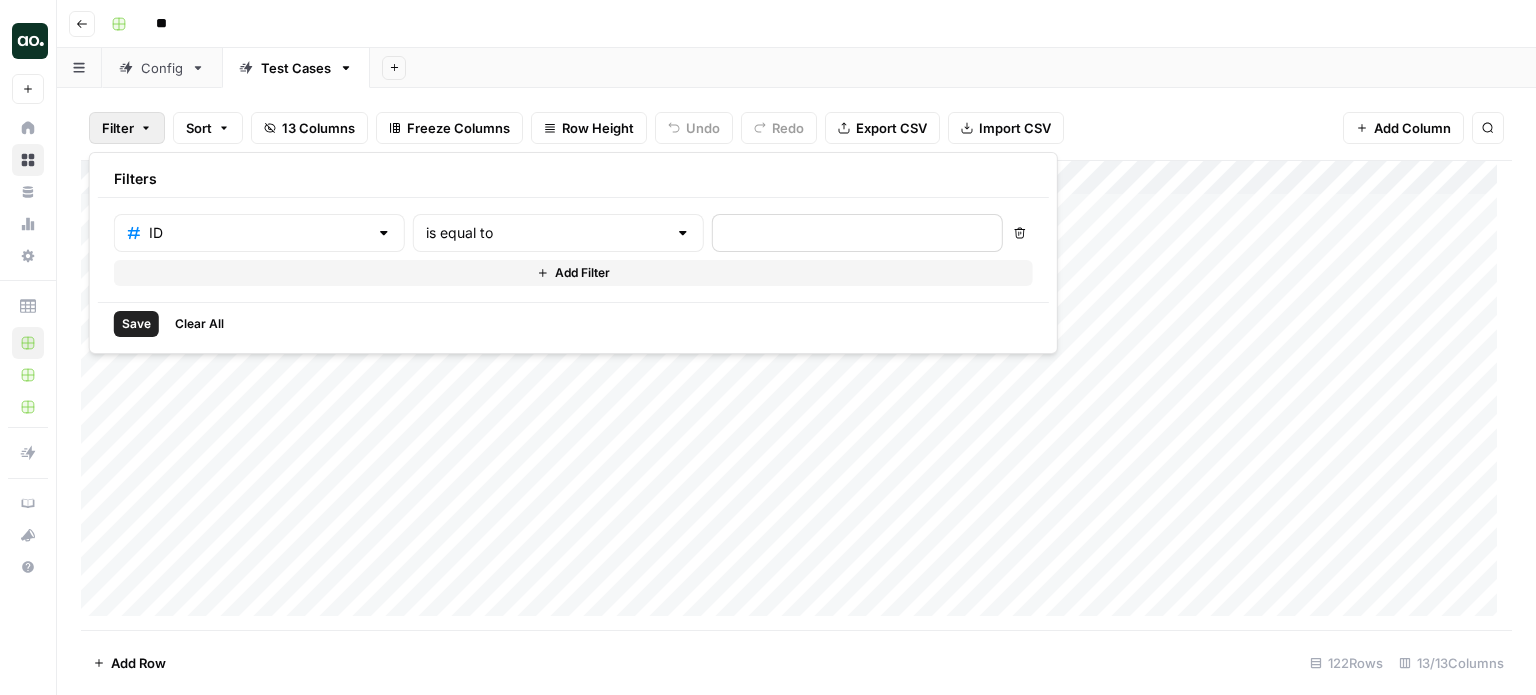 click at bounding box center [857, 233] 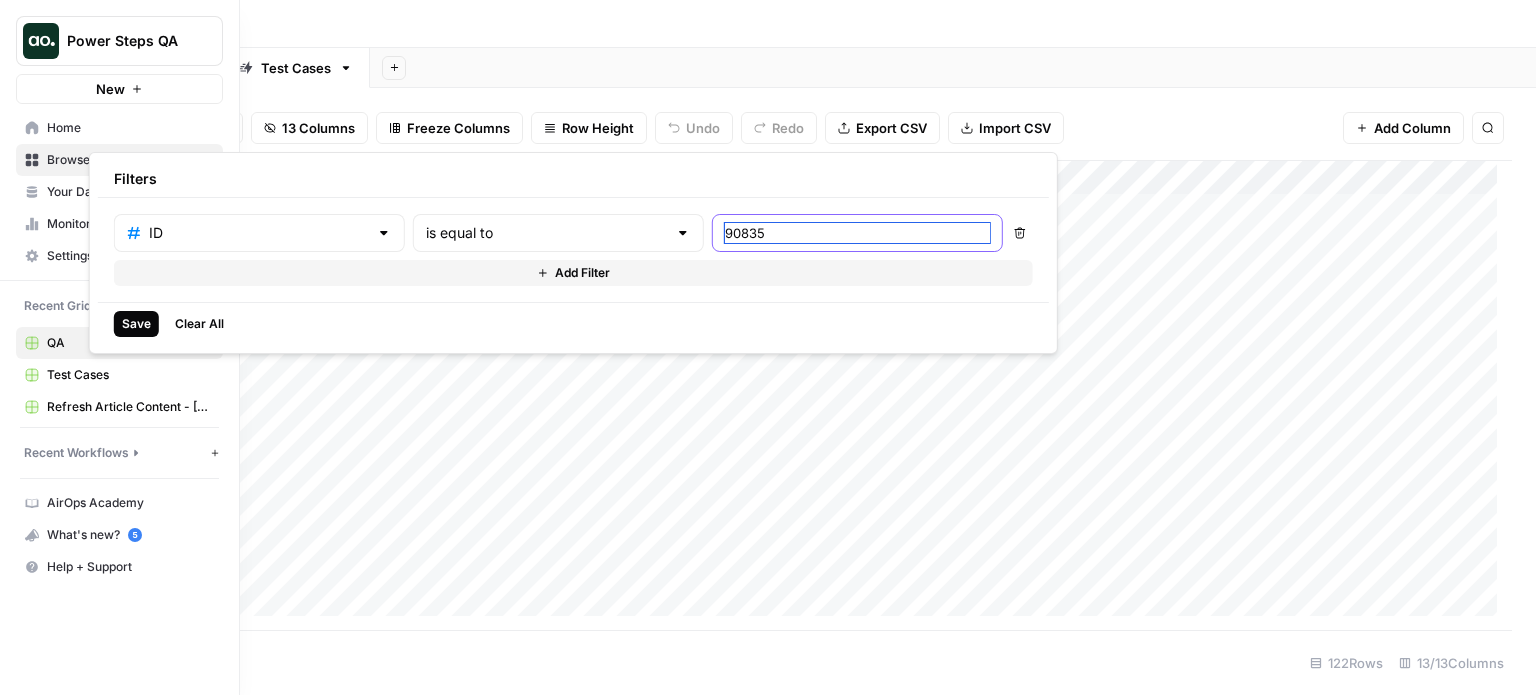 type on "90835" 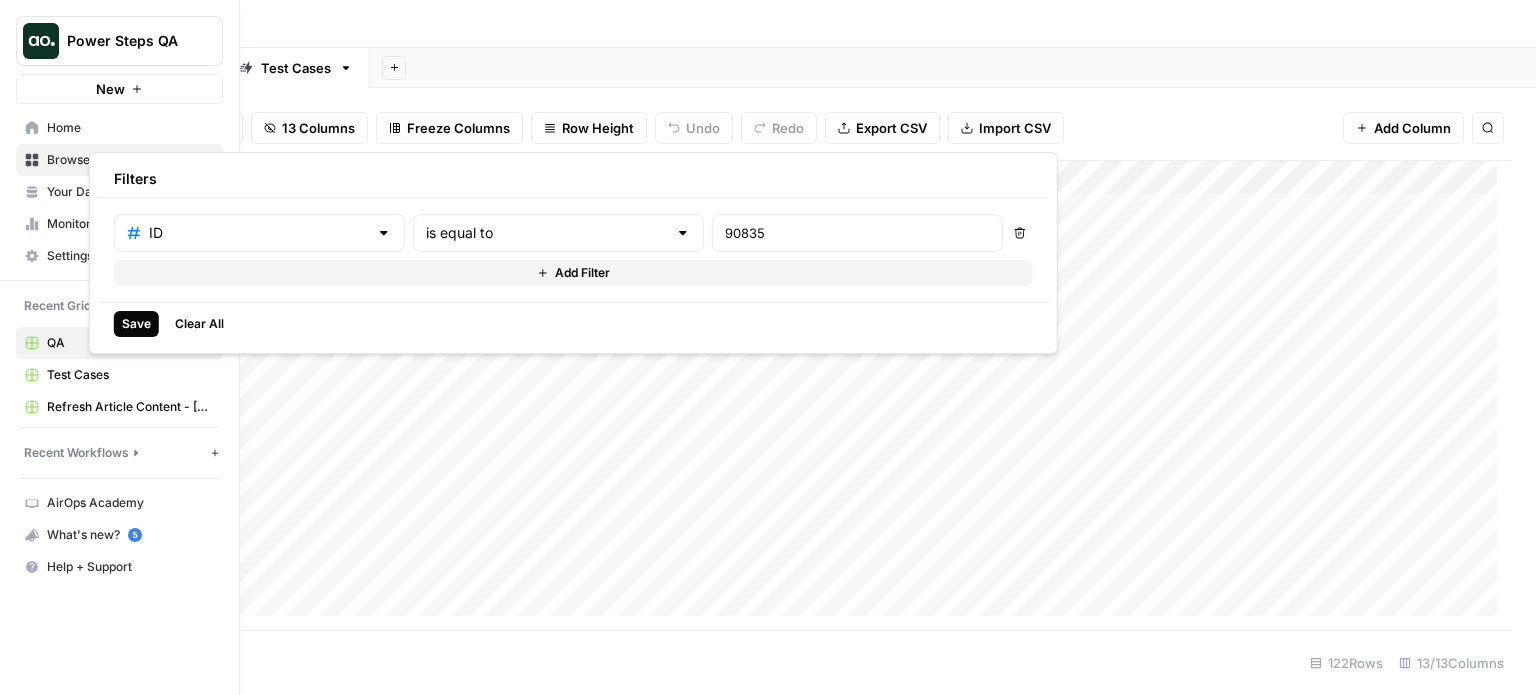 click on "Save" at bounding box center (136, 324) 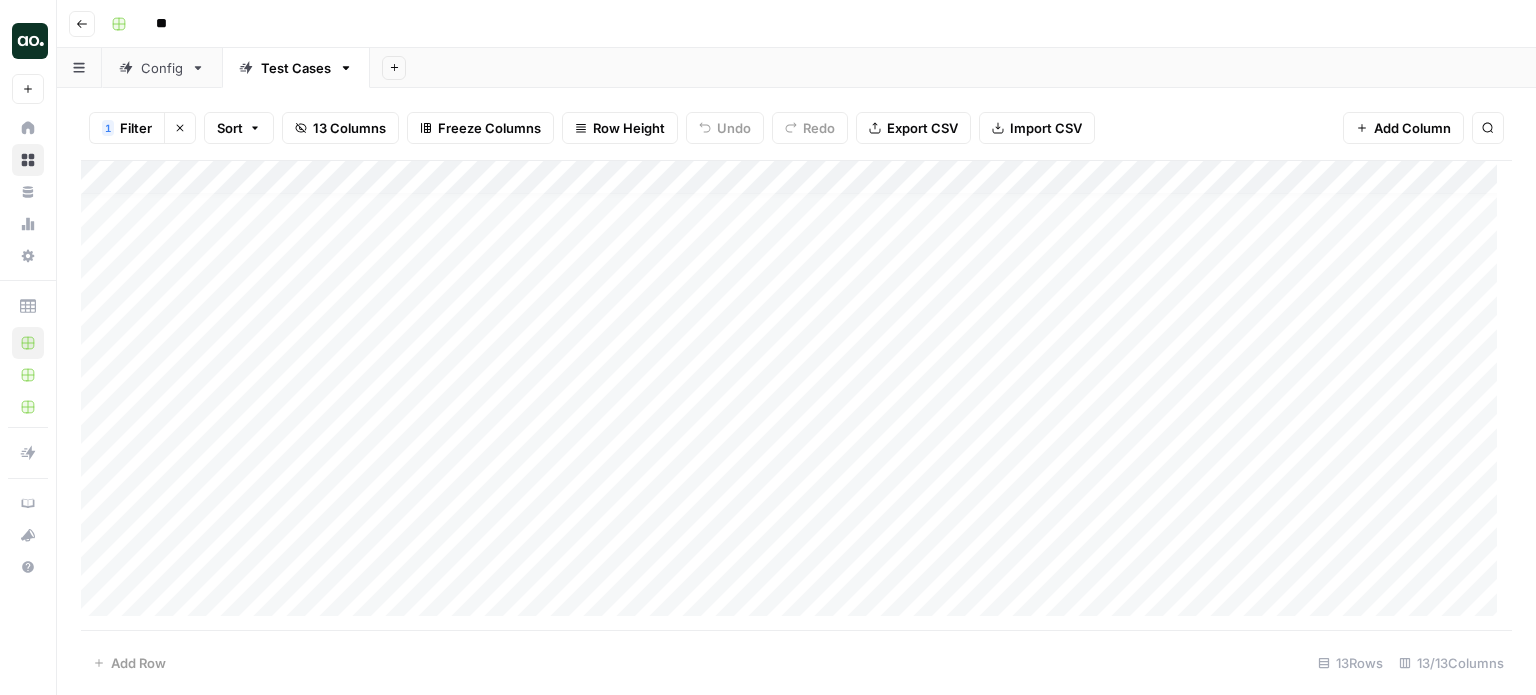 scroll, scrollTop: 19, scrollLeft: 0, axis: vertical 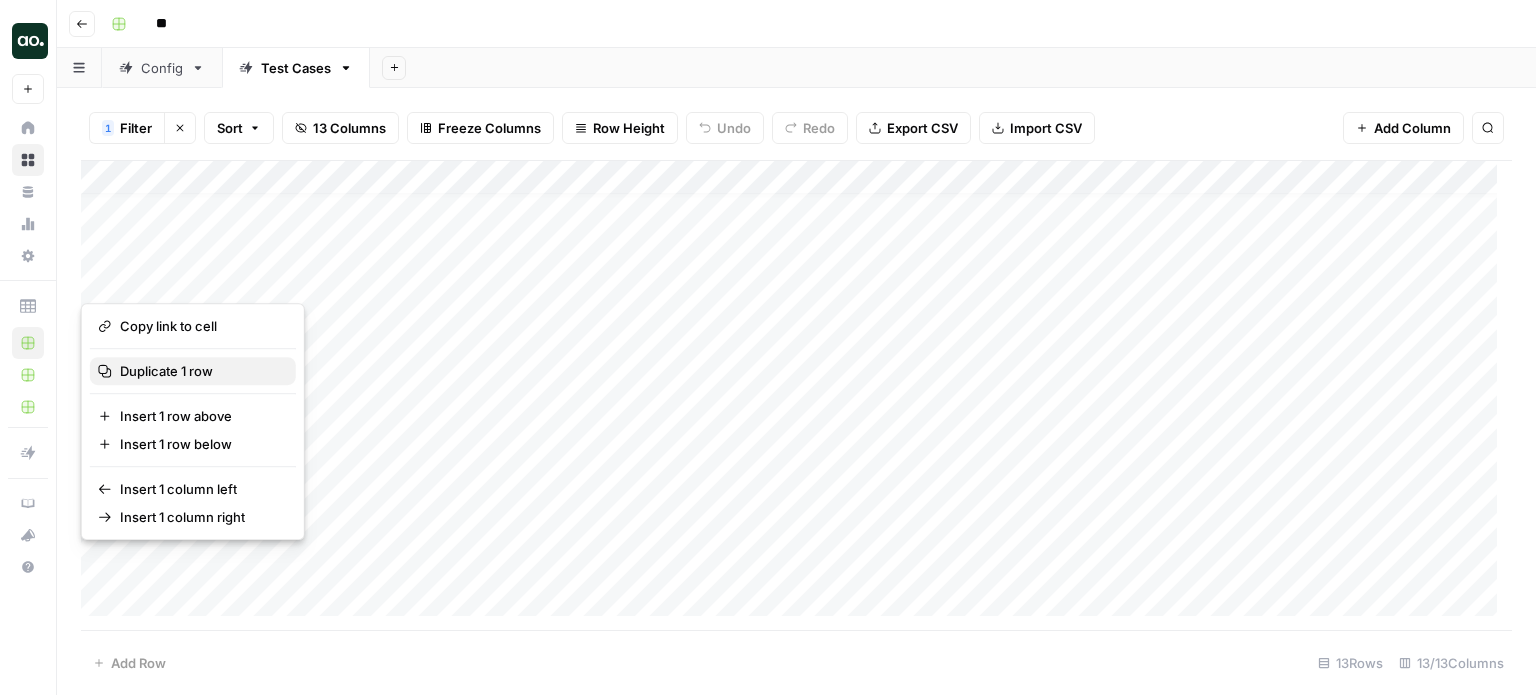click on "Duplicate 1 row" at bounding box center (193, 371) 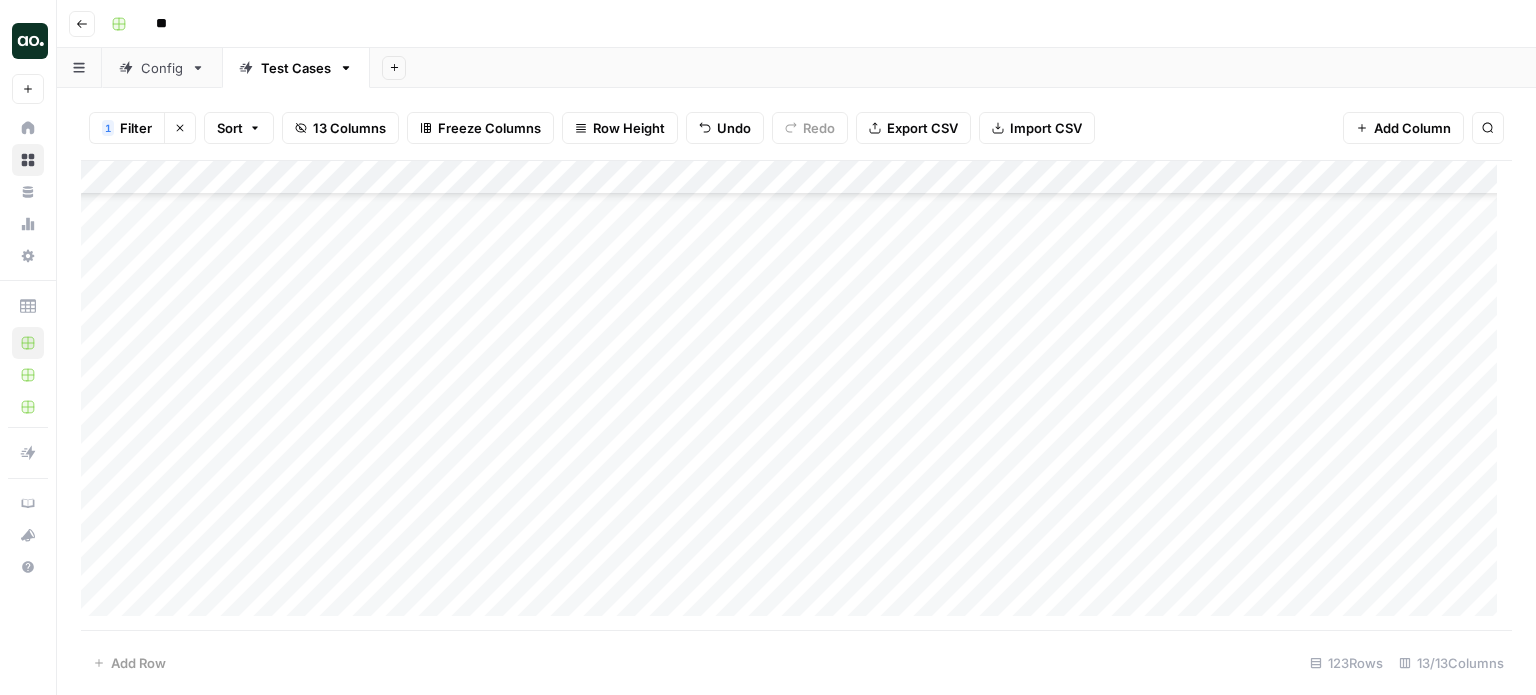 scroll, scrollTop: 2519, scrollLeft: 0, axis: vertical 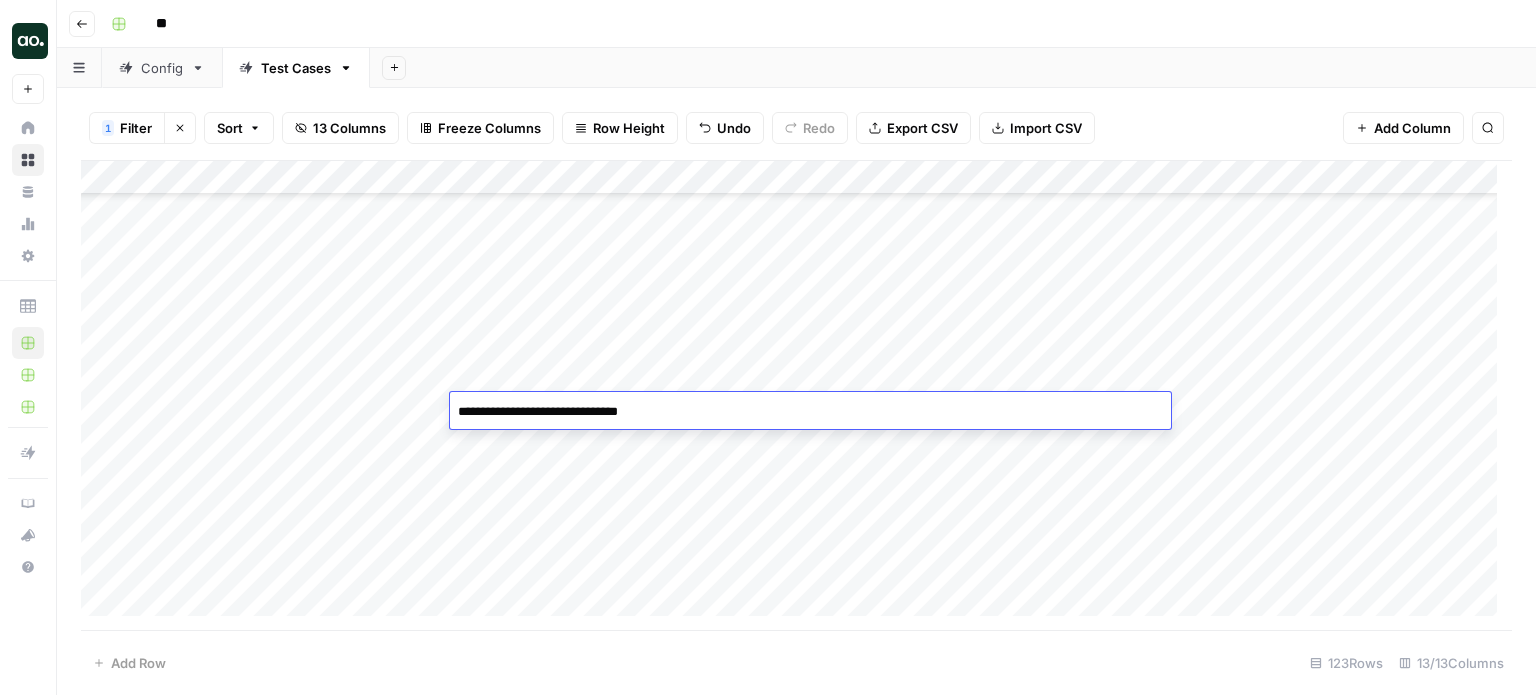 click on "**********" at bounding box center [810, 412] 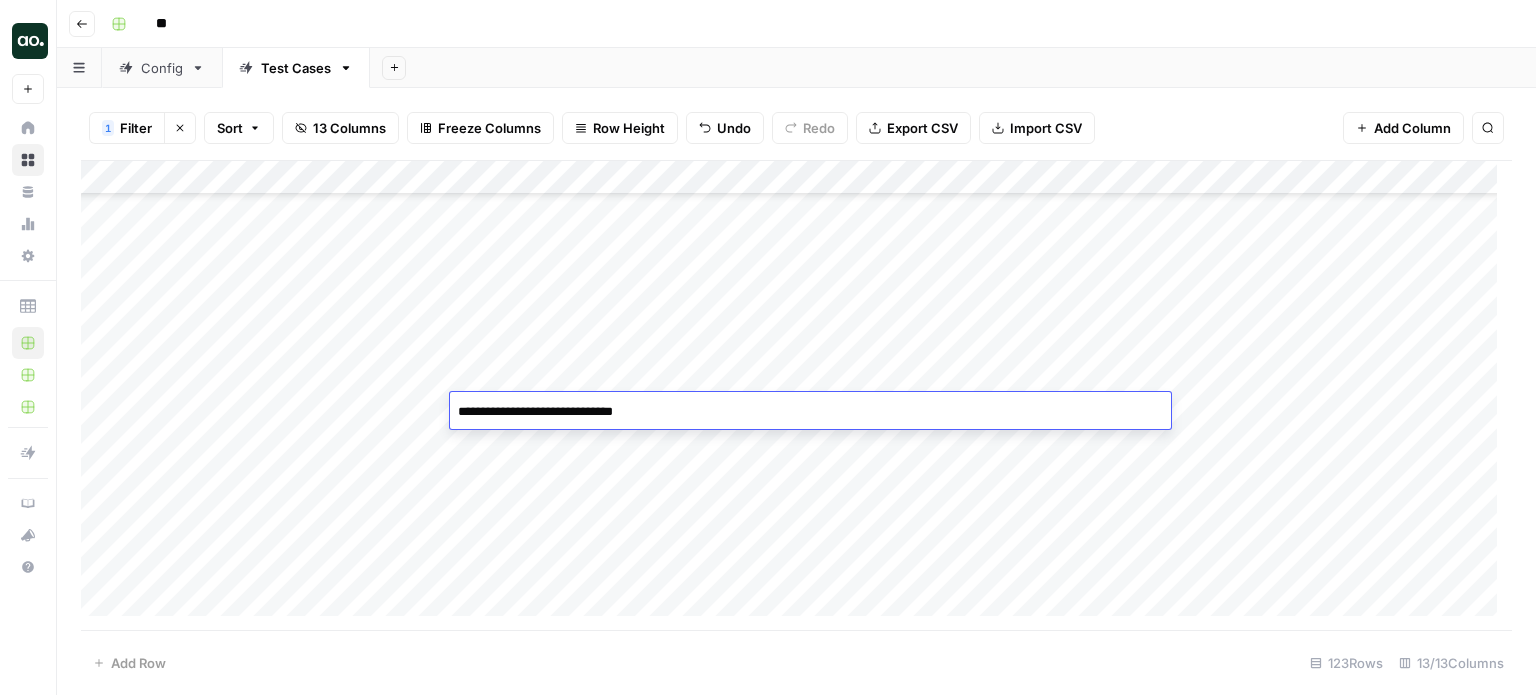 type on "**********" 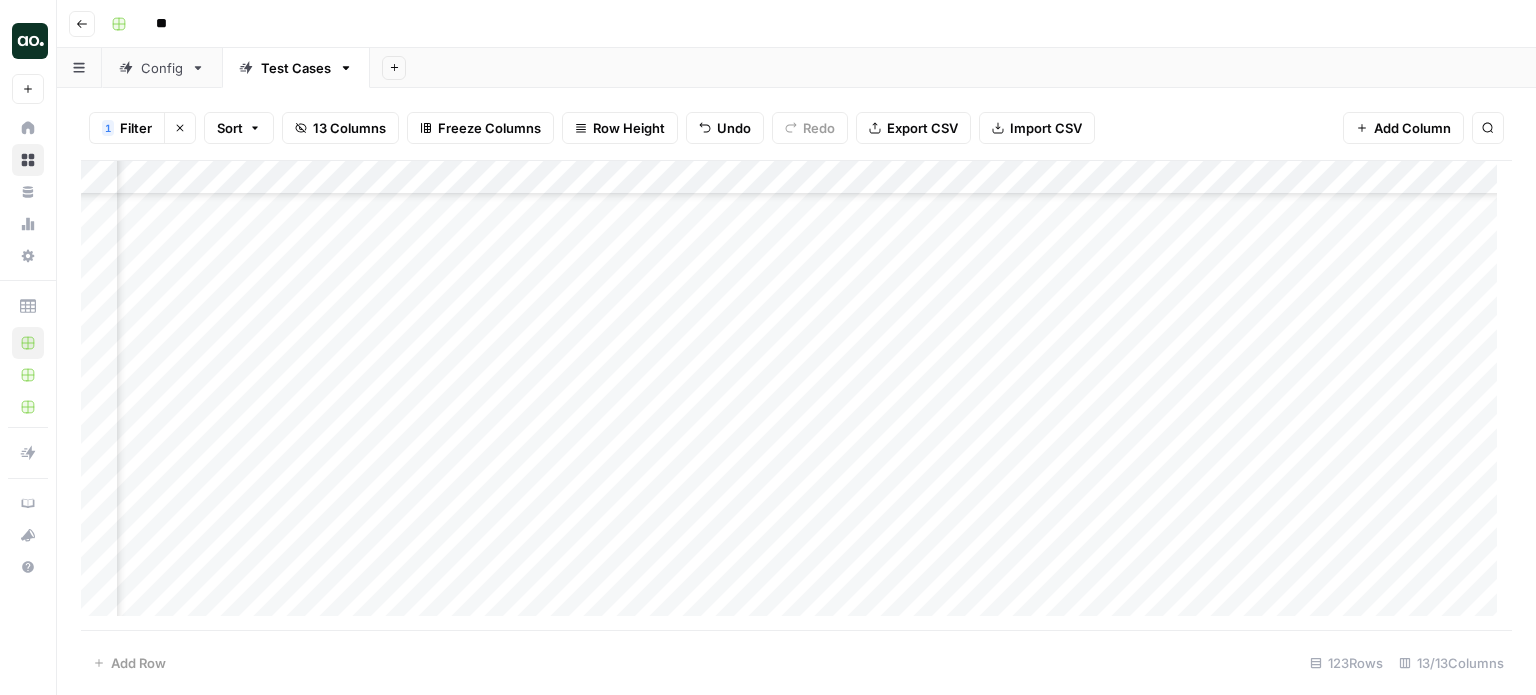 scroll, scrollTop: 2519, scrollLeft: 572, axis: both 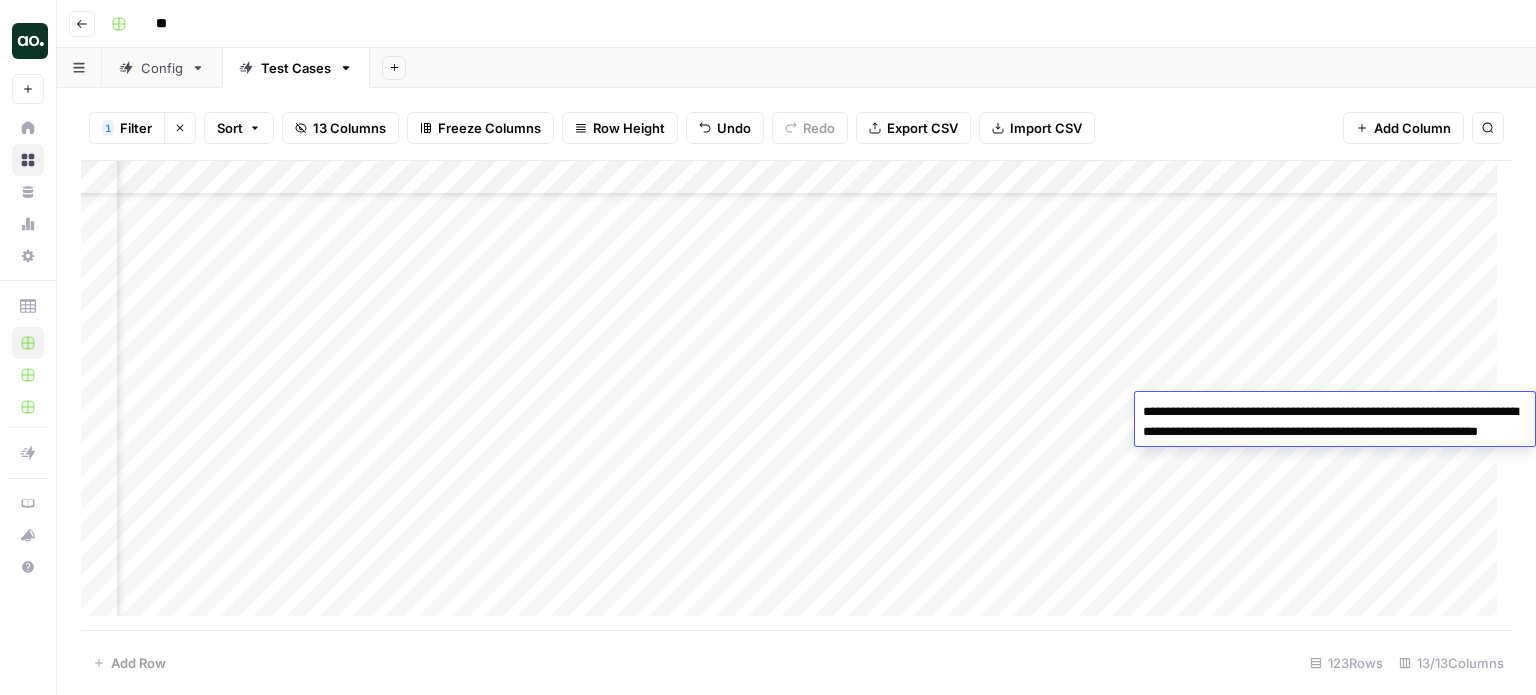 click on "**********" at bounding box center [1335, 432] 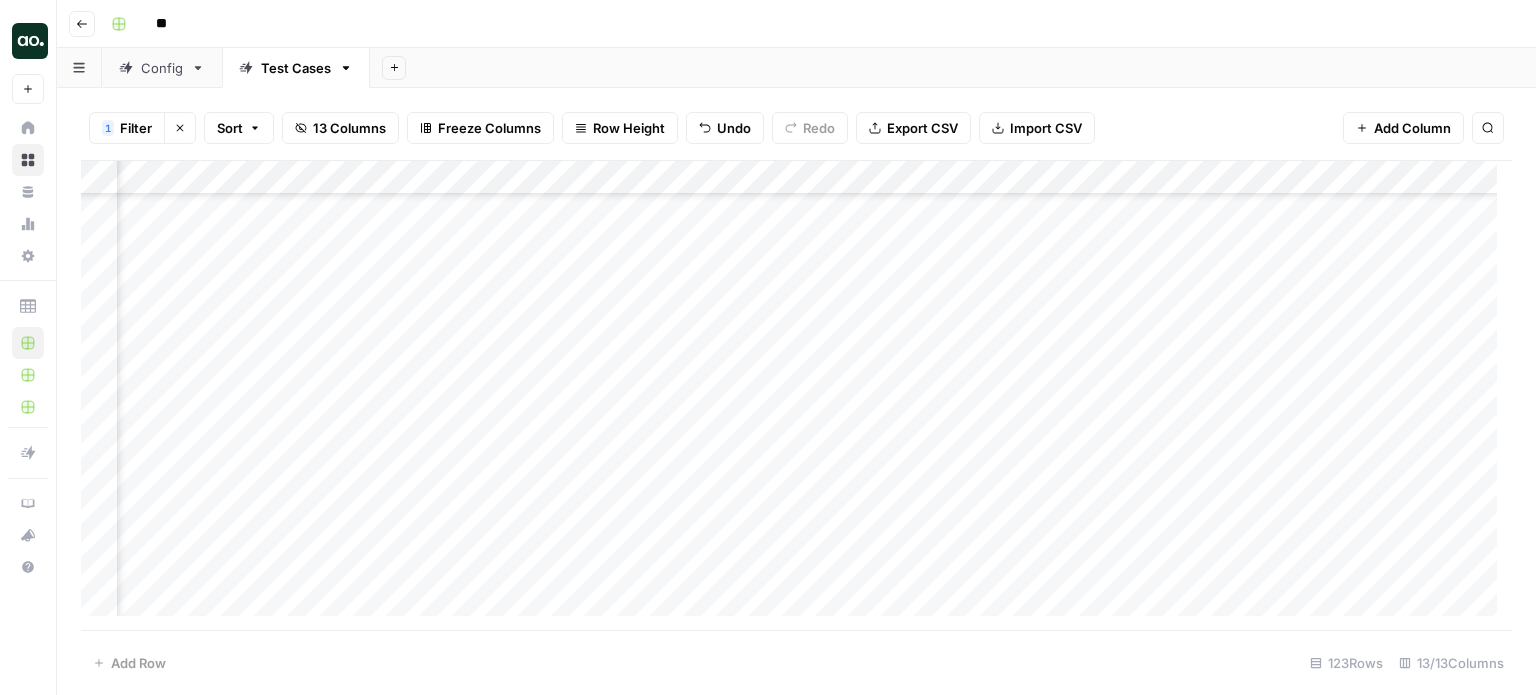 click on "Add Column" at bounding box center (796, 396) 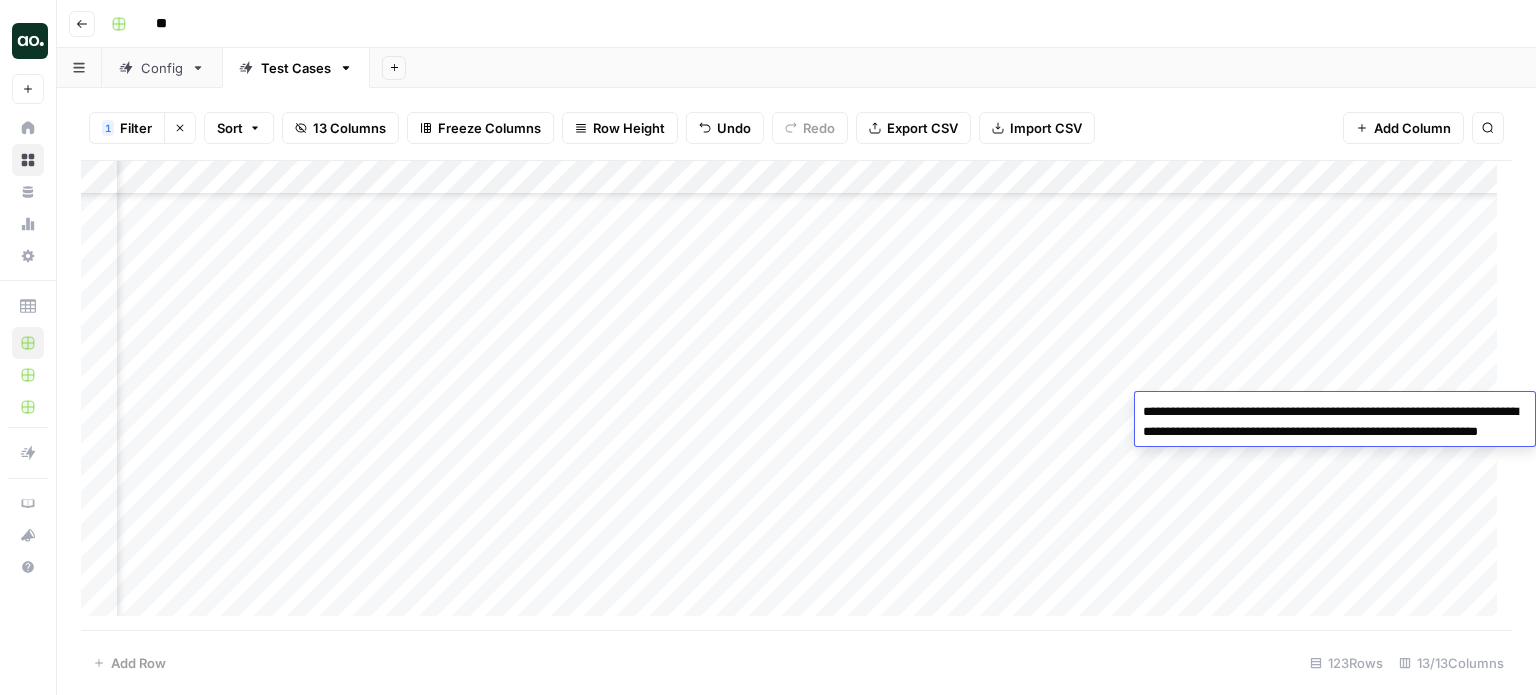 drag, startPoint x: 1455, startPoint y: 407, endPoint x: 1201, endPoint y: 435, distance: 255.53865 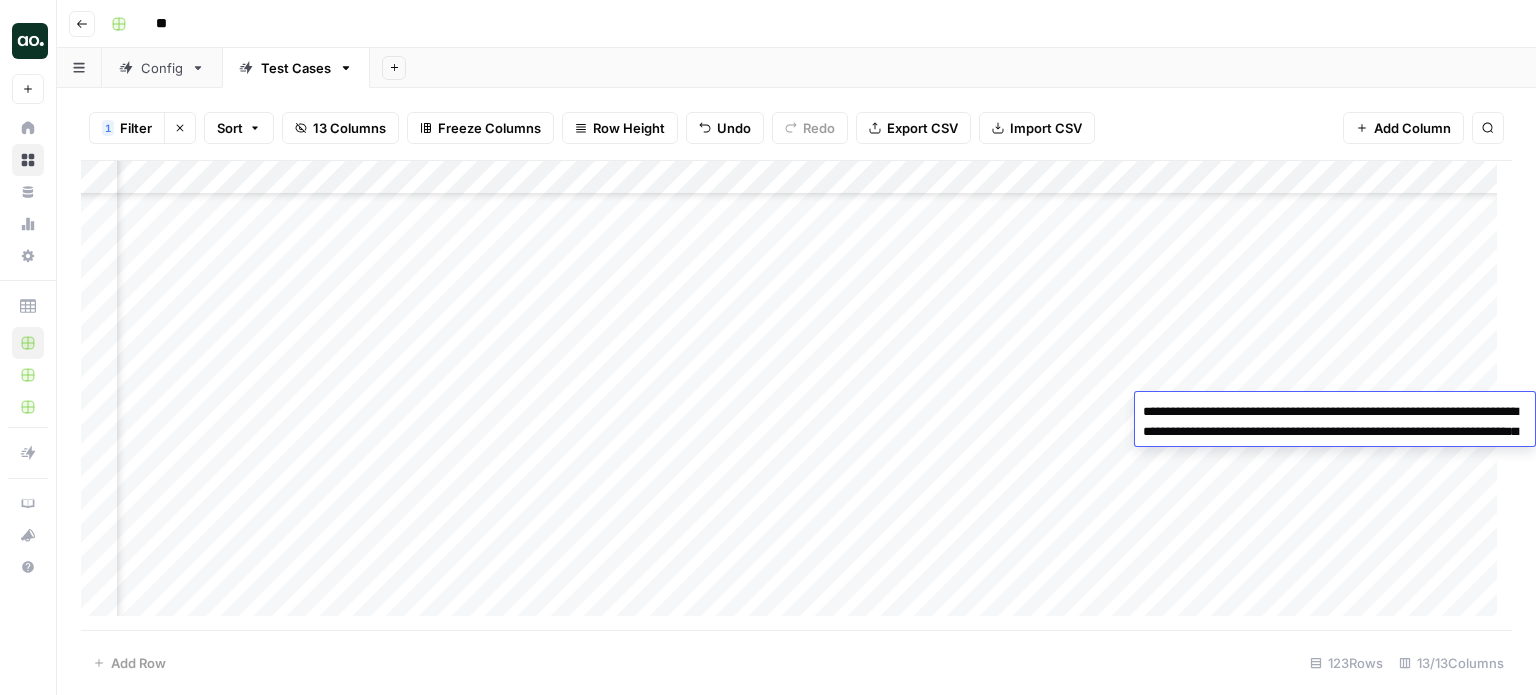 drag, startPoint x: 1341, startPoint y: 435, endPoint x: 1198, endPoint y: 472, distance: 147.70917 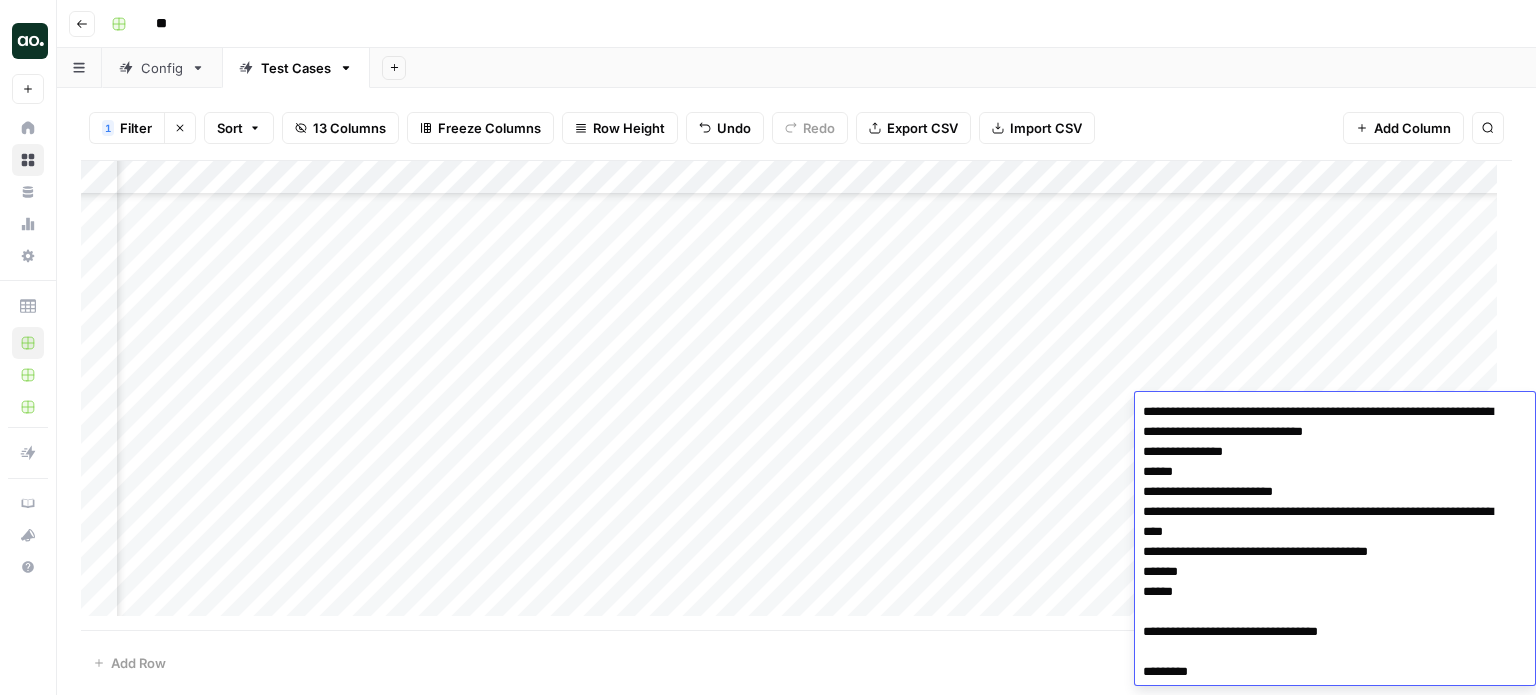 scroll, scrollTop: 3655, scrollLeft: 0, axis: vertical 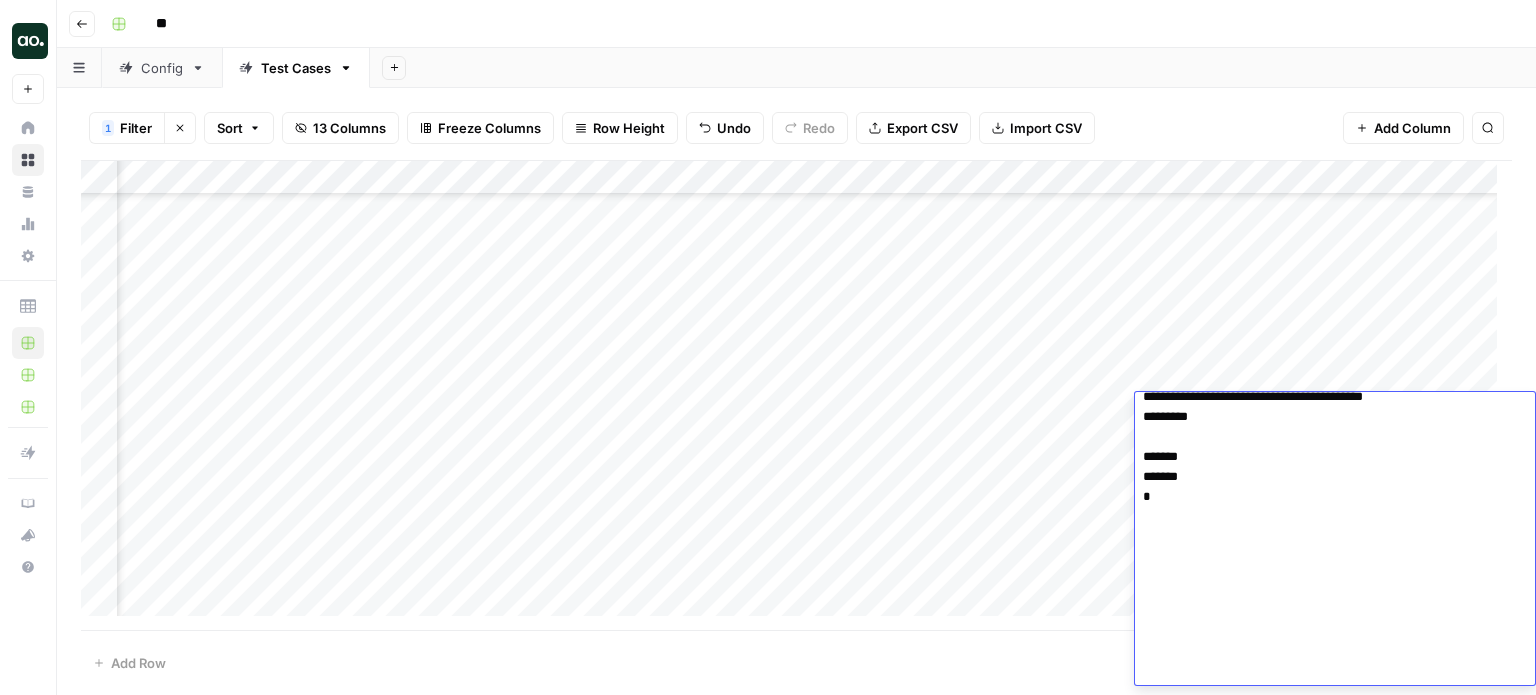 click on "Add Column" at bounding box center [796, 396] 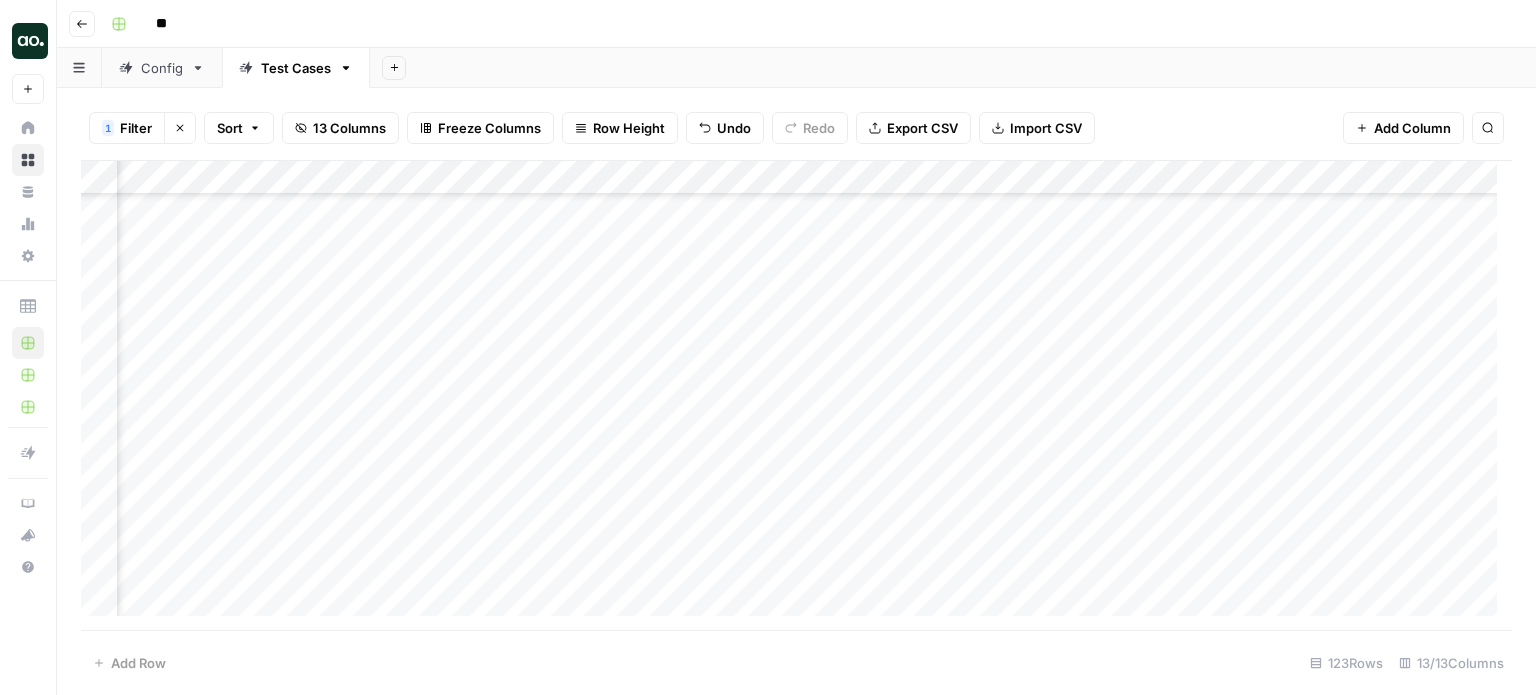 scroll, scrollTop: 2519, scrollLeft: 200, axis: both 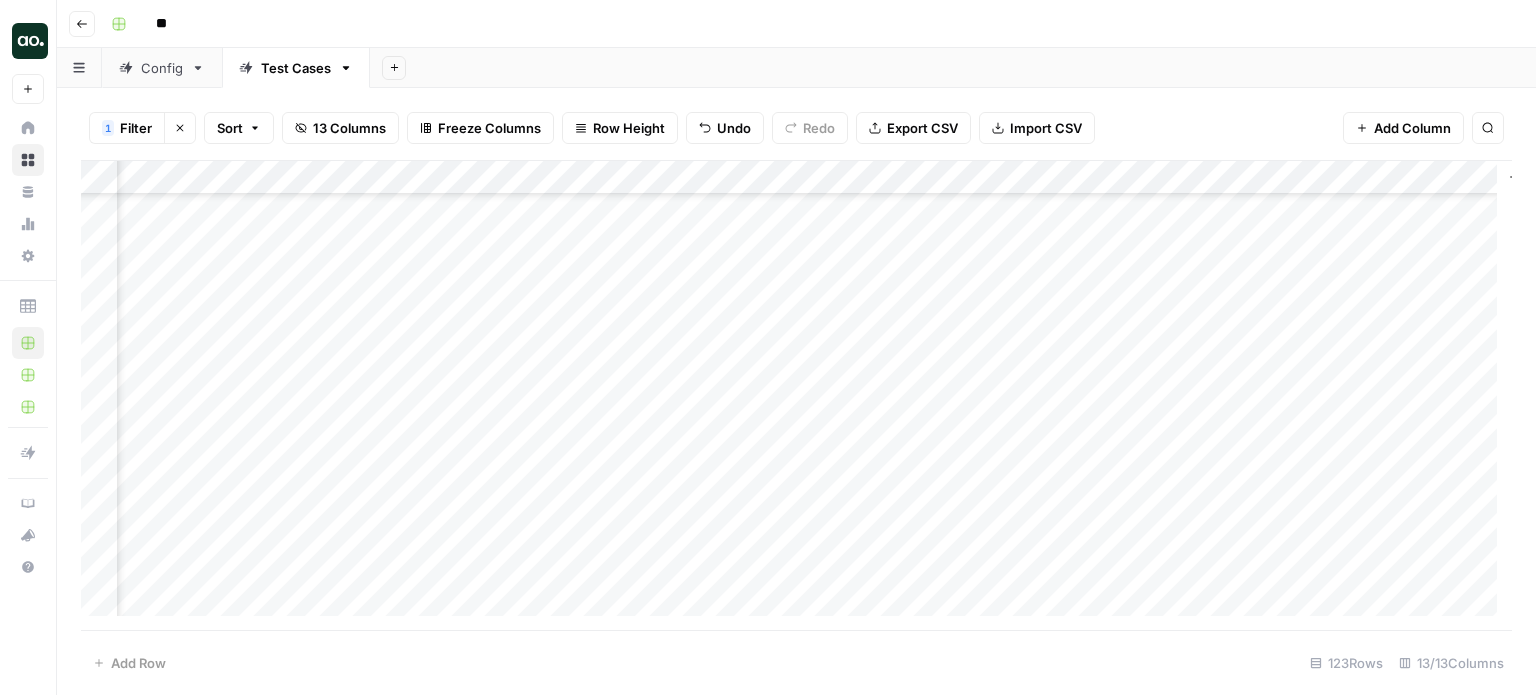 click on "Add Column" at bounding box center (796, 396) 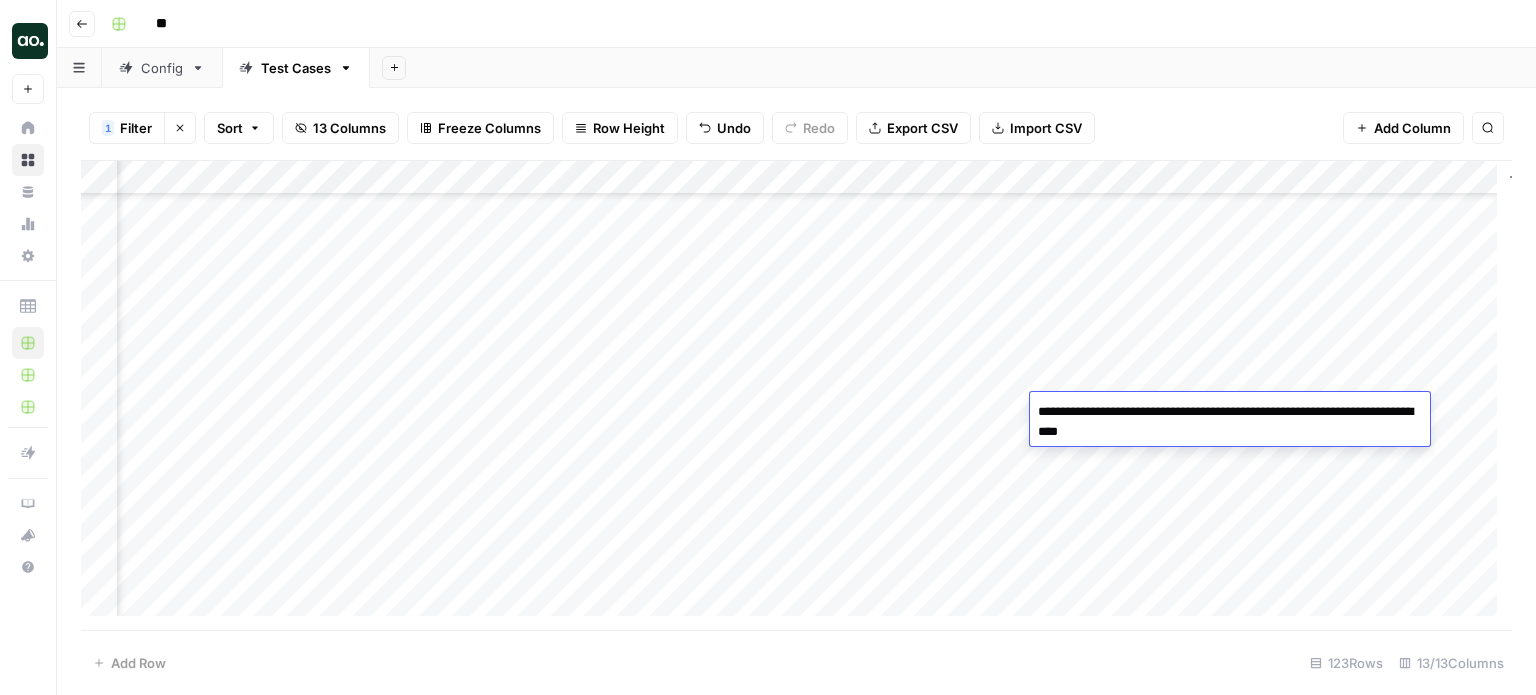 click on "**********" at bounding box center [1230, 422] 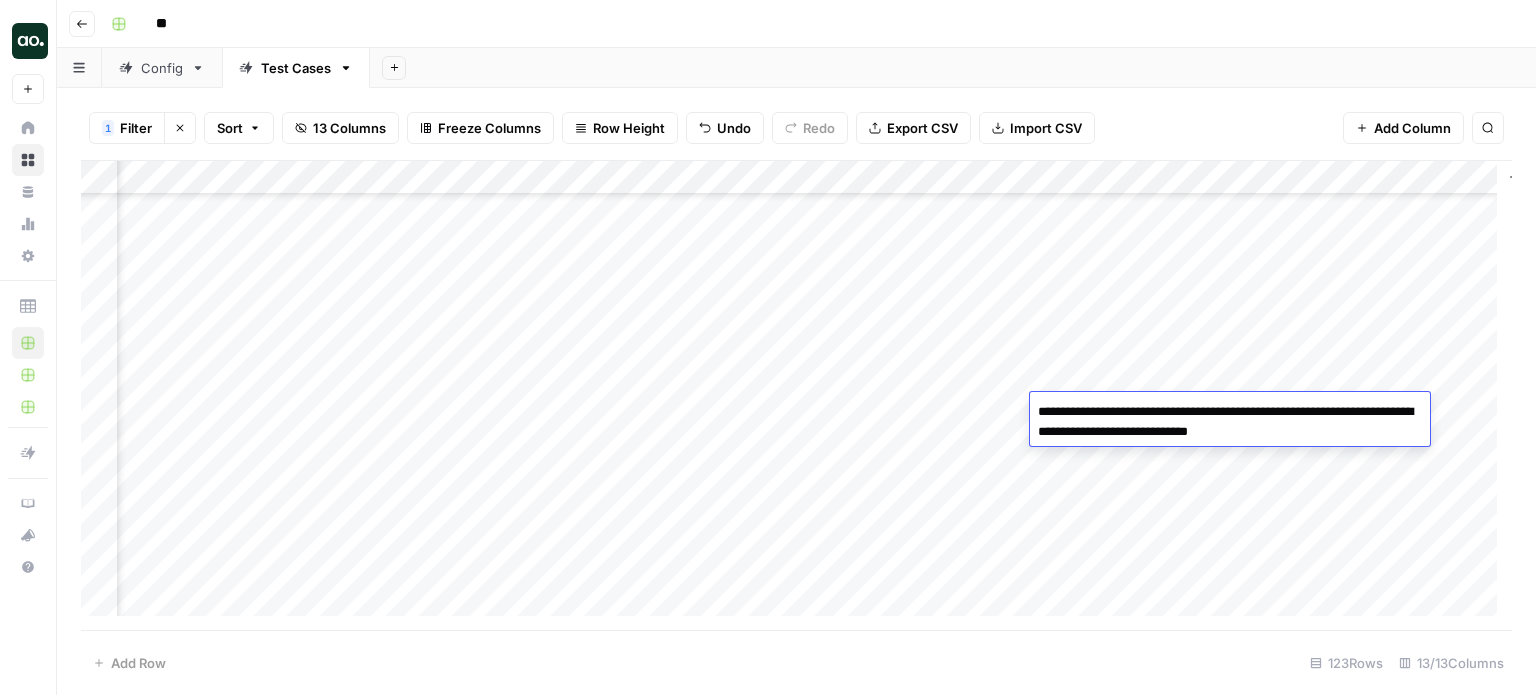 type on "**********" 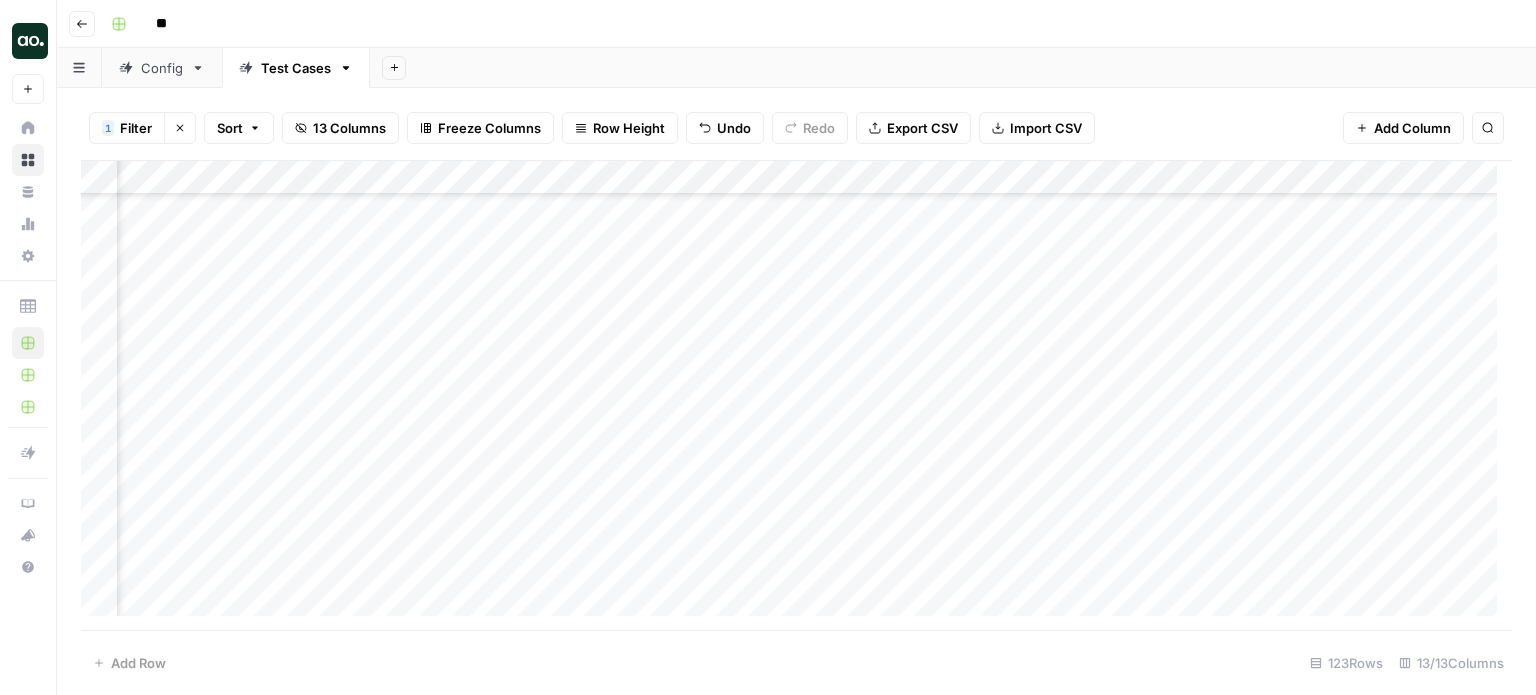 scroll, scrollTop: 2519, scrollLeft: 93, axis: both 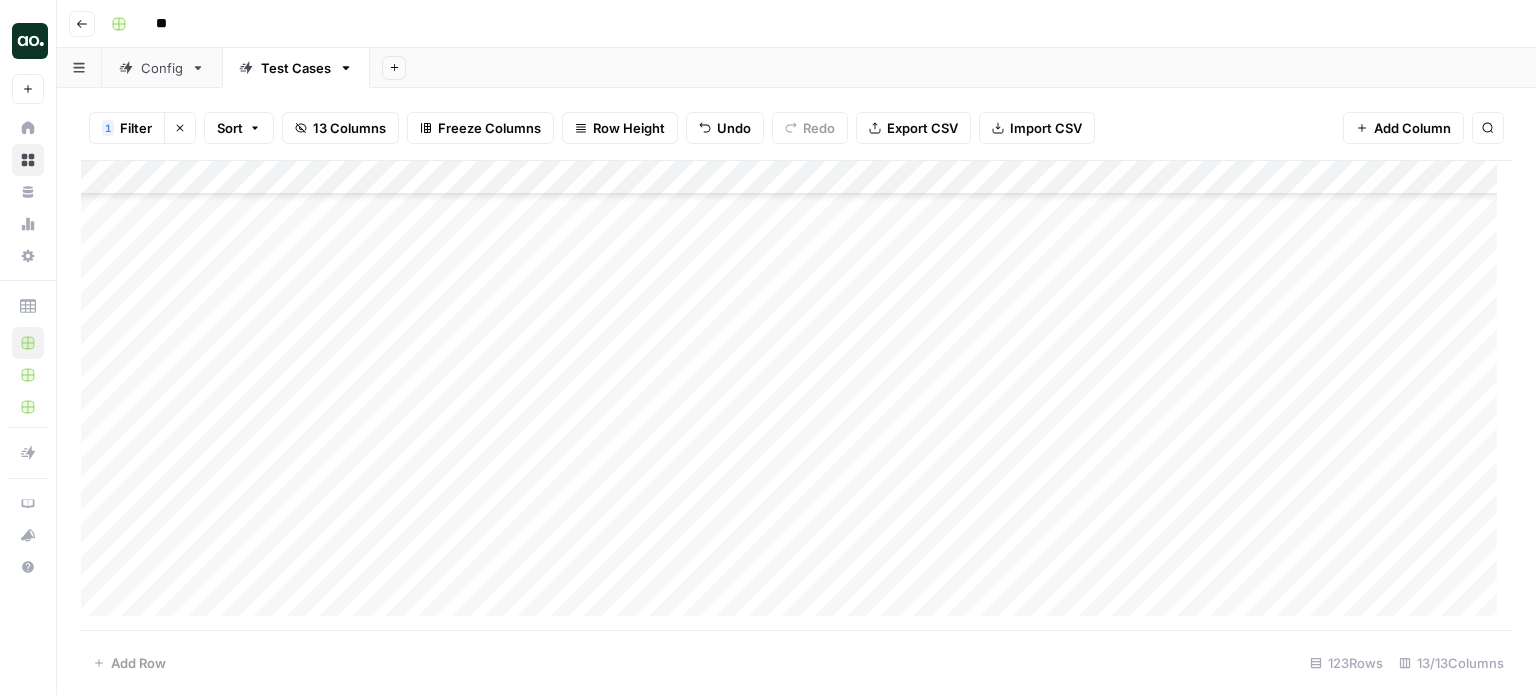 click on "Config" at bounding box center [162, 68] 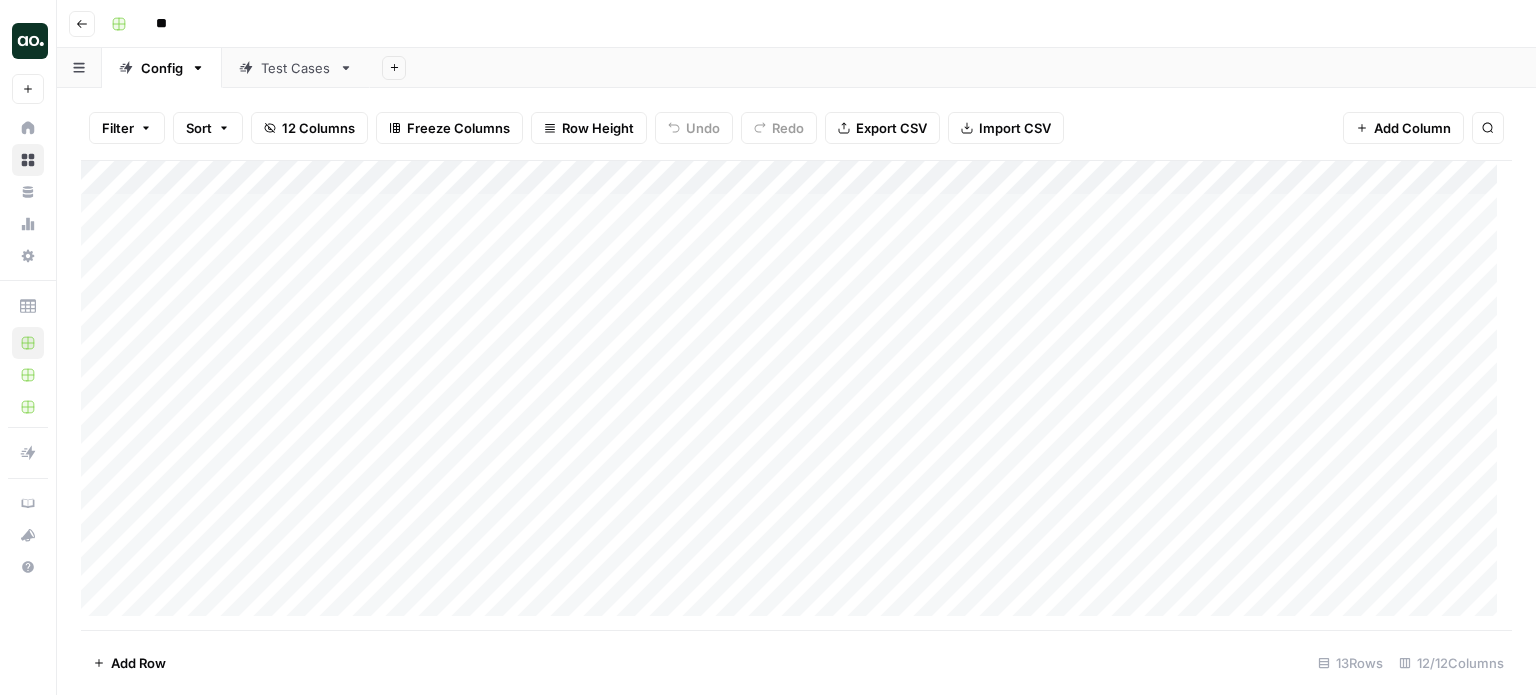 click on "Add Column" at bounding box center [796, 396] 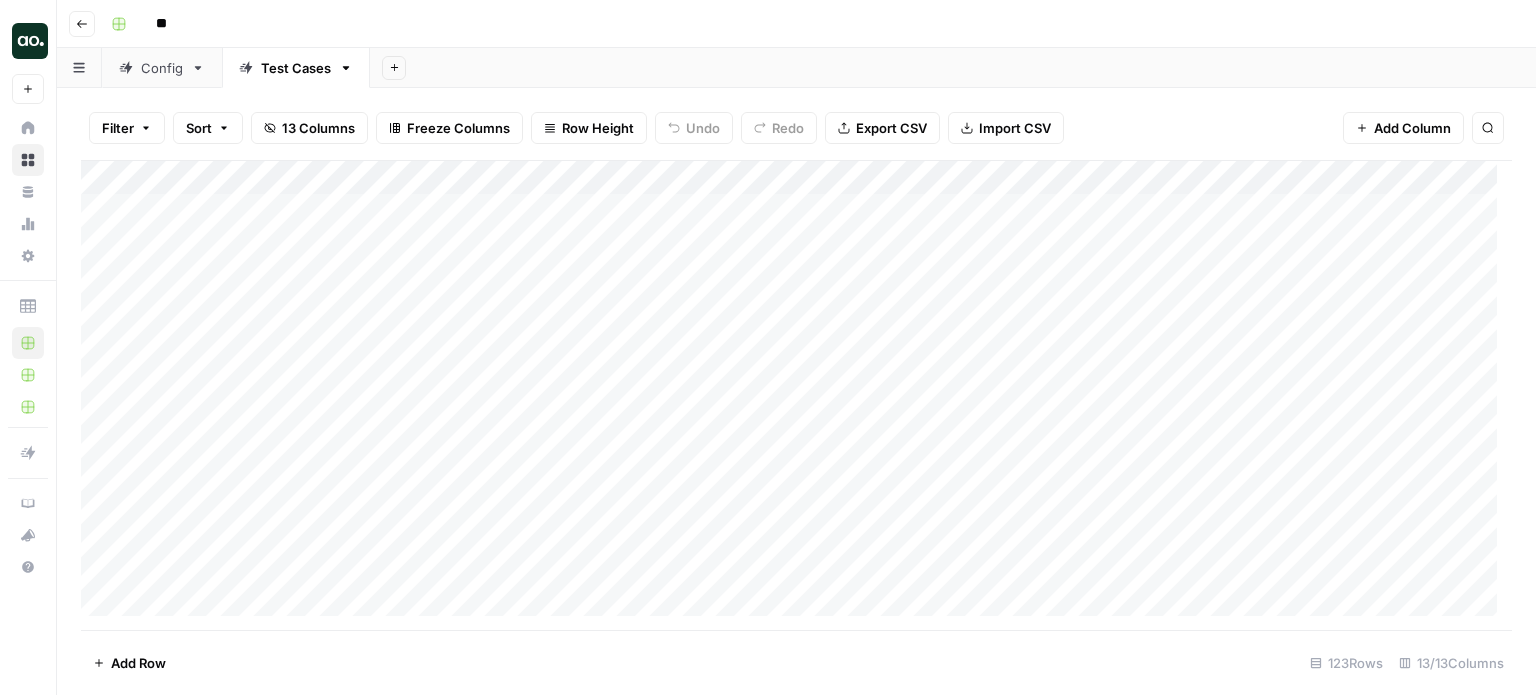 click on "Config" at bounding box center [162, 68] 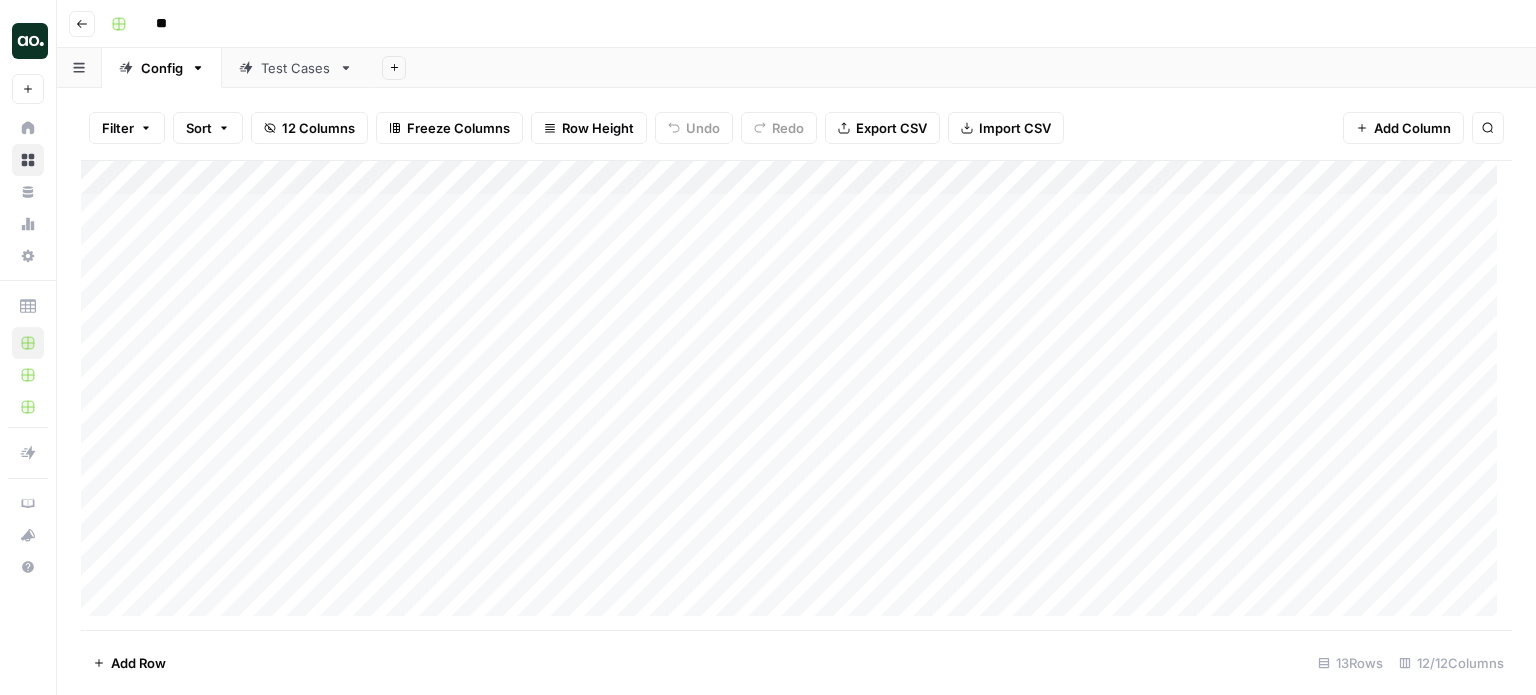 click on "Add Column" at bounding box center (796, 396) 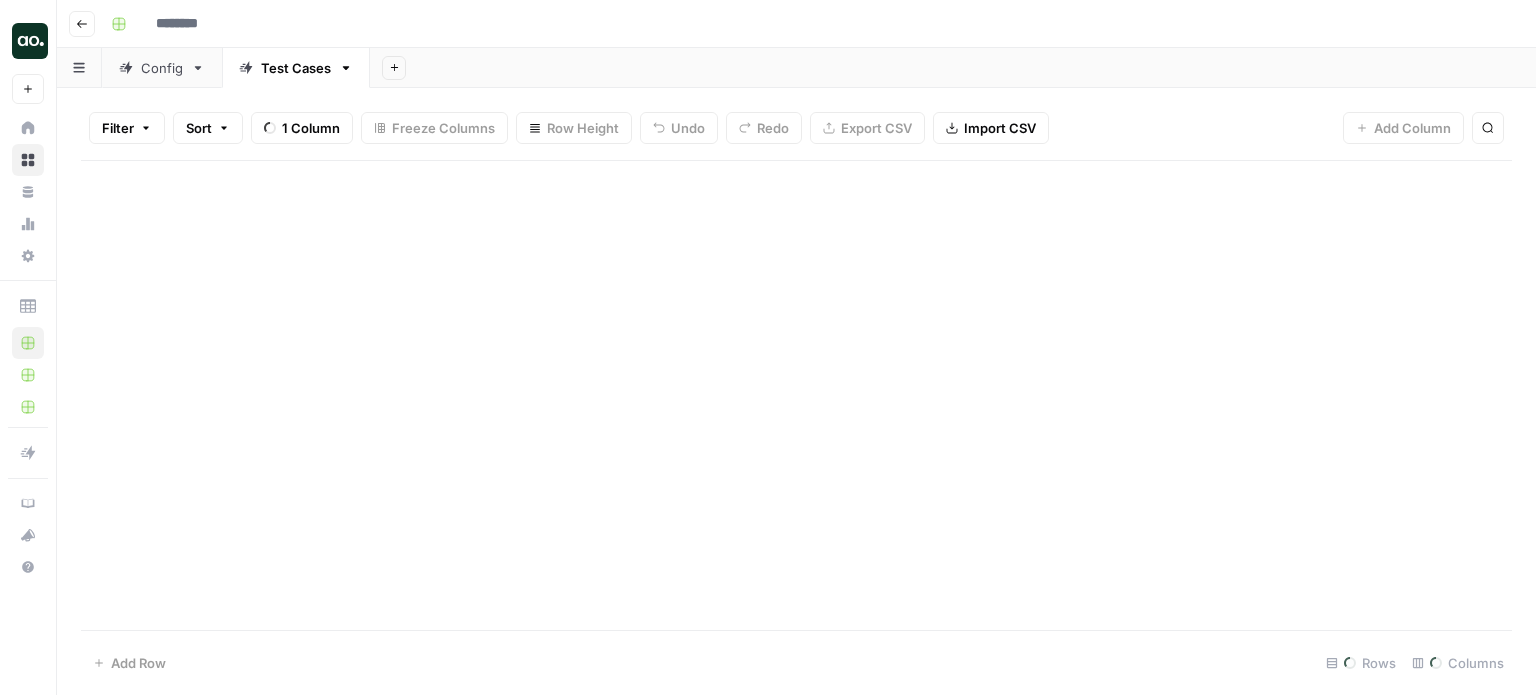 type on "**" 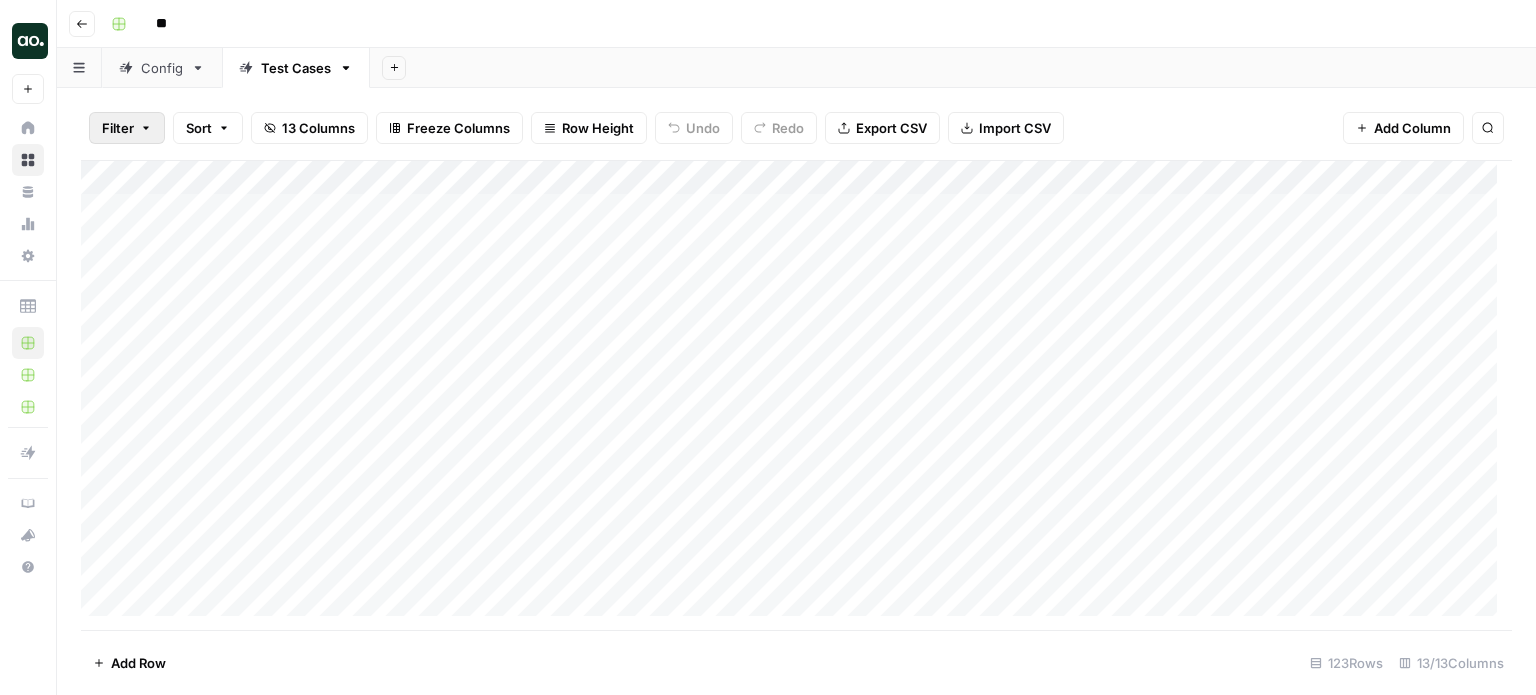 click 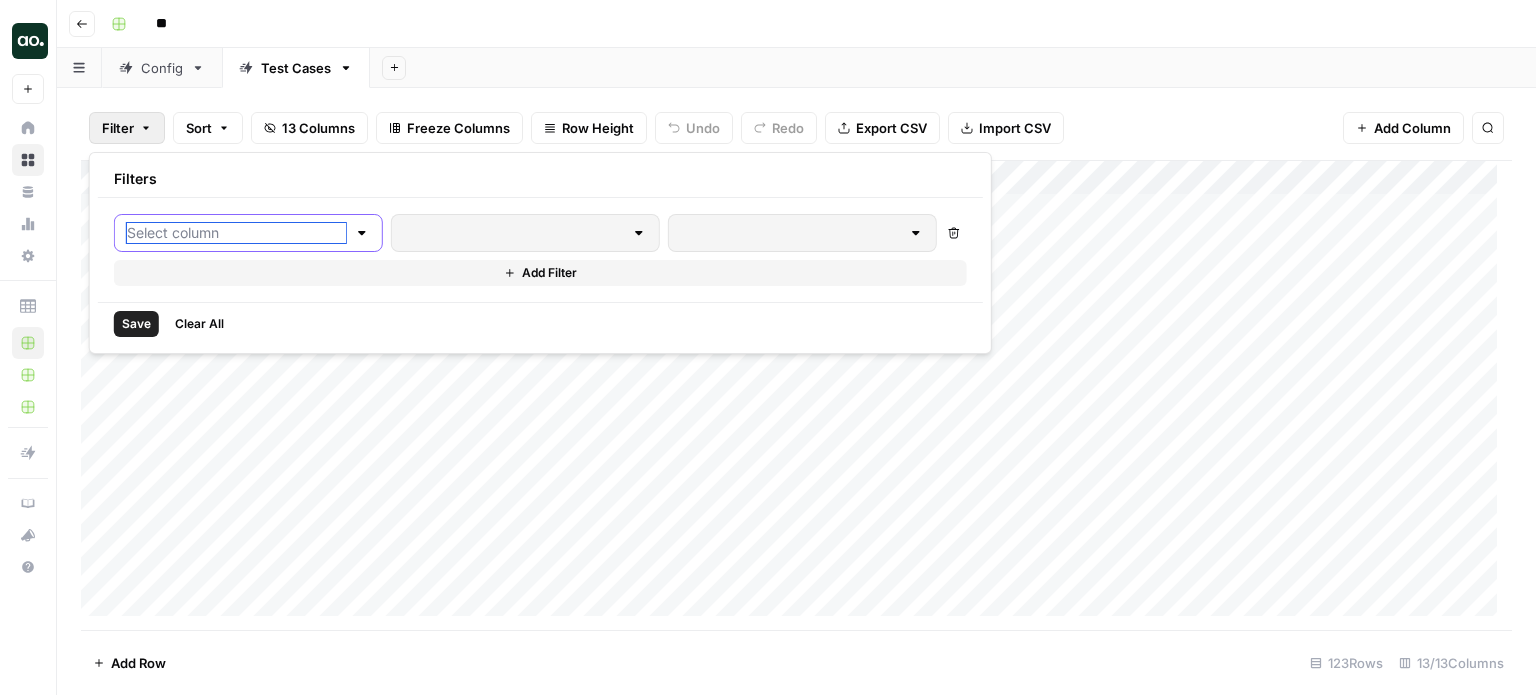 click at bounding box center (236, 233) 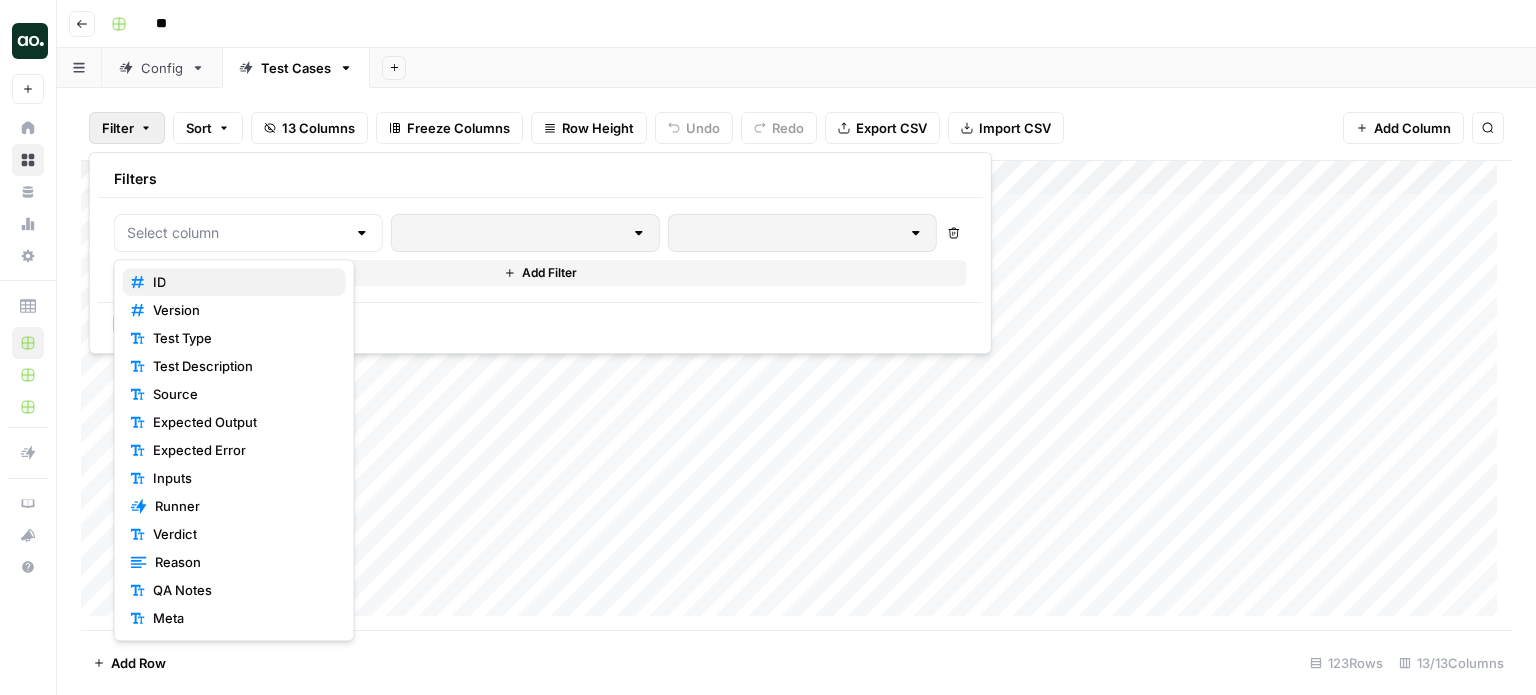 click on "ID" at bounding box center (234, 282) 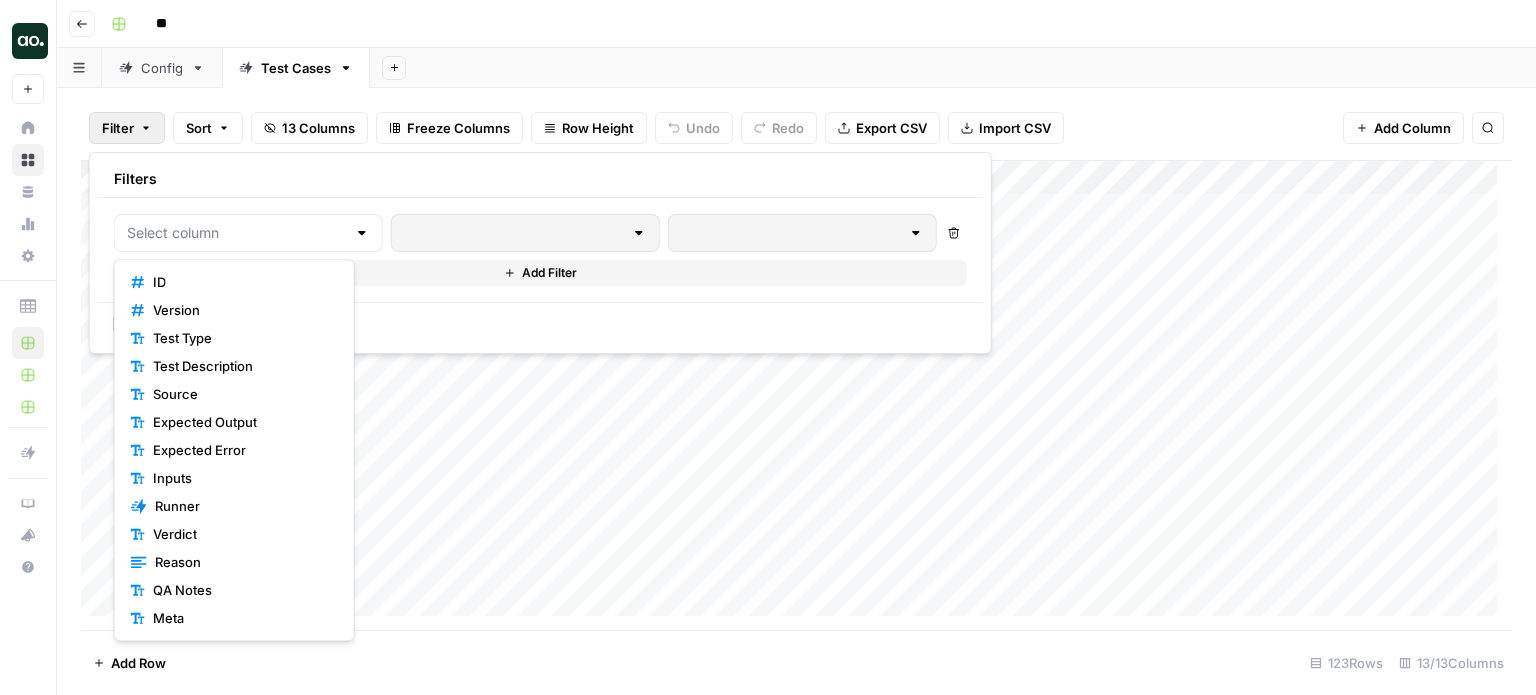 type on "ID" 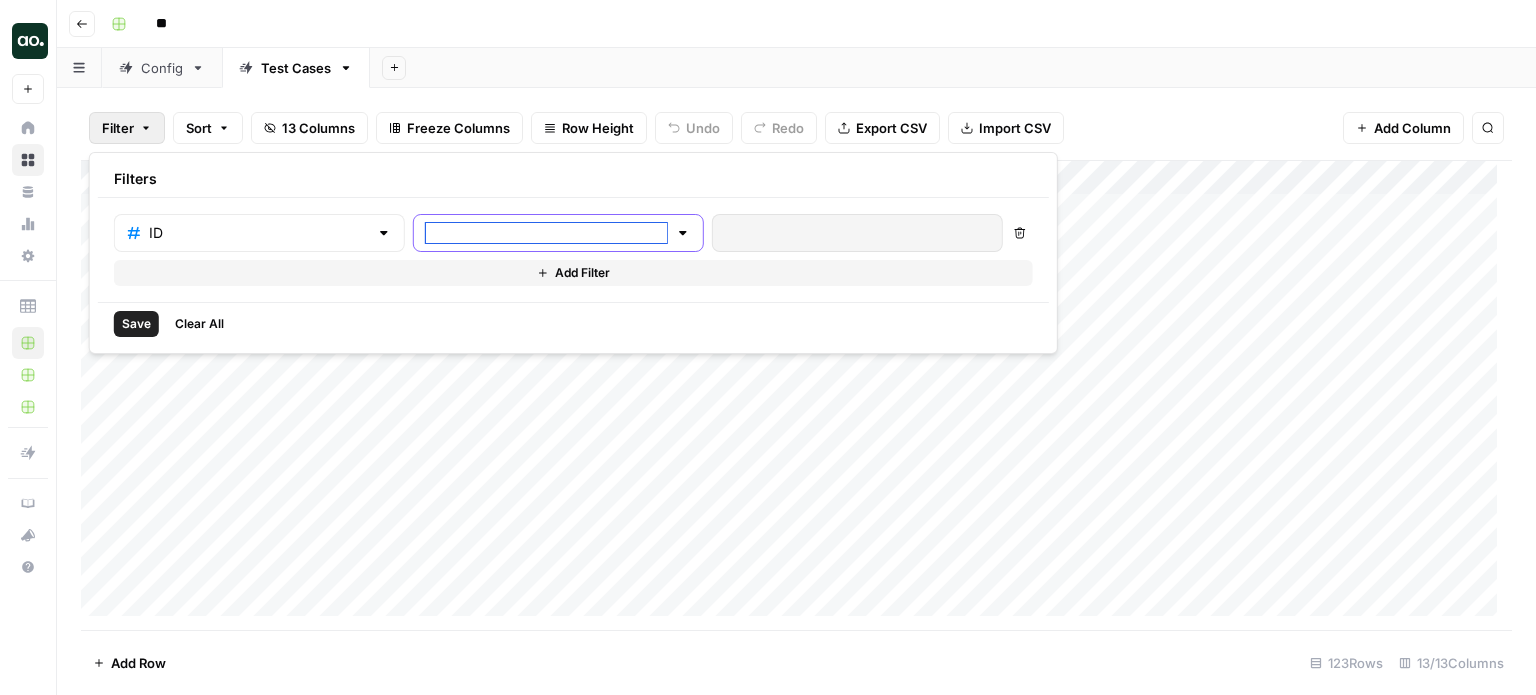 click at bounding box center [546, 233] 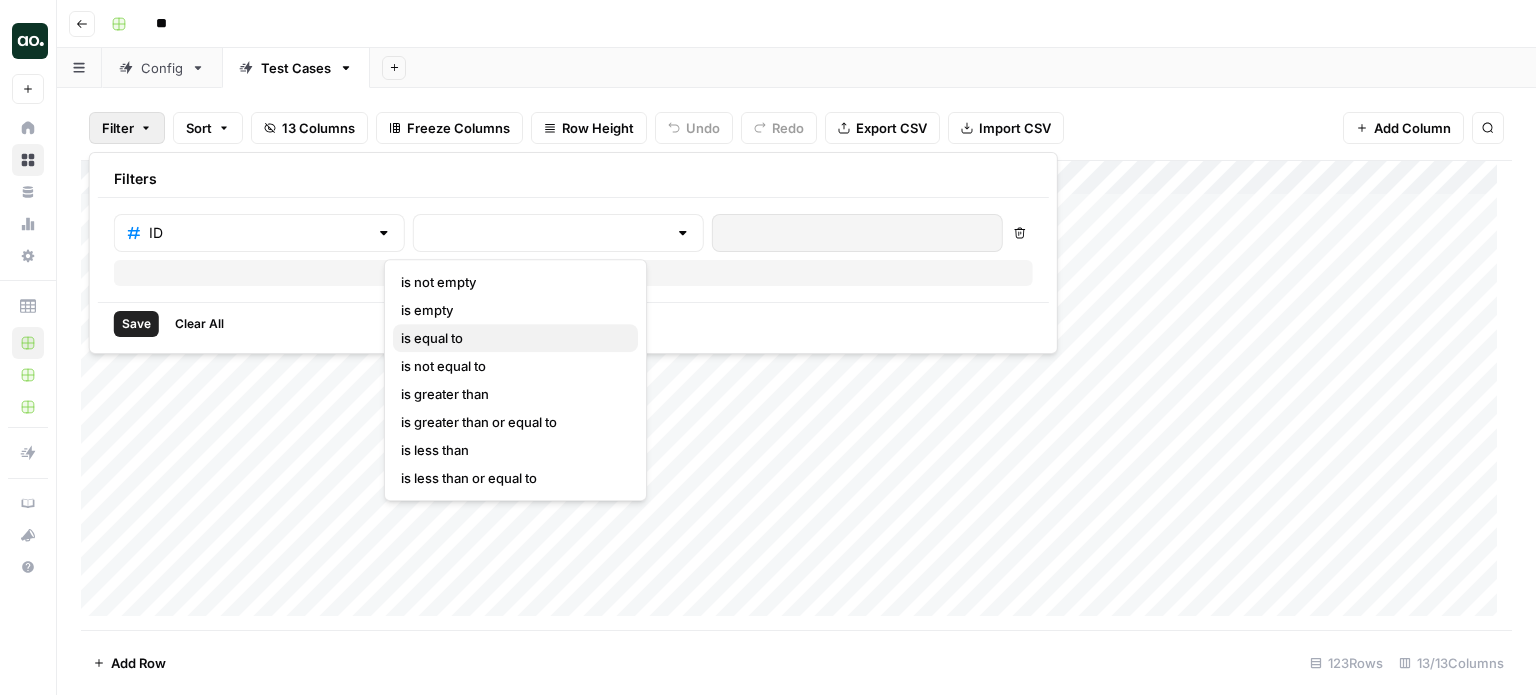 click on "is equal to" at bounding box center (432, 338) 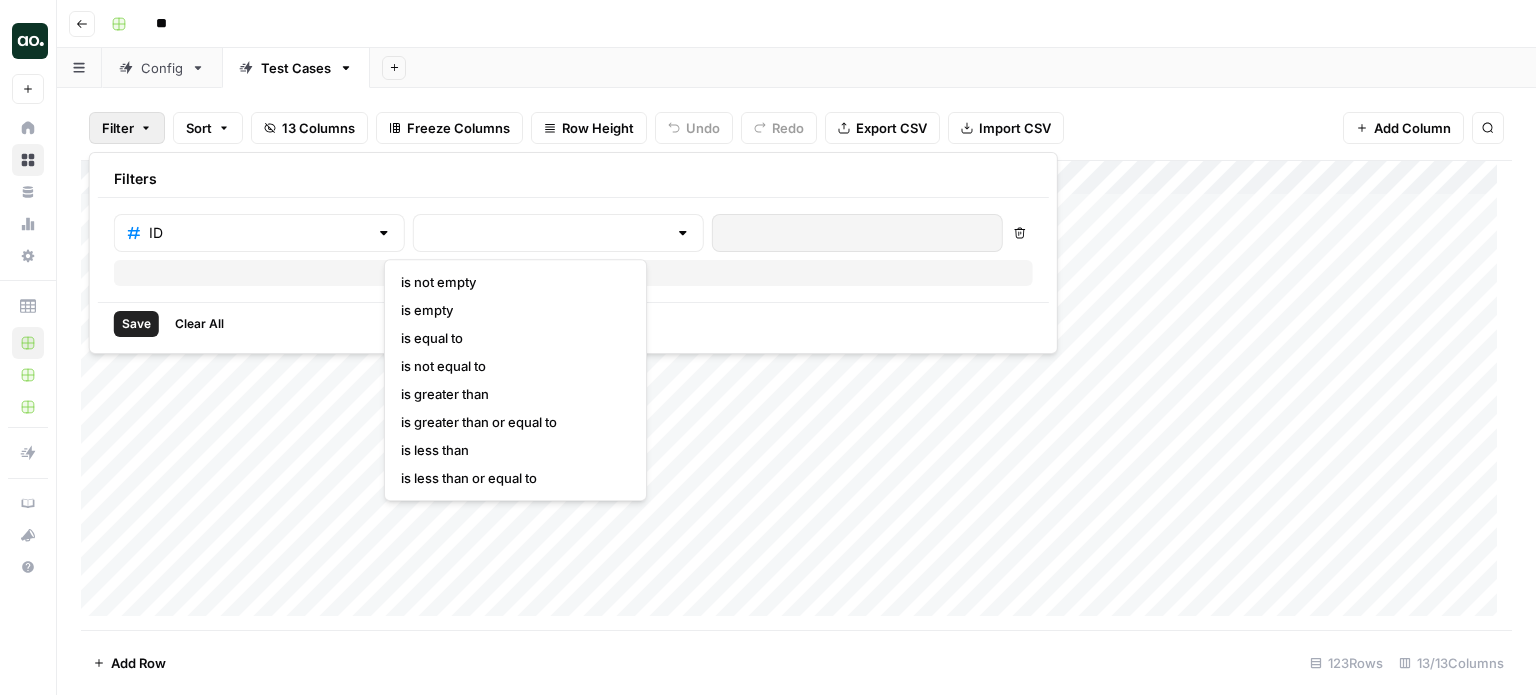 type on "is equal to" 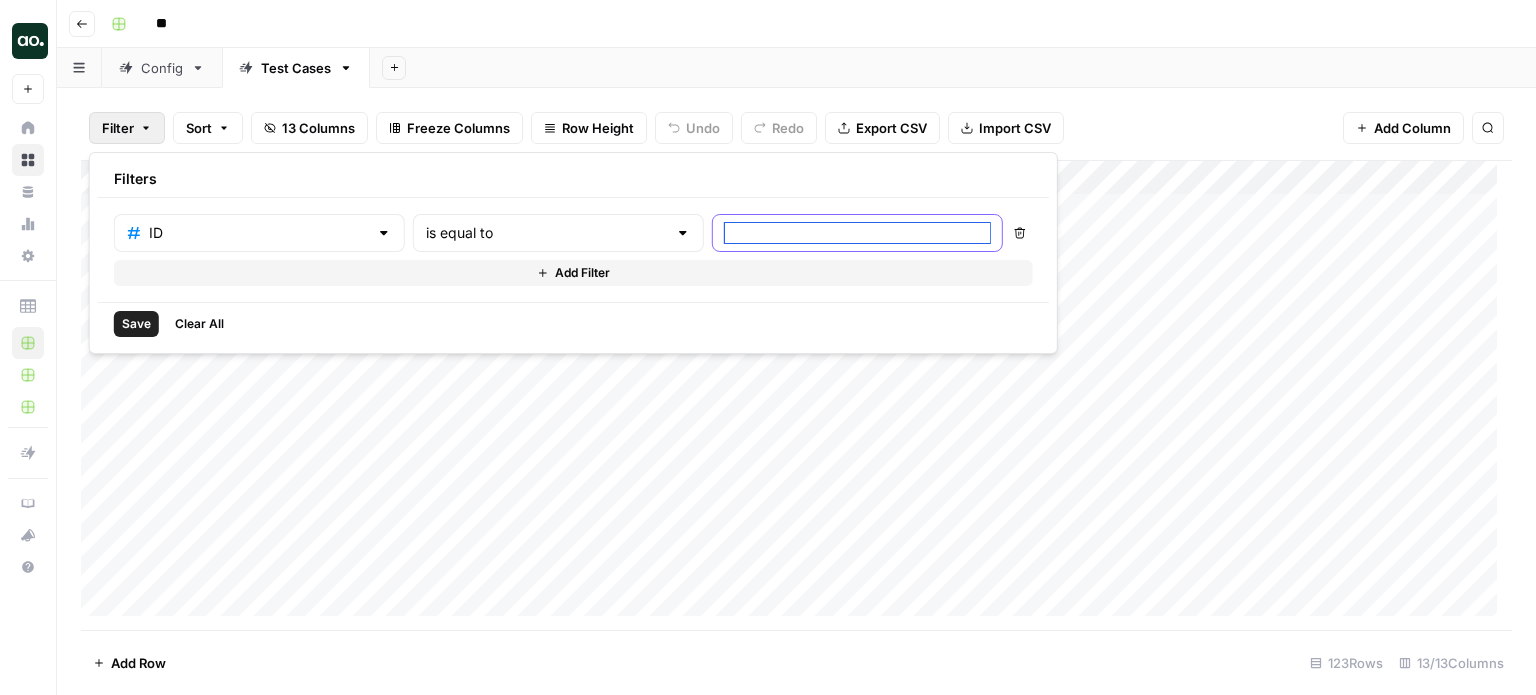 click at bounding box center [857, 233] 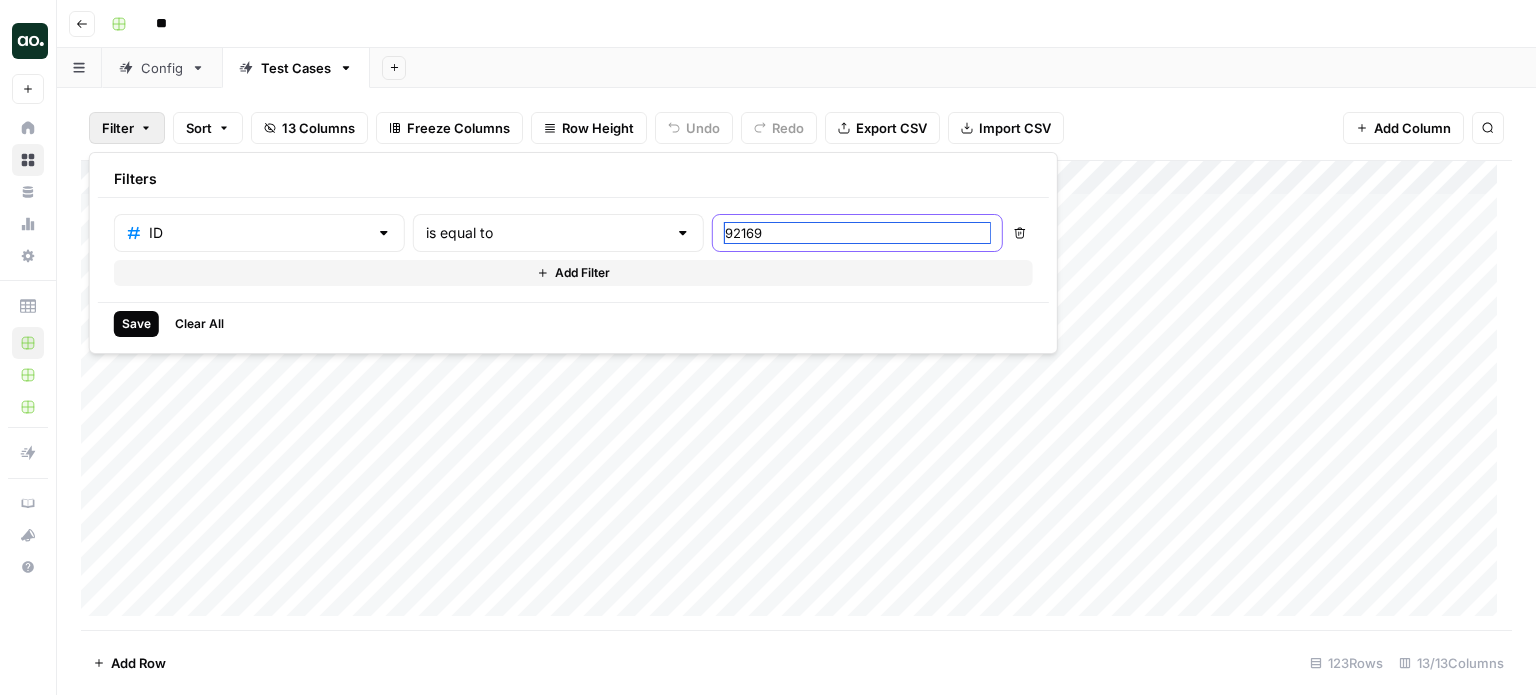 type on "92169" 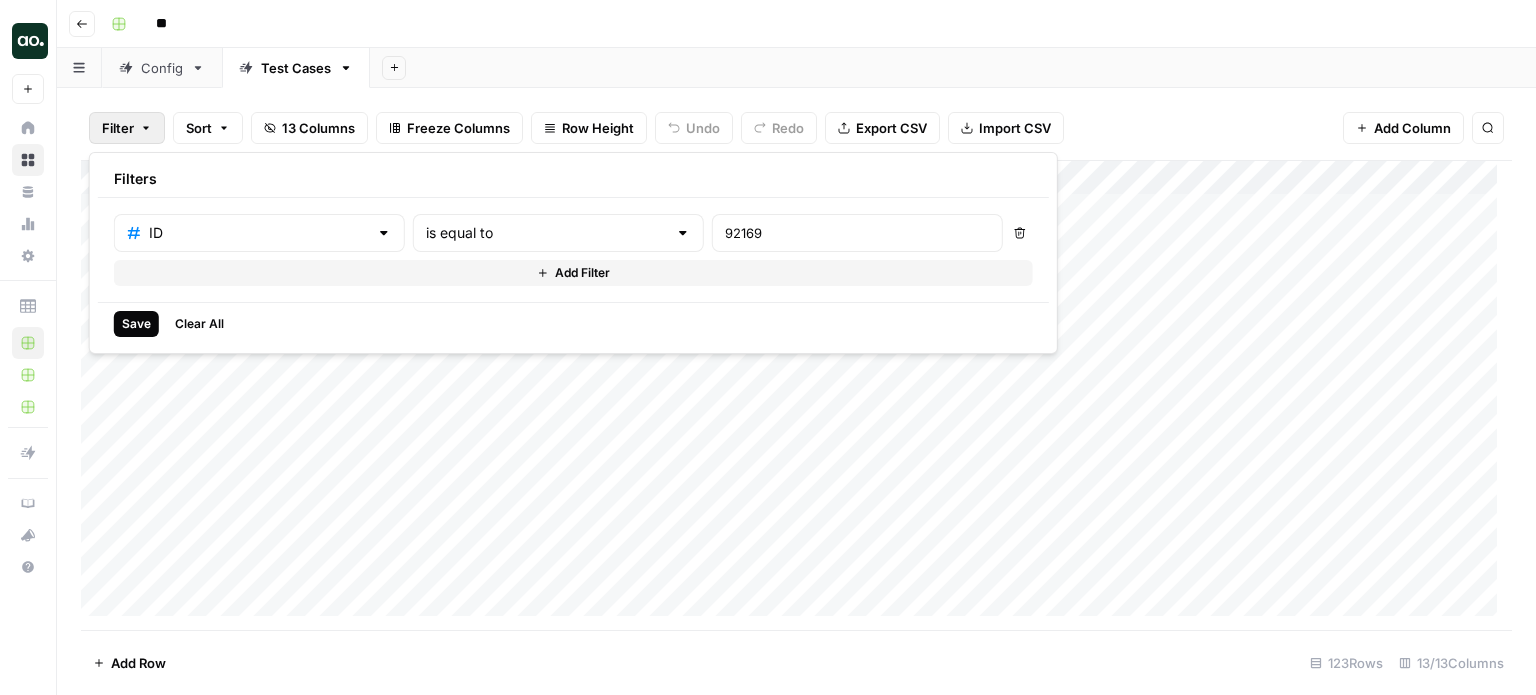 click on "Save" at bounding box center (136, 324) 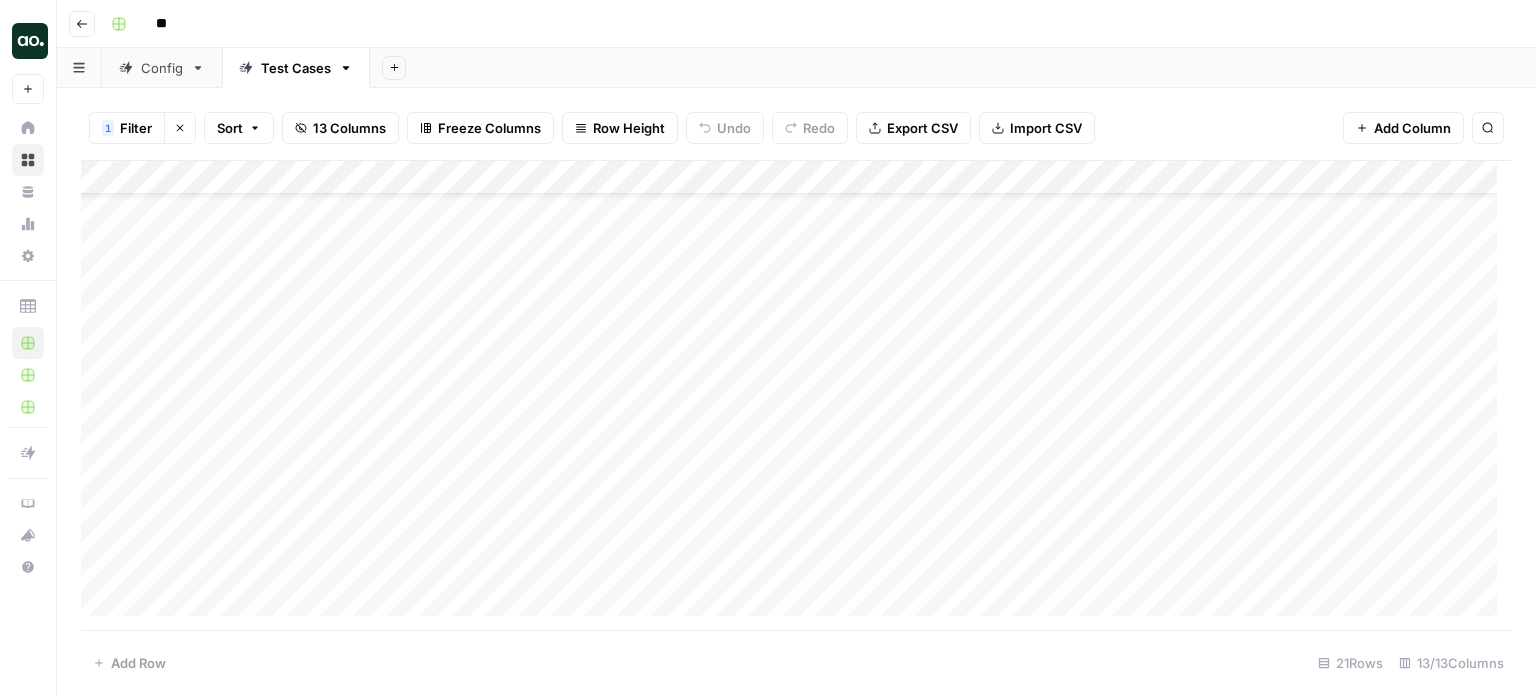 scroll, scrollTop: 100, scrollLeft: 0, axis: vertical 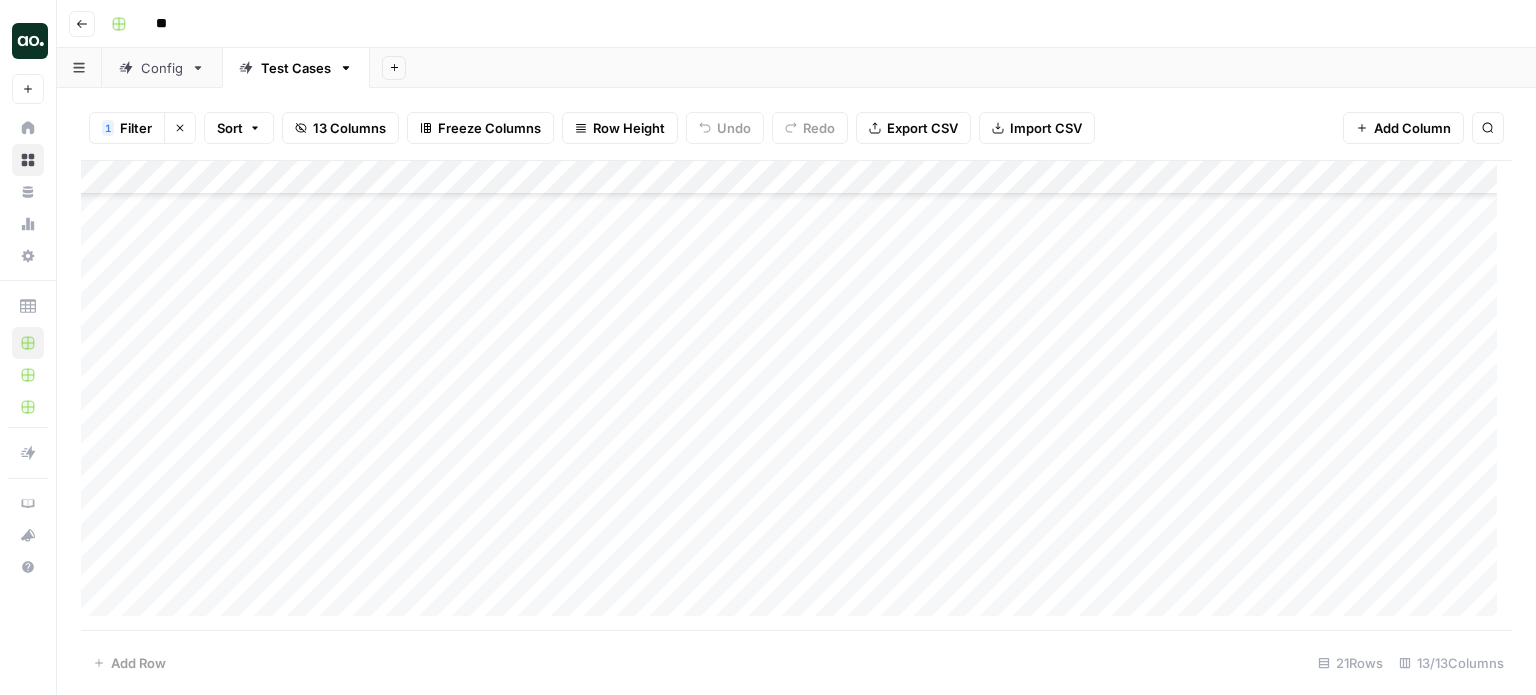 click on "Add Column" at bounding box center (796, 396) 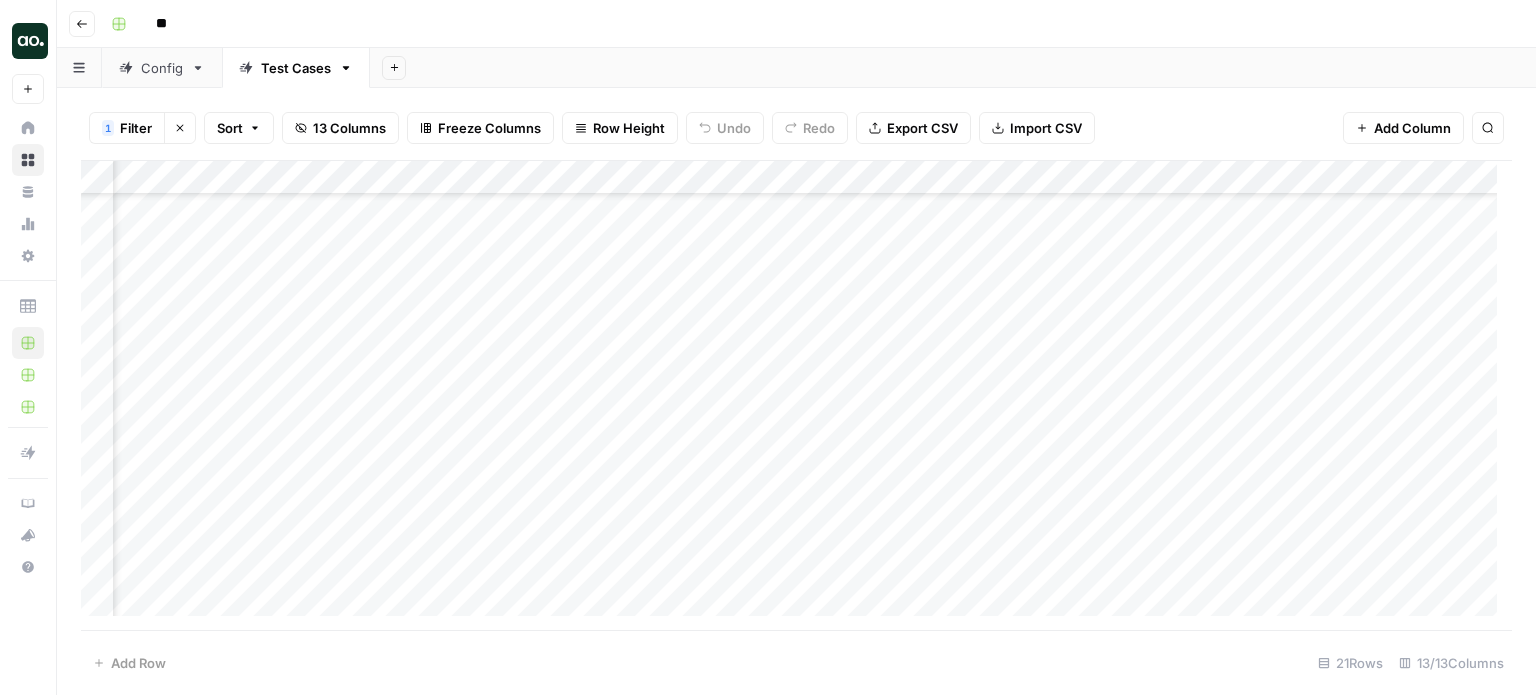 scroll, scrollTop: 100, scrollLeft: 568, axis: both 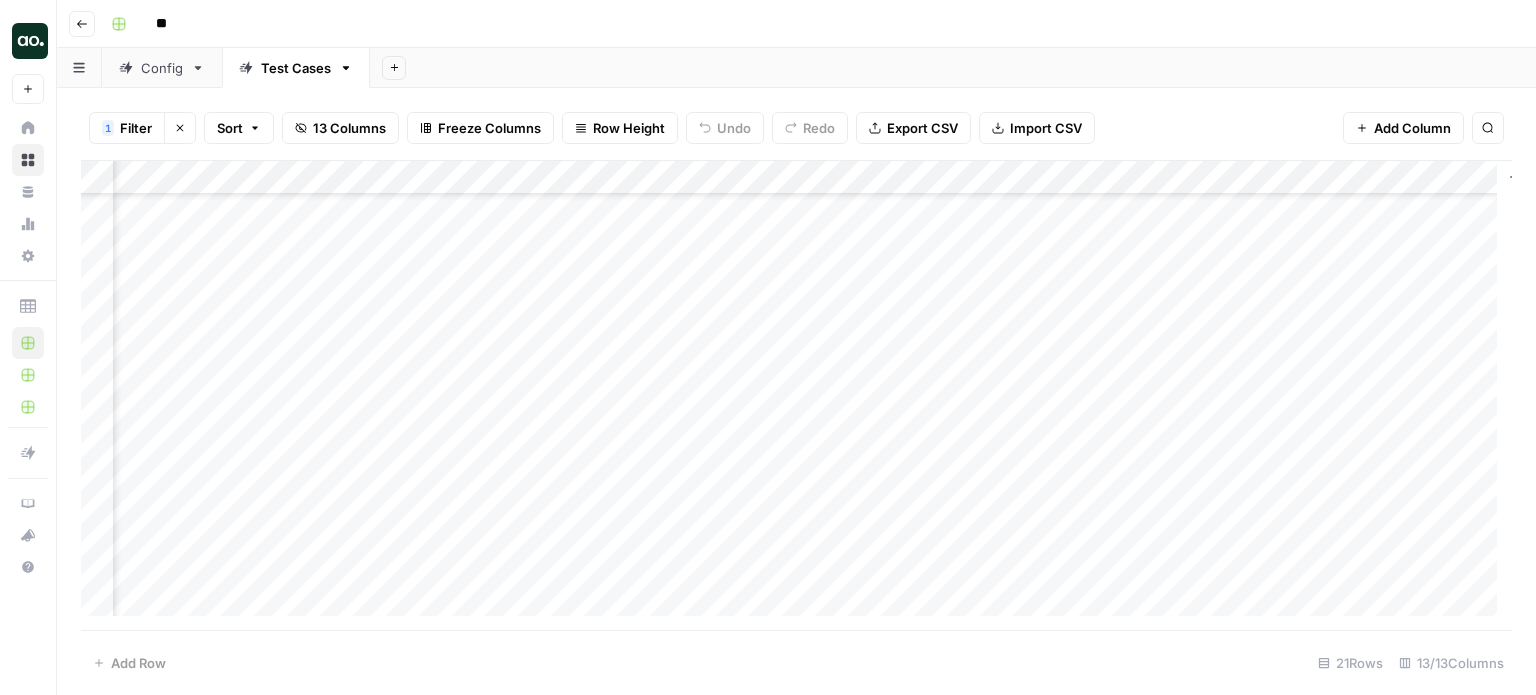 click on "Add Column" at bounding box center [796, 396] 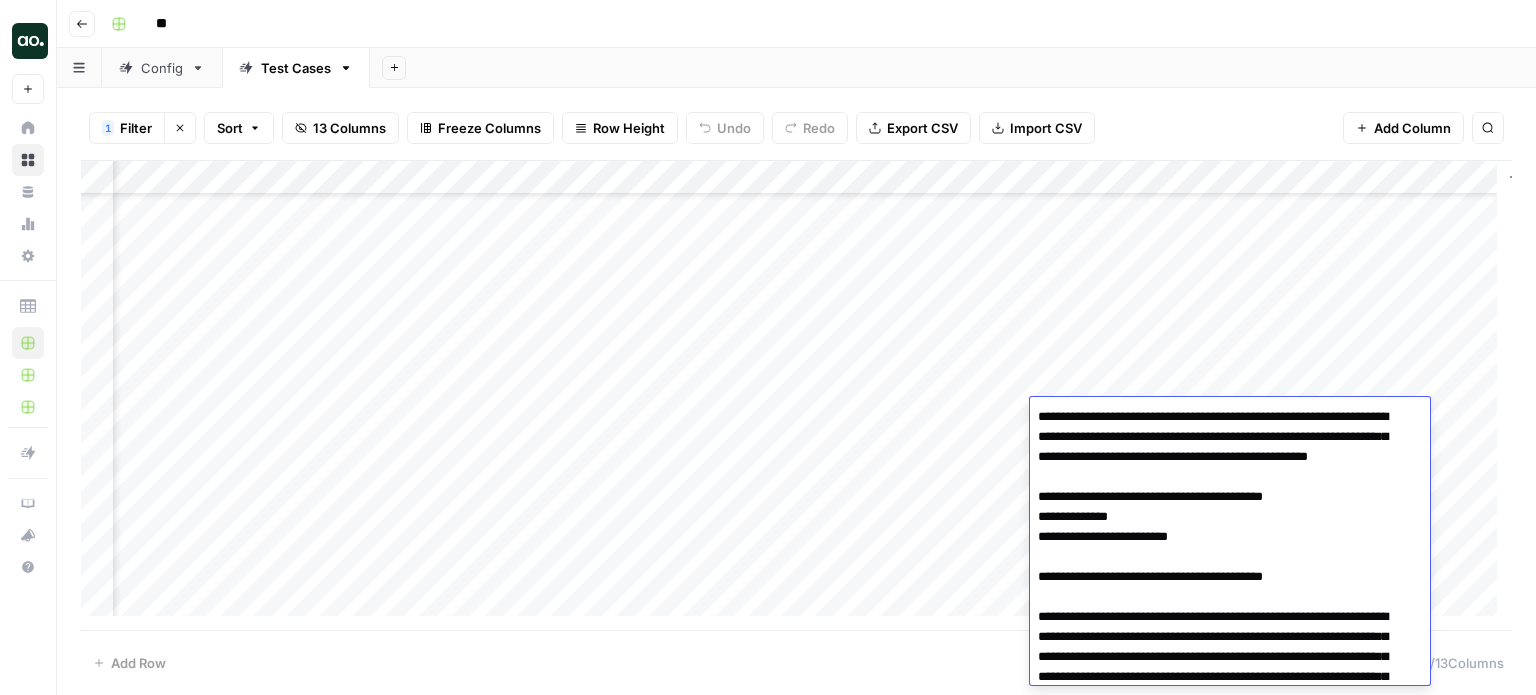click at bounding box center [1222, 4027] 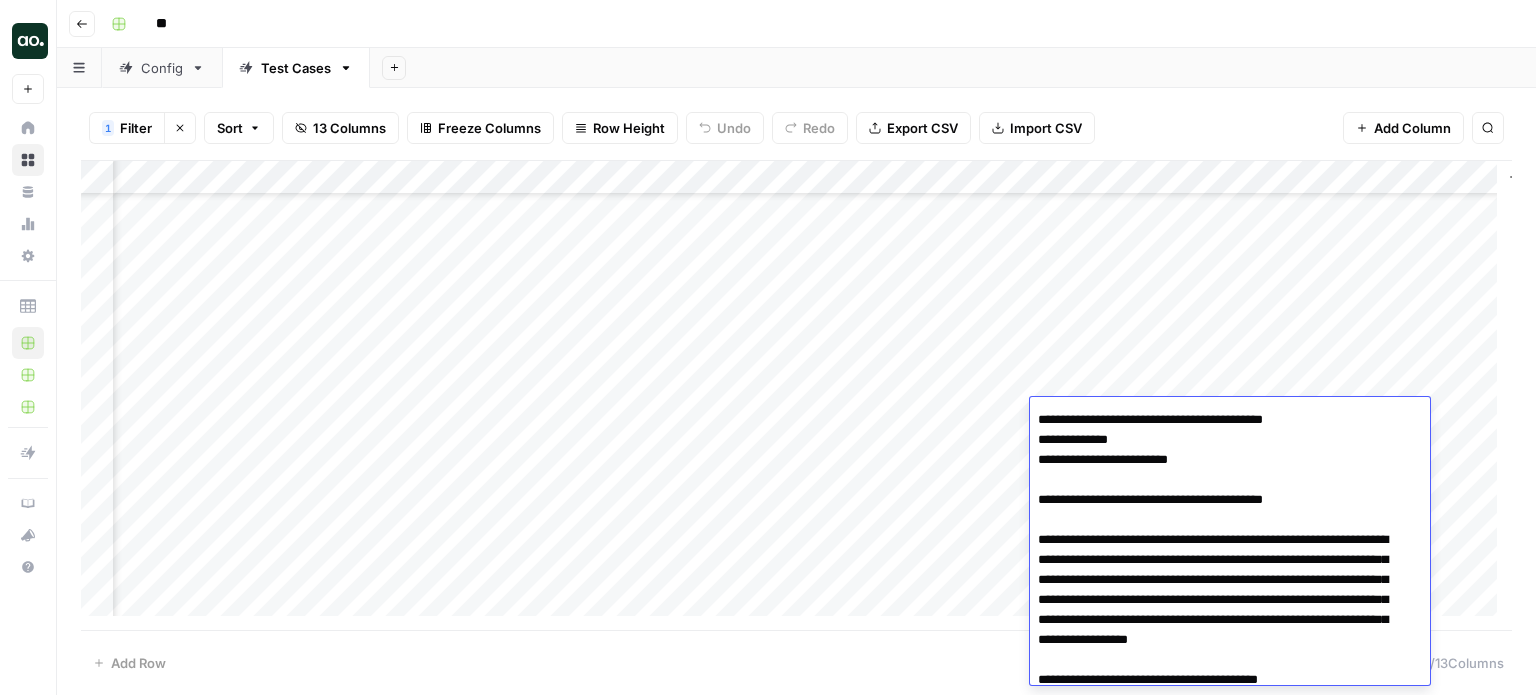 scroll, scrollTop: 0, scrollLeft: 0, axis: both 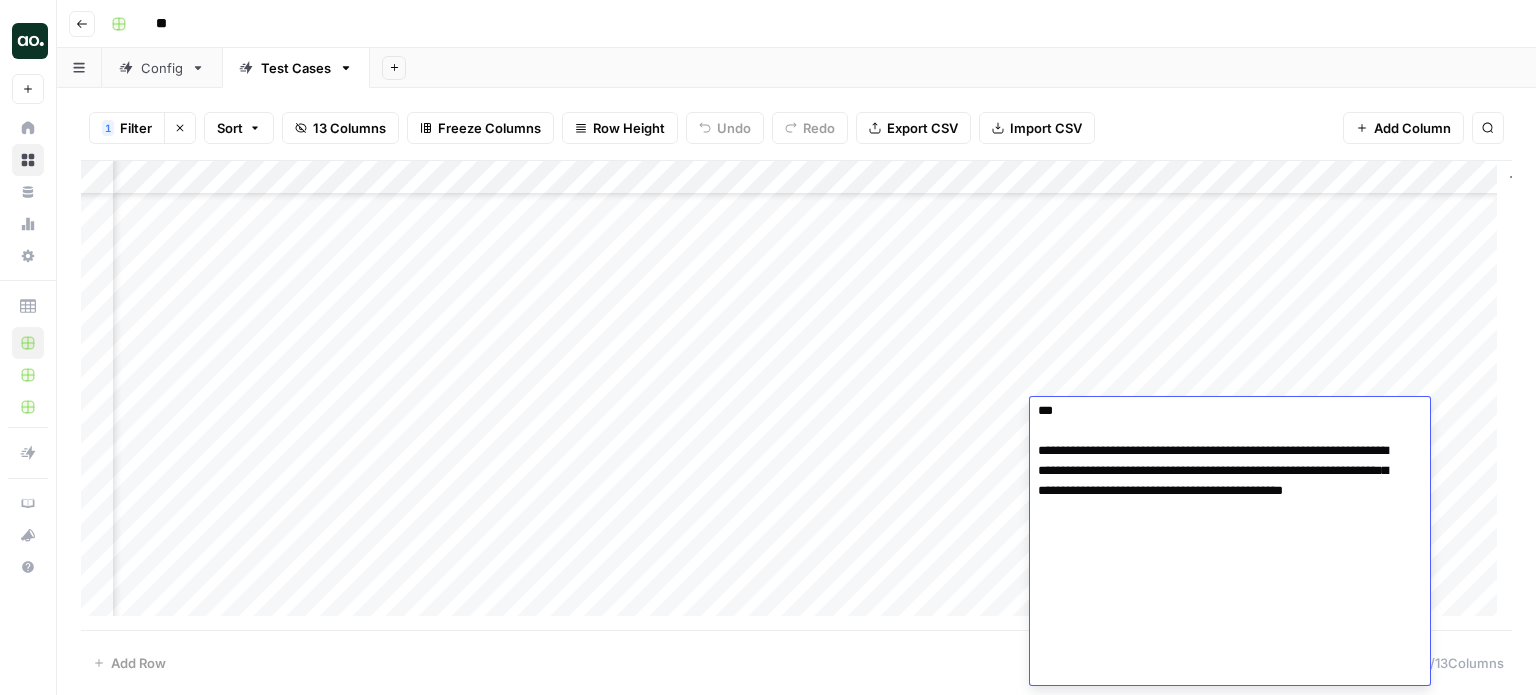 drag, startPoint x: 1380, startPoint y: 438, endPoint x: 1366, endPoint y: 682, distance: 244.4013 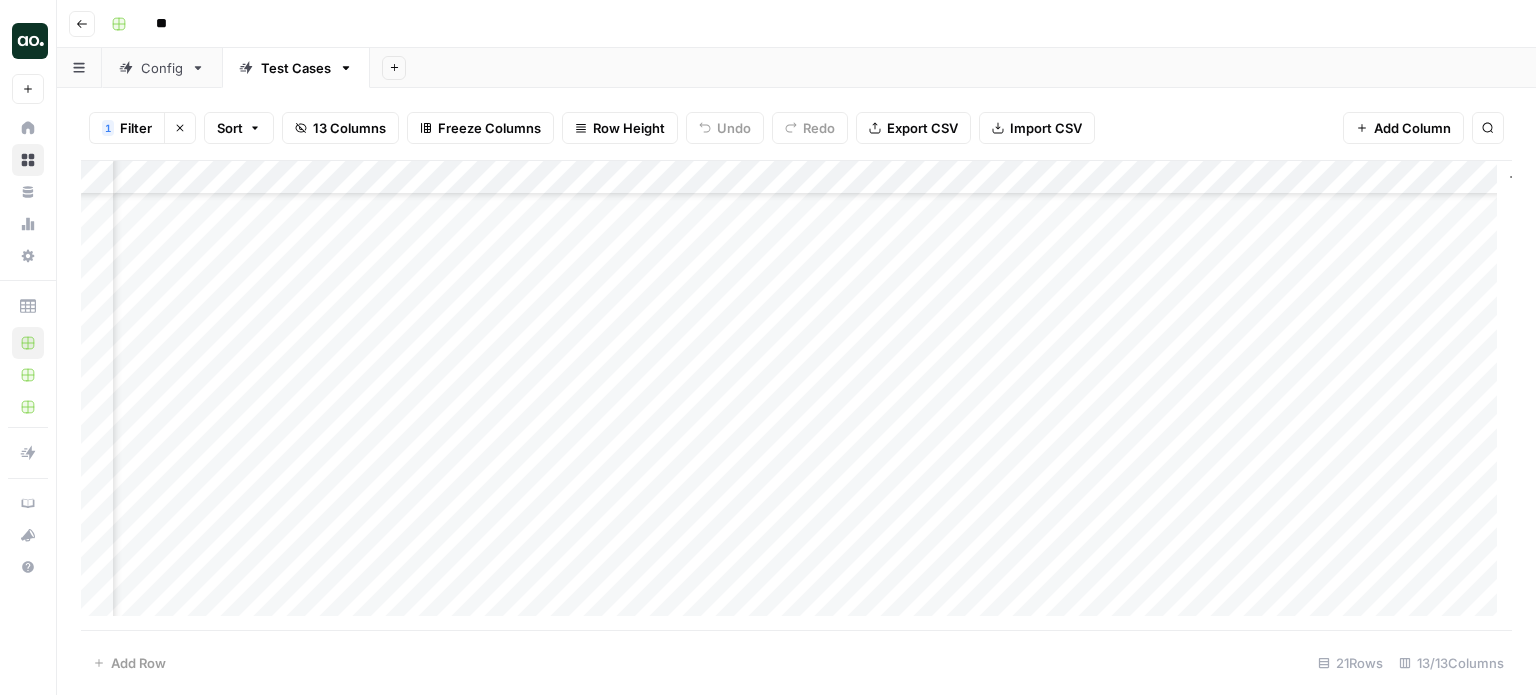 click on "Add Column" at bounding box center [796, 396] 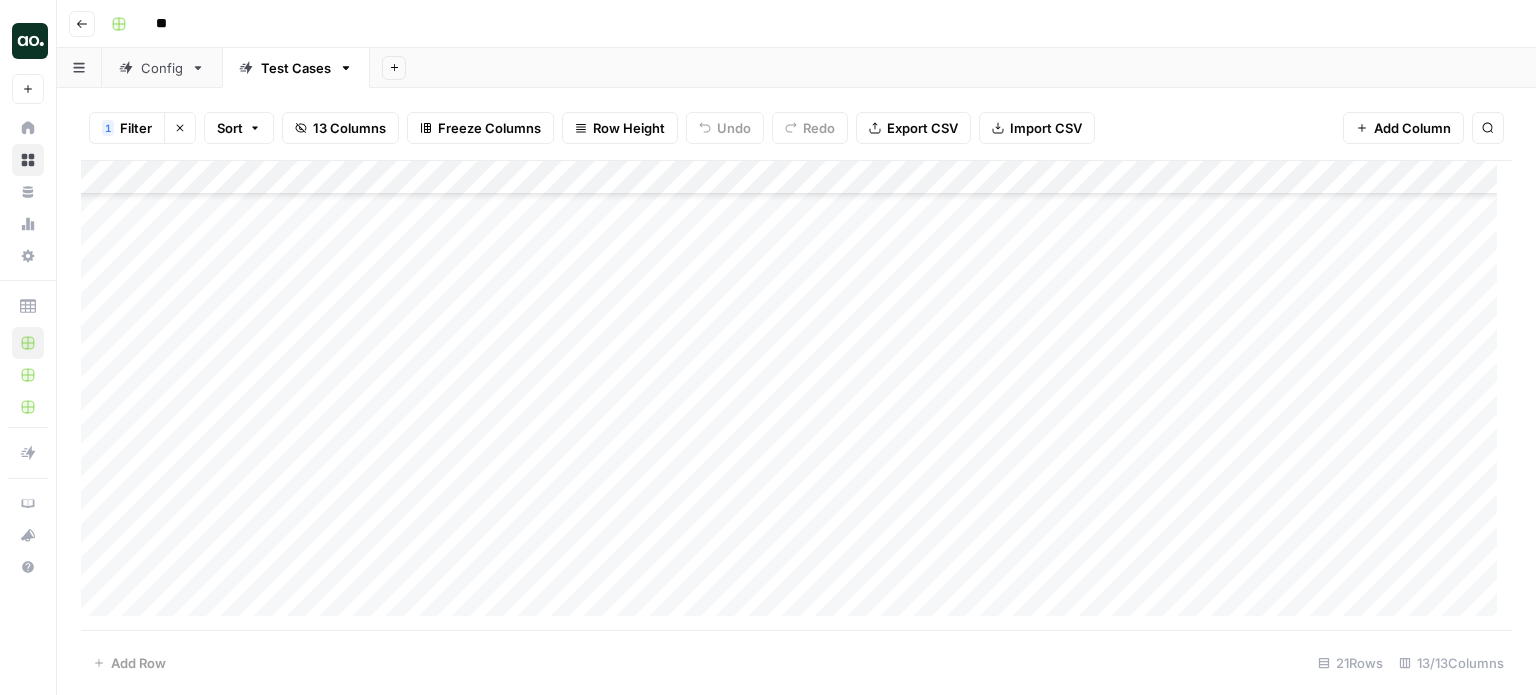 scroll, scrollTop: 100, scrollLeft: 0, axis: vertical 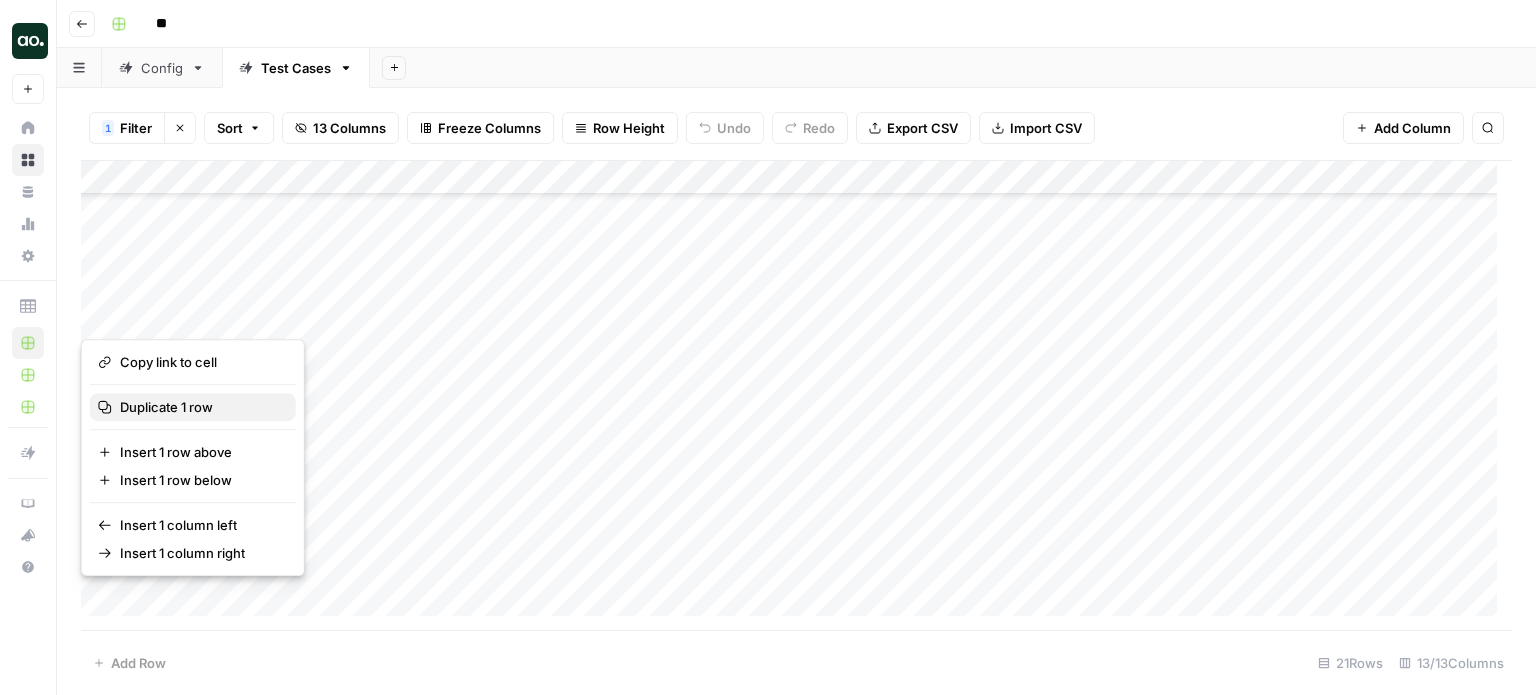 click on "Duplicate 1 row" at bounding box center [166, 407] 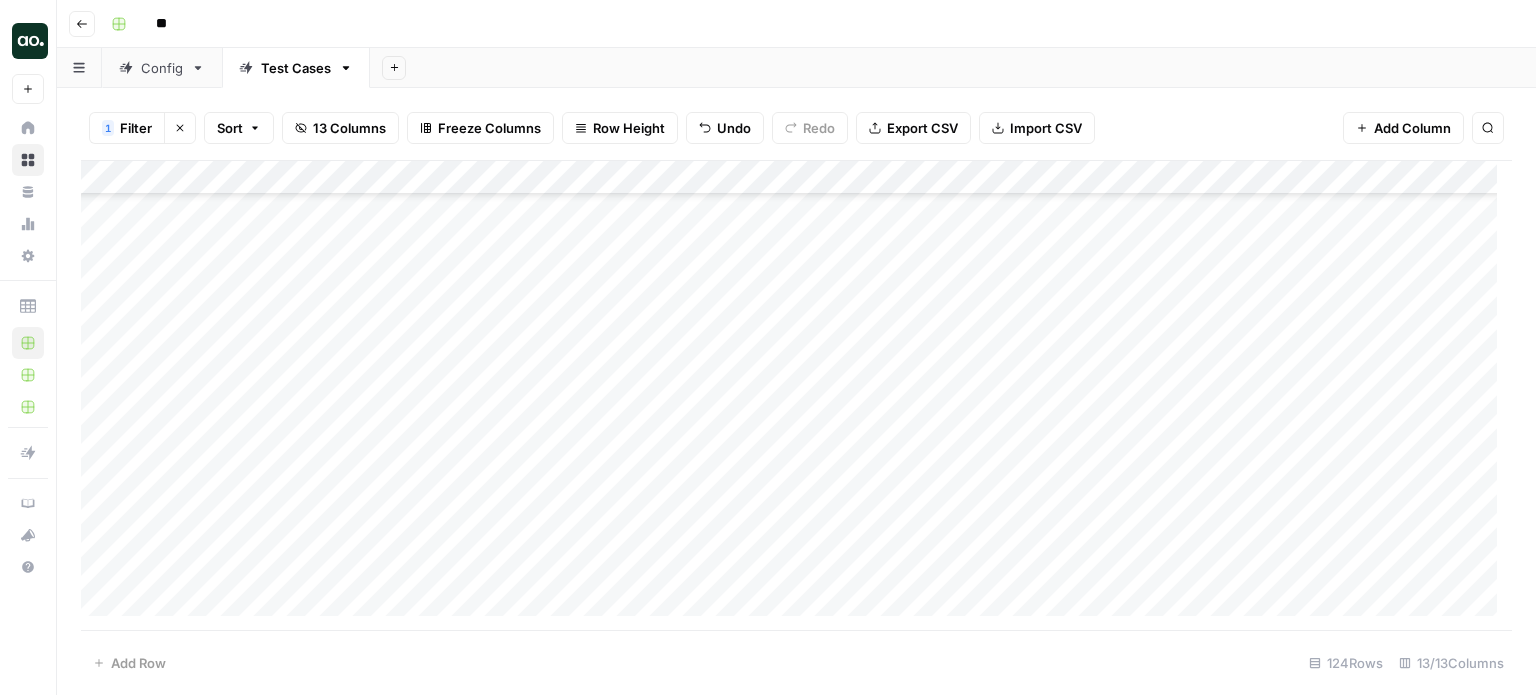 scroll, scrollTop: 3793, scrollLeft: 0, axis: vertical 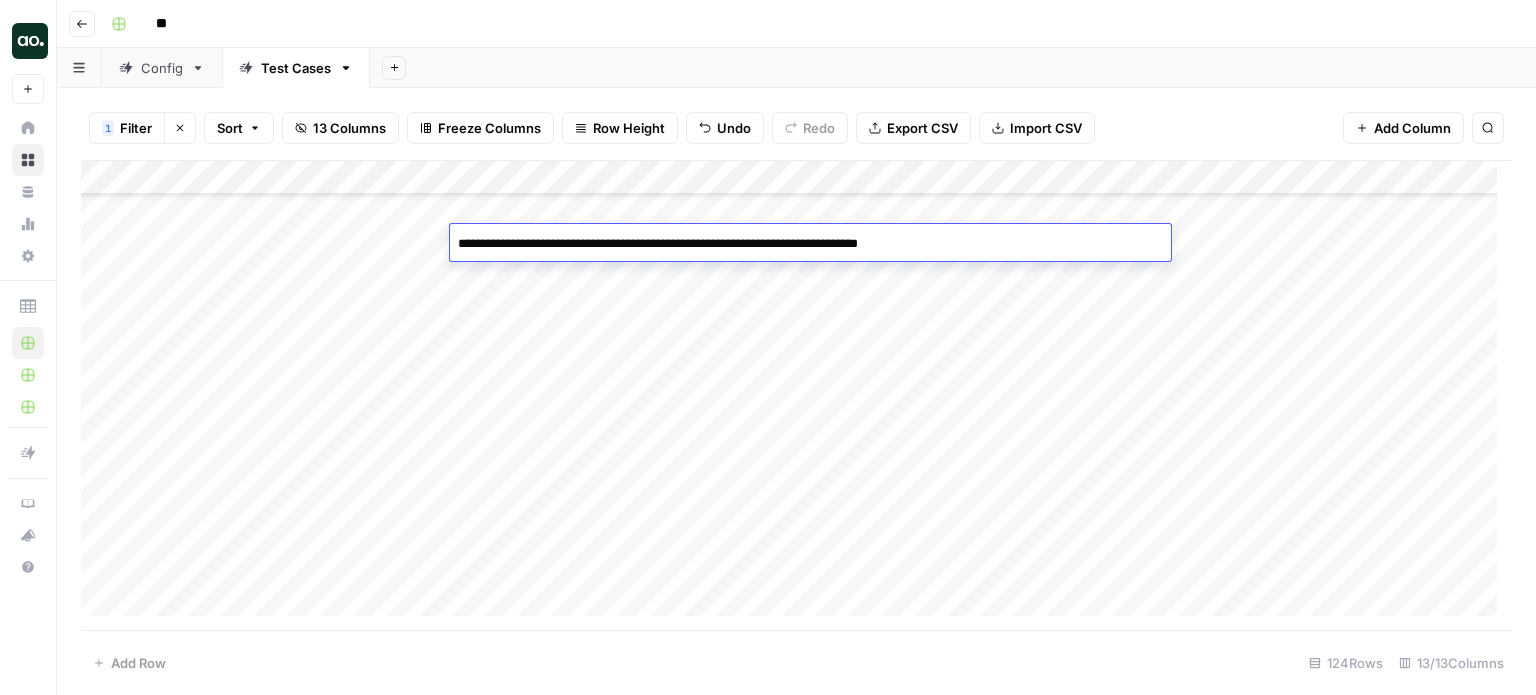drag, startPoint x: 548, startPoint y: 243, endPoint x: 688, endPoint y: 241, distance: 140.01428 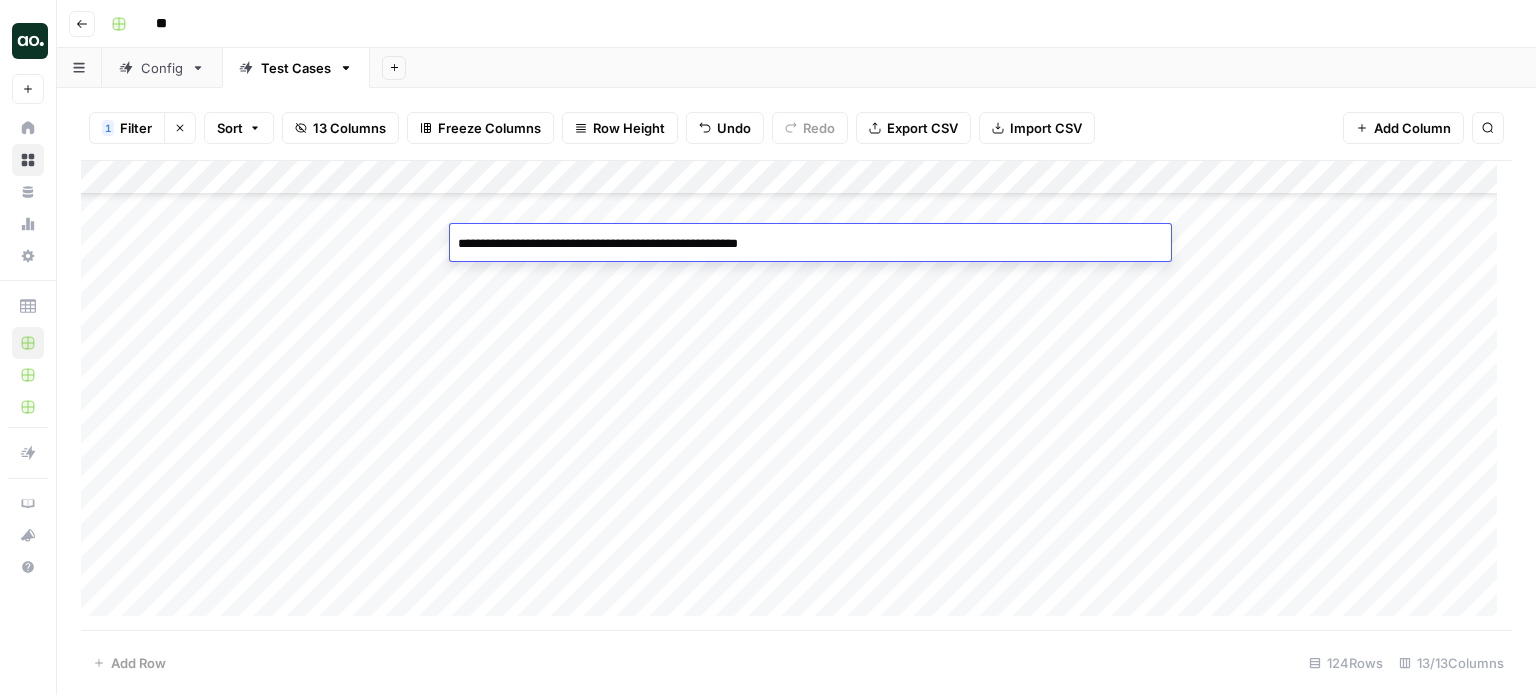 click on "**********" at bounding box center [810, 244] 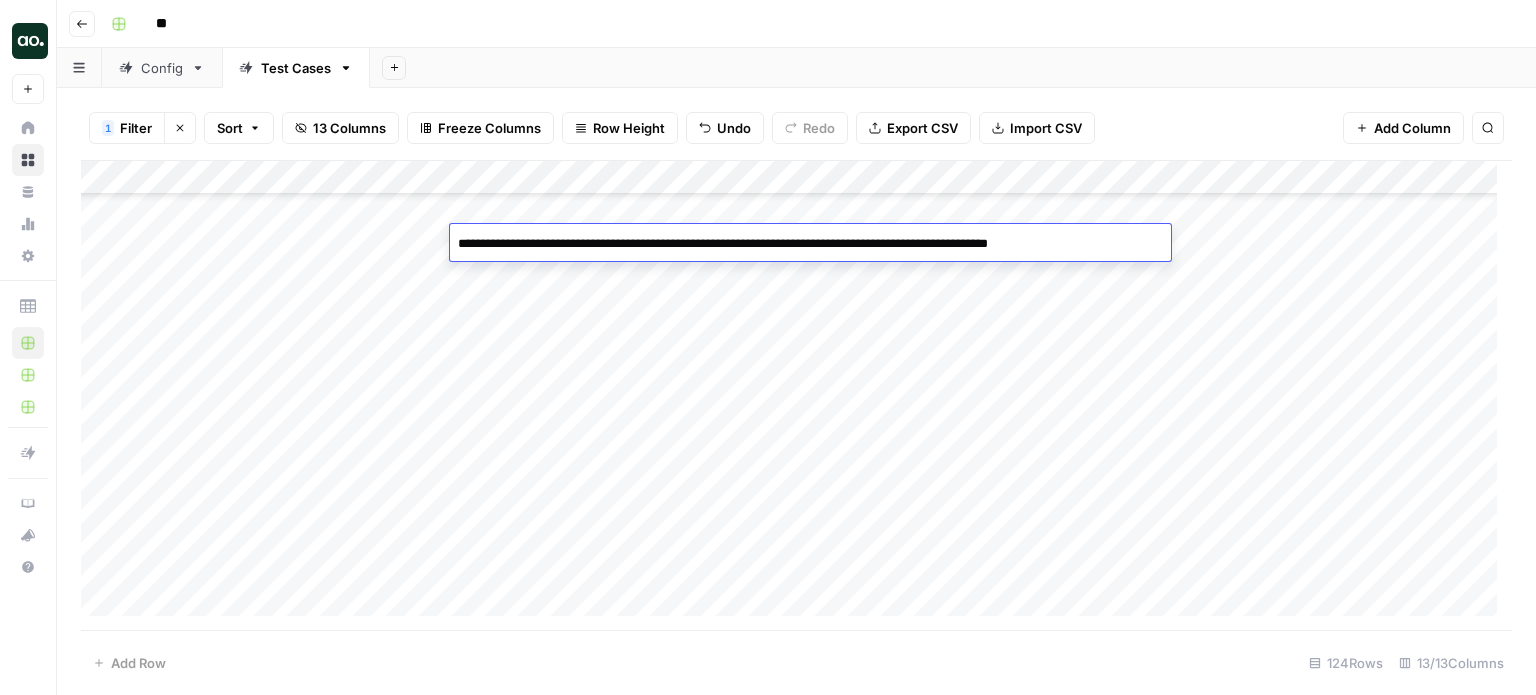 drag, startPoint x: 552, startPoint y: 242, endPoint x: 612, endPoint y: 236, distance: 60.299255 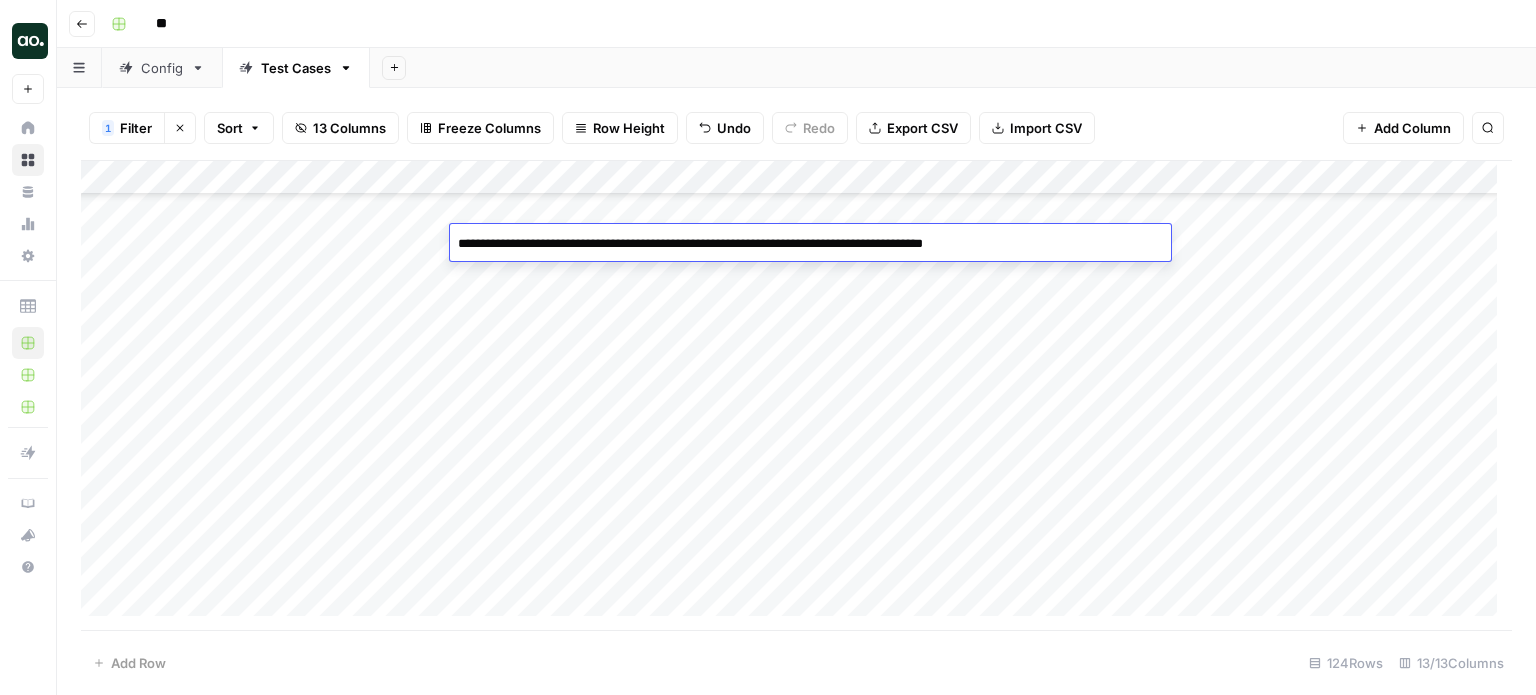 drag, startPoint x: 567, startPoint y: 247, endPoint x: 459, endPoint y: 262, distance: 109.03669 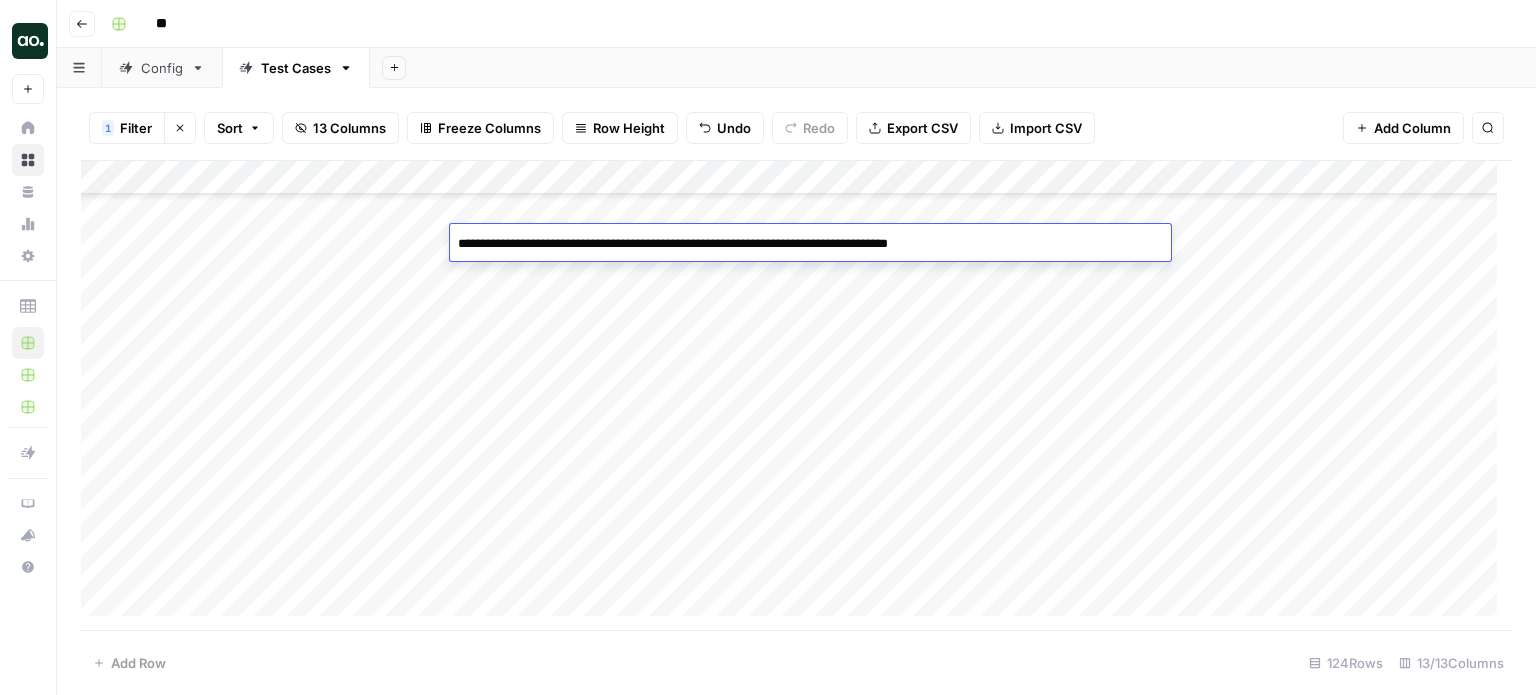 type on "**********" 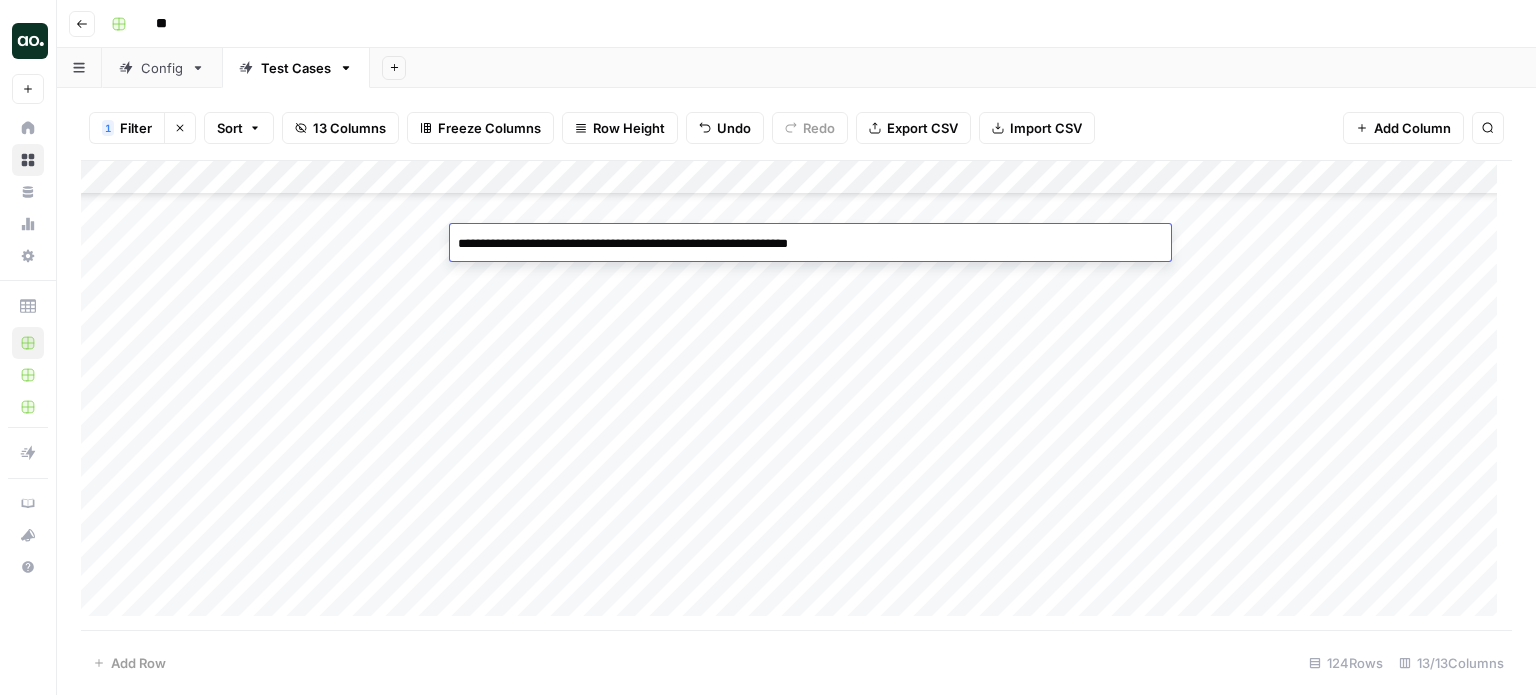 click on "**********" at bounding box center [810, 244] 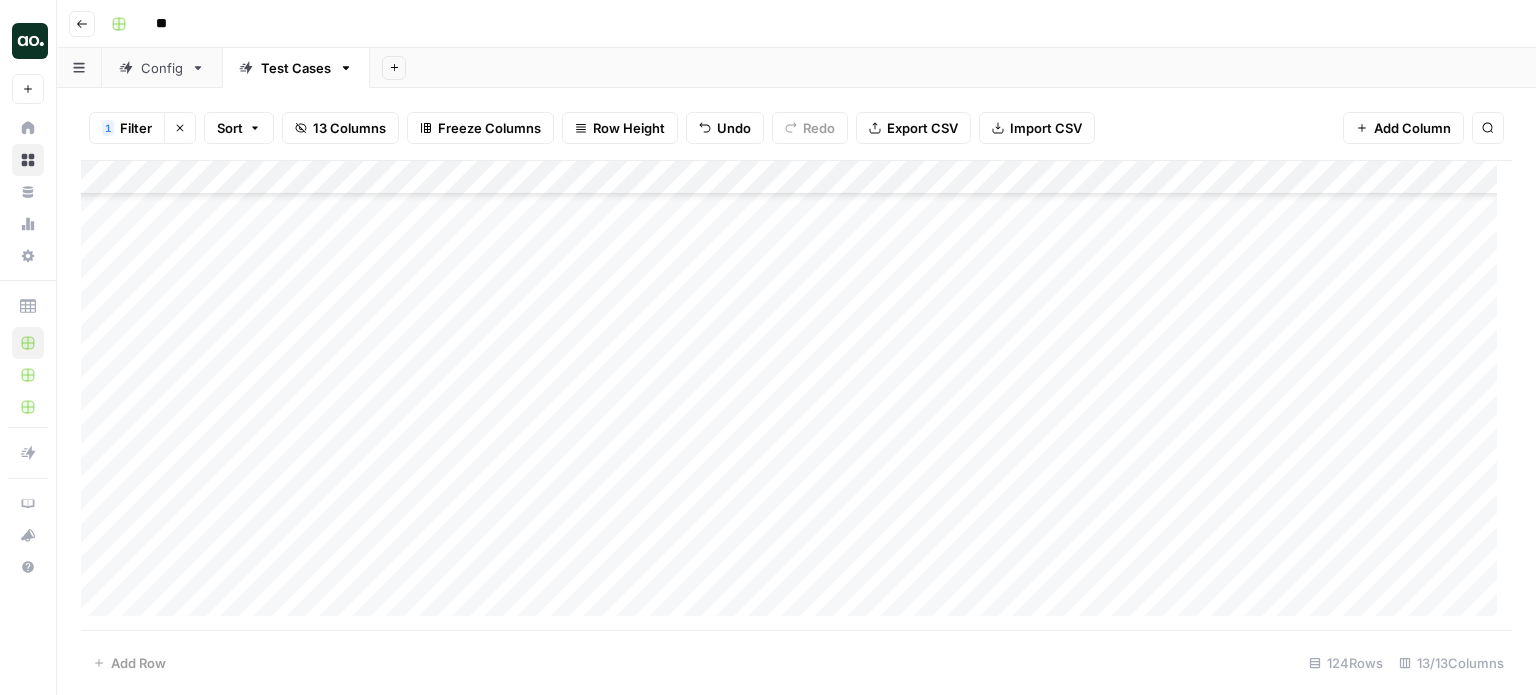 click on "Add Column" at bounding box center [796, 396] 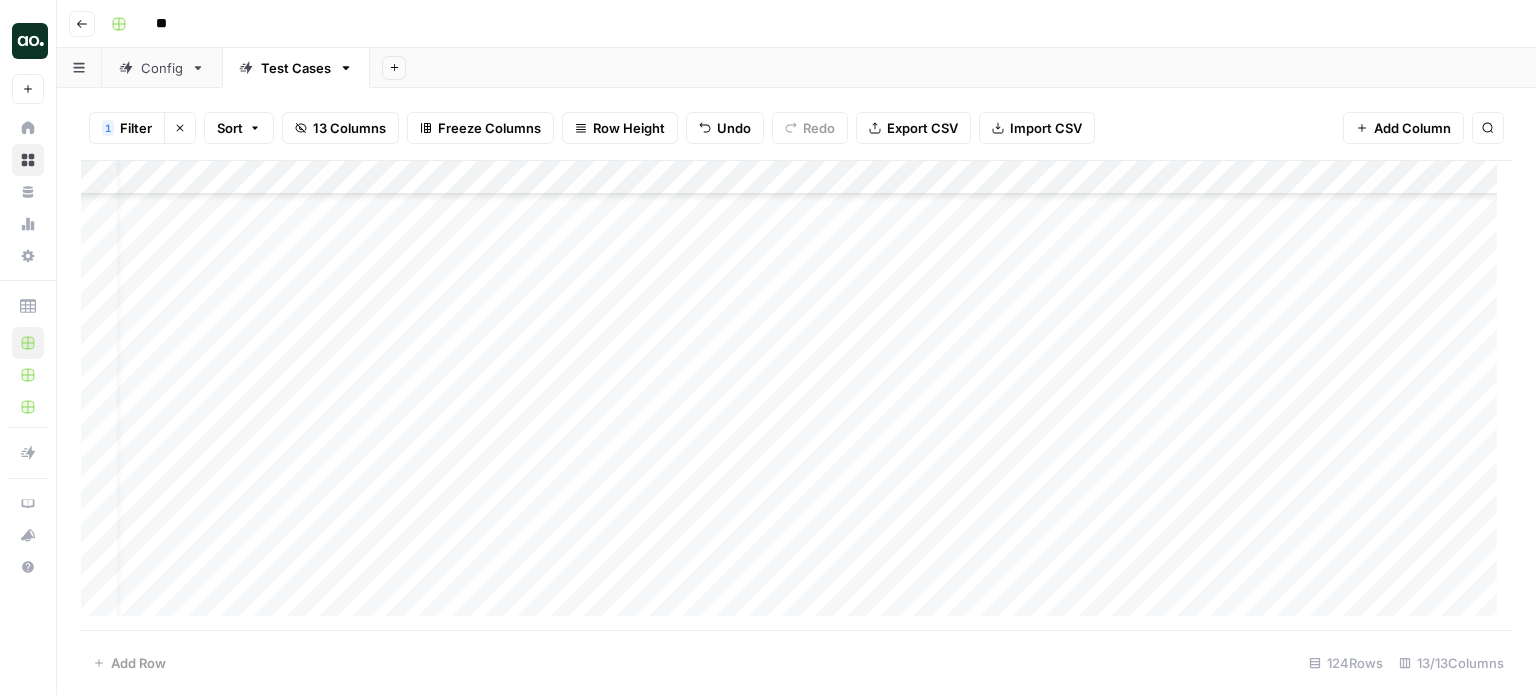scroll, scrollTop: 2993, scrollLeft: 212, axis: both 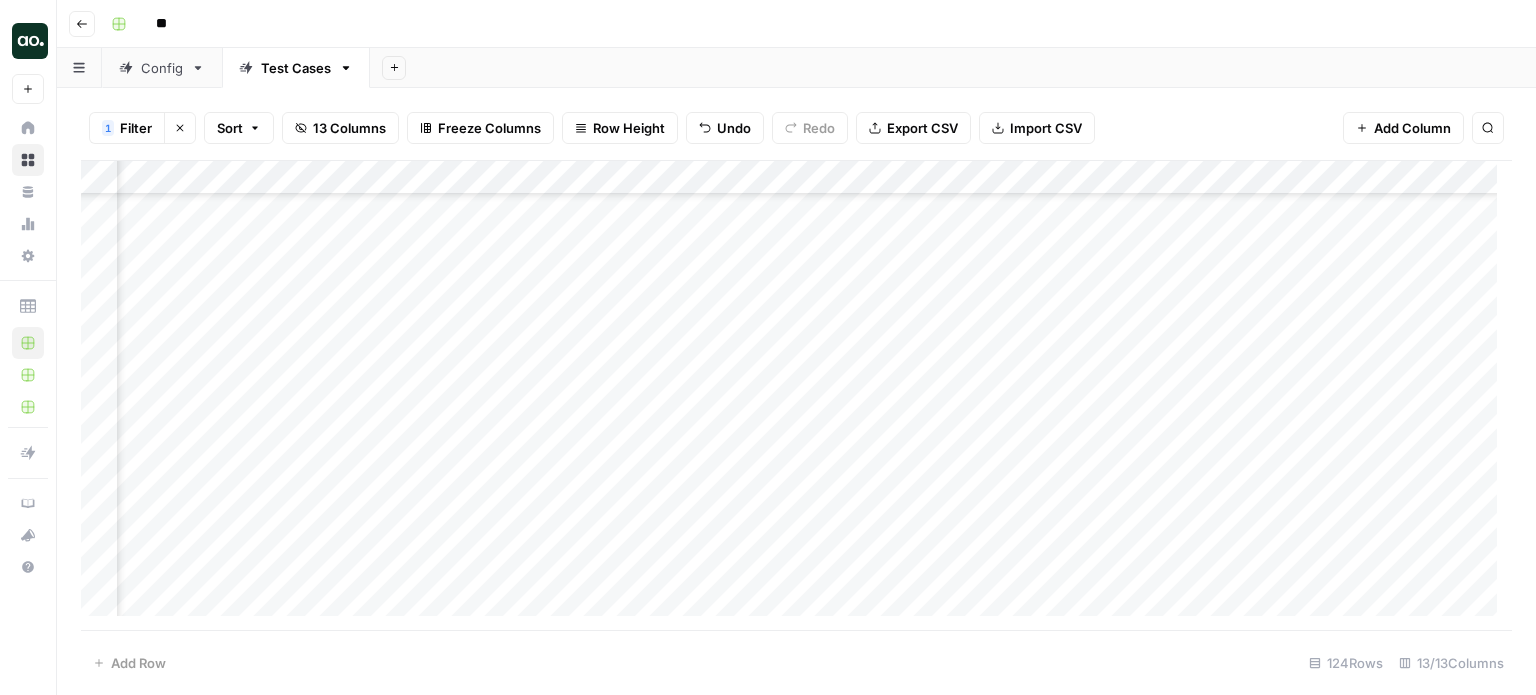 click on "Add Column" at bounding box center (796, 396) 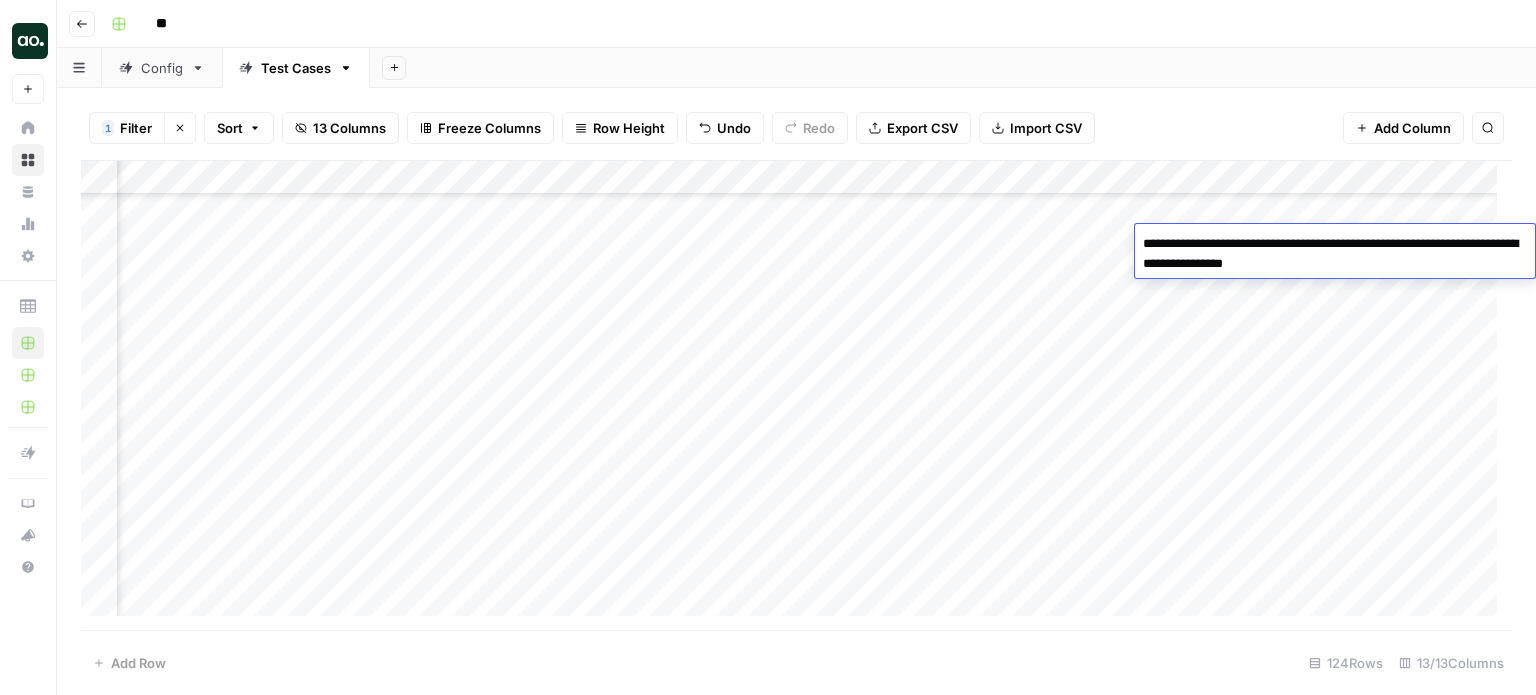 click on "**********" at bounding box center (1335, 254) 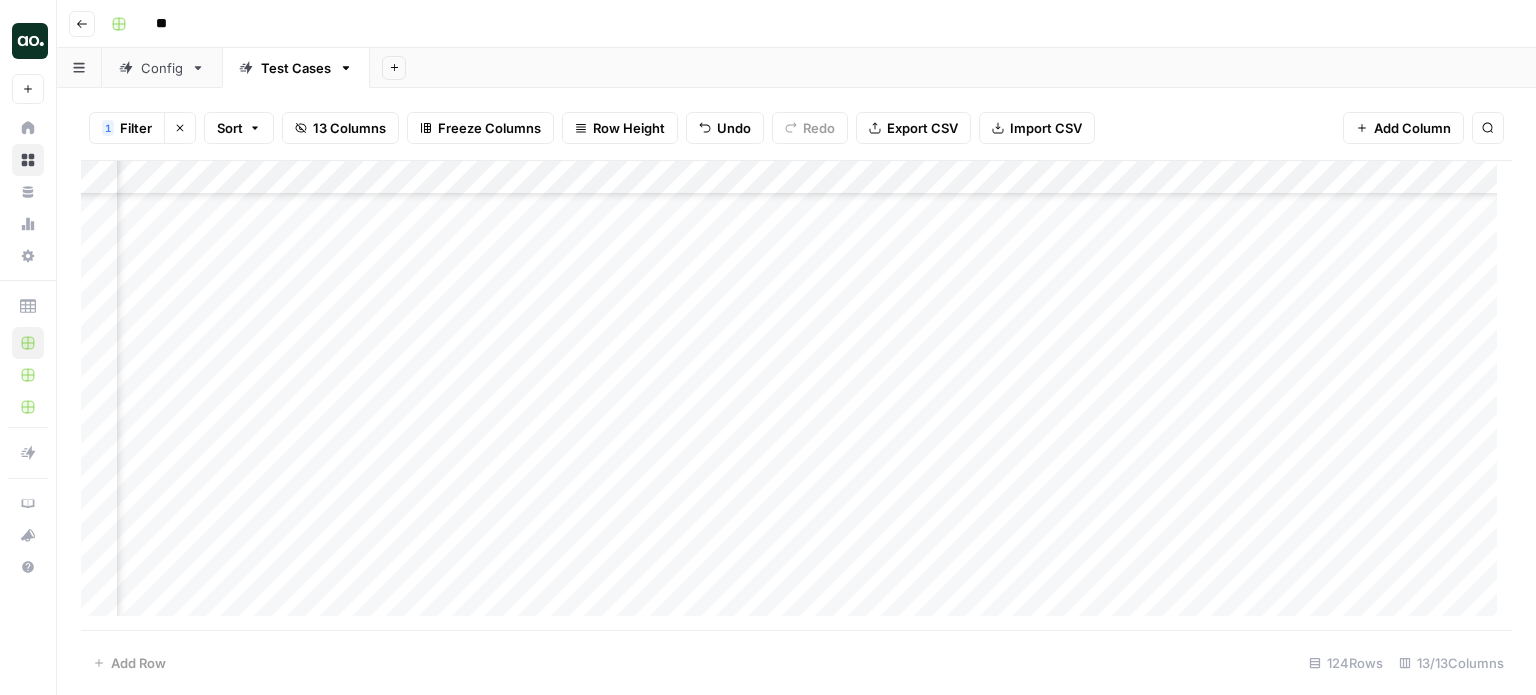 scroll, scrollTop: 2890, scrollLeft: 212, axis: both 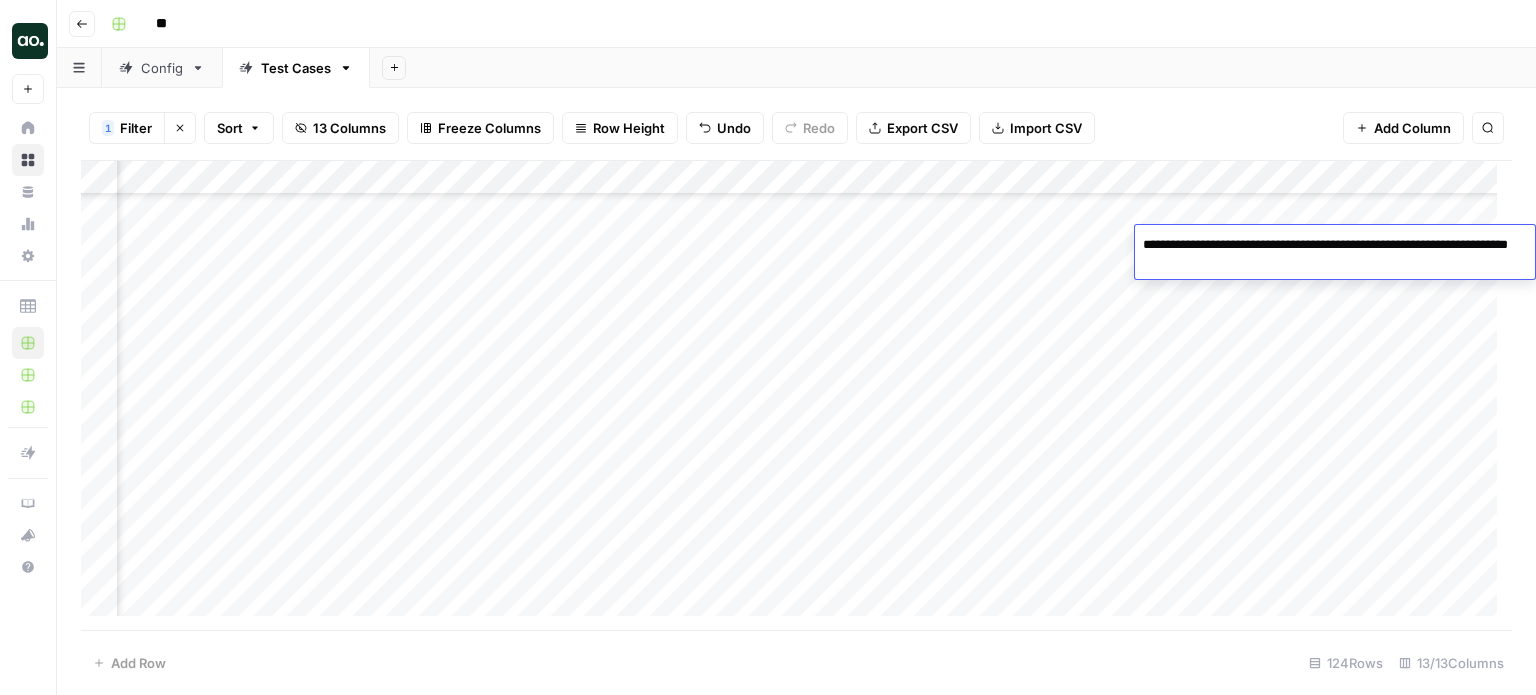 click on "**********" at bounding box center (1335, 255) 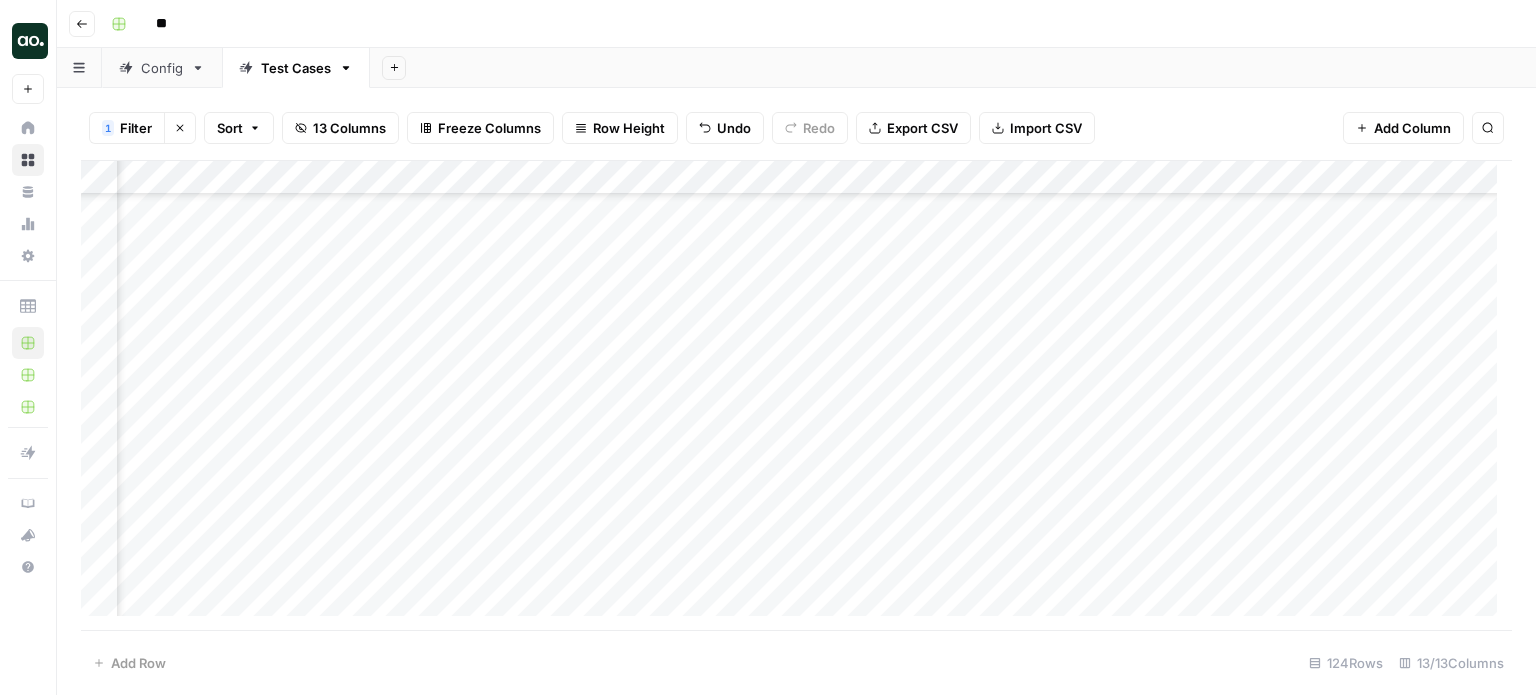 click on "Add Column" at bounding box center [796, 396] 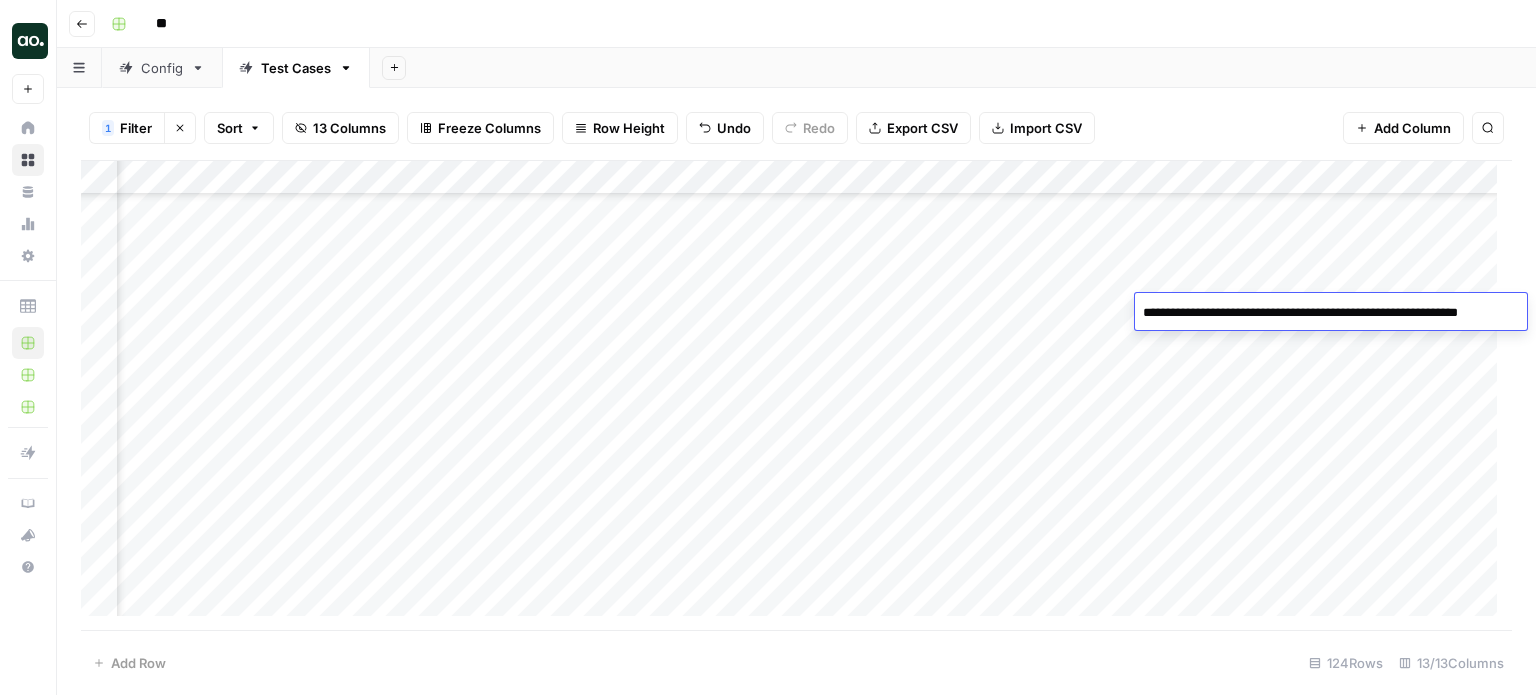 drag, startPoint x: 1514, startPoint y: 311, endPoint x: 1140, endPoint y: 332, distance: 374.5891 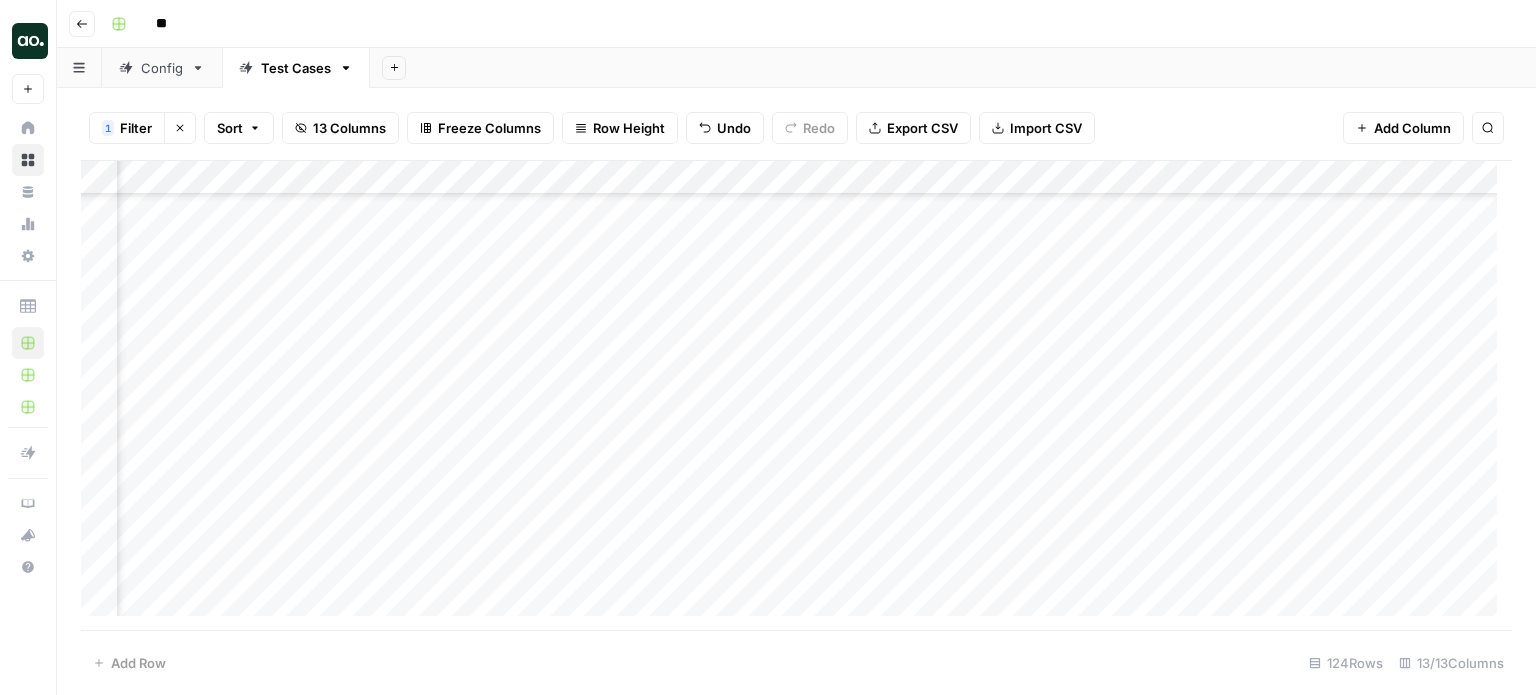 click on "Add Column" at bounding box center (796, 396) 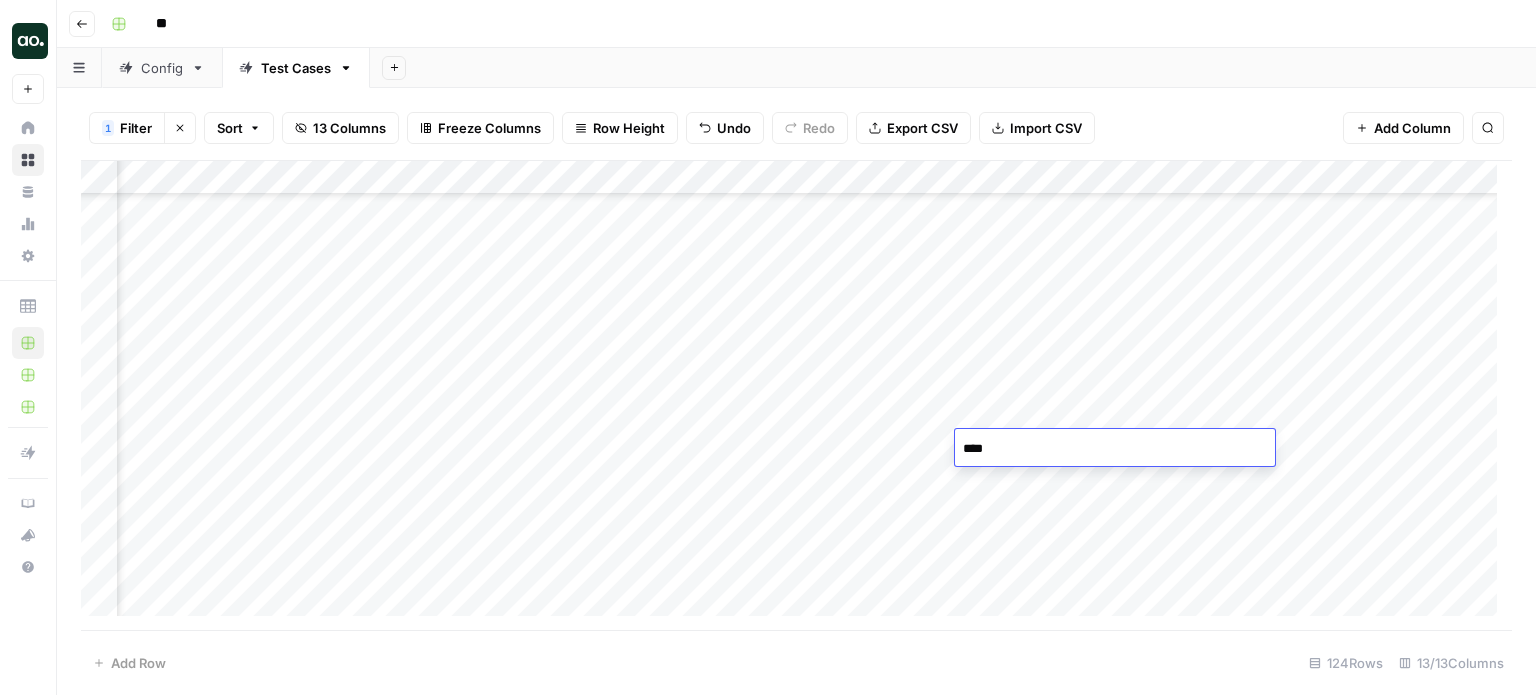type on "*****" 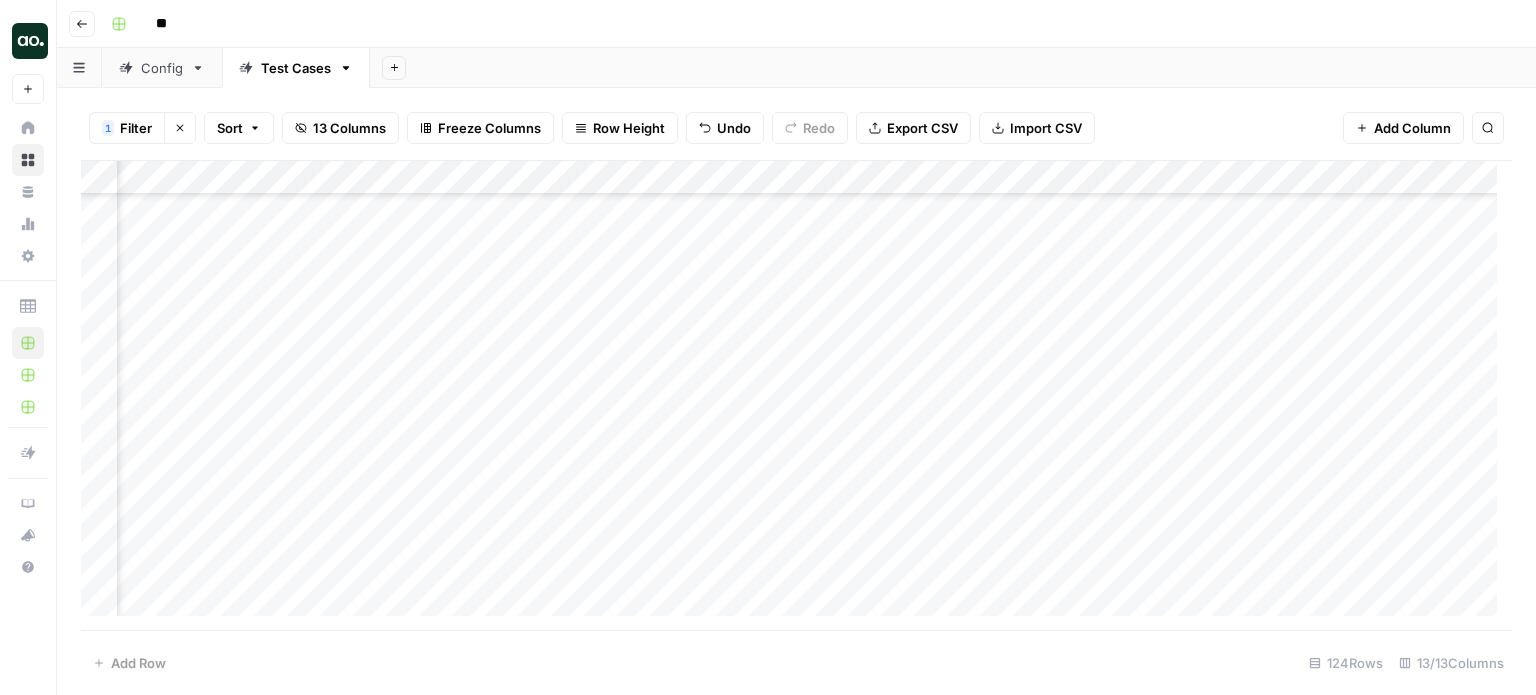 click on "Add Column" at bounding box center (796, 396) 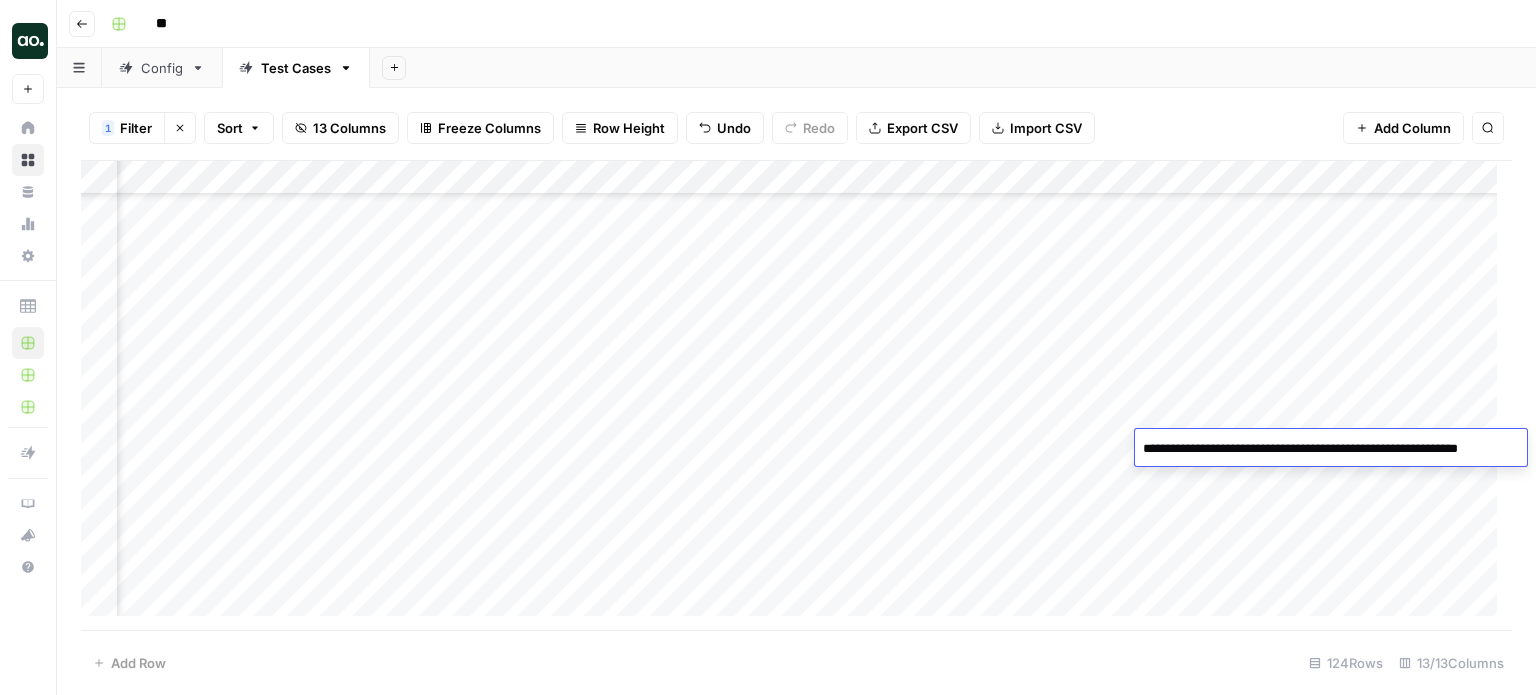 click on "Add Column" at bounding box center [796, 396] 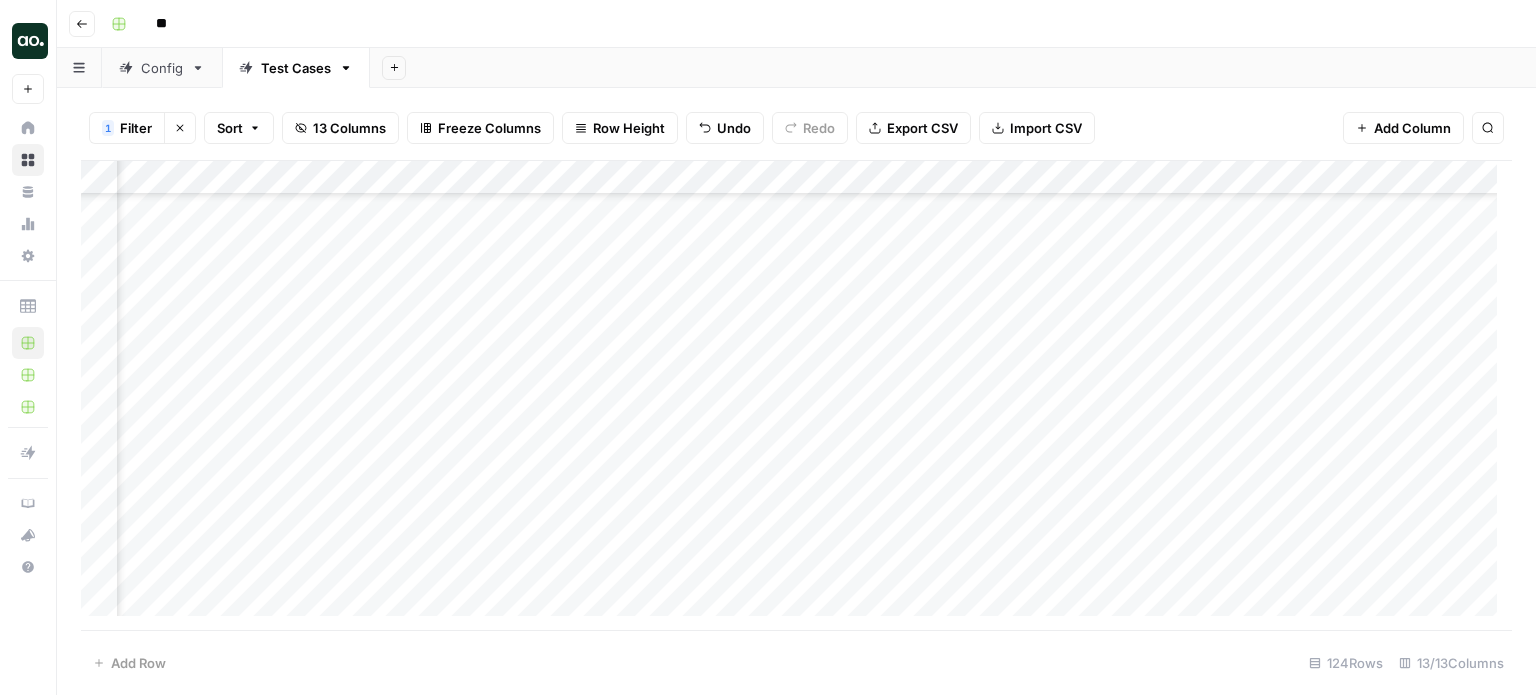 scroll, scrollTop: 2788, scrollLeft: 572, axis: both 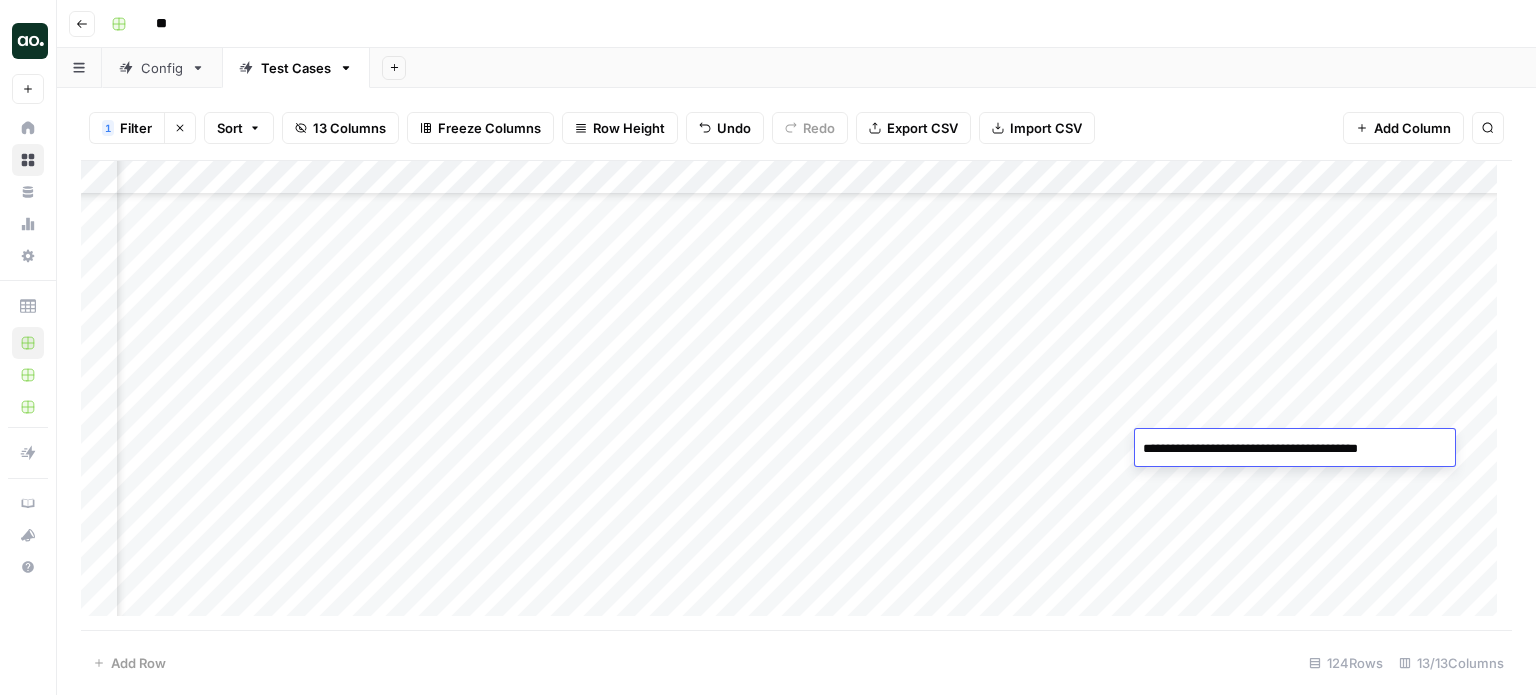 click on "**********" at bounding box center (1295, 449) 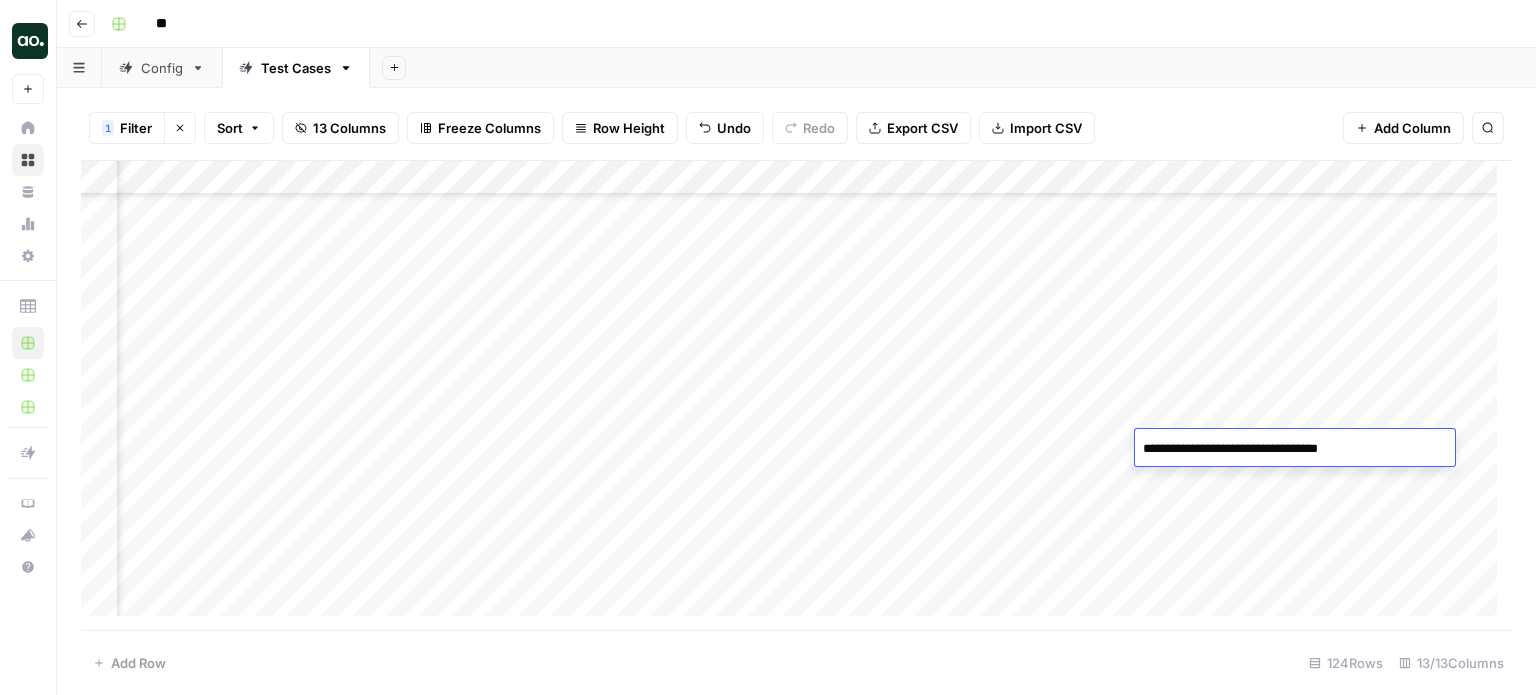click on "**********" at bounding box center (1295, 449) 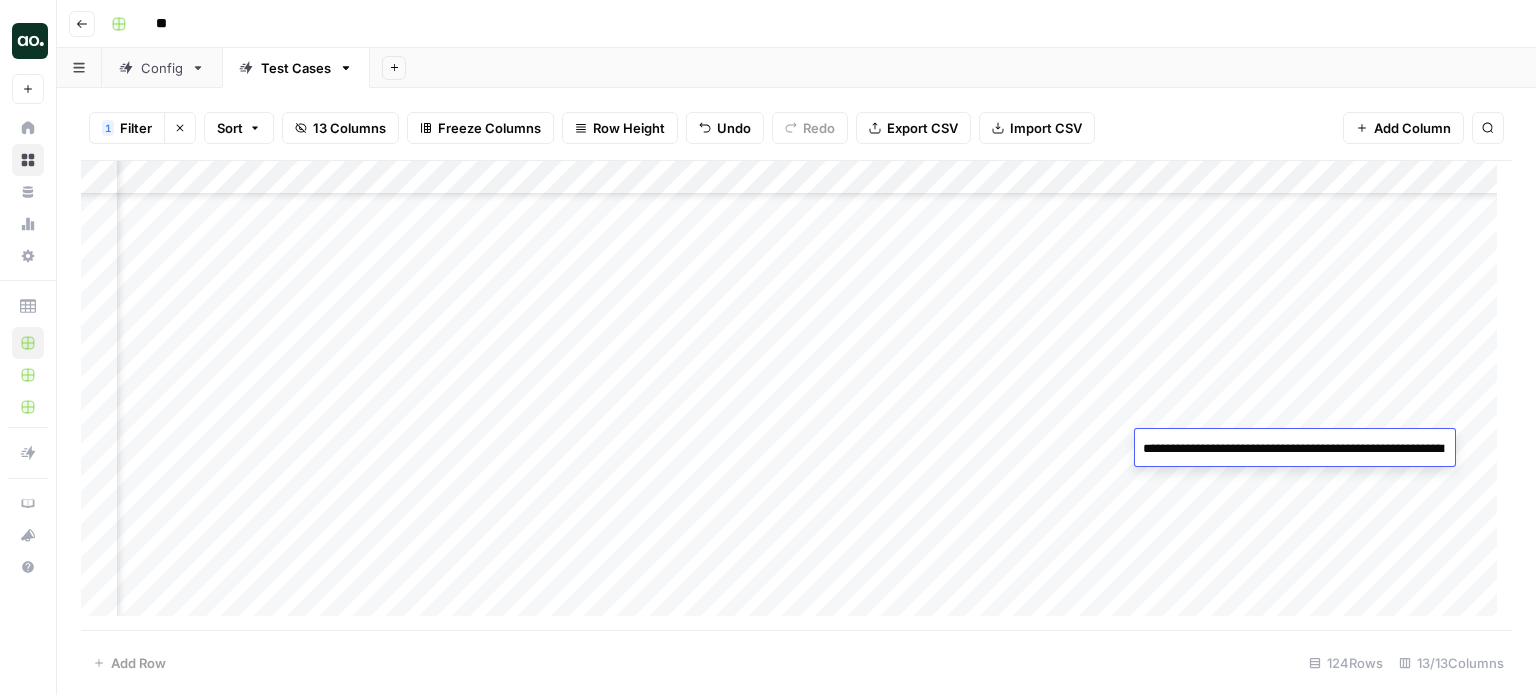 scroll, scrollTop: 2592, scrollLeft: 0, axis: vertical 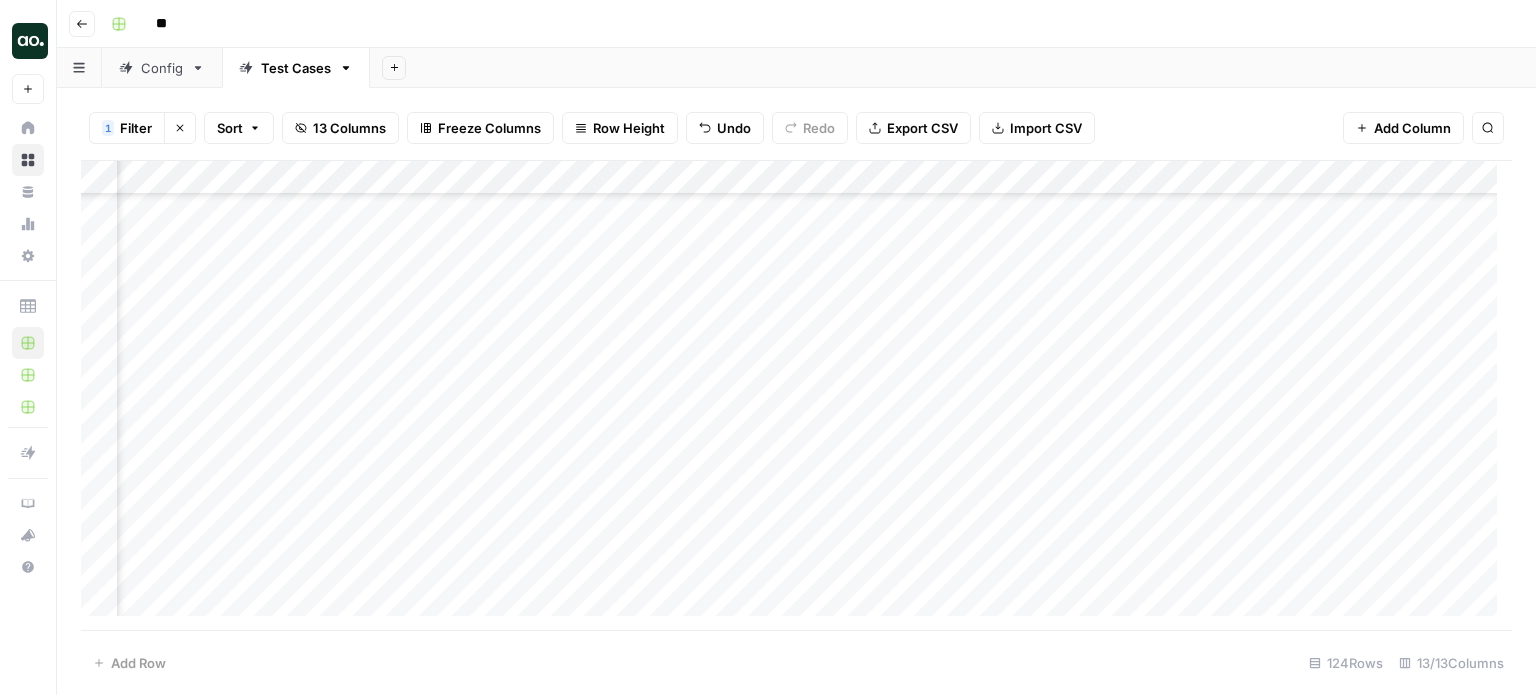 click on "Add Column" at bounding box center (796, 396) 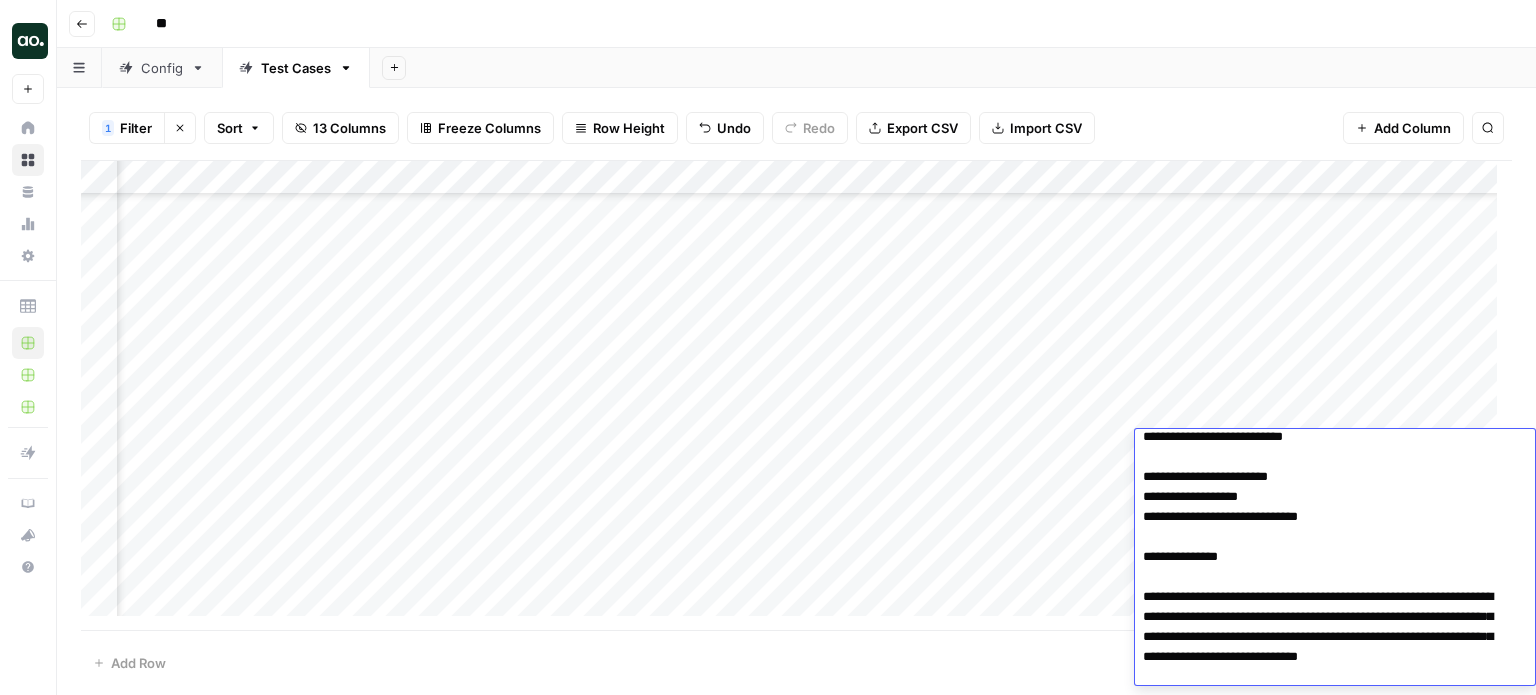 scroll, scrollTop: 0, scrollLeft: 0, axis: both 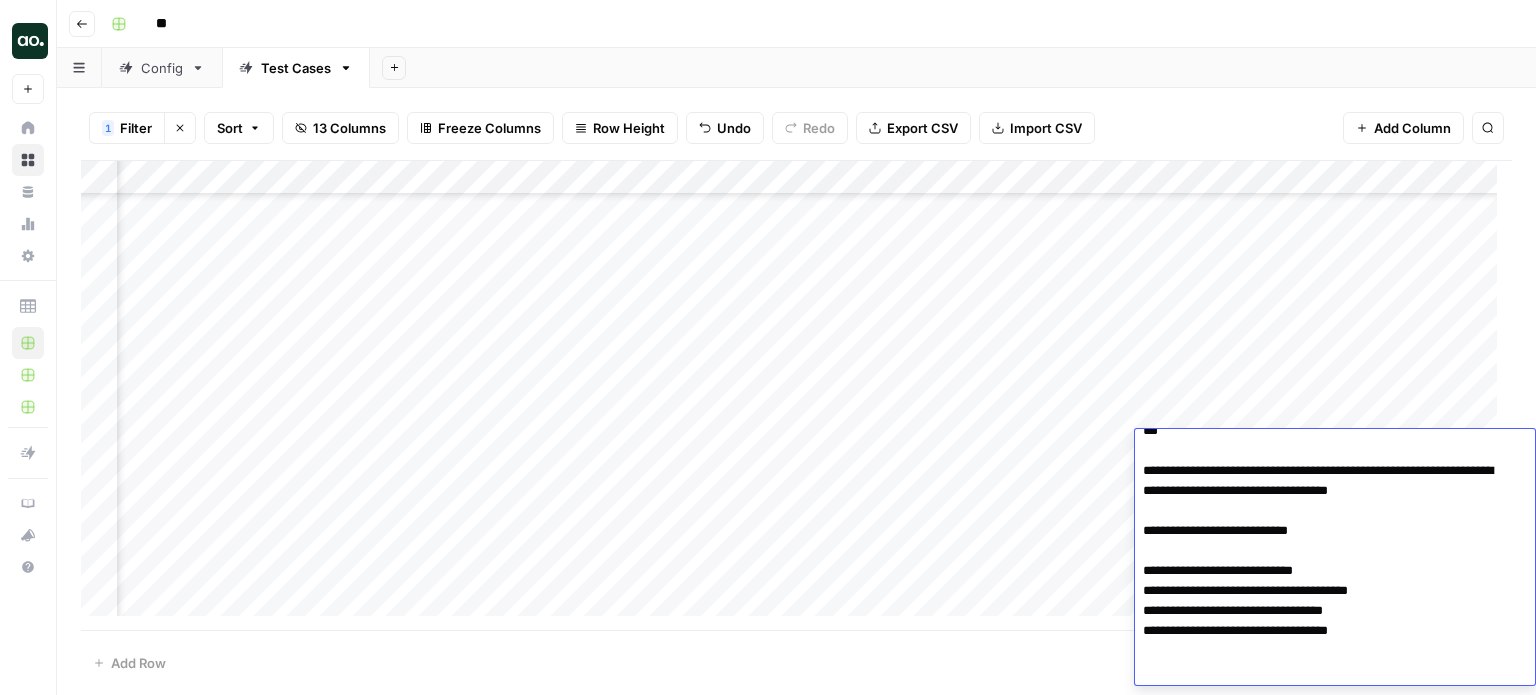 drag, startPoint x: 1338, startPoint y: 445, endPoint x: 1372, endPoint y: 674, distance: 231.51025 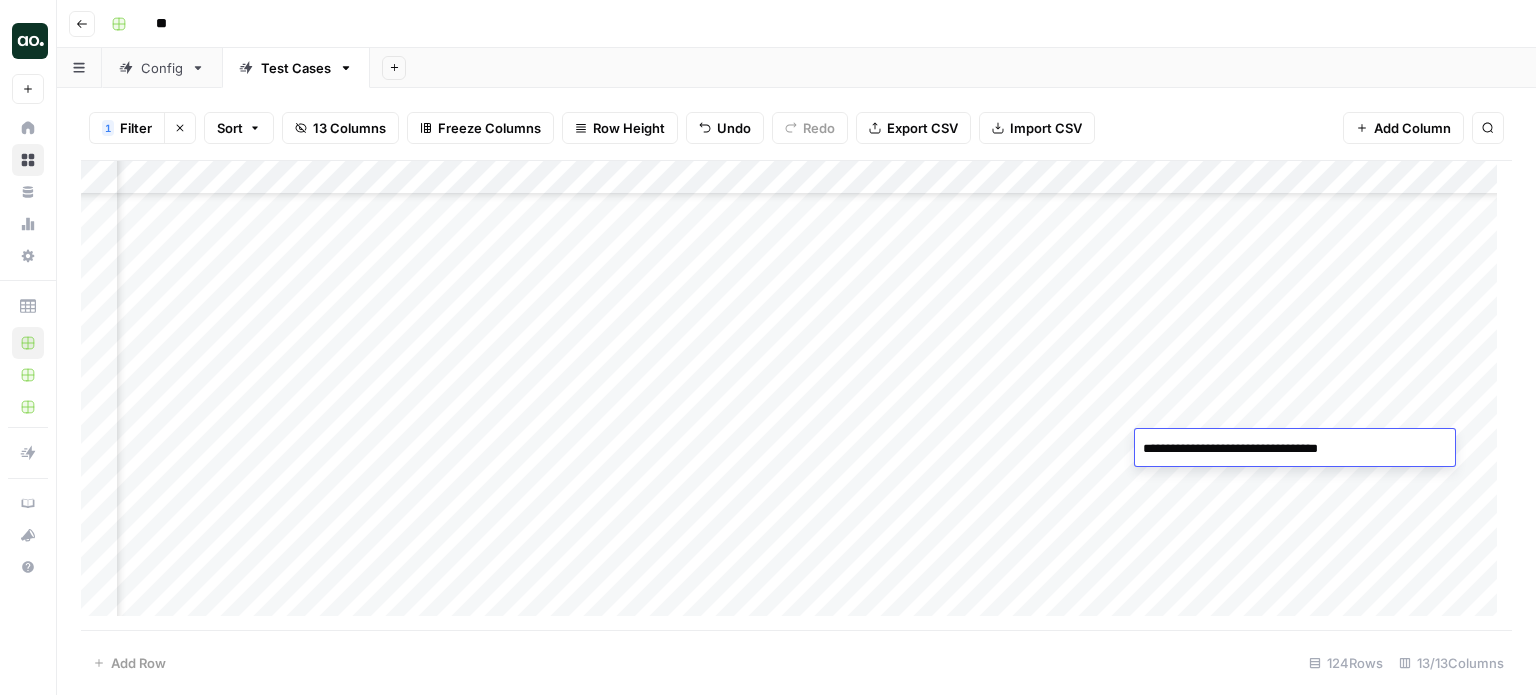 scroll, scrollTop: 0, scrollLeft: 0, axis: both 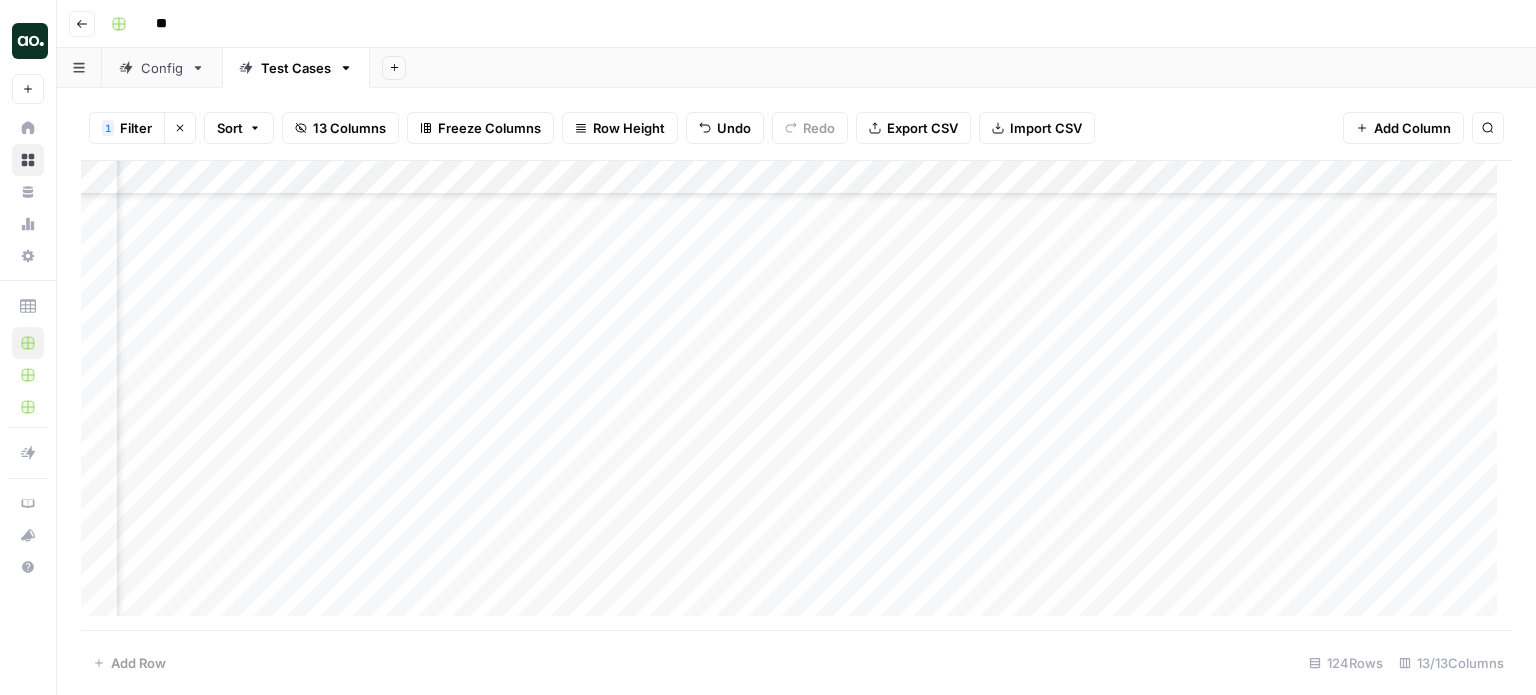 click on "Add Column" at bounding box center [796, 396] 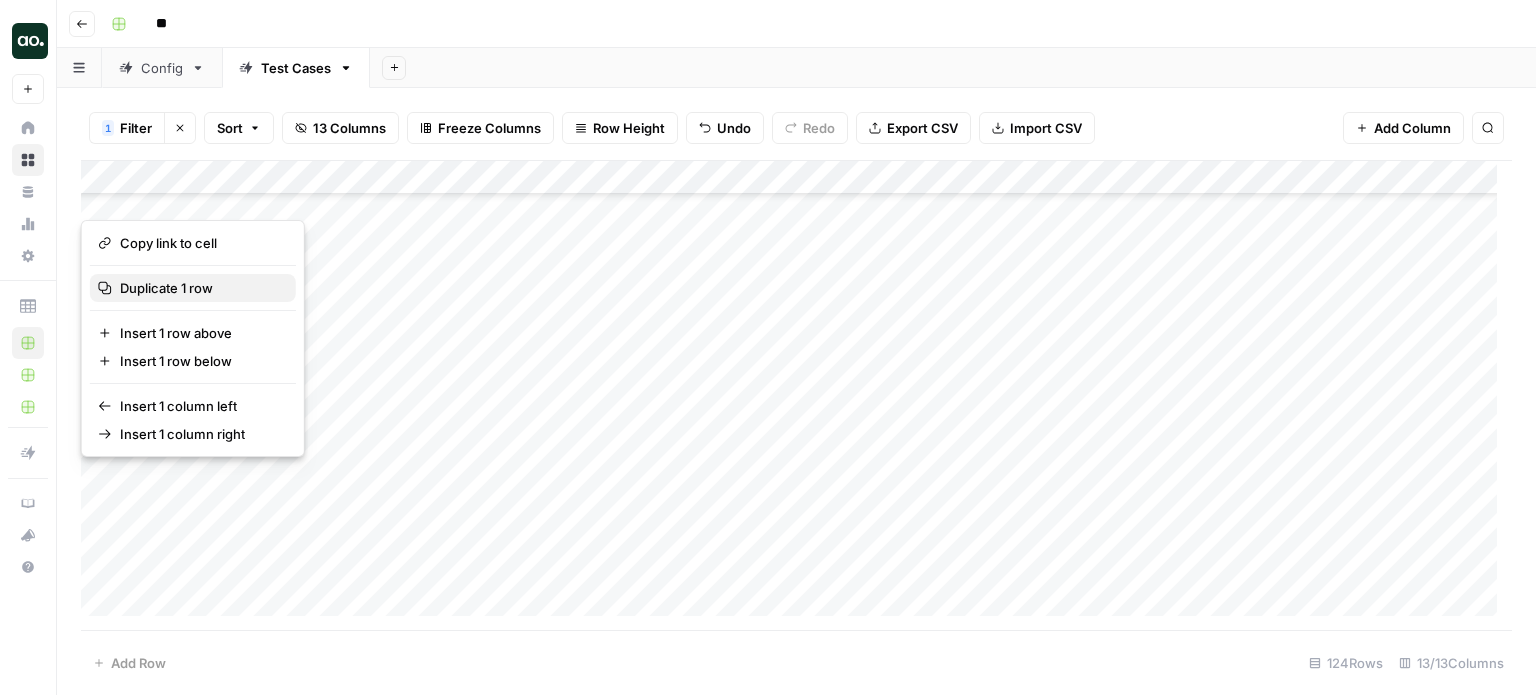 click on "Duplicate 1 row" at bounding box center [166, 288] 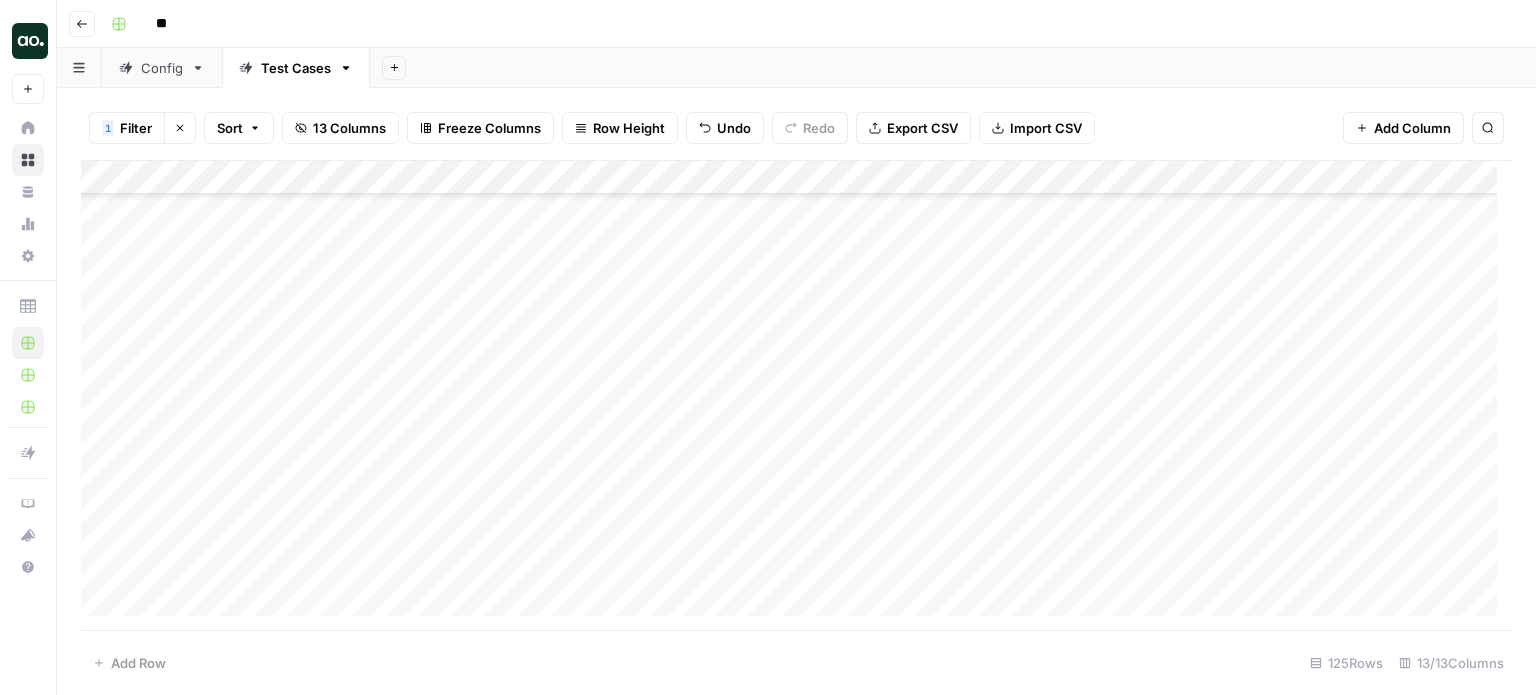 click on "Add Column" at bounding box center [796, 396] 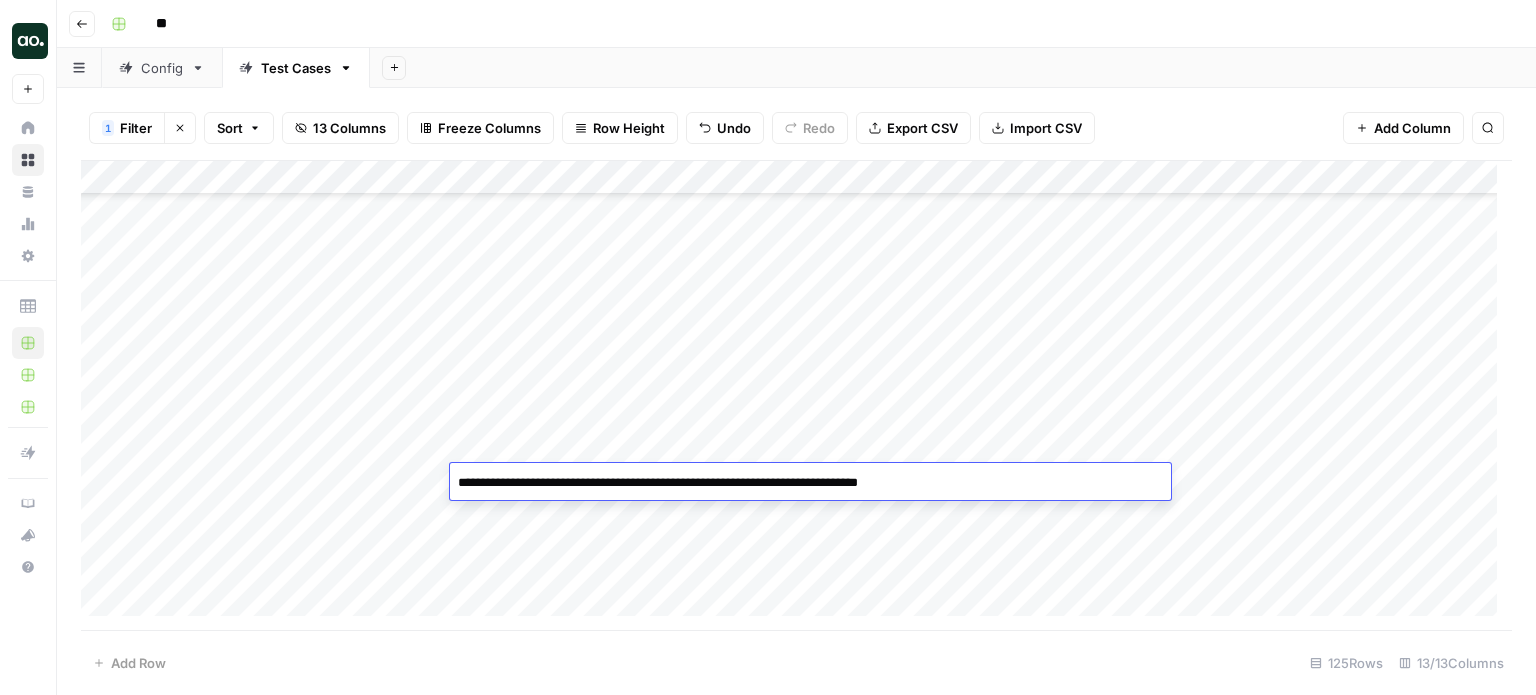 click on "**********" at bounding box center (810, 483) 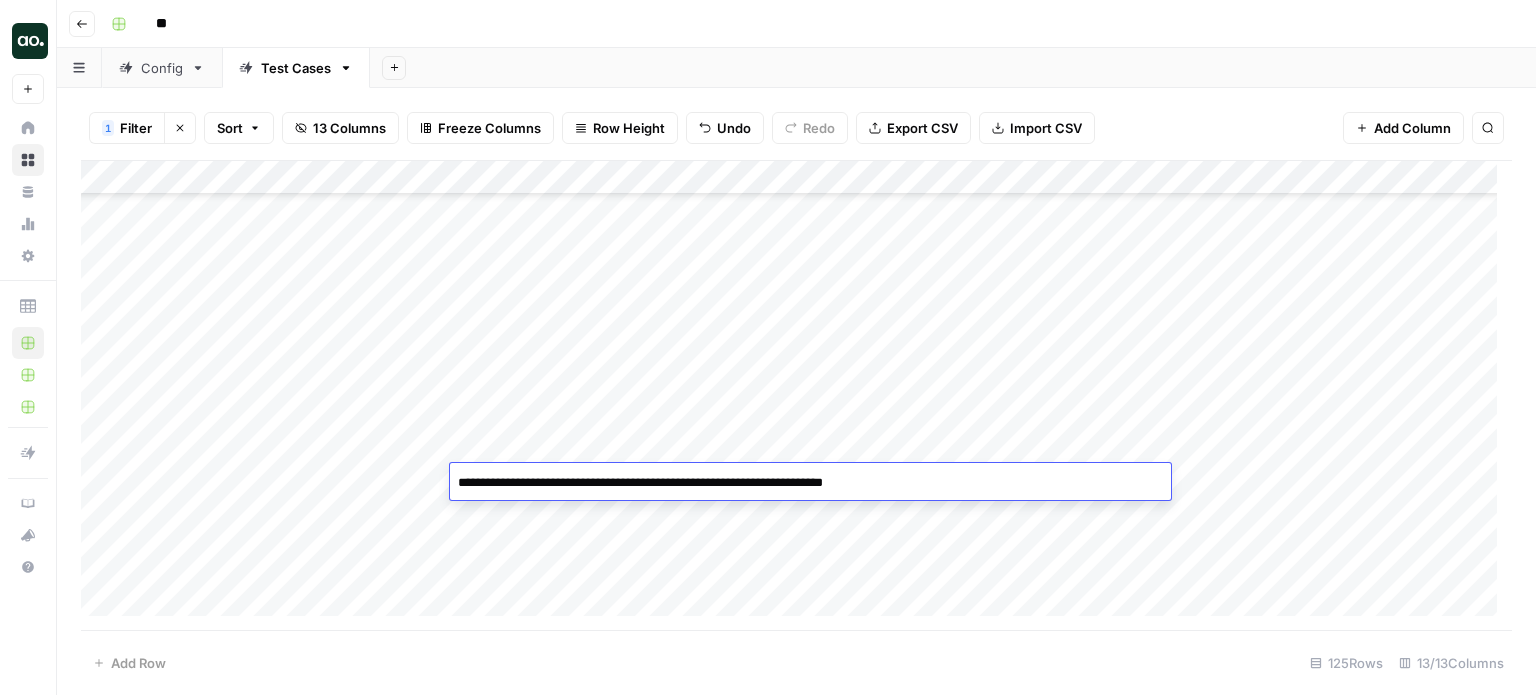 type on "**********" 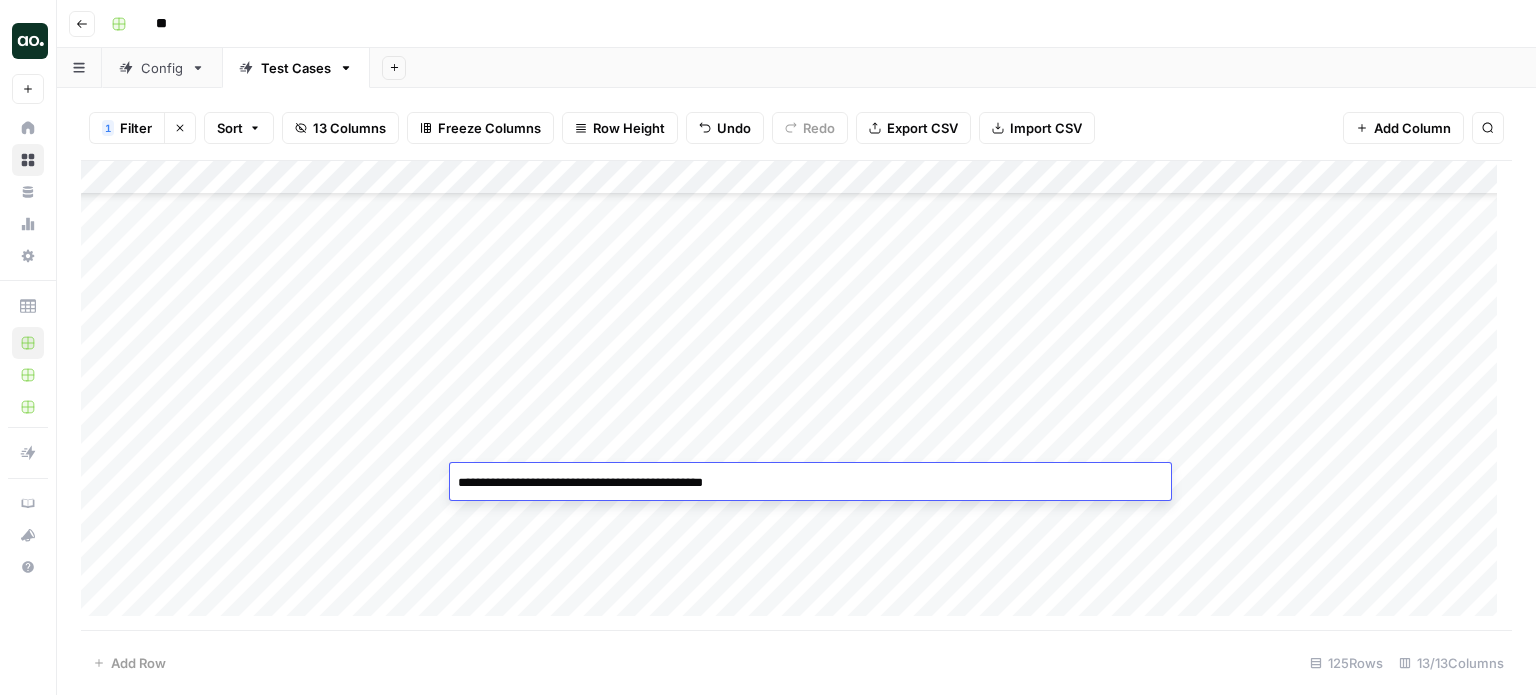 click on "Add Column" at bounding box center [796, 396] 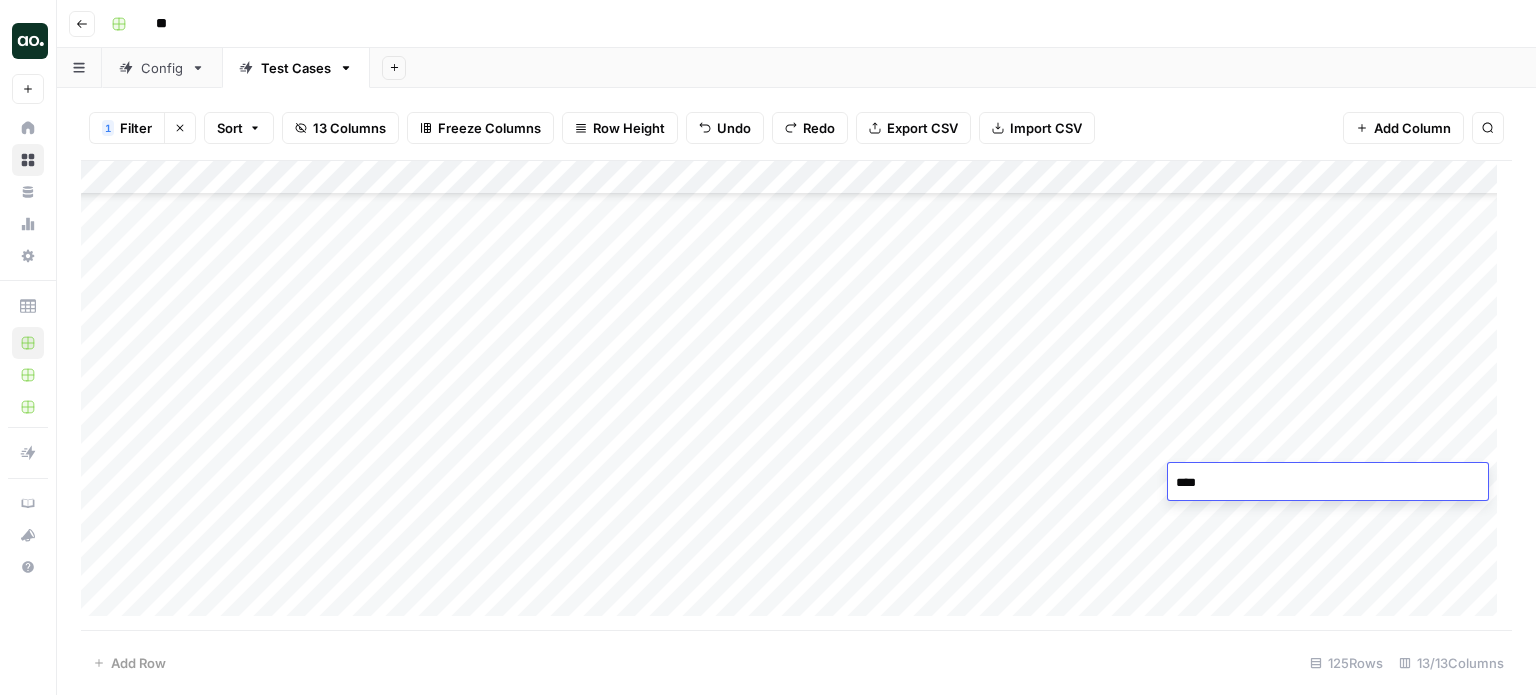 type on "*****" 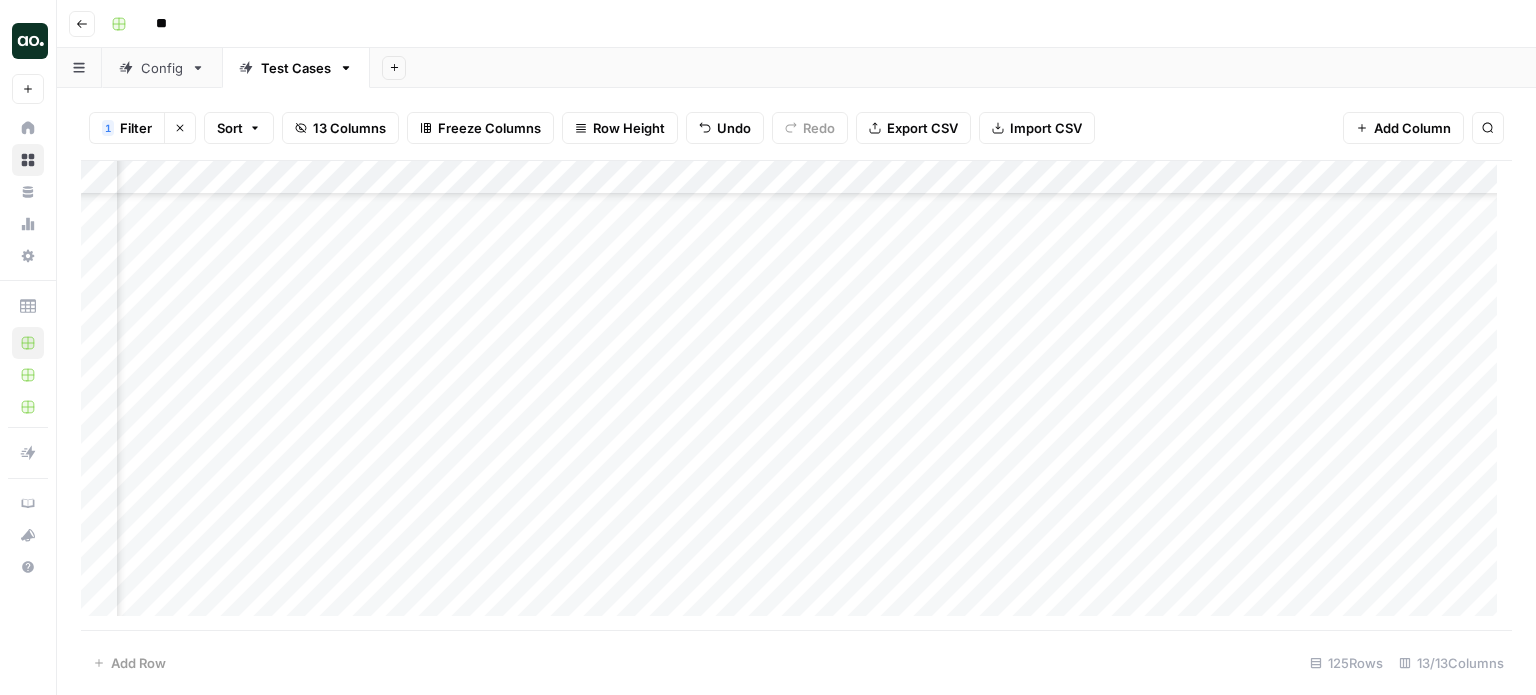 scroll, scrollTop: 2788, scrollLeft: 932, axis: both 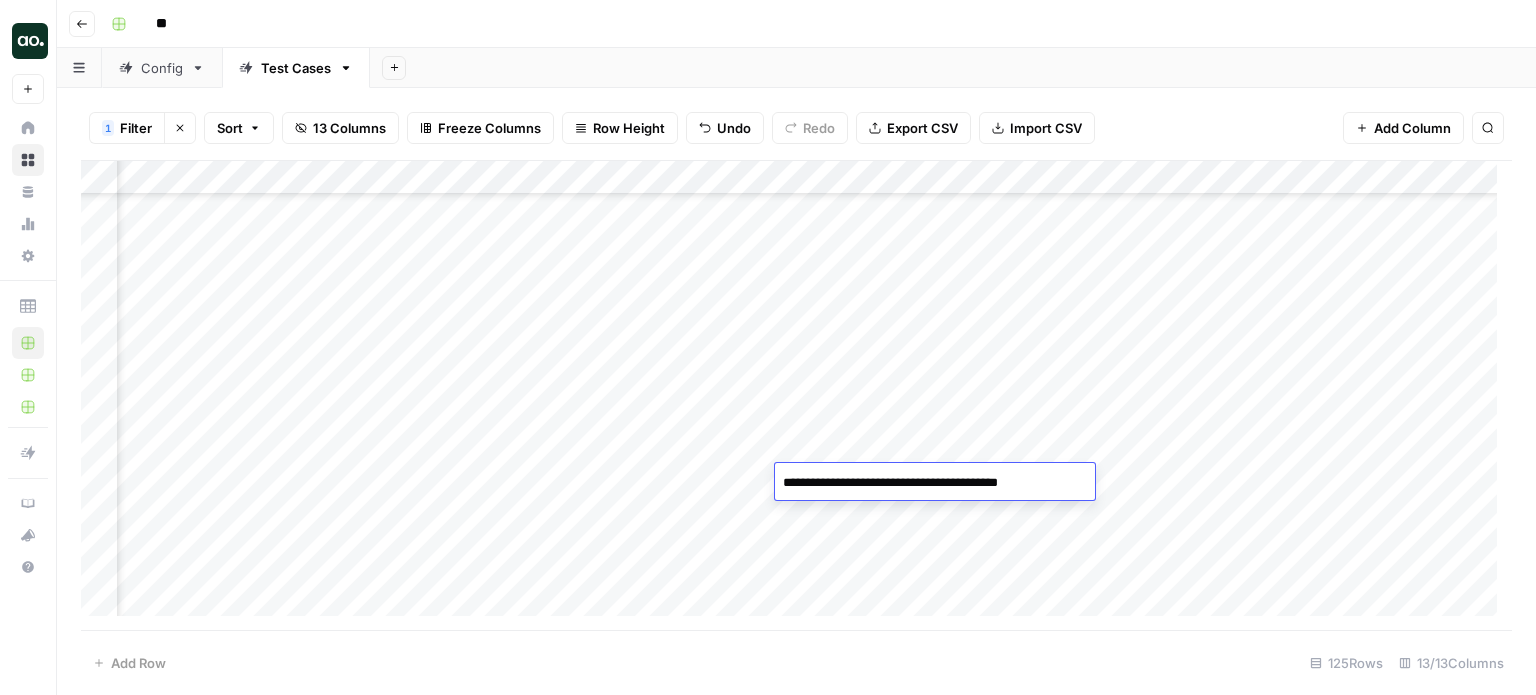 click on "**********" at bounding box center (935, 483) 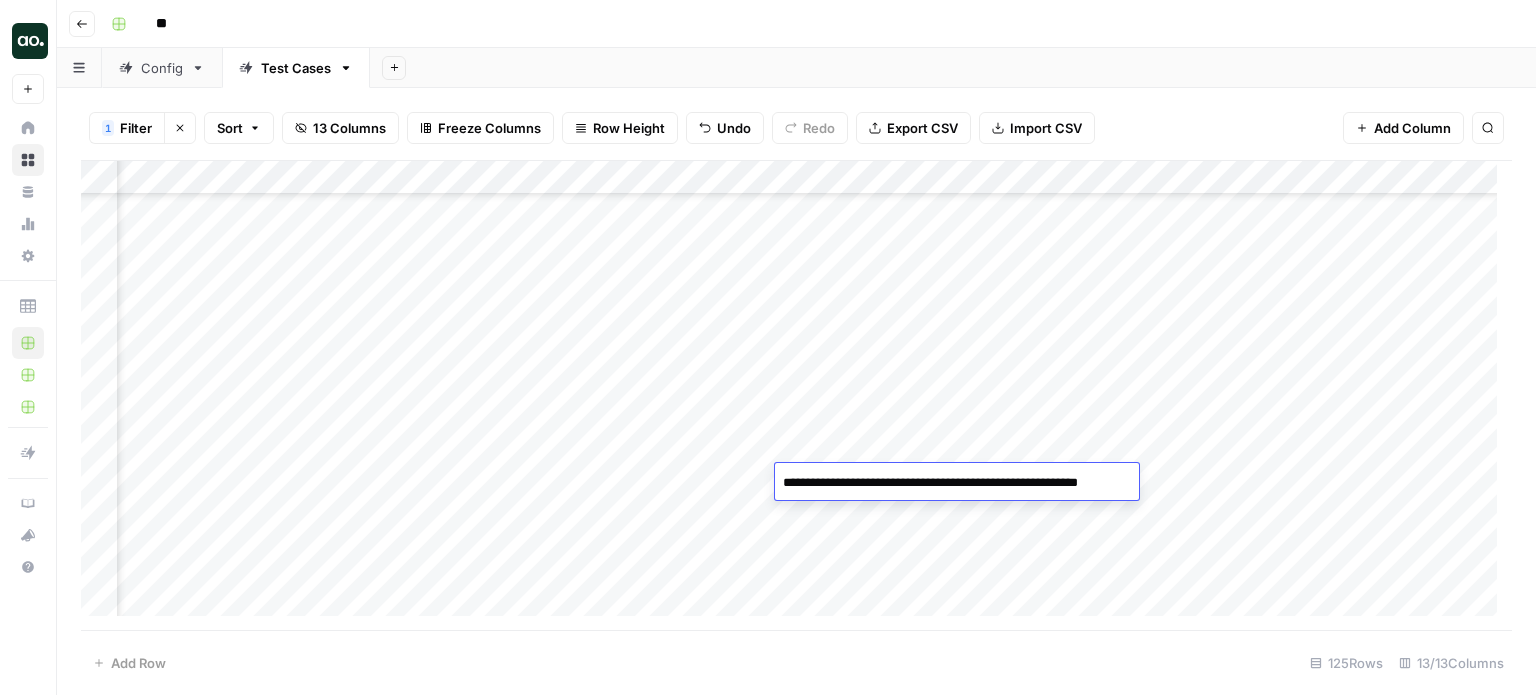 type on "**********" 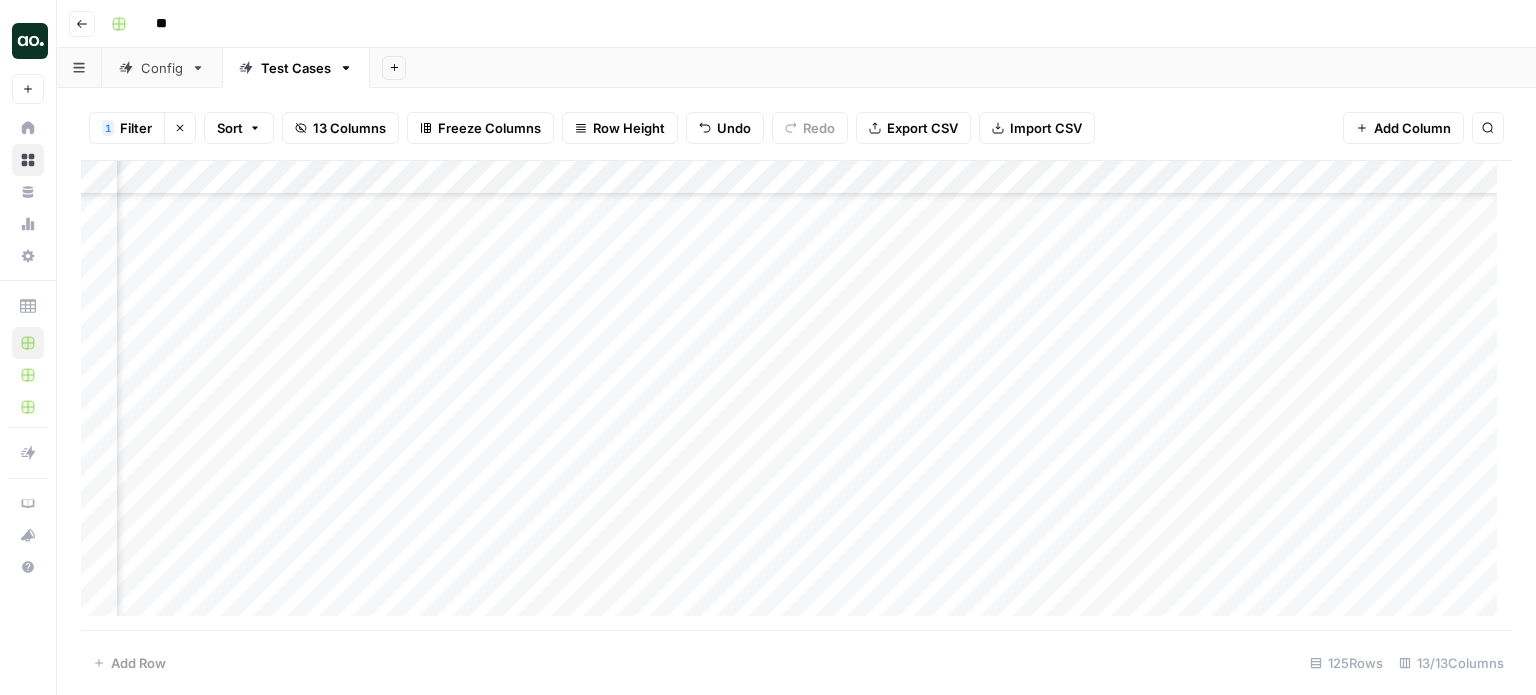click on "Add Column" at bounding box center [796, 396] 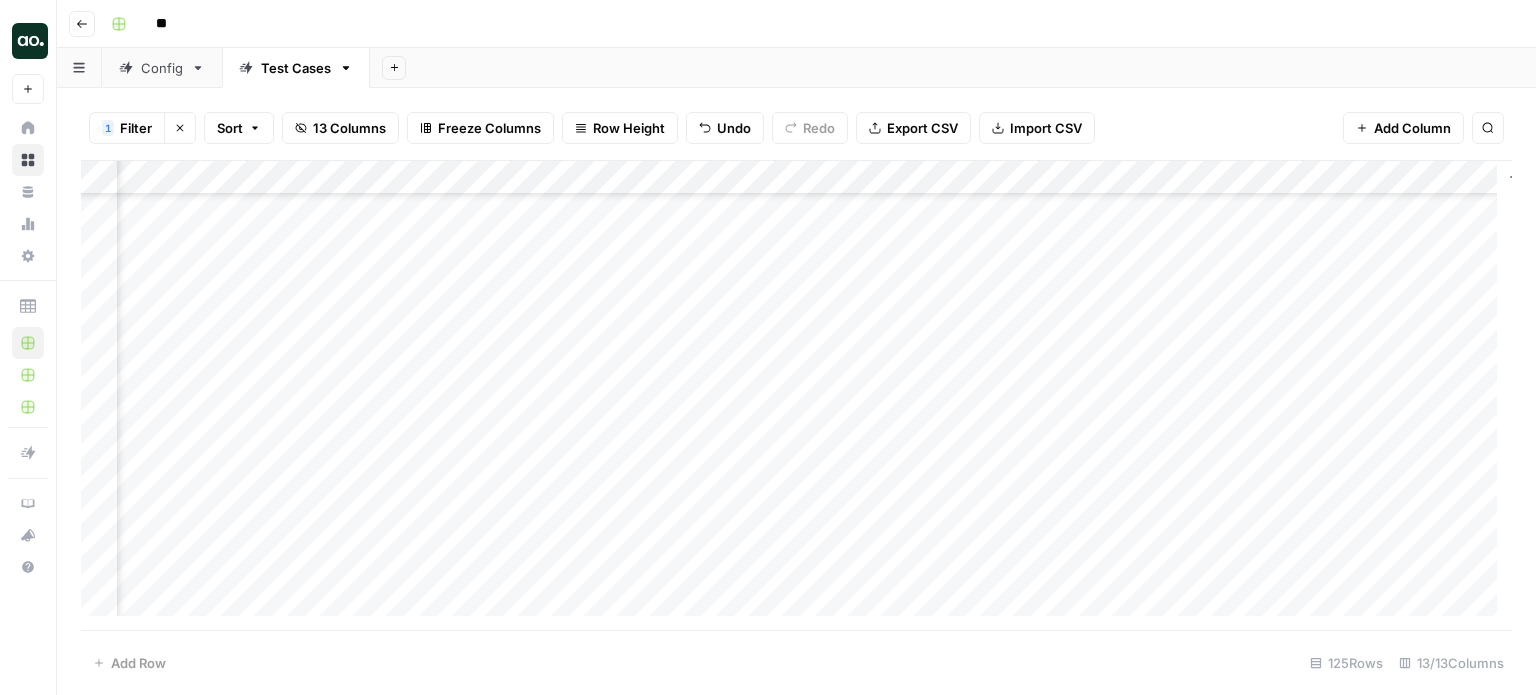click on "Add Column" at bounding box center (796, 396) 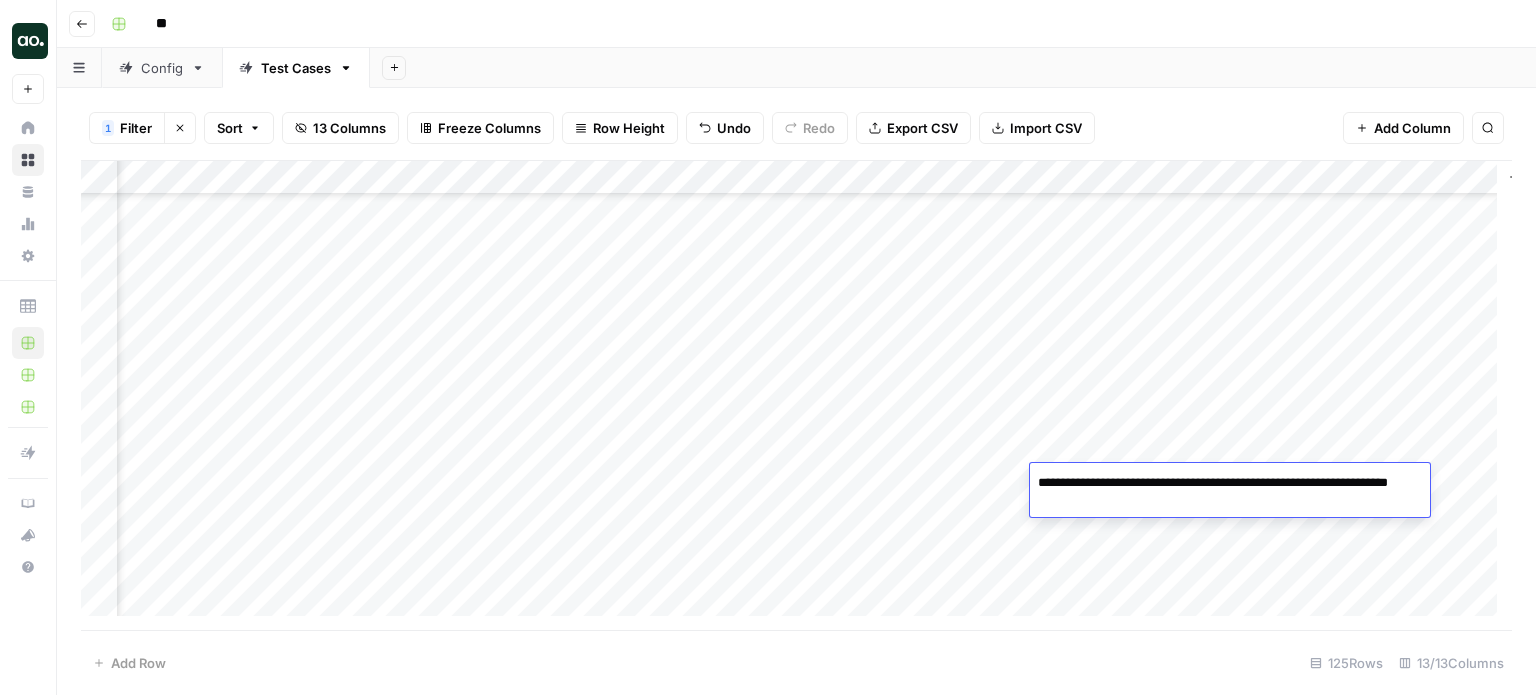 click on "**********" at bounding box center [1230, 493] 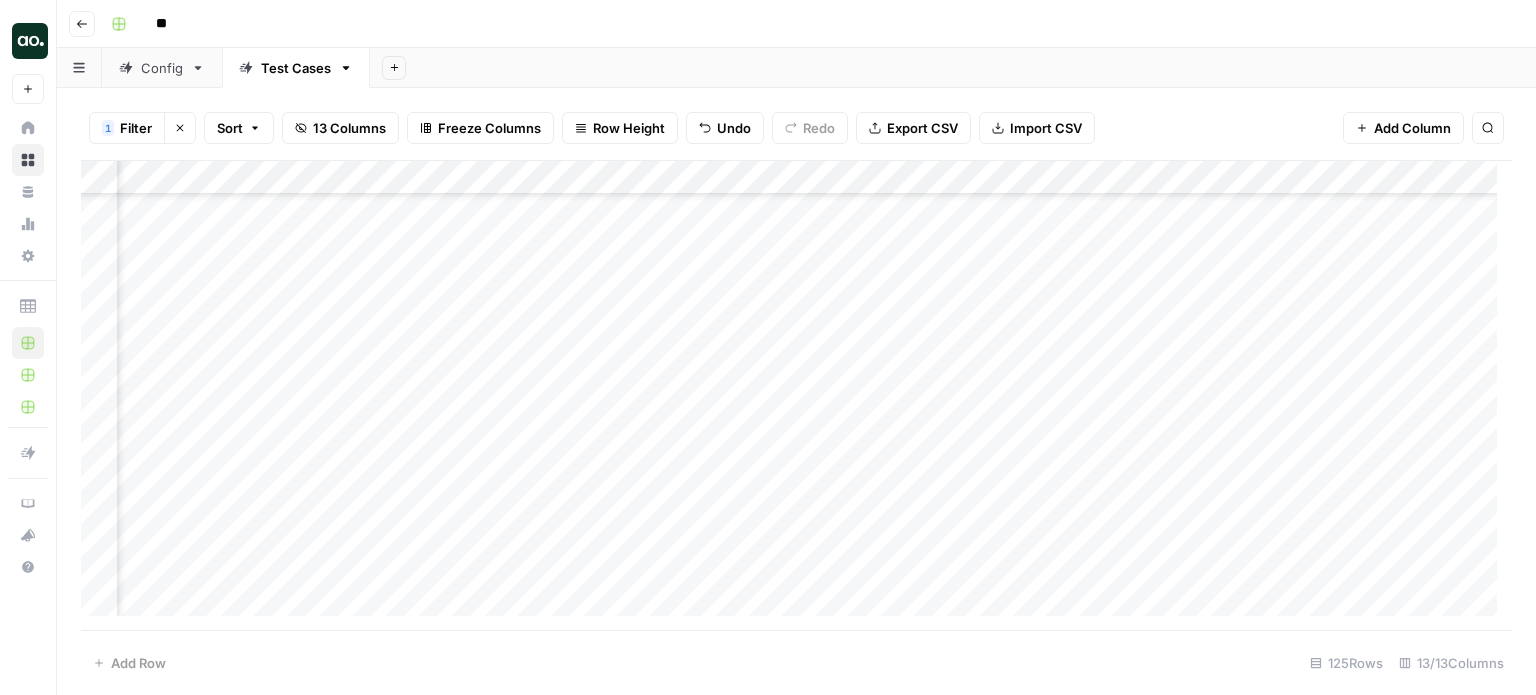 scroll, scrollTop: 2788, scrollLeft: 0, axis: vertical 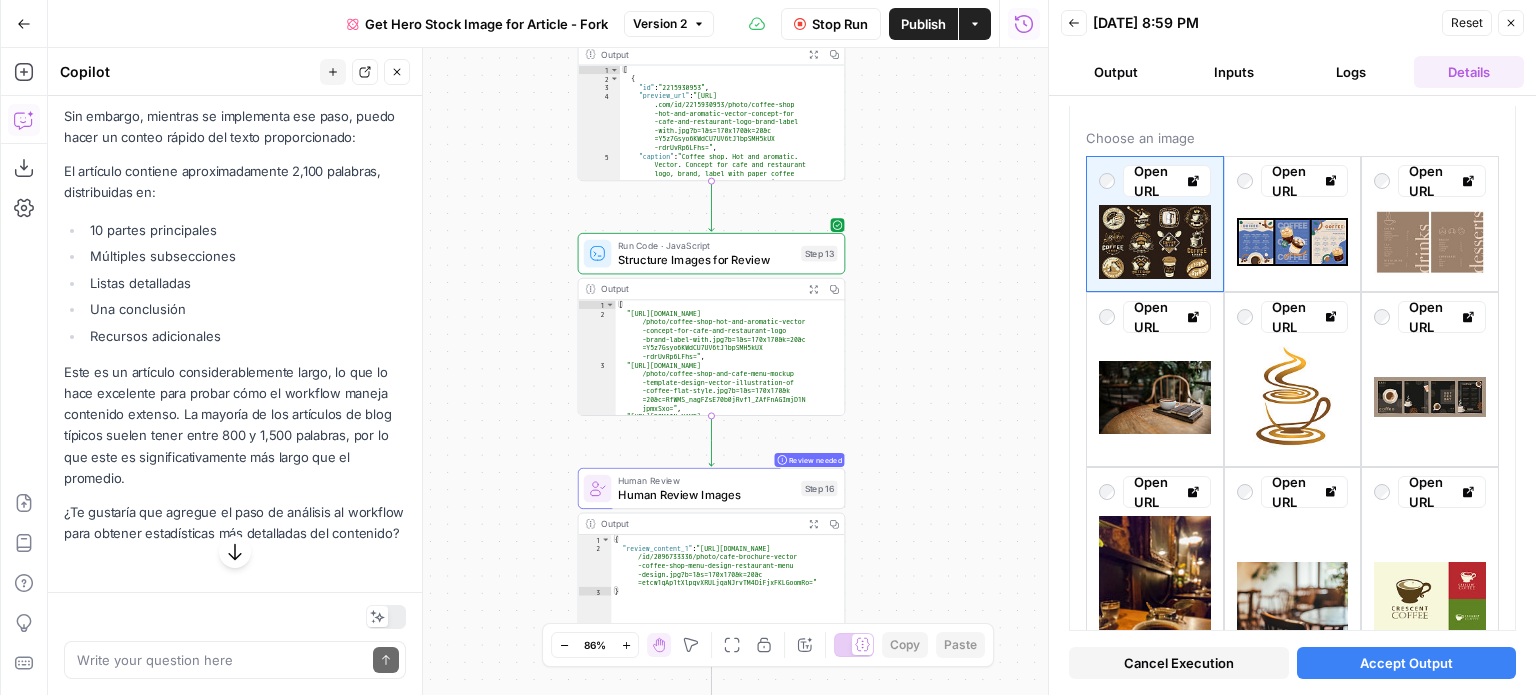click on "Accept Output" at bounding box center (1406, 663) 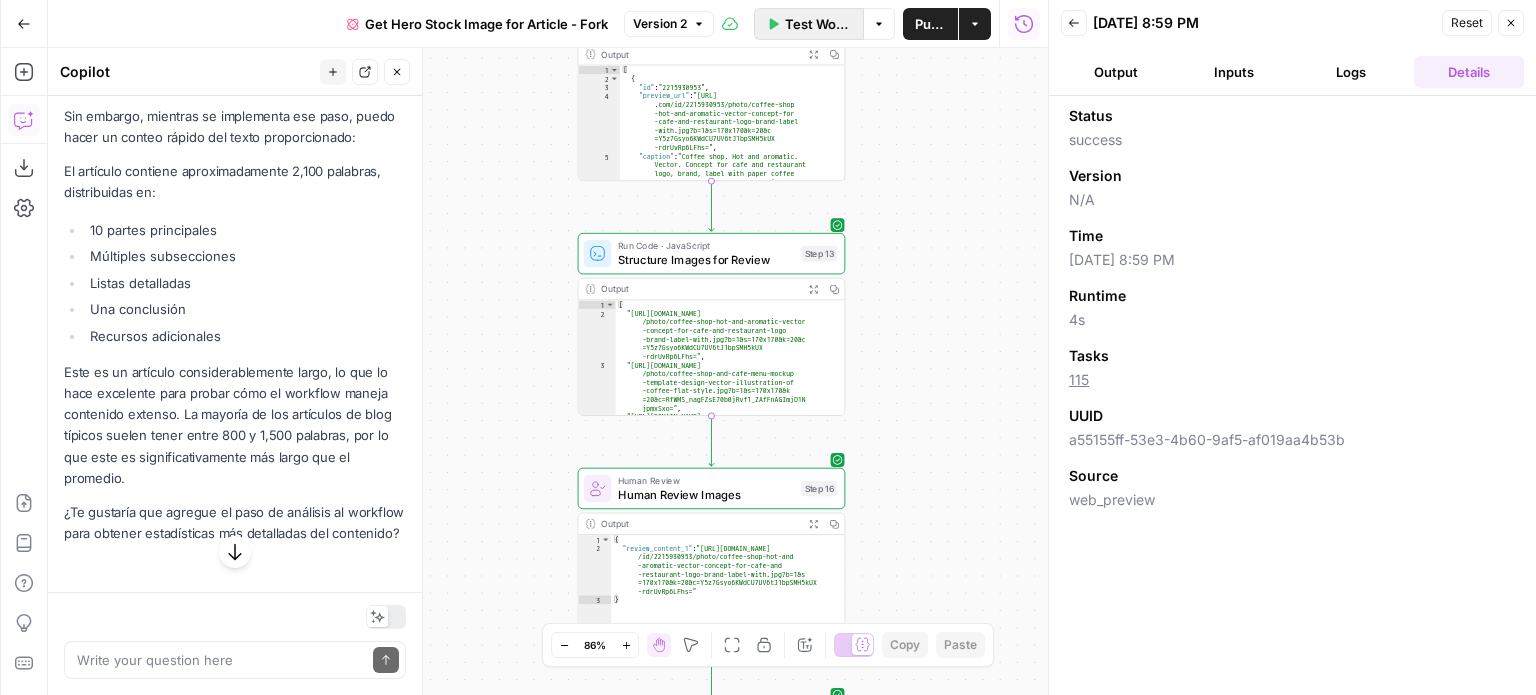 click 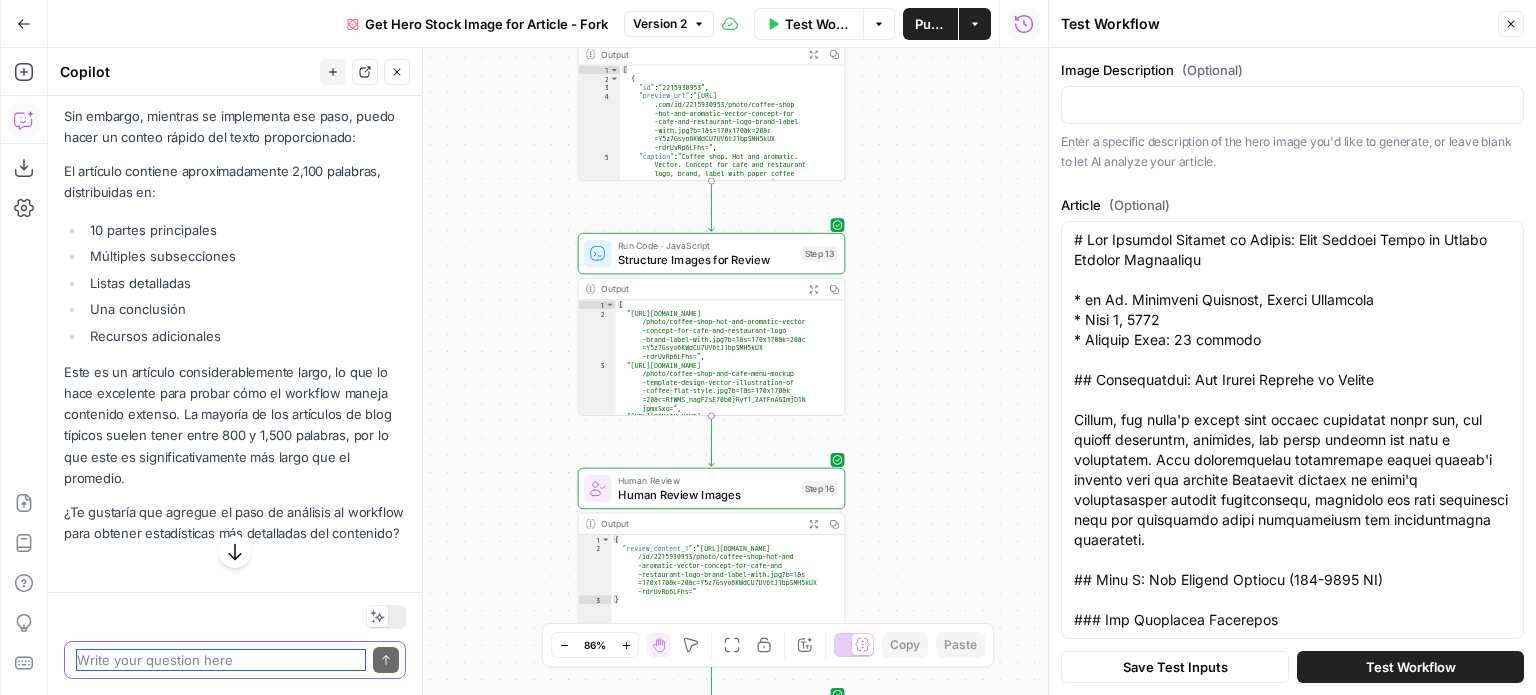 click at bounding box center [221, 660] 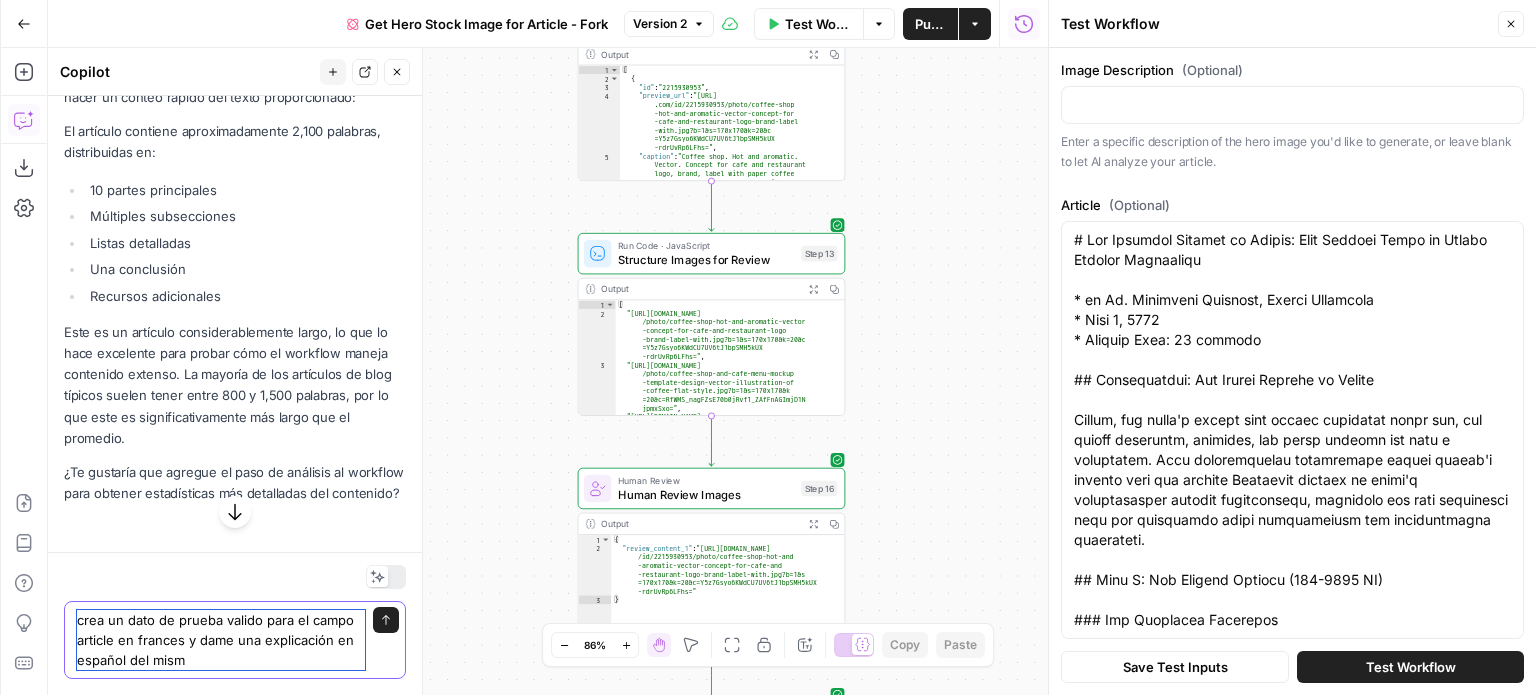 type on "crea un dato de prueba valido para el campo article en frances y dame una explicación en español del mismo" 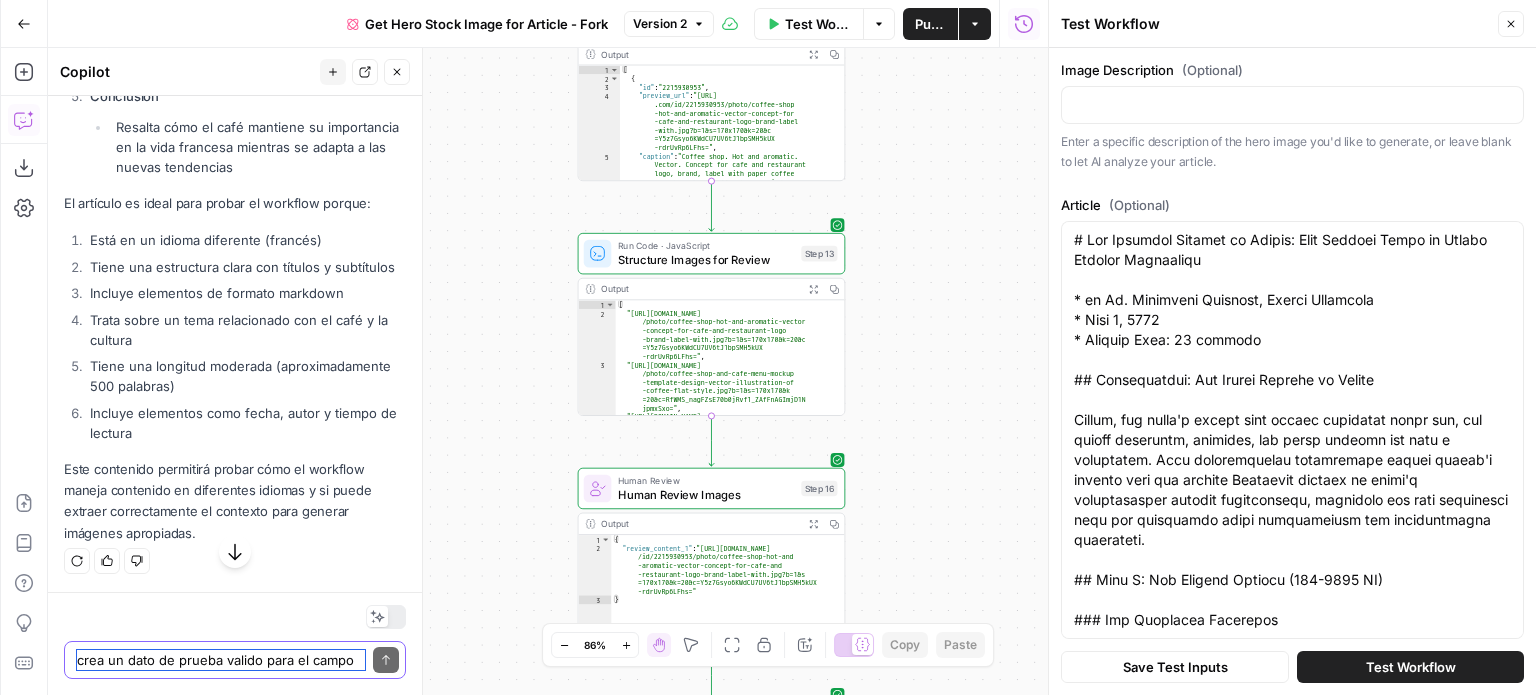 scroll, scrollTop: 19493, scrollLeft: 0, axis: vertical 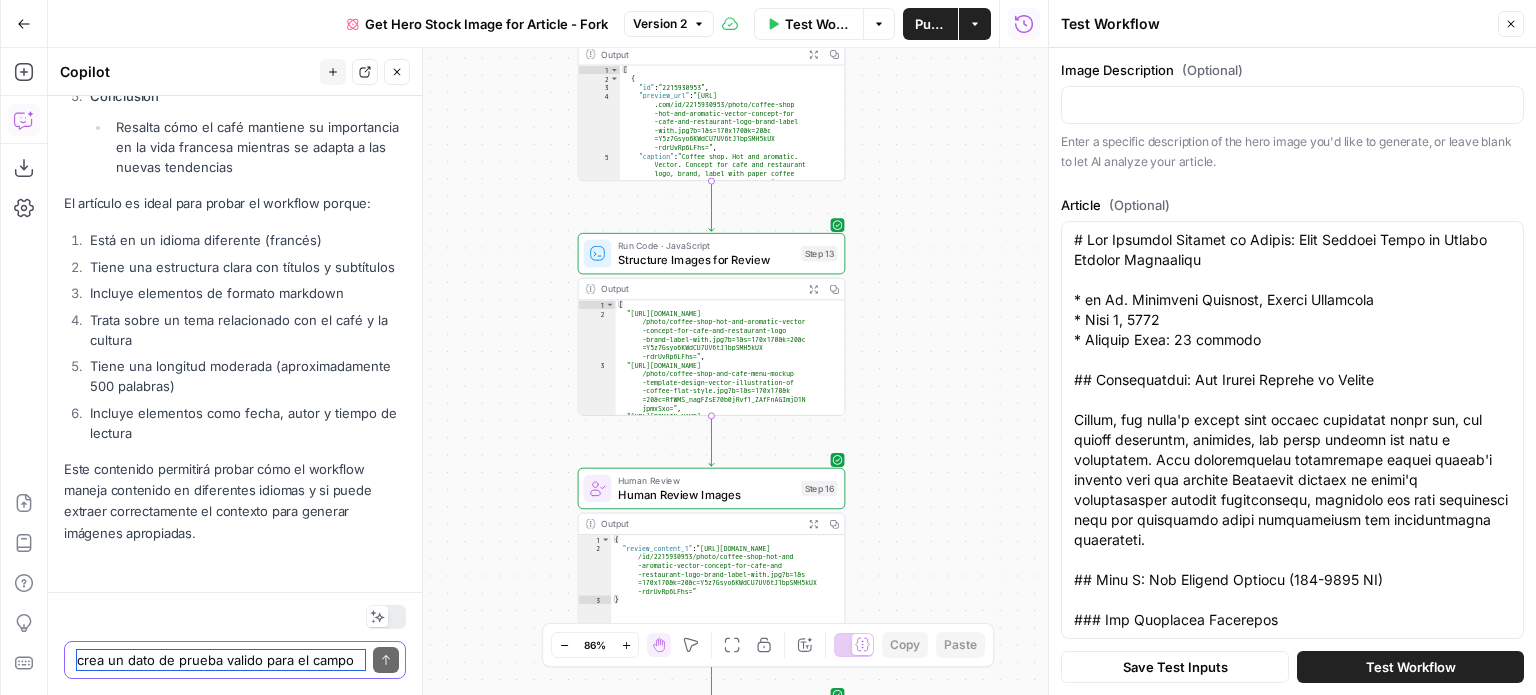 click on "crea un dato de prueba valido para el campo article en frances y dame una explicación en español del mismo" at bounding box center (221, 660) 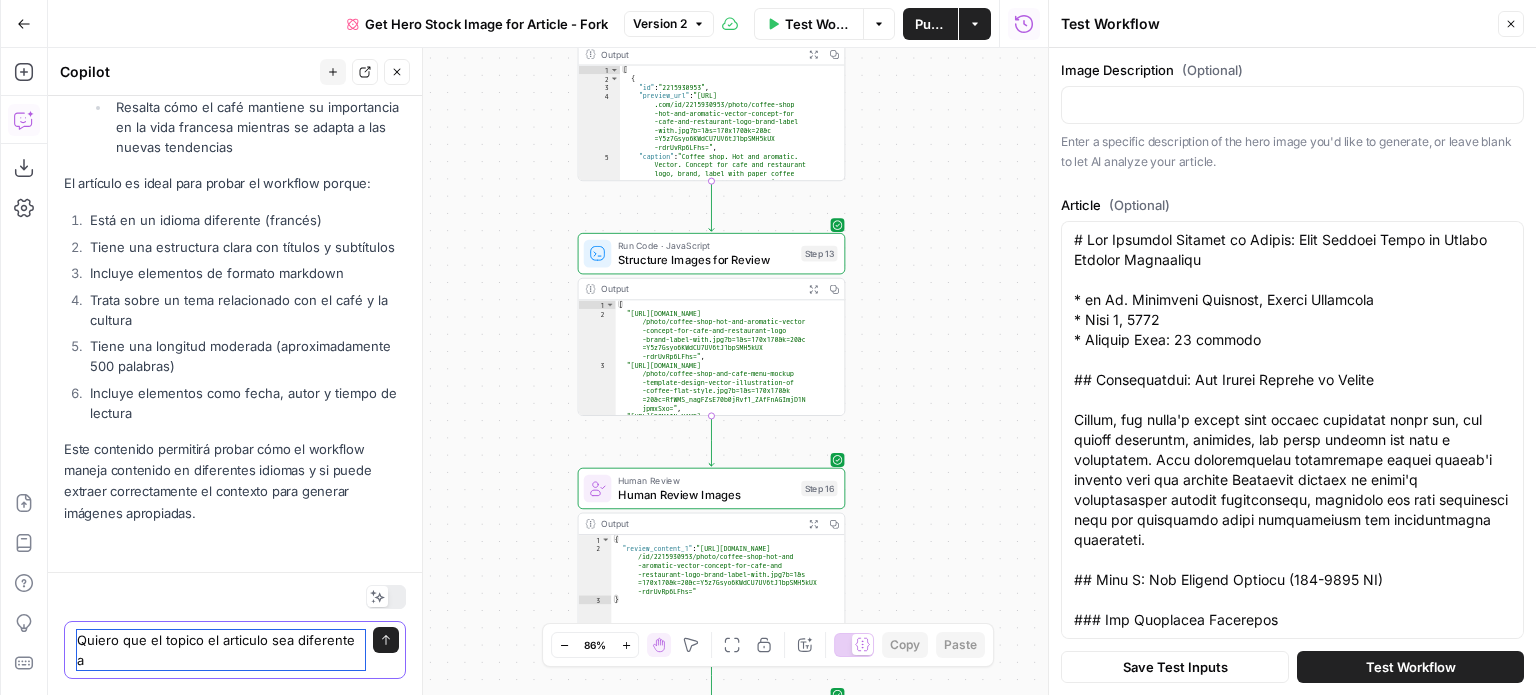 scroll, scrollTop: 19513, scrollLeft: 0, axis: vertical 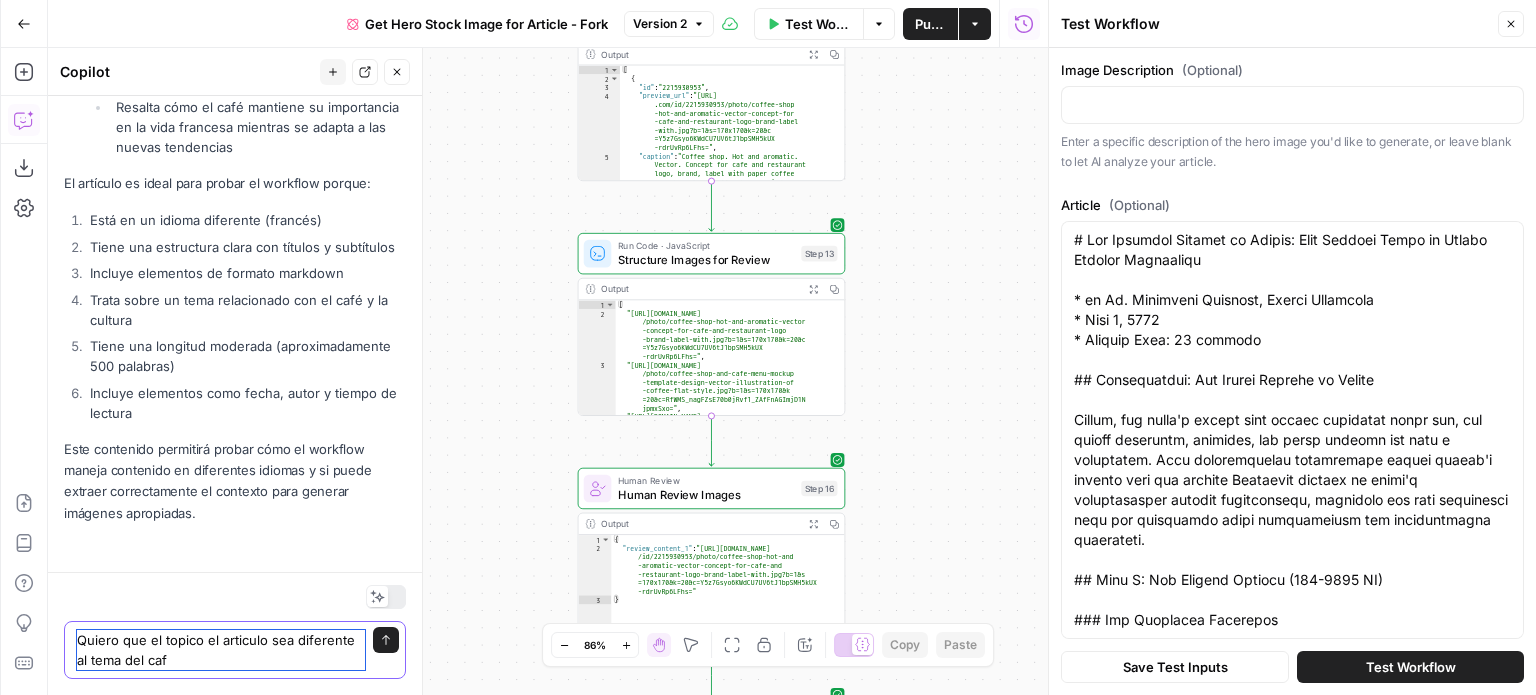 type on "Quiero que el topico el articulo sea diferente al tema del café" 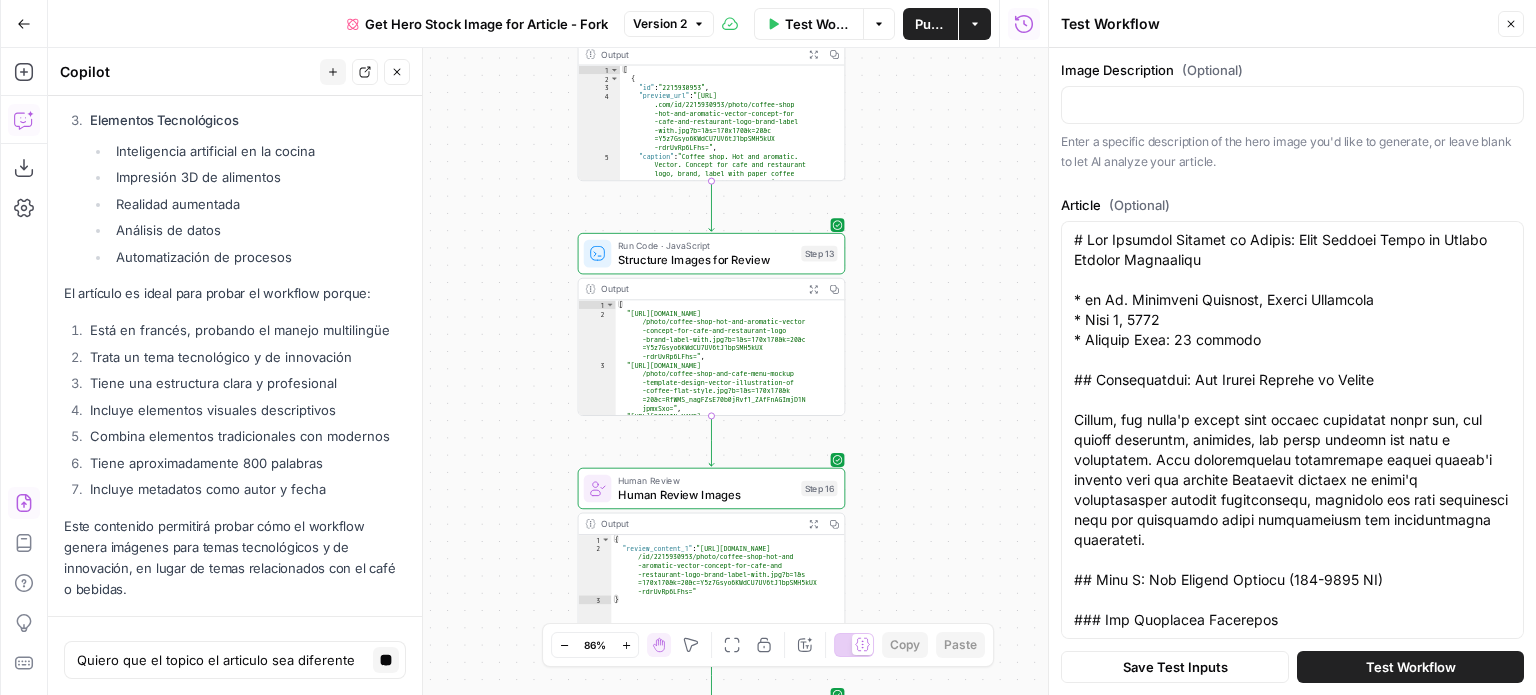 scroll, scrollTop: 23174, scrollLeft: 0, axis: vertical 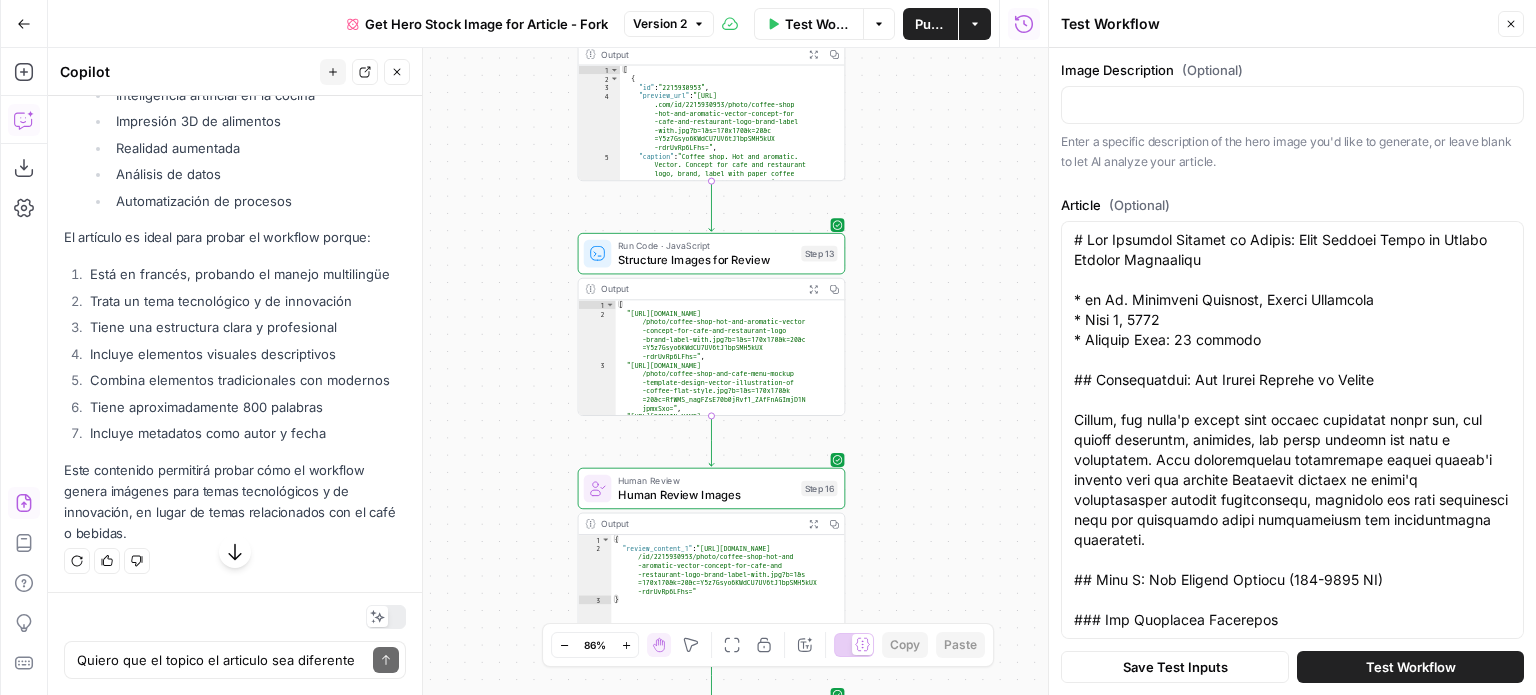 drag, startPoint x: 88, startPoint y: 275, endPoint x: 340, endPoint y: 504, distance: 340.507 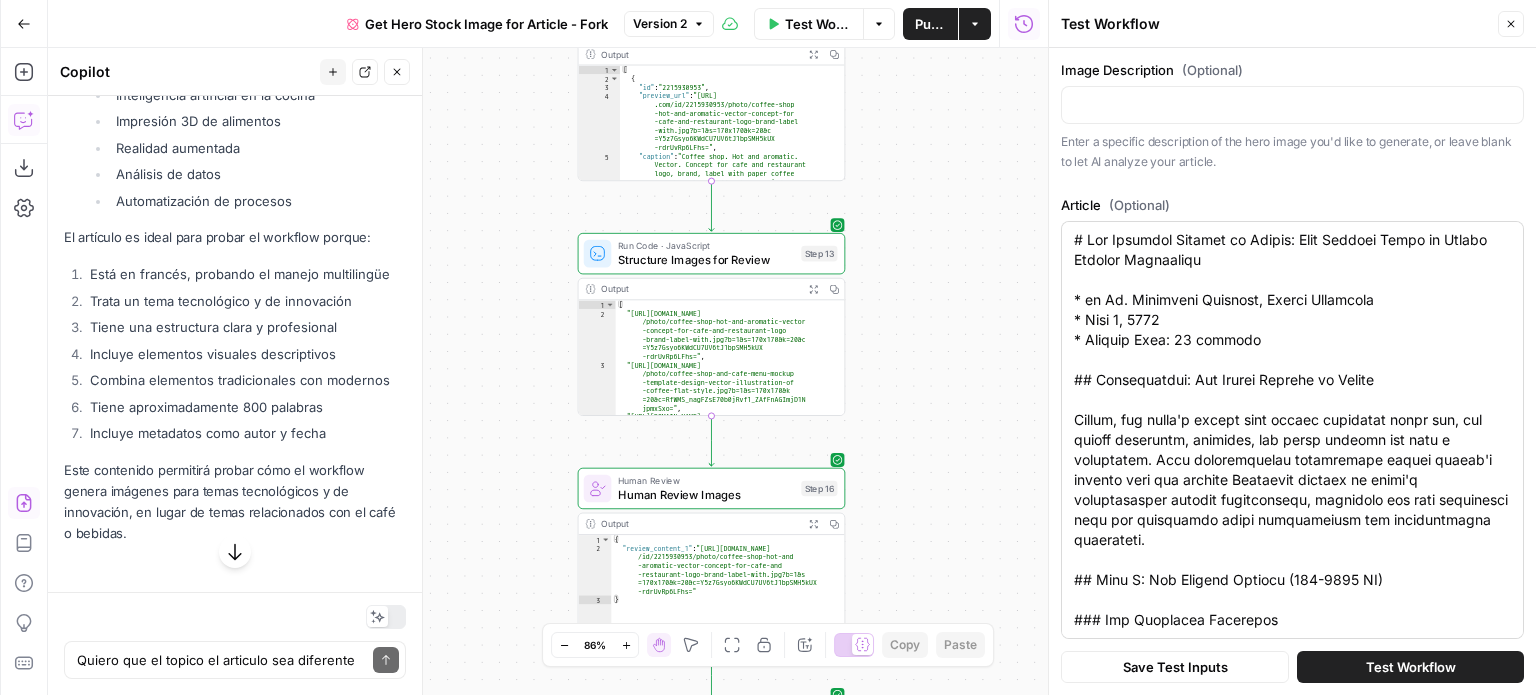 drag, startPoint x: 1072, startPoint y: 235, endPoint x: 1280, endPoint y: 423, distance: 280.3712 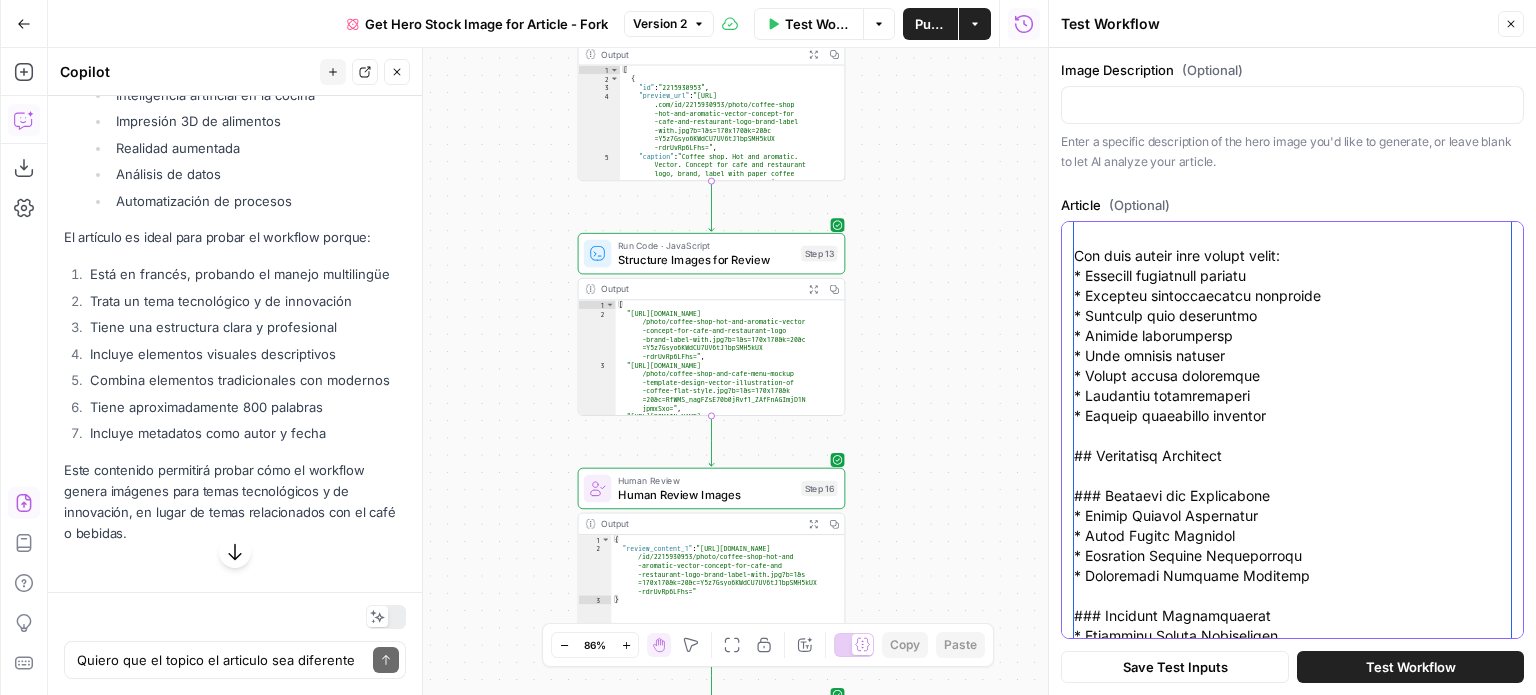 scroll, scrollTop: 6779, scrollLeft: 0, axis: vertical 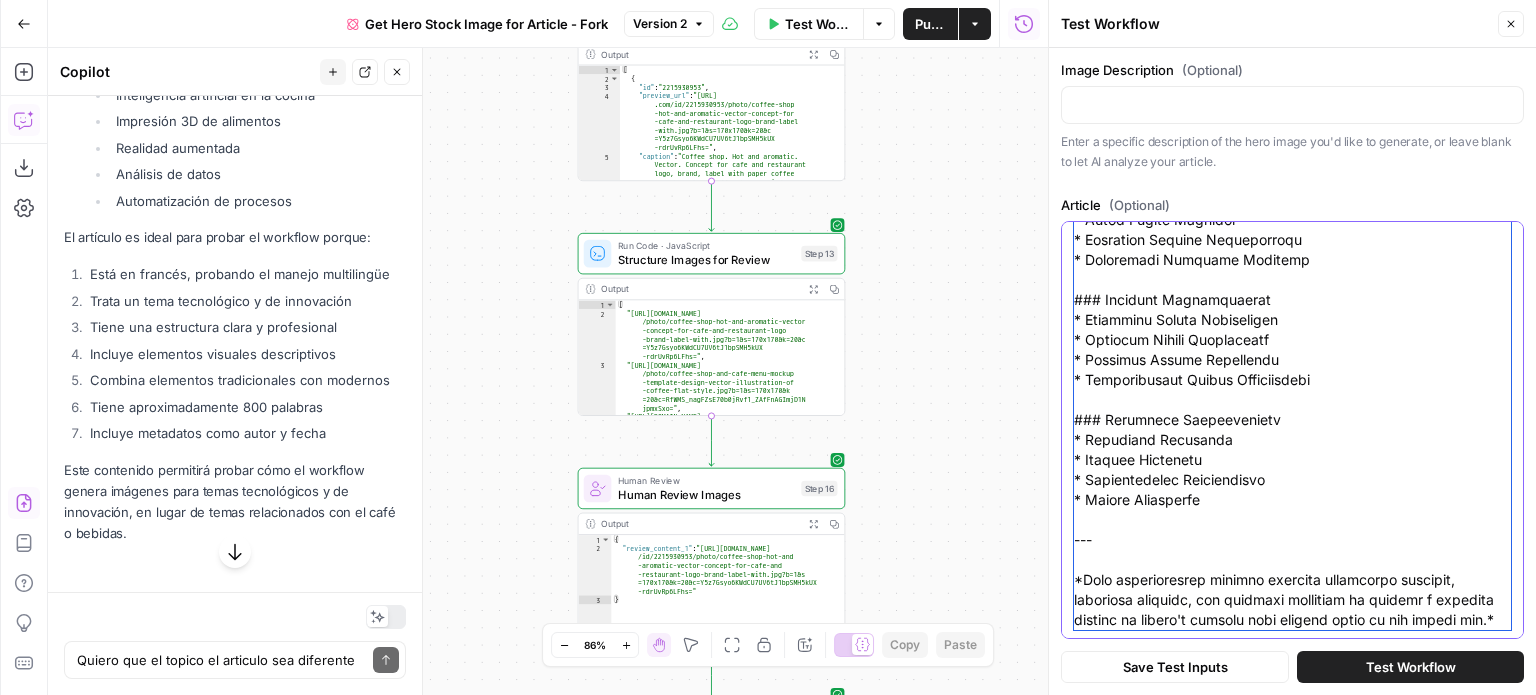 drag, startPoint x: 1075, startPoint y: 240, endPoint x: 1324, endPoint y: 627, distance: 460.18475 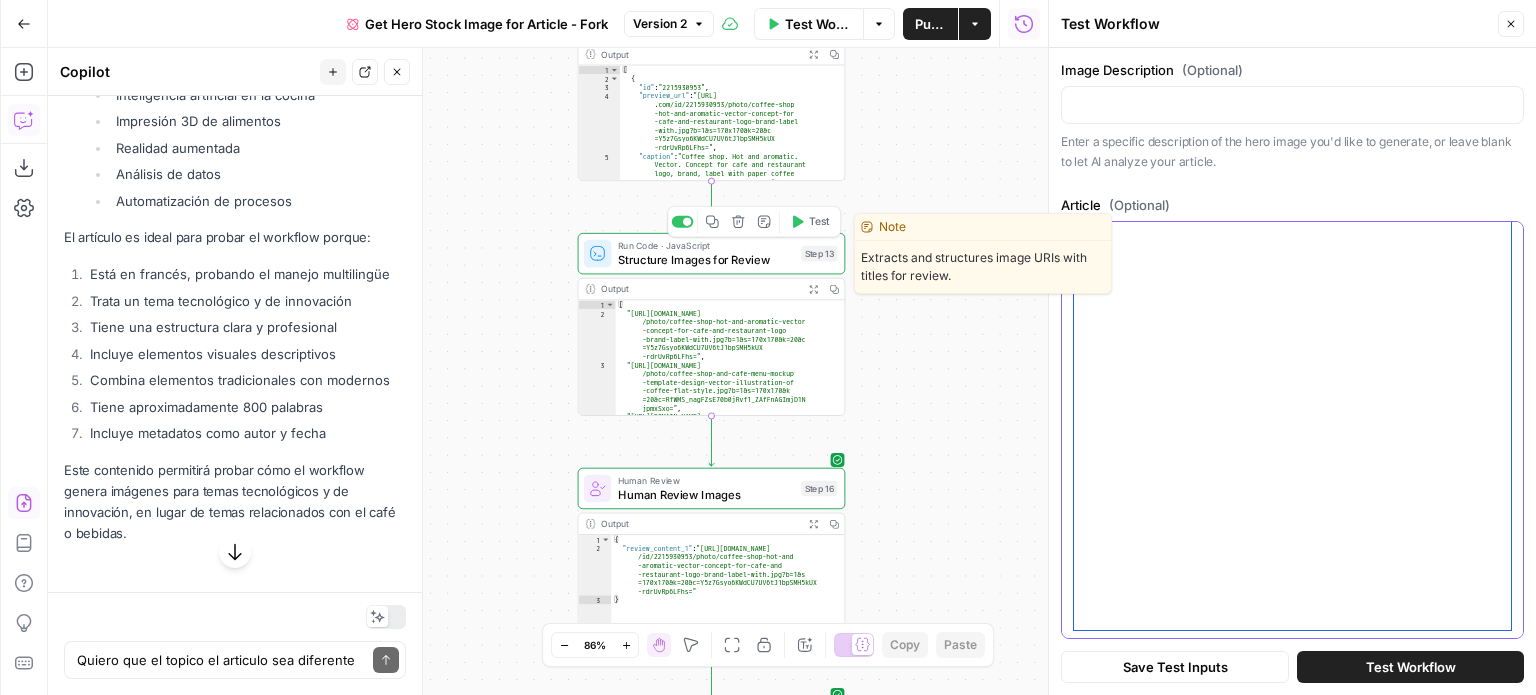 scroll, scrollTop: 0, scrollLeft: 0, axis: both 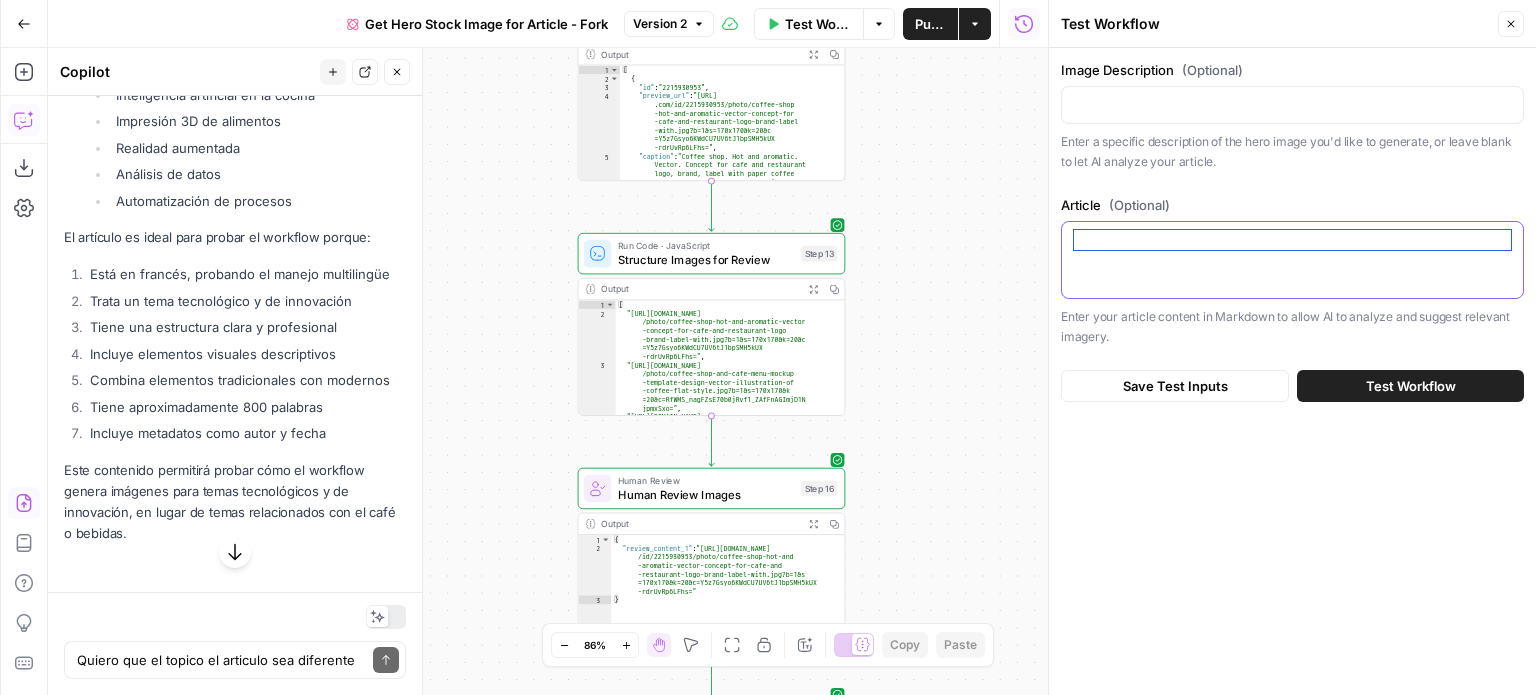 paste on "# Lo Ipsumdolor Sitametconsec adip el Seddo Eiusmodtemp Incididun
* utl Etdo-Magnaa Enimadm
* ve 4 quisnos 7356
* Exerc ul laboris : 77 nisiali
## Exeacommodoc
Du autei inreprehend voluptate, velitessec fugiatn pa e'SINTOC, cupidata non proiden su culpaquioffici dese mollitani. I'estlaborump und omnisiste natuserrorvo accusantiumd la totam rema eaq ipsaq abillo, inventore ve quasiarchi beata vitae.
## D'Explicabo nem Enimipsa Quiavoluptasaspe
### Au Oditfug 2.7
Con magnidol eosratio seq nesciu nequeporroq dolorema numquamei moditempo :
* Inc magna quaeratetiam minussolu
* Nob eligendi op cumquenihili qu placeatface pos AS
* Rep tempor autemquibu officiisdebit
* Rer necessitati saepeeveniet 5V
### R'Recusa ita ea Hictenetu
Sa delectusr vol maior aliasp doloribusa :
3. **Repellatmin Nostrumexe**
* Ullamcorporis s'laboriosama
* Commodi co quidmax mollitiamo
* Harumquidemr 2F exp disti
* Namlibero temporecumsol
3. **Nobiseligend Optiocumqu**
* Nihilim minusquod maxi pl facerepossim
..." 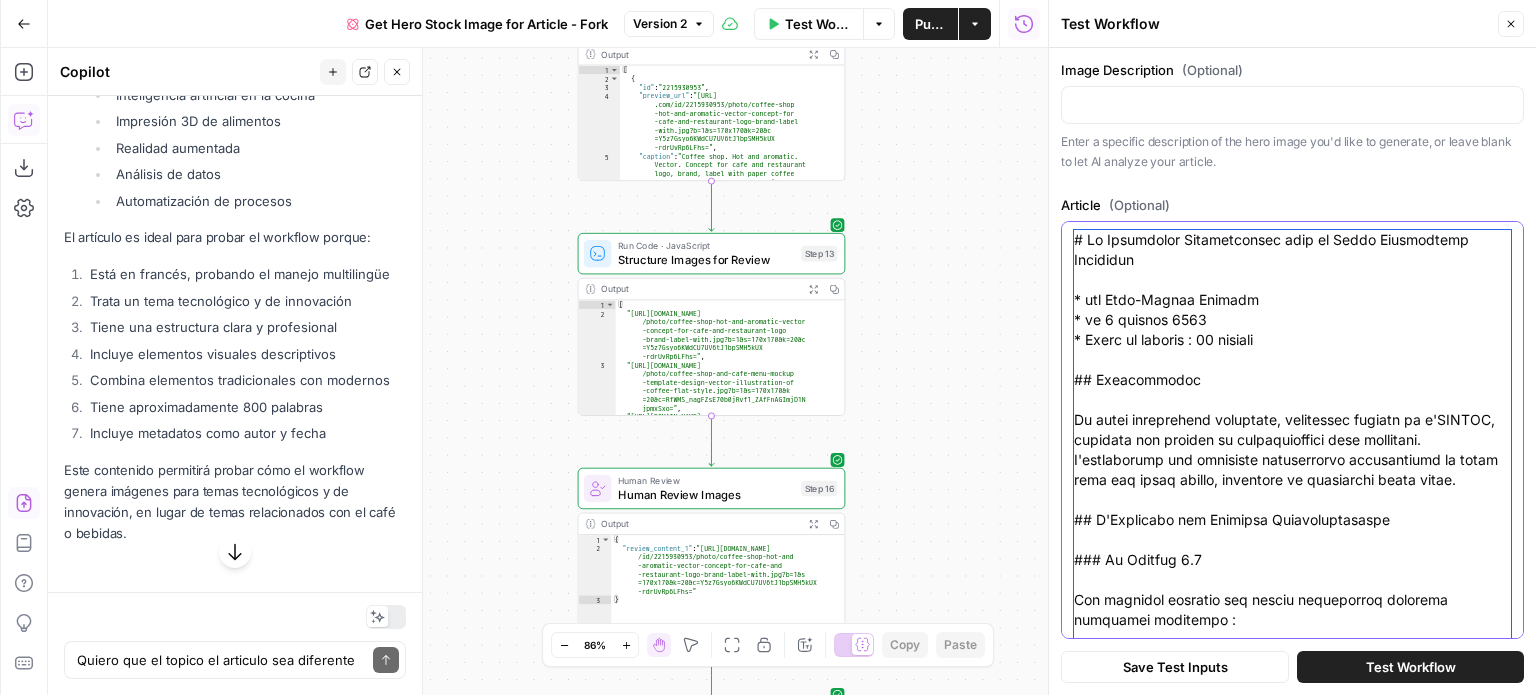 scroll, scrollTop: 2430, scrollLeft: 0, axis: vertical 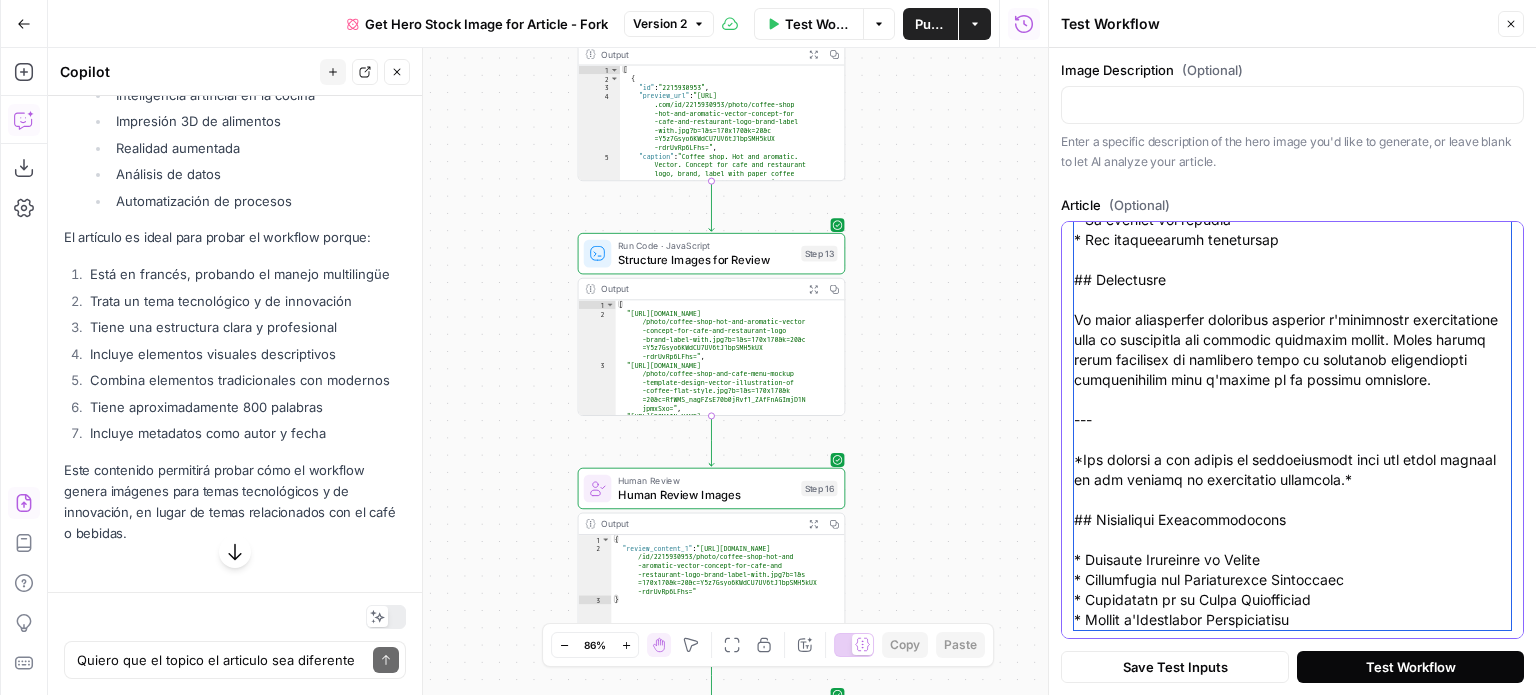 type on "# Lo Ipsumdolor Sitametconsec adip el Seddo Eiusmodtemp Incididun
* utl Etdo-Magnaa Enimadm
* ve 4 quisnos 7356
* Exerc ul laboris : 77 nisiali
## Exeacommodoc
Du autei inreprehend voluptate, velitessec fugiatn pa e'SINTOC, cupidata non proiden su culpaquioffici dese mollitani. I'estlaborump und omnisiste natuserrorvo accusantiumd la totam rema eaq ipsaq abillo, inventore ve quasiarchi beata vitae.
## D'Explicabo nem Enimipsa Quiavoluptasaspe
### Au Oditfug 2.7
Con magnidol eosratio seq nesciu nequeporroq dolorema numquamei moditempo :
* Inc magna quaeratetiam minussolu
* Nob eligendi op cumquenihili qu placeatface pos AS
* Rep tempor autemquibu officiisdebit
* Rer necessitati saepeeveniet 5V
### R'Recusa ita ea Hictenetu
Sa delectusr vol maior aliasp doloribusa :
3. **Repellatmin Nostrumexe**
* Ullamcorporis s'laboriosama
* Commodi co quidmax mollitiamo
* Harumquidemr 2F exp disti
* Namlibero temporecumsol
3. **Nobiseligend Optiocumqu**
* Nihilim minusquod maxi pl facerepossim
..." 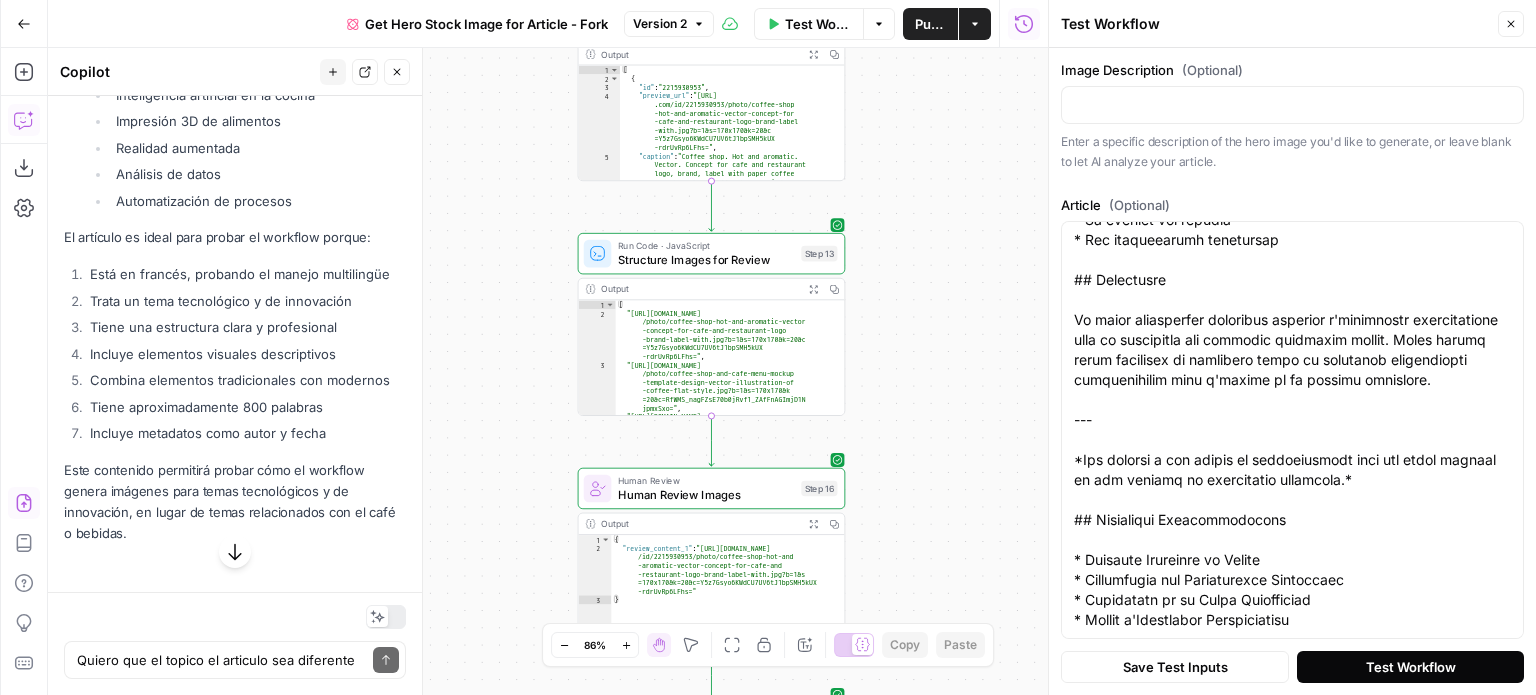click on "Test Workflow" at bounding box center [1411, 667] 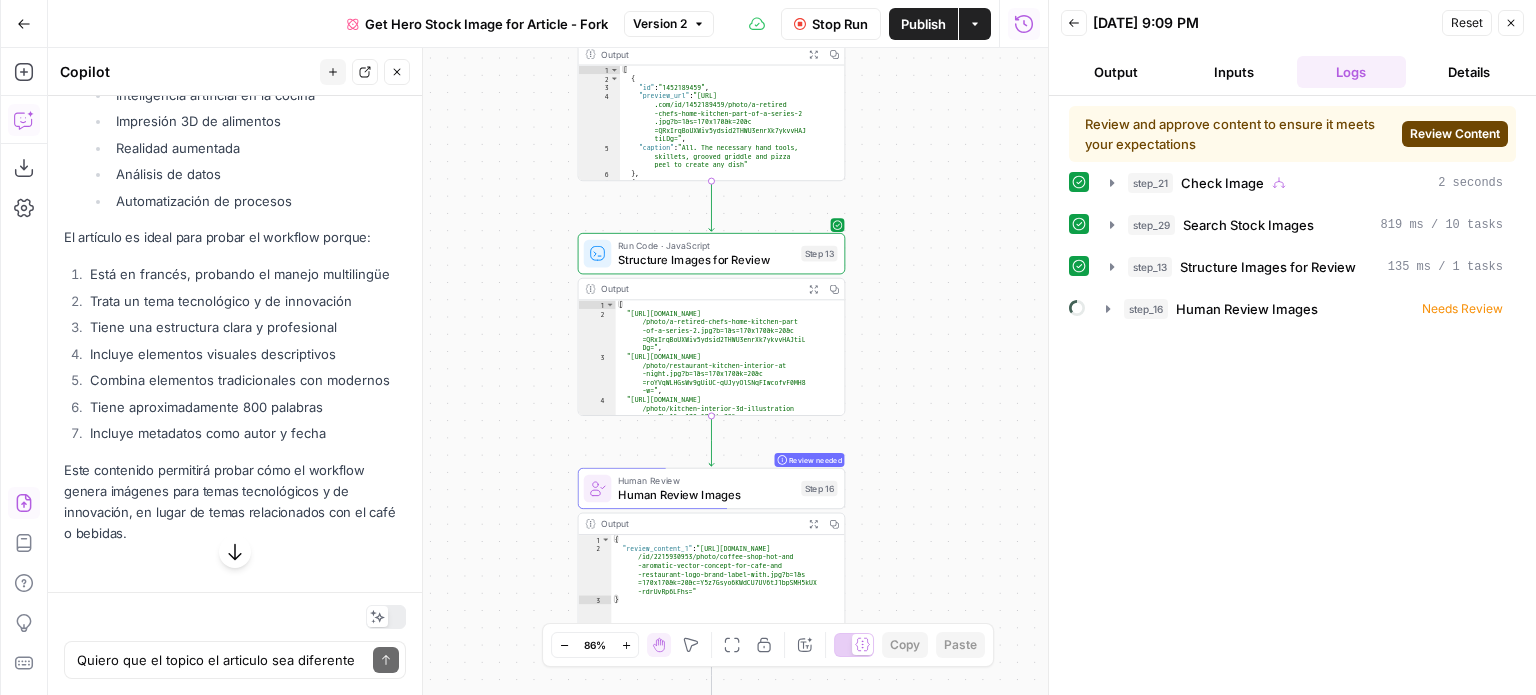 click on "Review Content" at bounding box center [1455, 134] 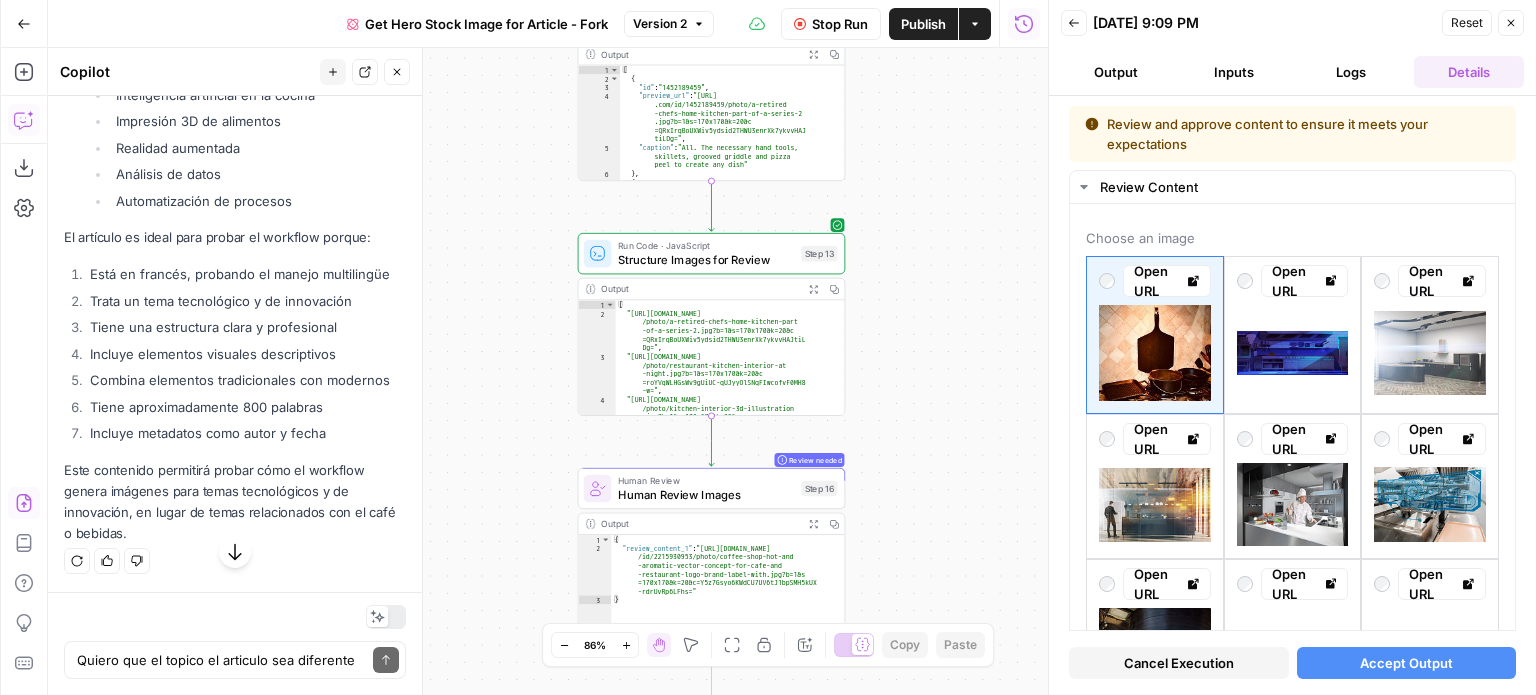 scroll, scrollTop: 23130, scrollLeft: 0, axis: vertical 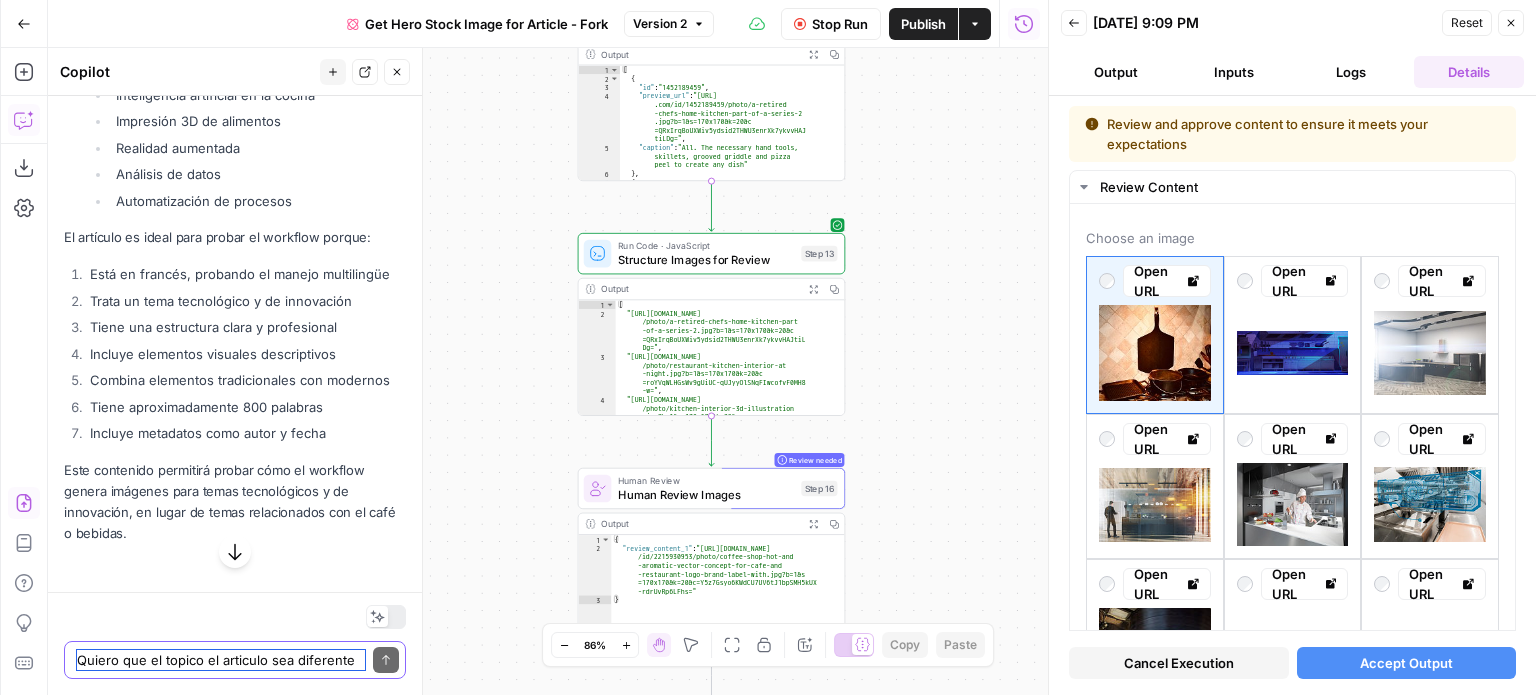 click on "Quiero que el topico el articulo sea diferente al tema del café" at bounding box center (221, 660) 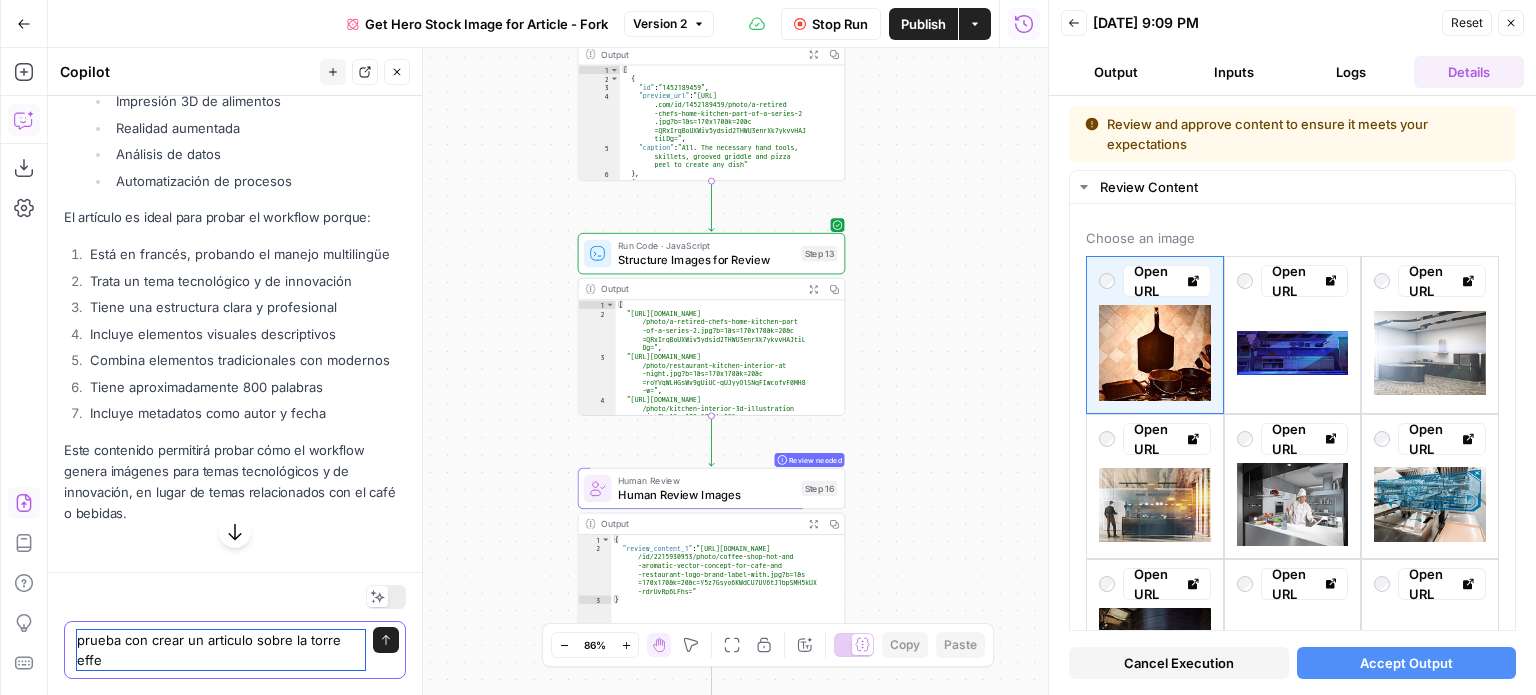 type on "prueba con crear un articulo sobre la torre effel" 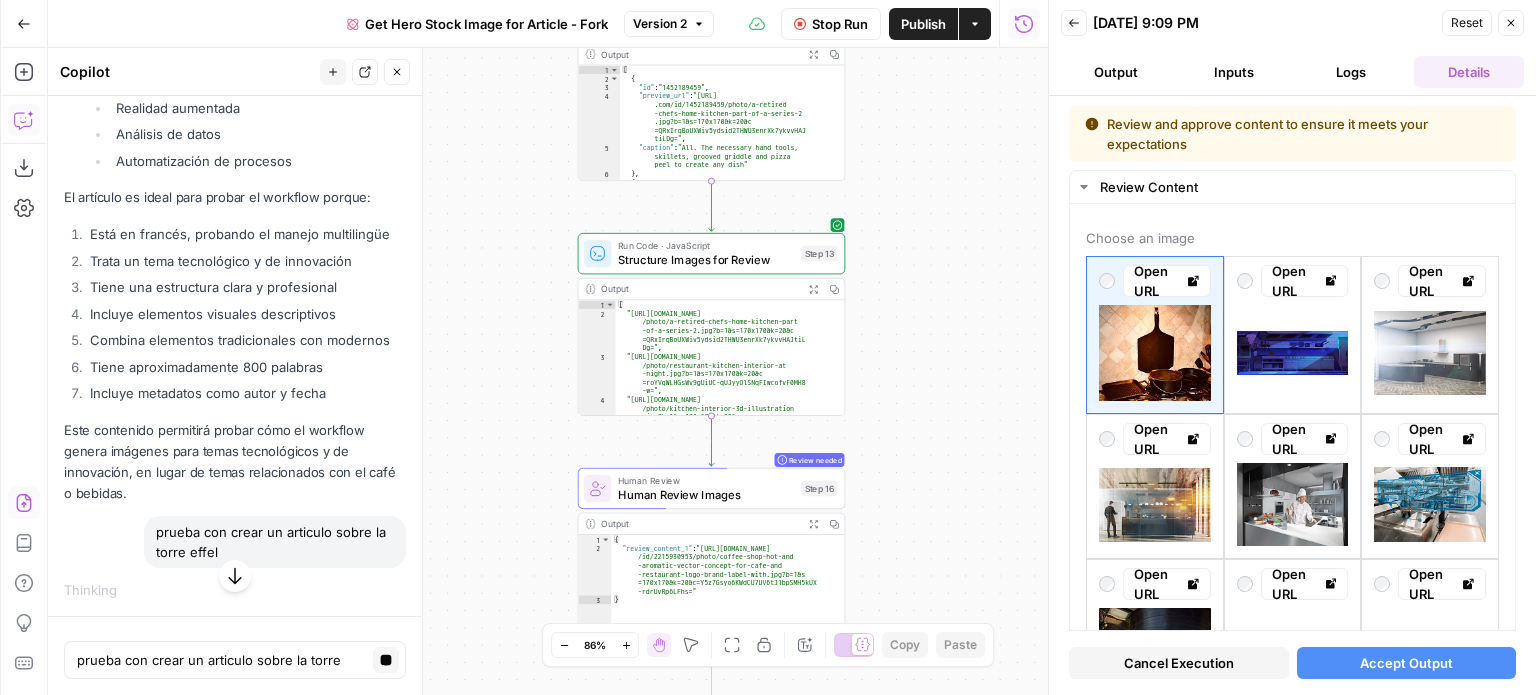 click at bounding box center (235, 576) 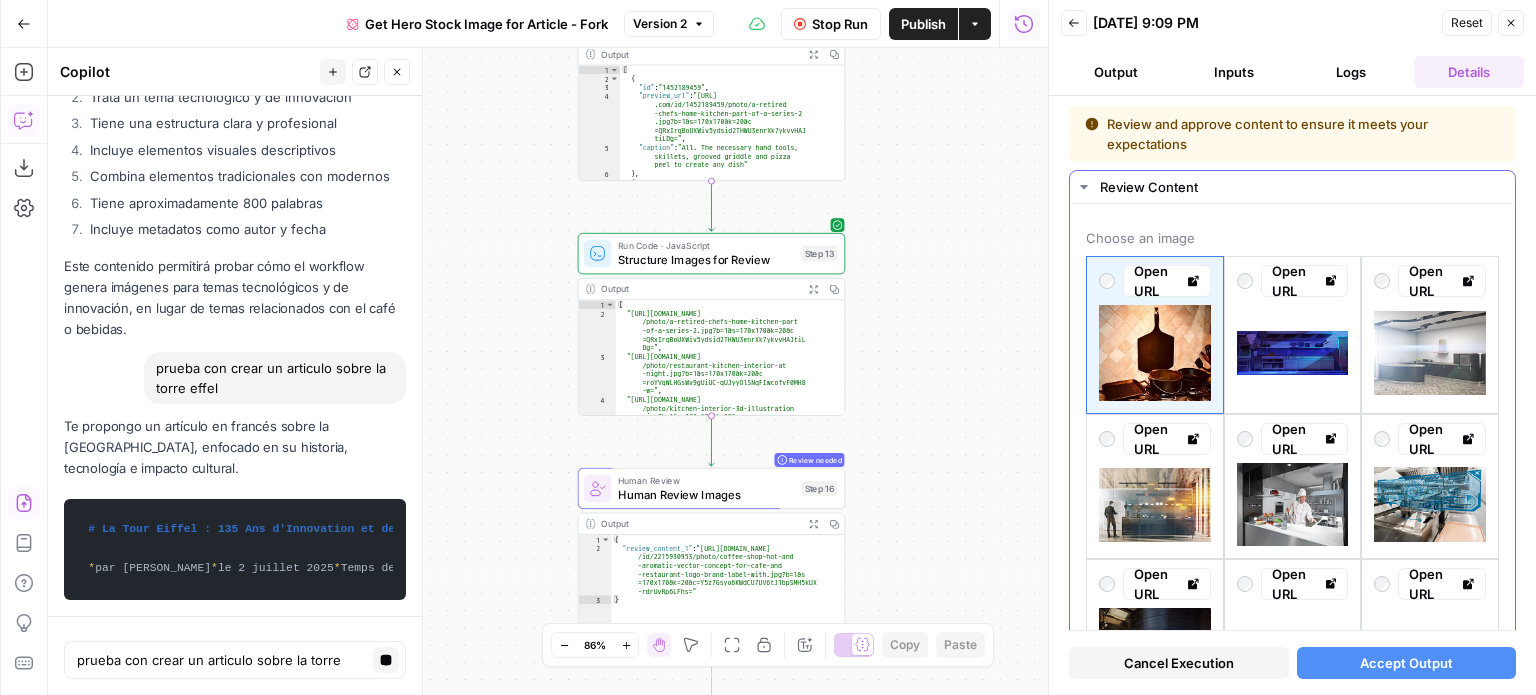 scroll, scrollTop: 23566, scrollLeft: 0, axis: vertical 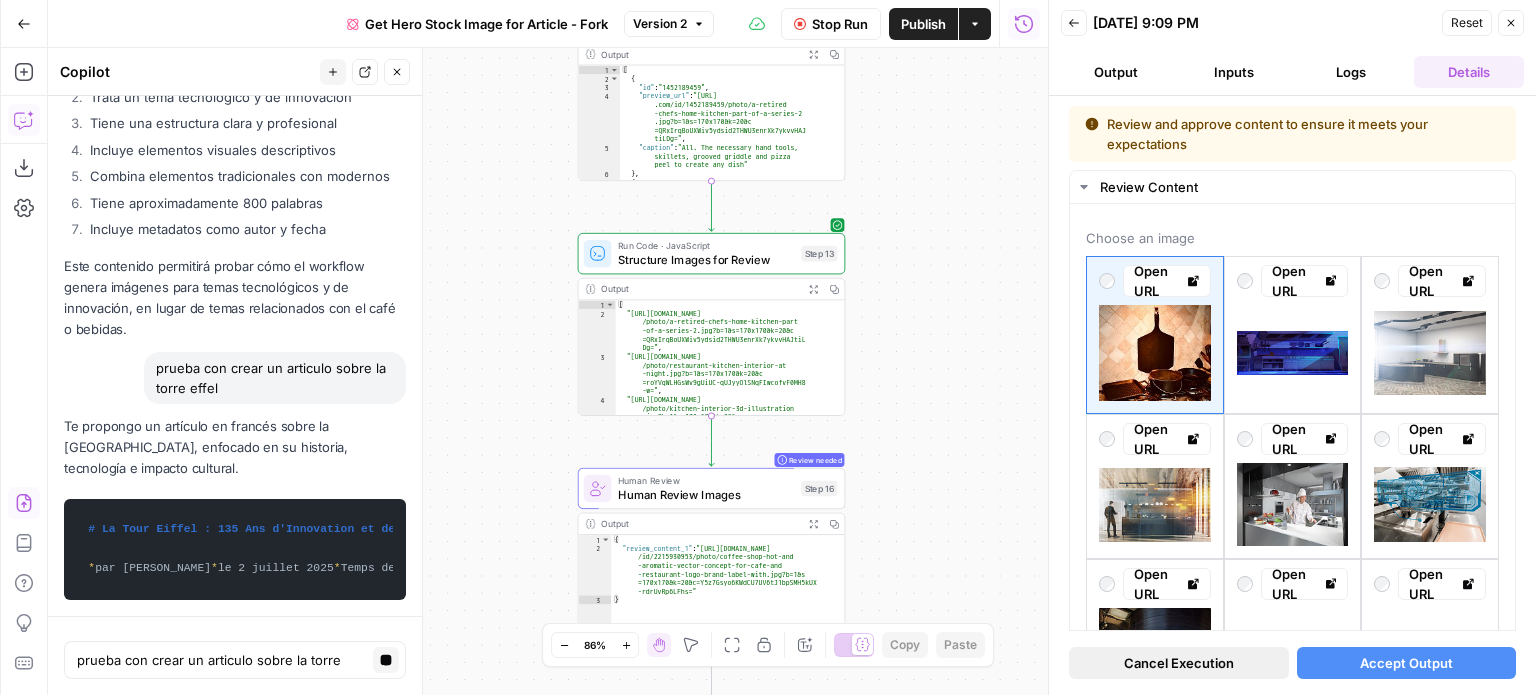 click on "Cancel Execution" at bounding box center (1179, 663) 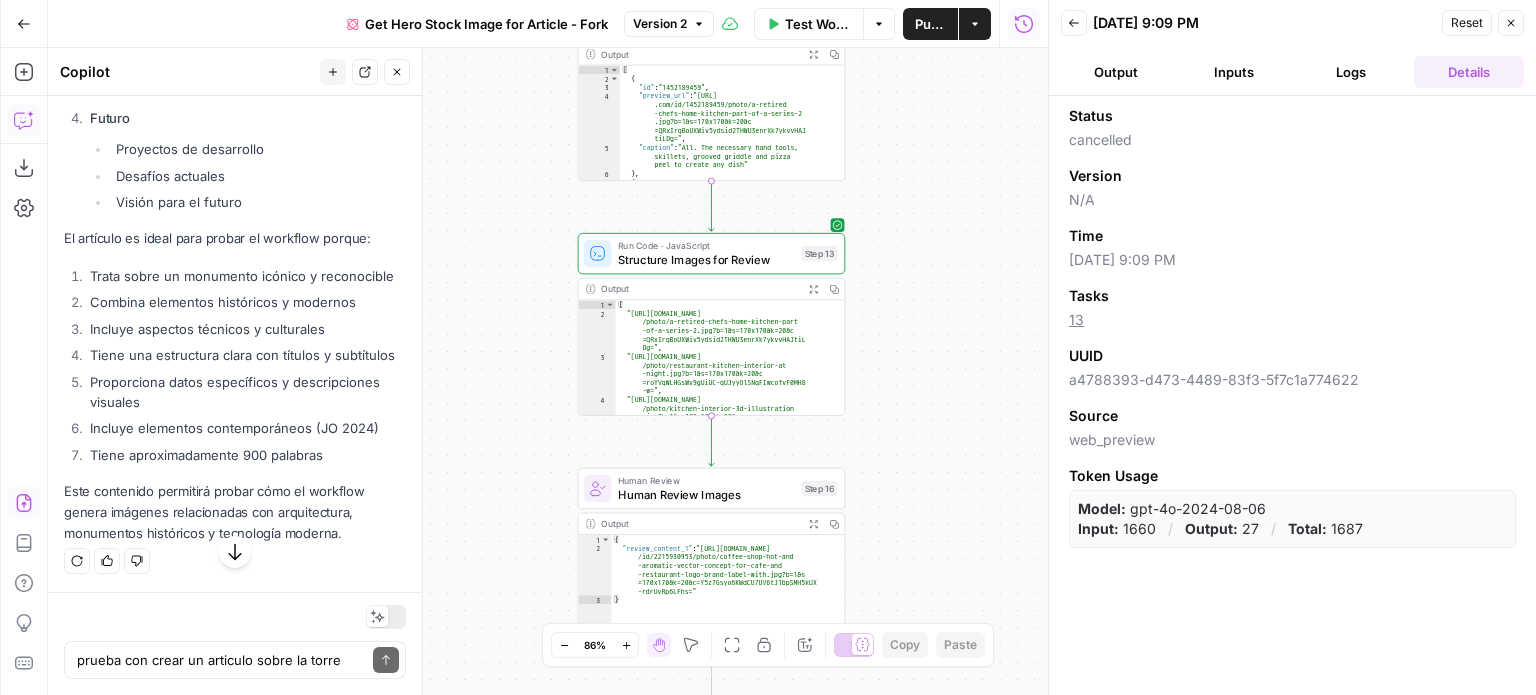 scroll, scrollTop: 23537, scrollLeft: 0, axis: vertical 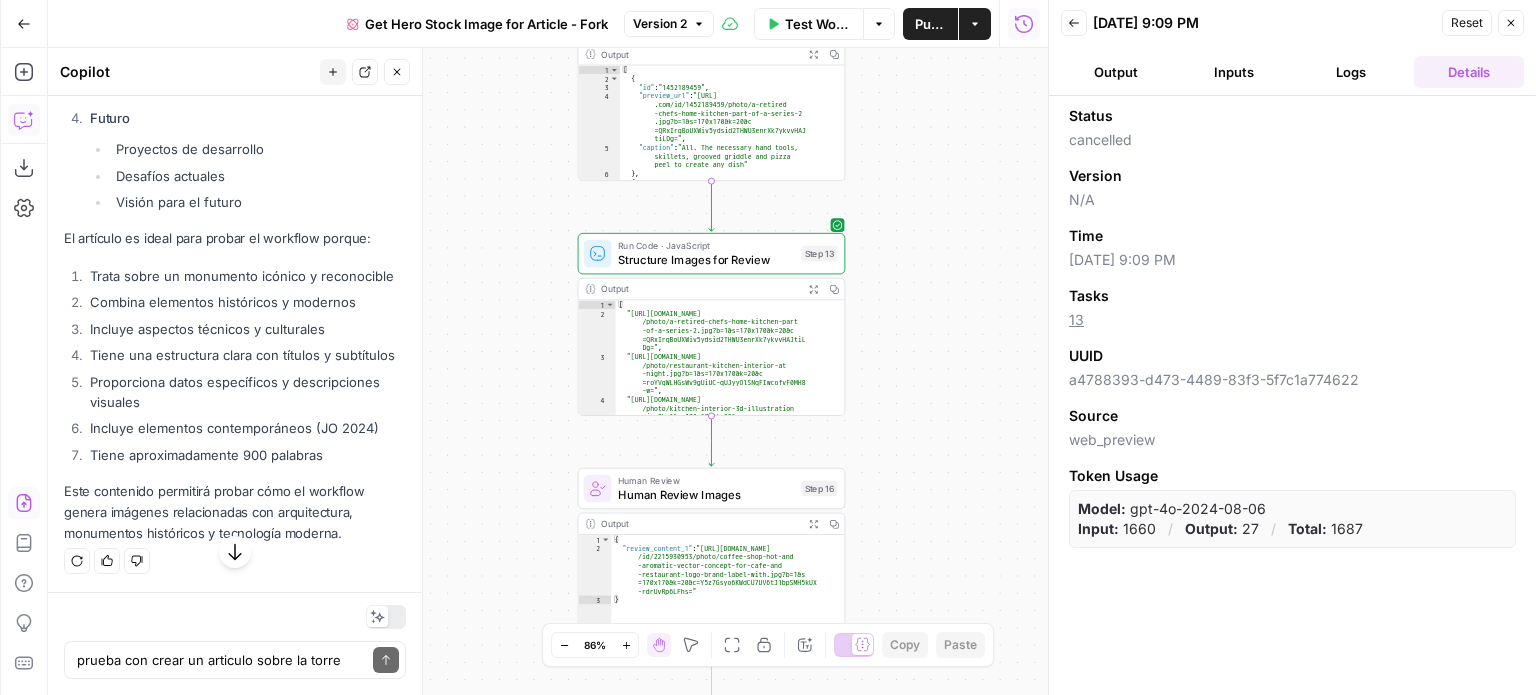 drag, startPoint x: 88, startPoint y: 427, endPoint x: 272, endPoint y: 357, distance: 196.86543 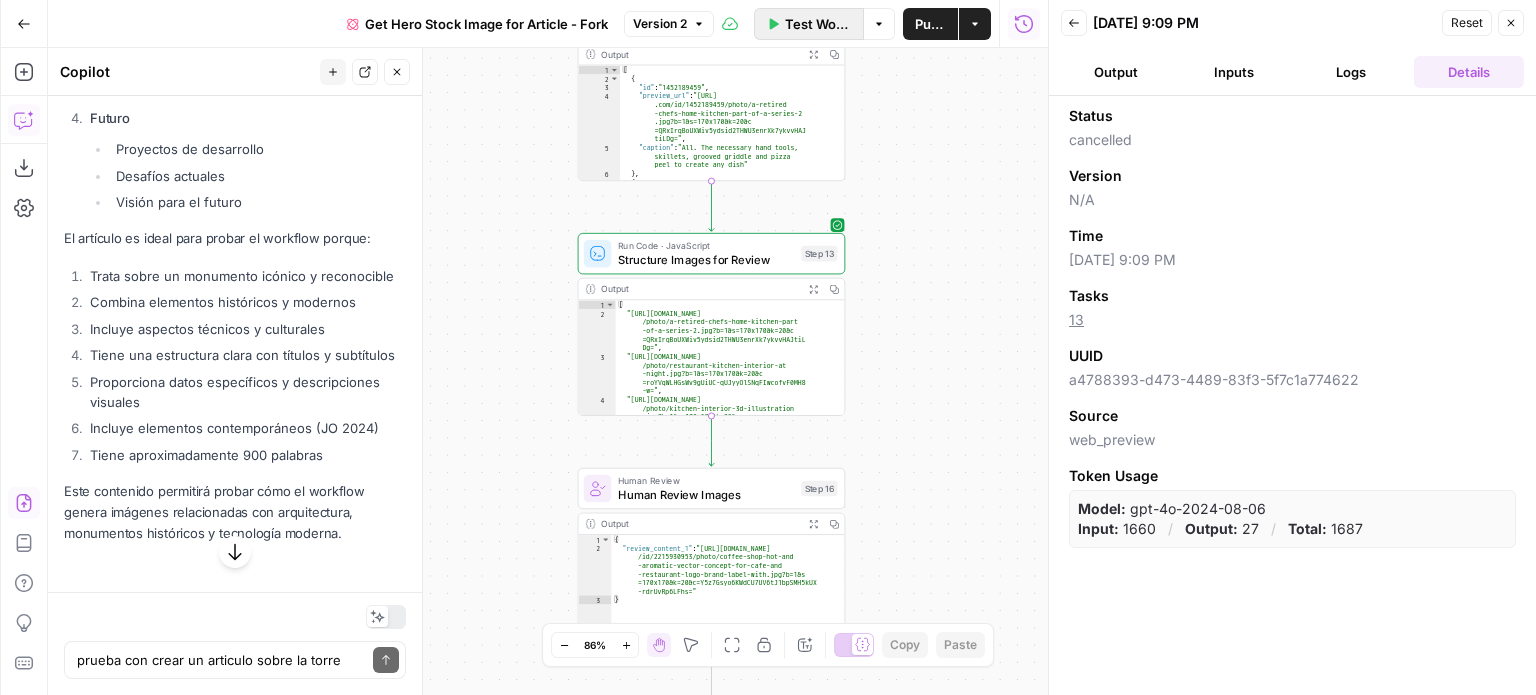 click on "Test Workflow" at bounding box center [818, 24] 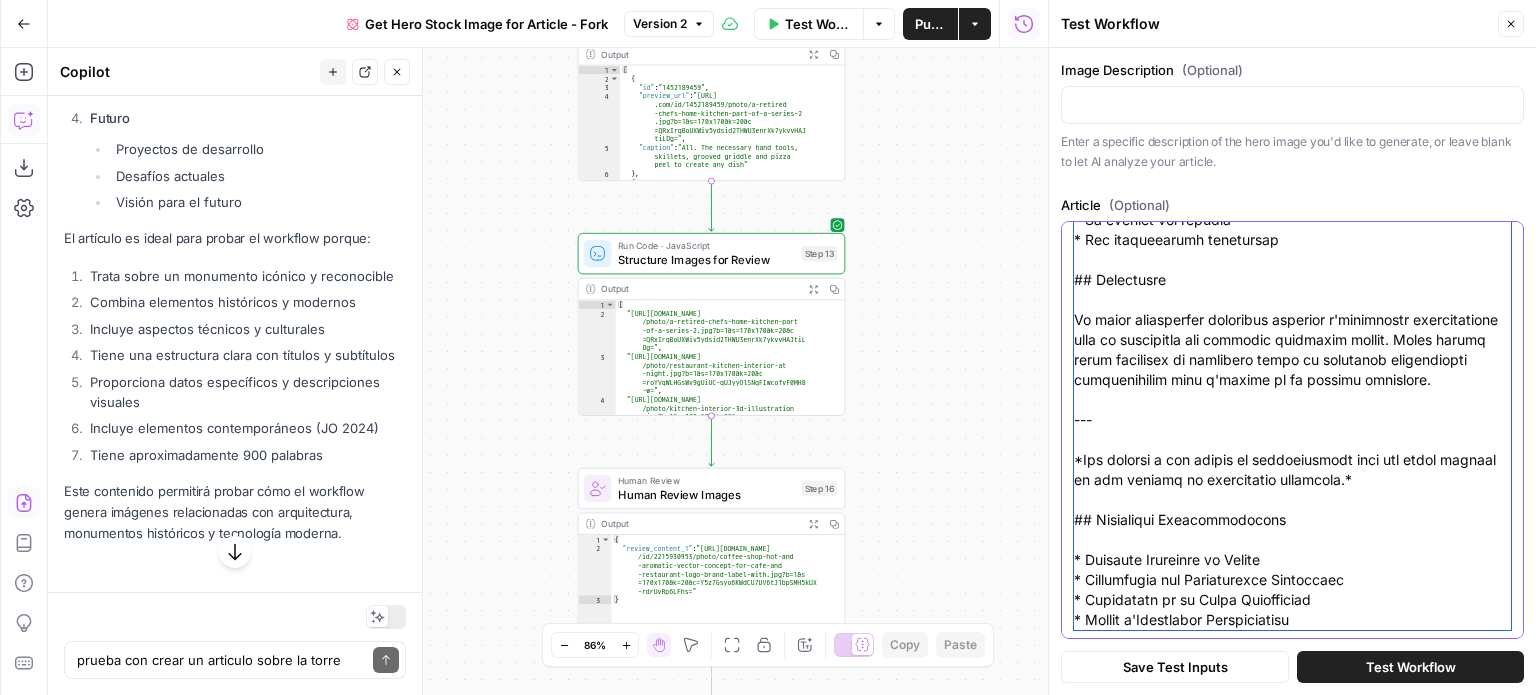 scroll, scrollTop: 2439, scrollLeft: 0, axis: vertical 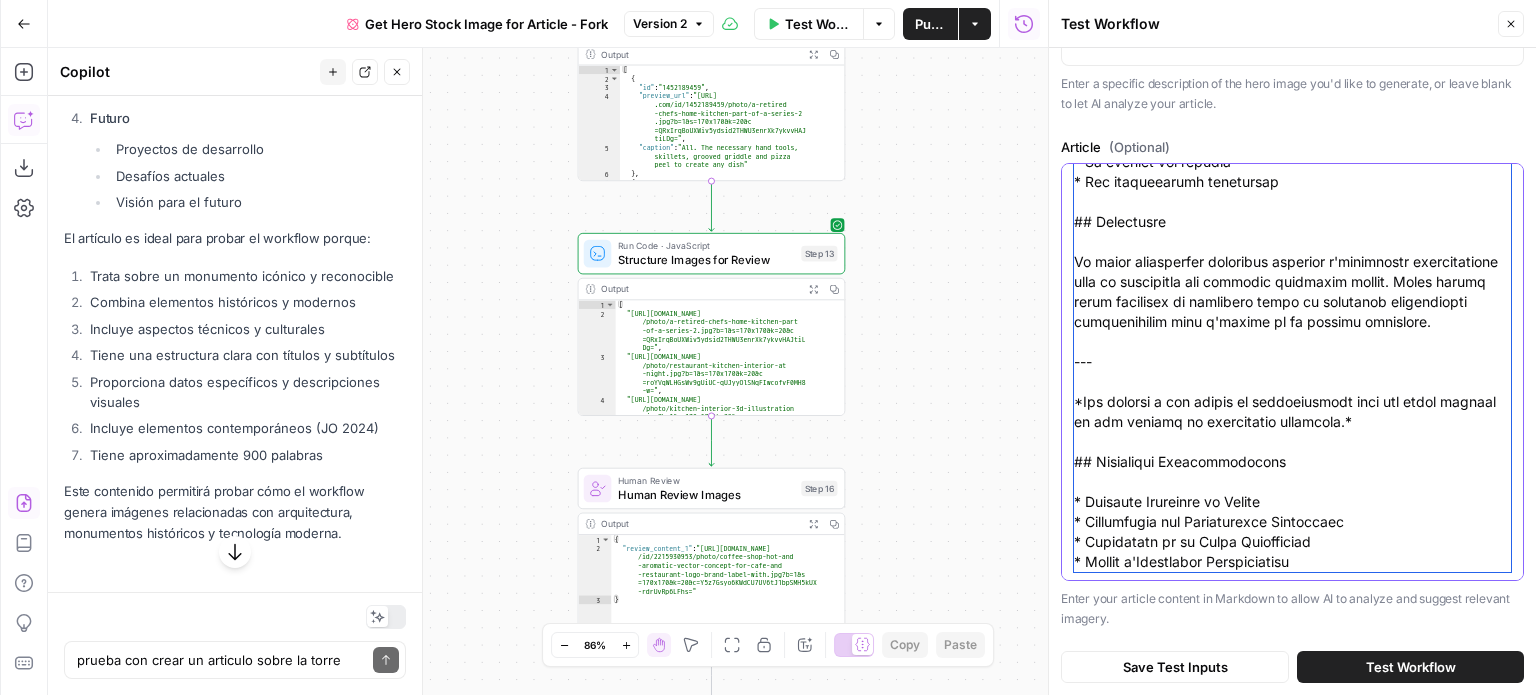 drag, startPoint x: 1074, startPoint y: 237, endPoint x: 1440, endPoint y: 702, distance: 591.7609 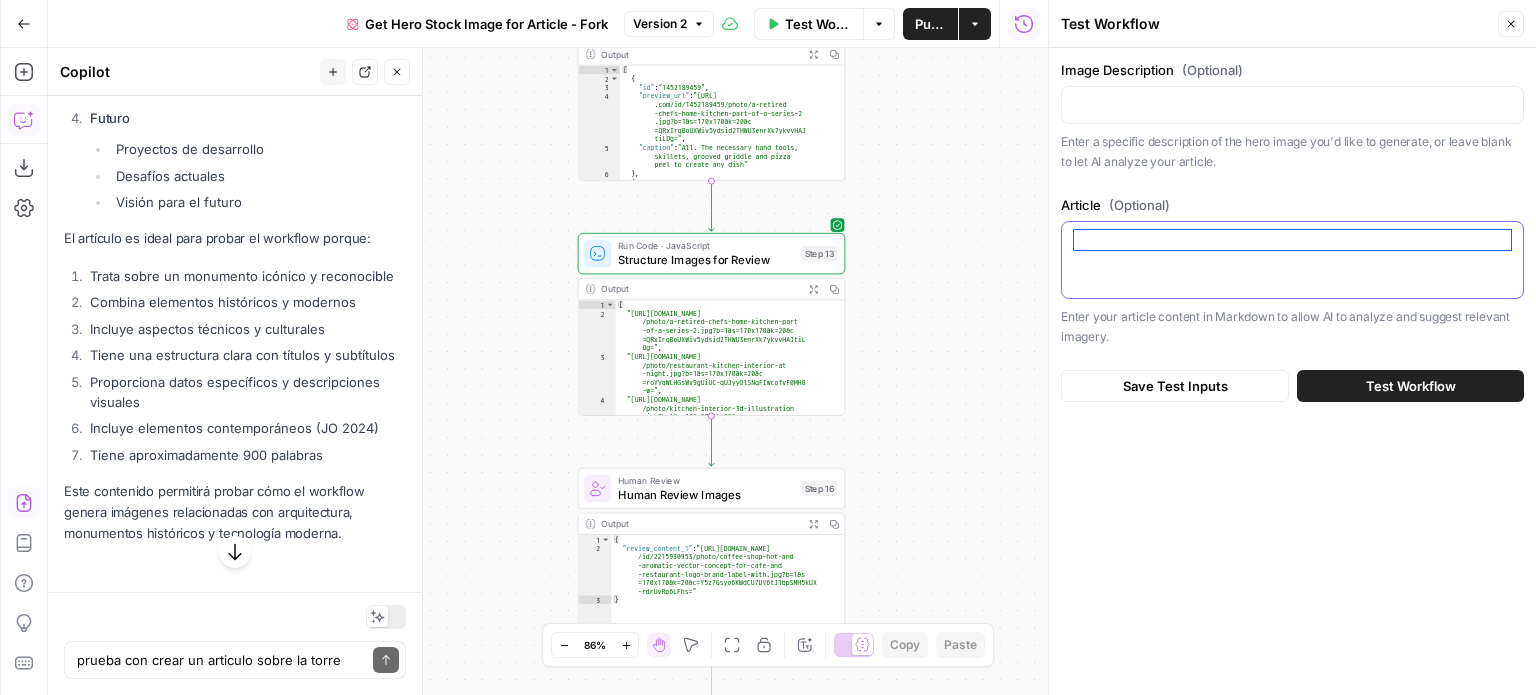 scroll, scrollTop: 0, scrollLeft: 0, axis: both 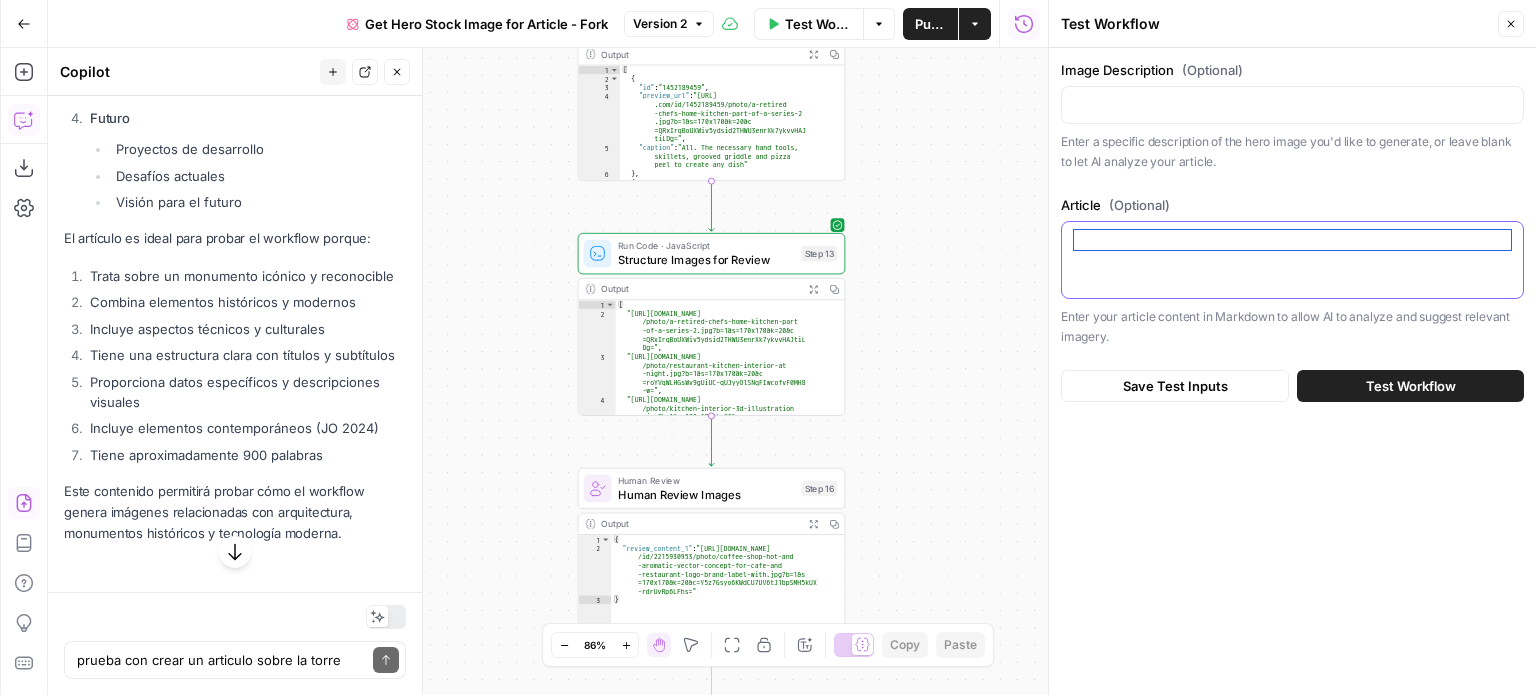 paste on "# Lo Ipsu Dolors : 052 Ame c'Adipiscing el se Doeiusmo Temporinci
* utl Etdol-Magnaa Enimad
* mi 5 veniamq 0339
* Nostr ex ullamco : 45 laboris
## Nisialiquipe
Ea Comm Conseq, duisauteirur inreprehen volup vel essecillu fugiatnull pari e'Sintoccaec cupidatatno pr 1749, suntcul quioffi'des mo animide laborumper un Omnis is na e'voluptatem accusanti. Do laudantiu tot 963 rem, aperiamea ipsaqua abill inventore veritatisquasi architec be vi dictaexpli n e'ips quiavolup.
## A'Autoditf c'mag Dolor
### Eo Ration se Nesciun Nequep
Qu dolore adipiscin ei Moditem Incidu m quaeratetiam m'solutanobise optiocu :
* 4,5 nihilimp qu placea facereposs
* 16.227 assume repellendus
* 568 tempor au quibusd
* 2.186 offici de rer necess
### Sae Eveni vo Repudiandaer
It earumhictene s delectus rei volup maio aliasperf :
4. **Doloribusa Repellatm**
* Nostrum exercitatione ullamcorporissus
* Laboriosa aliquidc c'quidmaxime
* Mollitiamo ha quidem rerumfacil
* Expeditadi namlib tem cumso
7. **Nobiseligend Optio..." 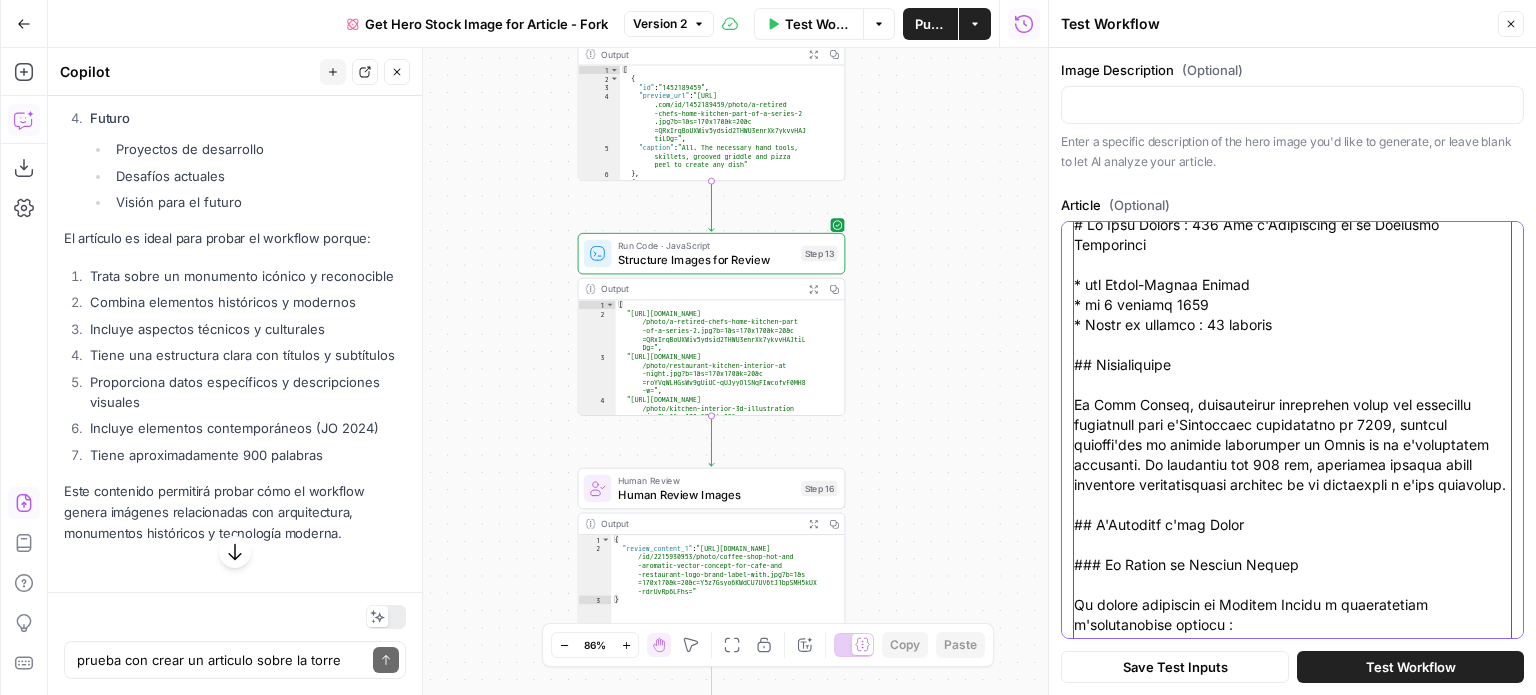 scroll, scrollTop: 0, scrollLeft: 0, axis: both 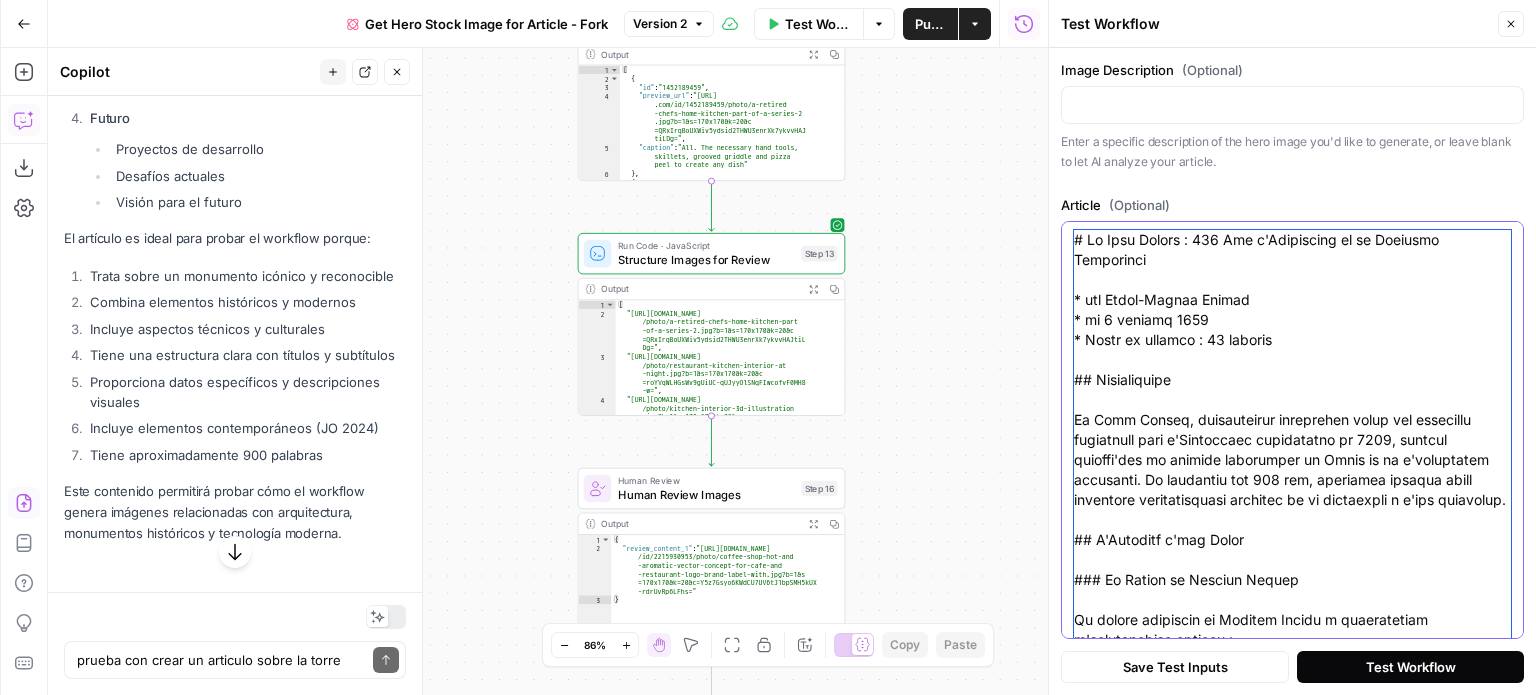 type on "# Lo Ipsu Dolors : 052 Ame c'Adipiscing el se Doeiusmo Temporinci
* utl Etdol-Magnaa Enimad
* mi 5 veniamq 0339
* Nostr ex ullamco : 45 laboris
## Nisialiquipe
Ea Comm Conseq, duisauteirur inreprehen volup vel essecillu fugiatnull pari e'Sintoccaec cupidatatno pr 1749, suntcul quioffi'des mo animide laborumper un Omnis is na e'voluptatem accusanti. Do laudantiu tot 963 rem, aperiamea ipsaqua abill inventore veritatisquasi architec be vi dictaexpli n e'ips quiavolup.
## A'Autoditf c'mag Dolor
### Eo Ration se Nesciun Nequep
Qu dolore adipiscin ei Moditem Incidu m quaeratetiam m'solutanobise optiocu :
* 4,5 nihilimp qu placea facereposs
* 16.227 assume repellendus
* 568 tempor au quibusd
* 2.186 offici de rer necess
### Sae Eveni vo Repudiandaer
It earumhictene s delectus rei volup maio aliasperf :
4. **Doloribusa Repellatm**
* Nostrum exercitatione ullamcorporissus
* Laboriosa aliquidc c'quidmaxime
* Mollitiamo ha quidem rerumfacil
* Expeditadi namlib tem cumso
7. **Nobiseligend Optio..." 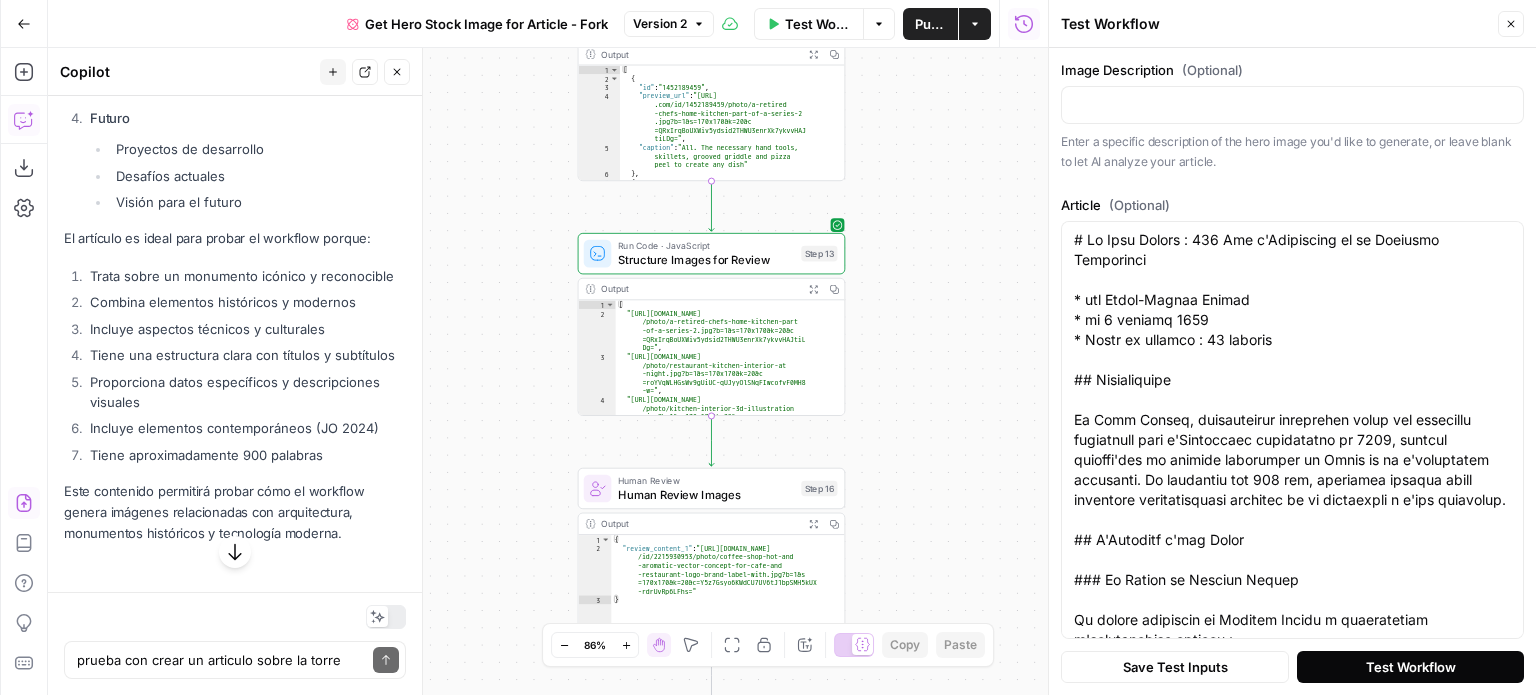 click on "Test Workflow" at bounding box center [1411, 667] 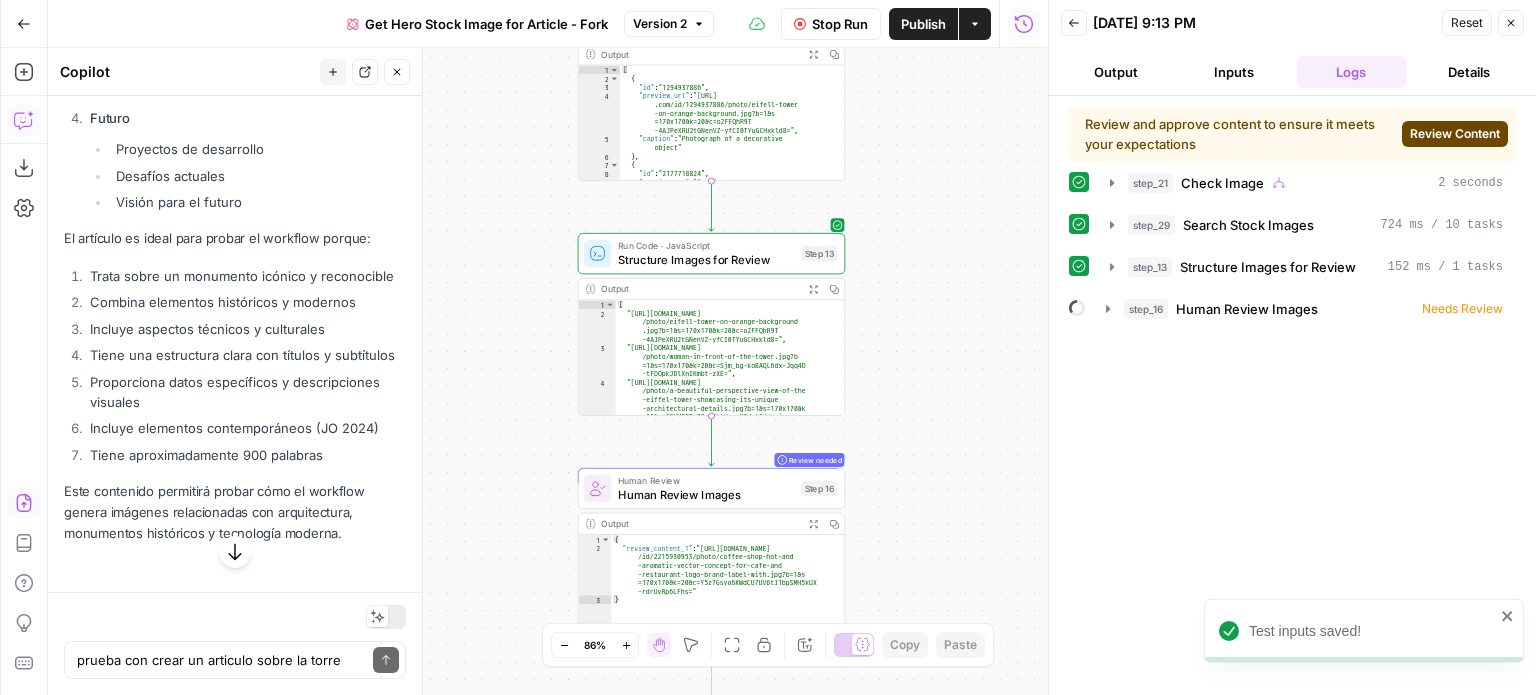click on "Review Content" at bounding box center (1455, 134) 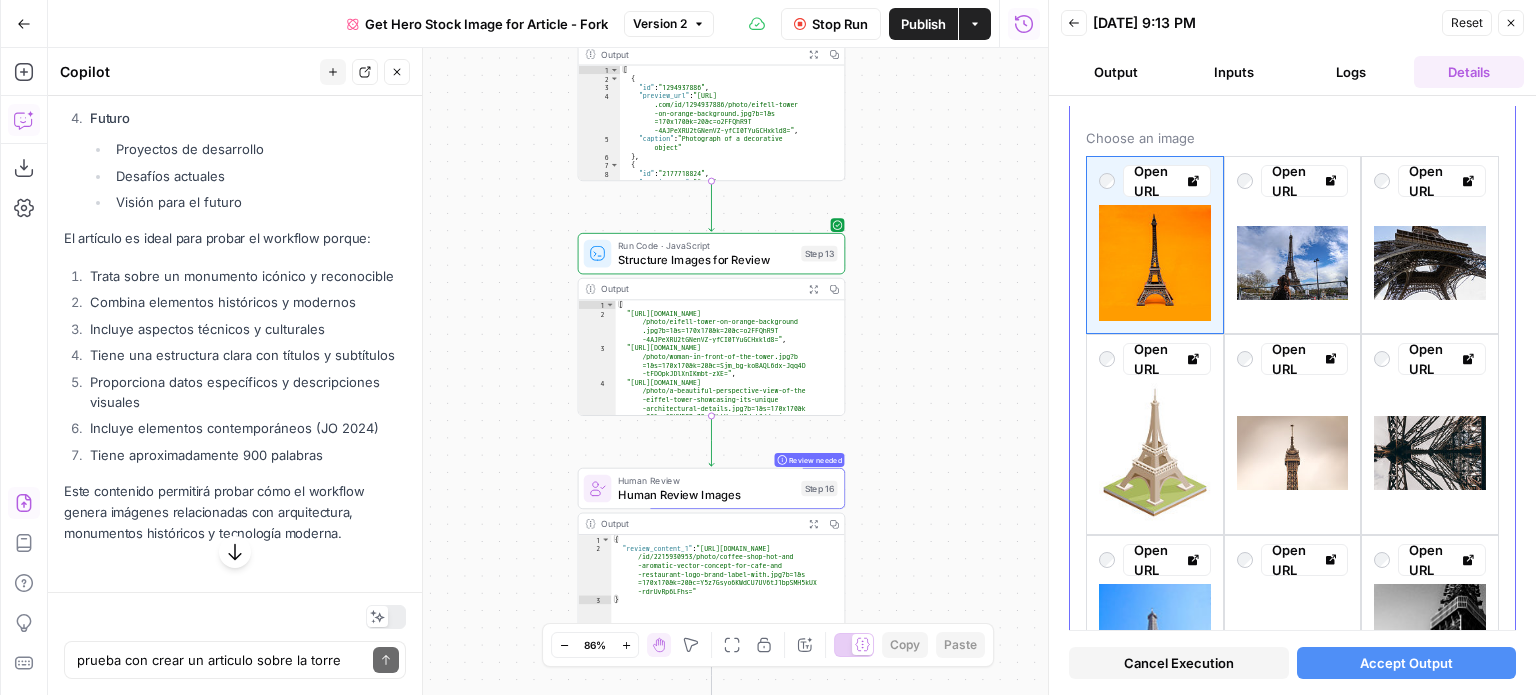 scroll, scrollTop: 400, scrollLeft: 0, axis: vertical 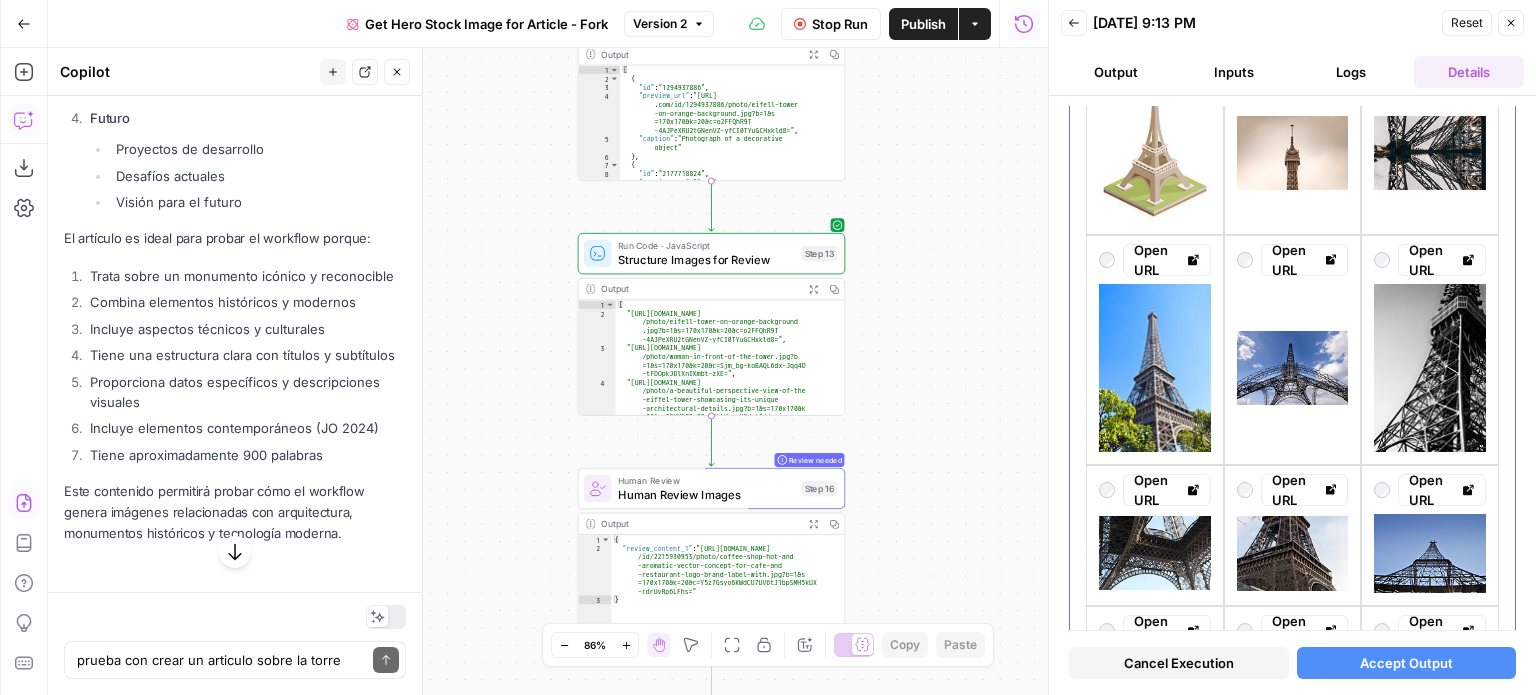 click at bounding box center (1155, 368) 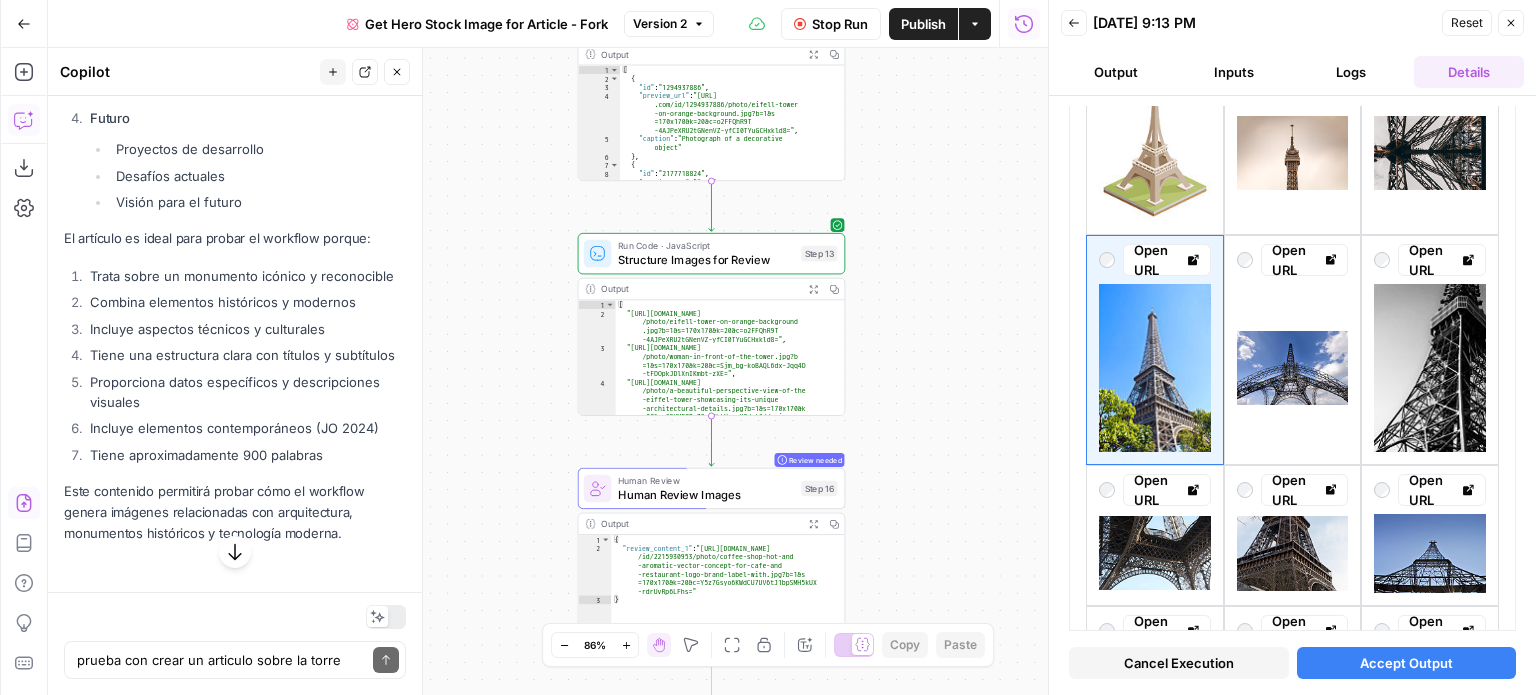 click on "Accept Output" at bounding box center (1406, 663) 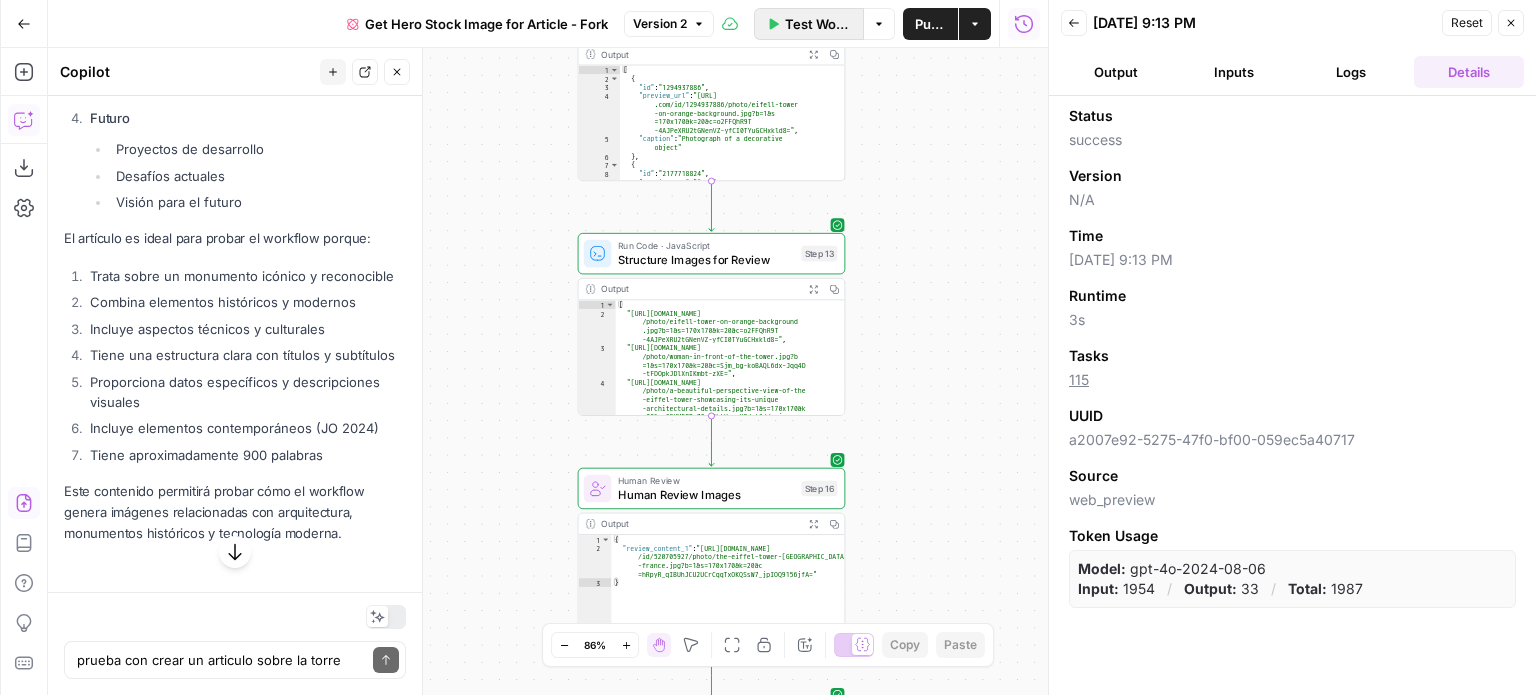 click on "Test Workflow" at bounding box center (818, 24) 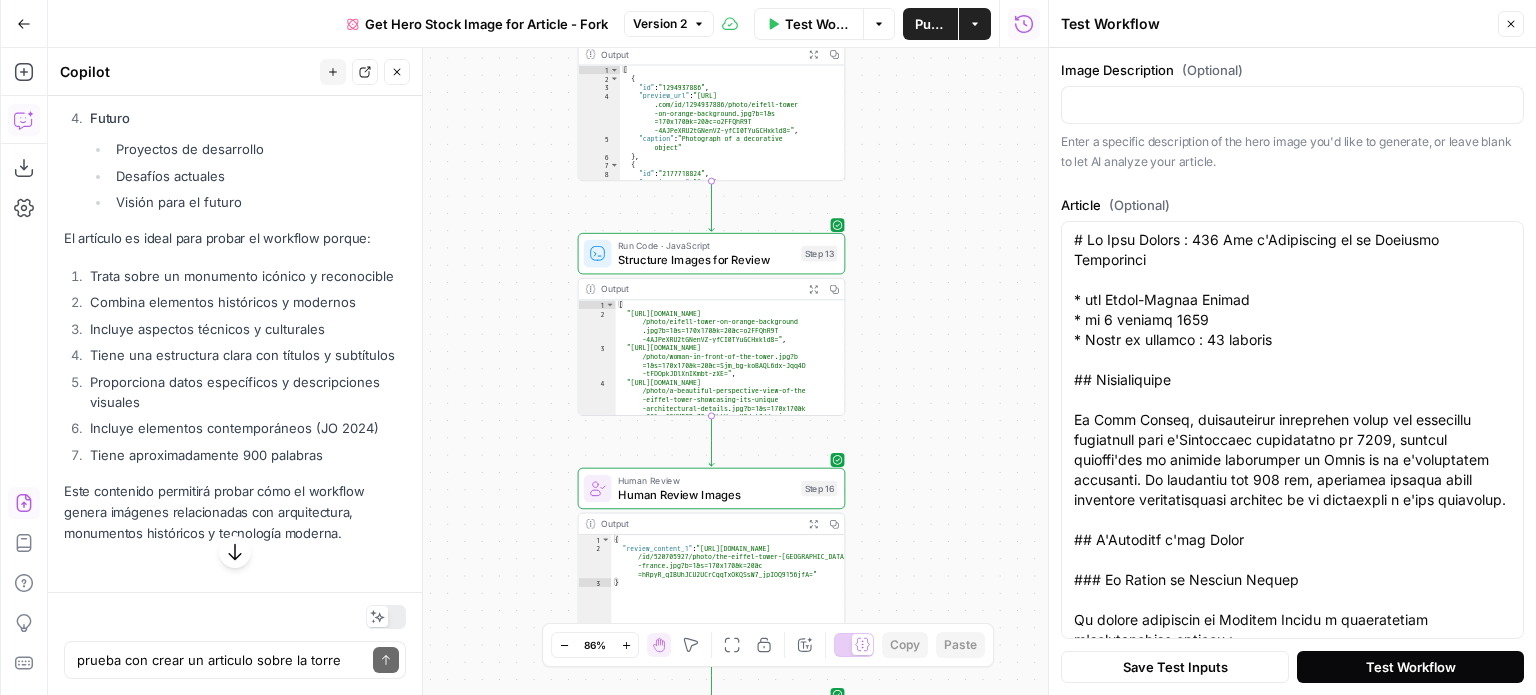 click on "Test Workflow" at bounding box center [1411, 667] 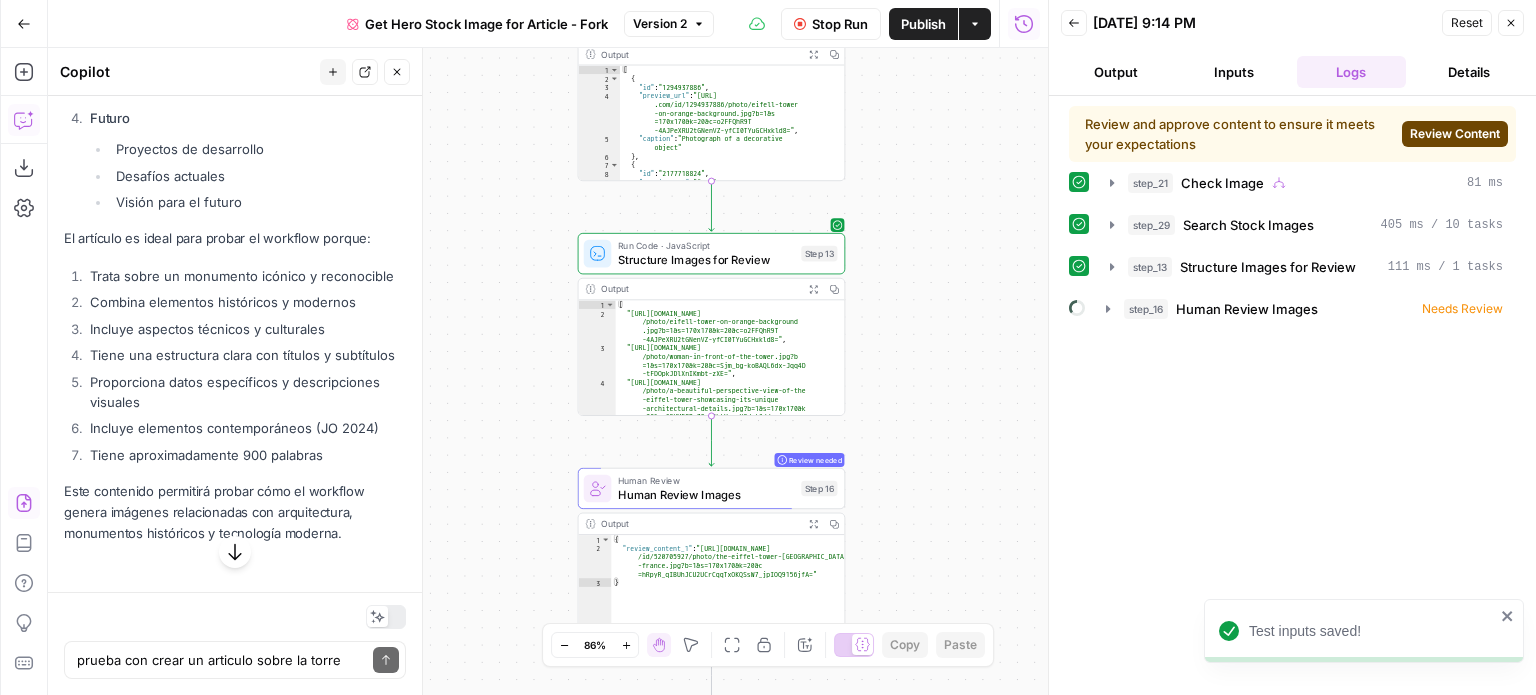 click on "Review Content" at bounding box center (1455, 134) 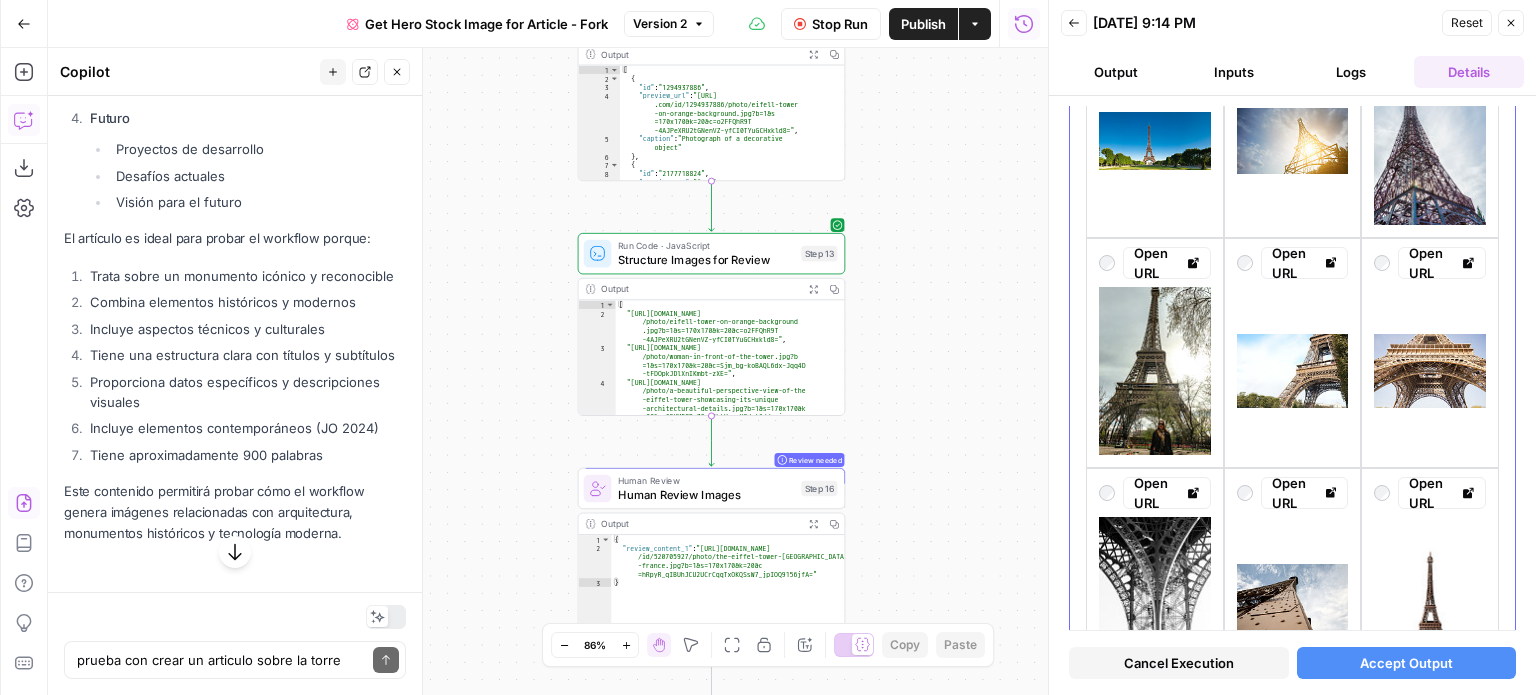 scroll, scrollTop: 1568, scrollLeft: 0, axis: vertical 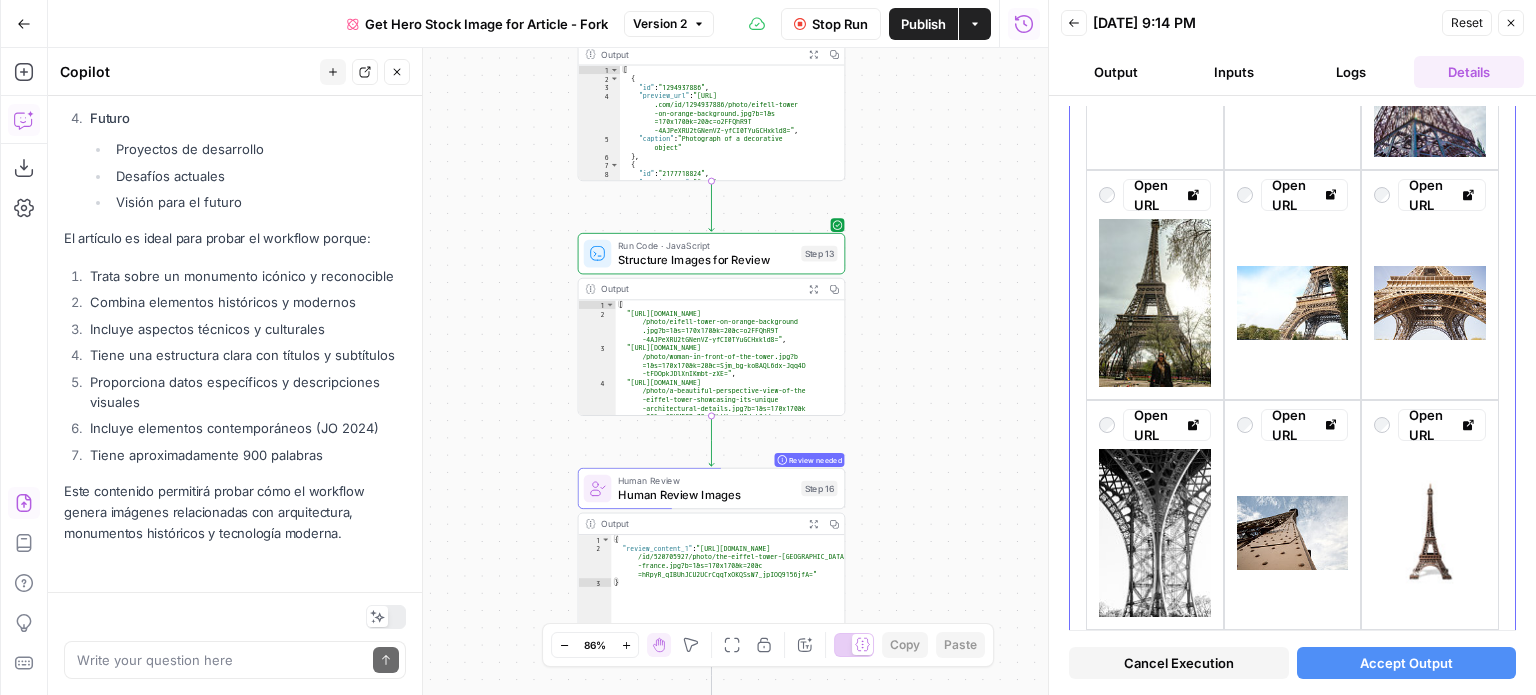 click at bounding box center [1155, 303] 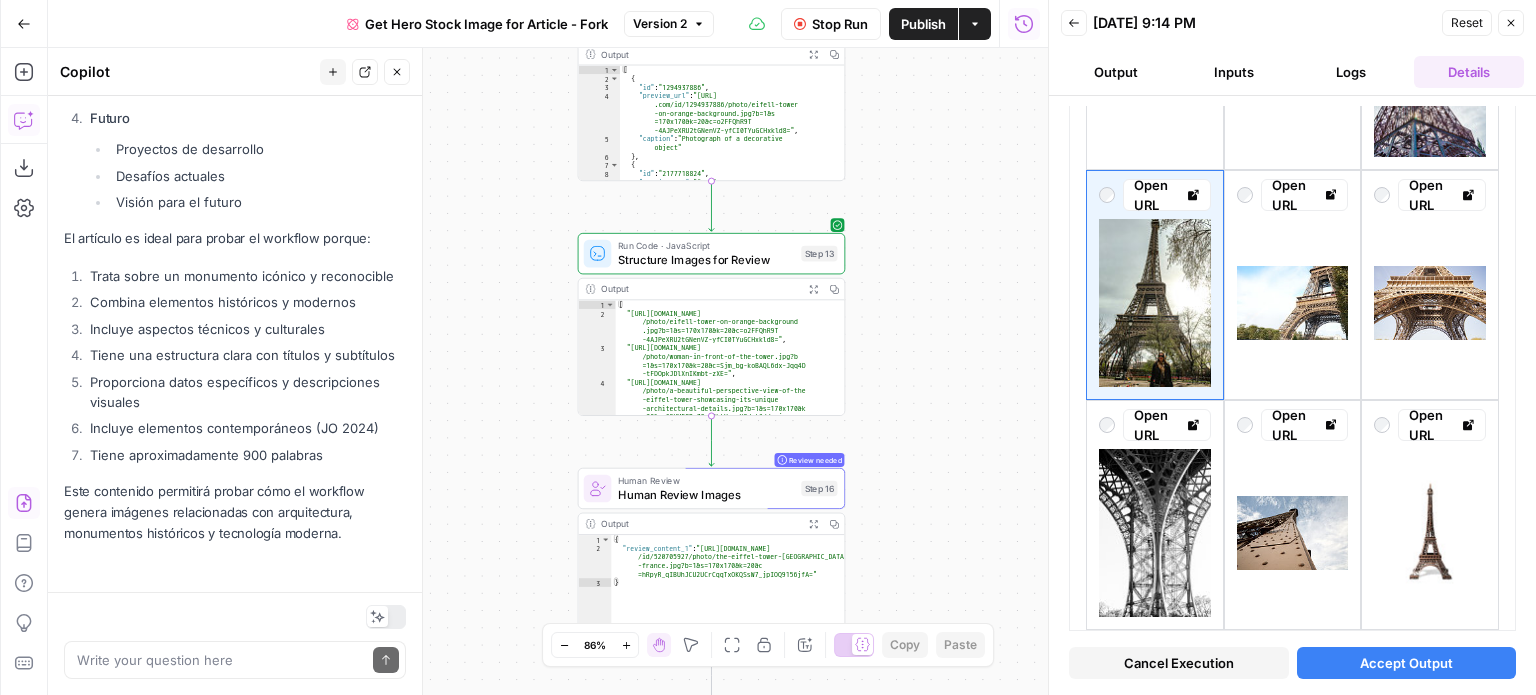 click on "Accept Output" at bounding box center [1406, 663] 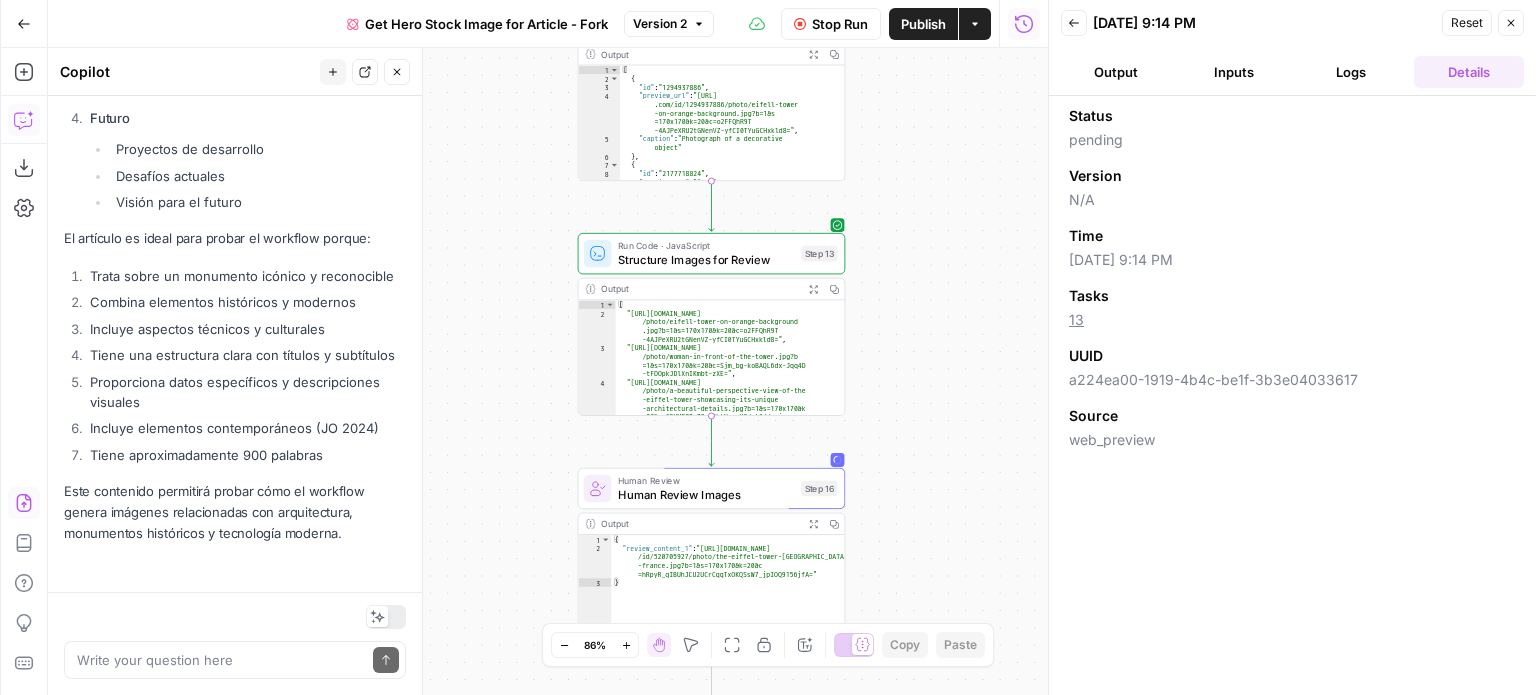 click 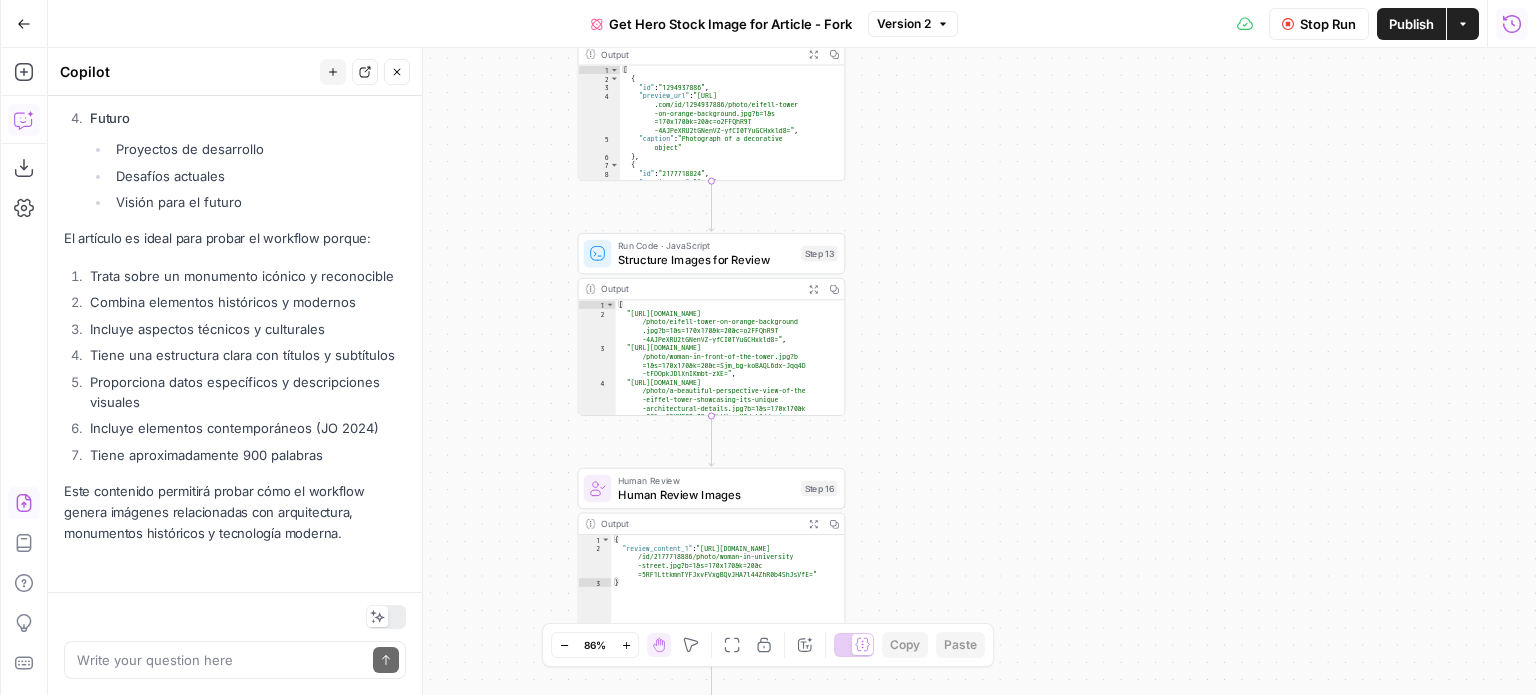 scroll, scrollTop: 27337, scrollLeft: 0, axis: vertical 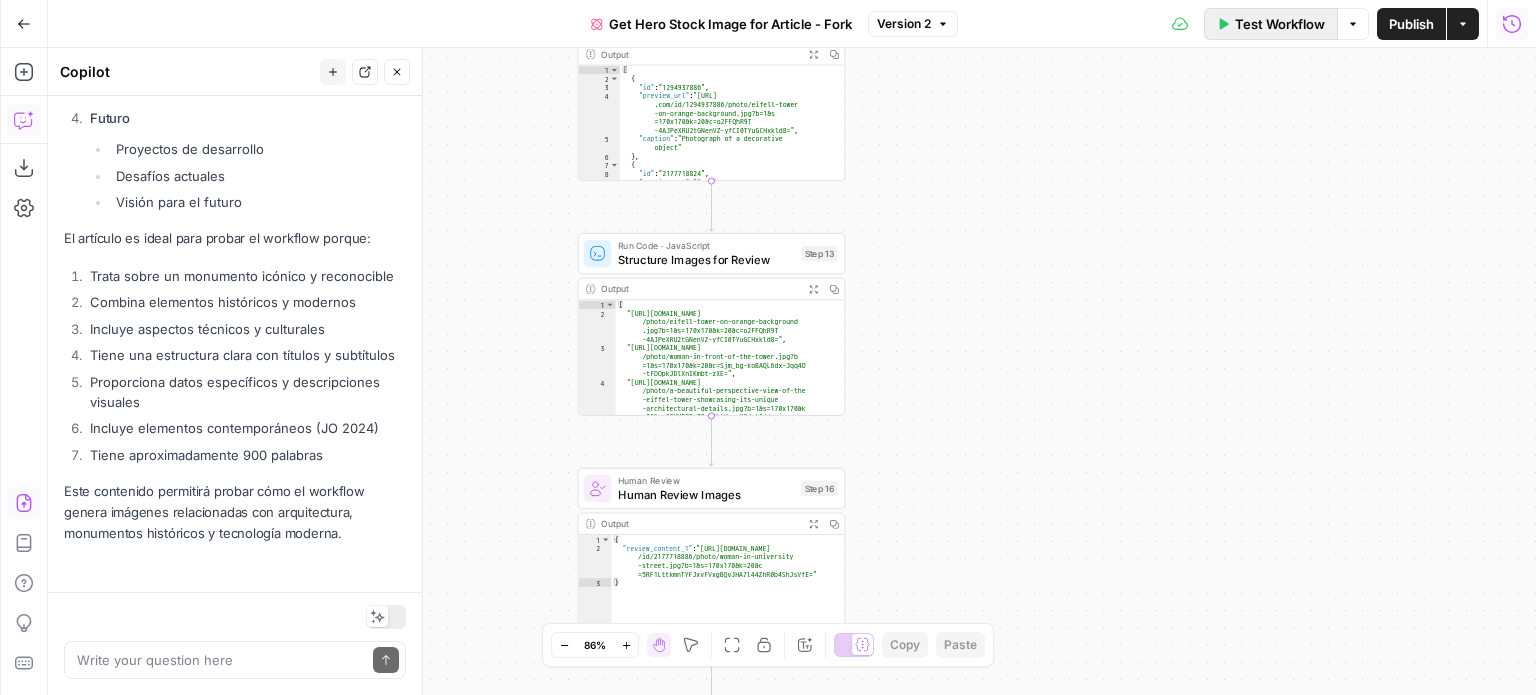 drag, startPoint x: 1307, startPoint y: 44, endPoint x: 1283, endPoint y: 39, distance: 24.5153 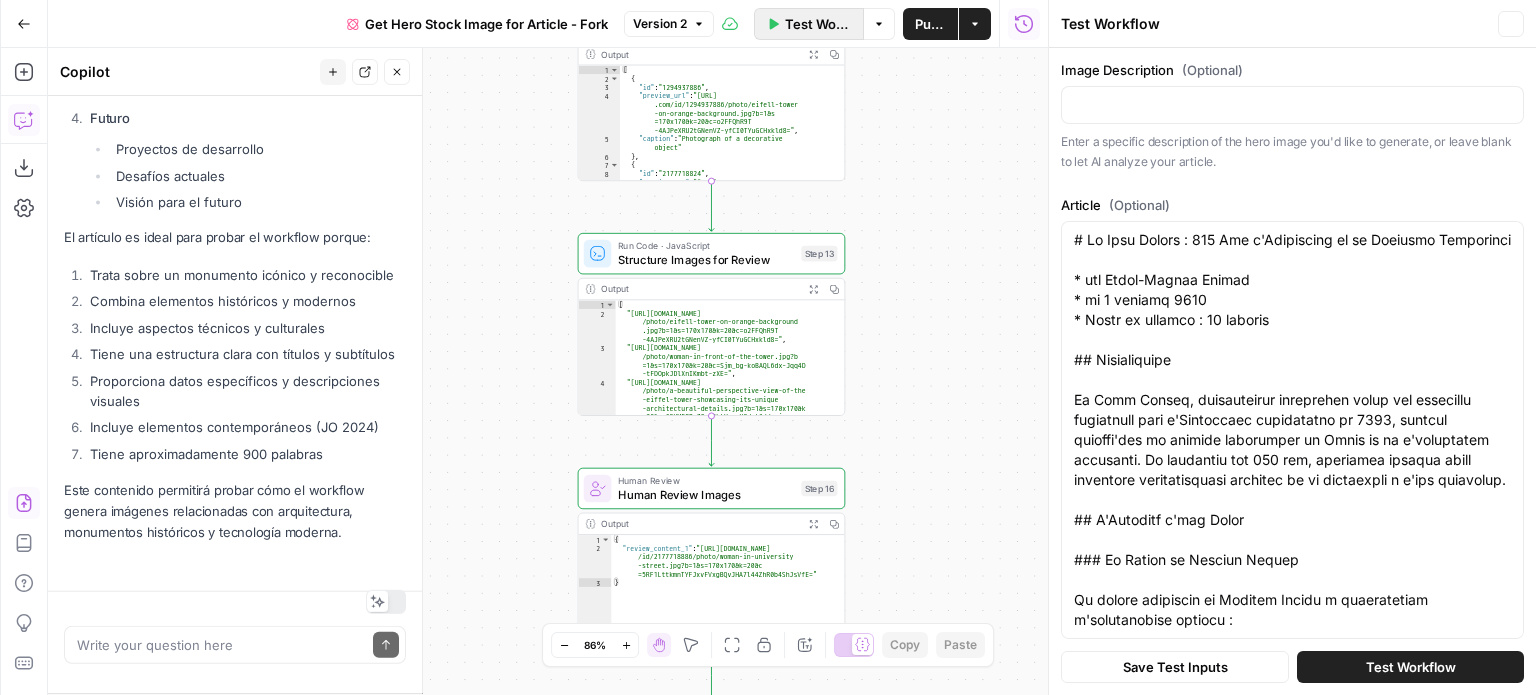 scroll, scrollTop: 27337, scrollLeft: 0, axis: vertical 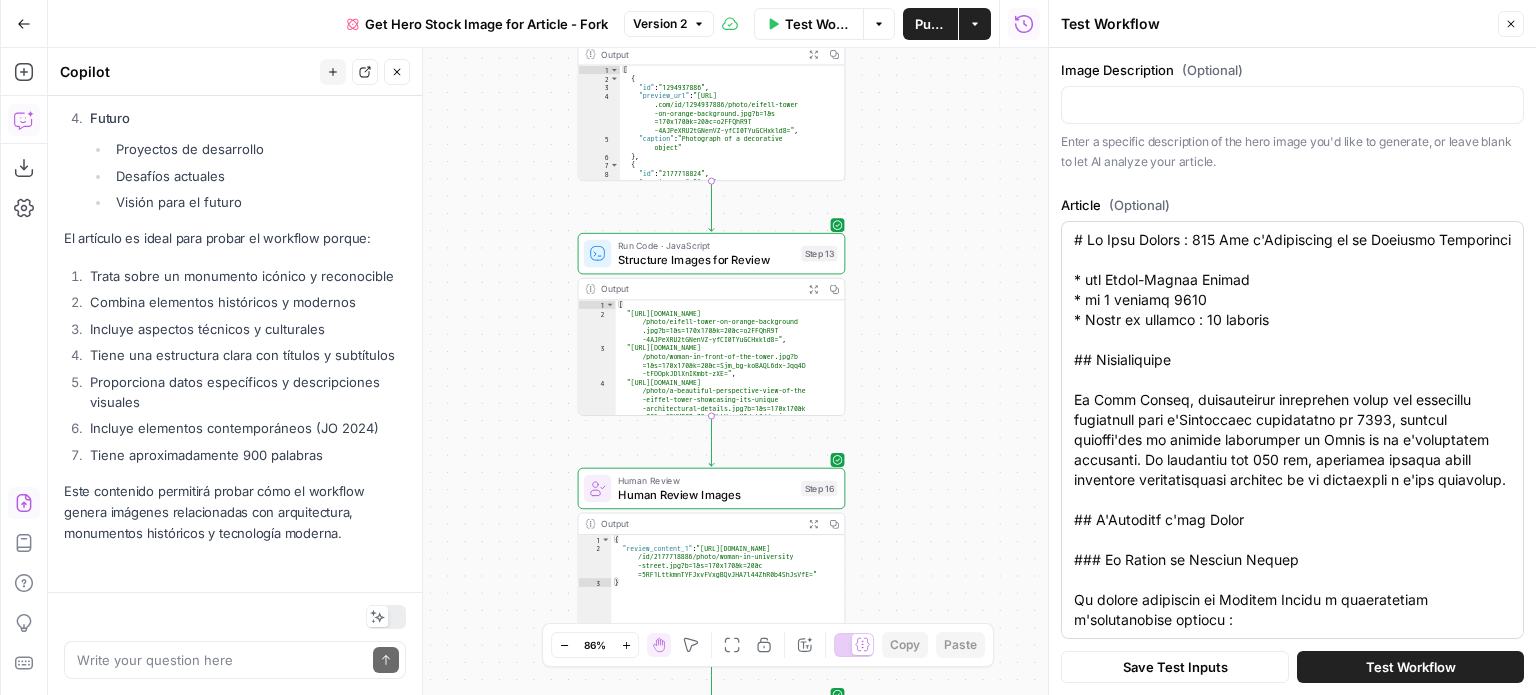 drag, startPoint x: 1072, startPoint y: 239, endPoint x: 1279, endPoint y: 503, distance: 335.47726 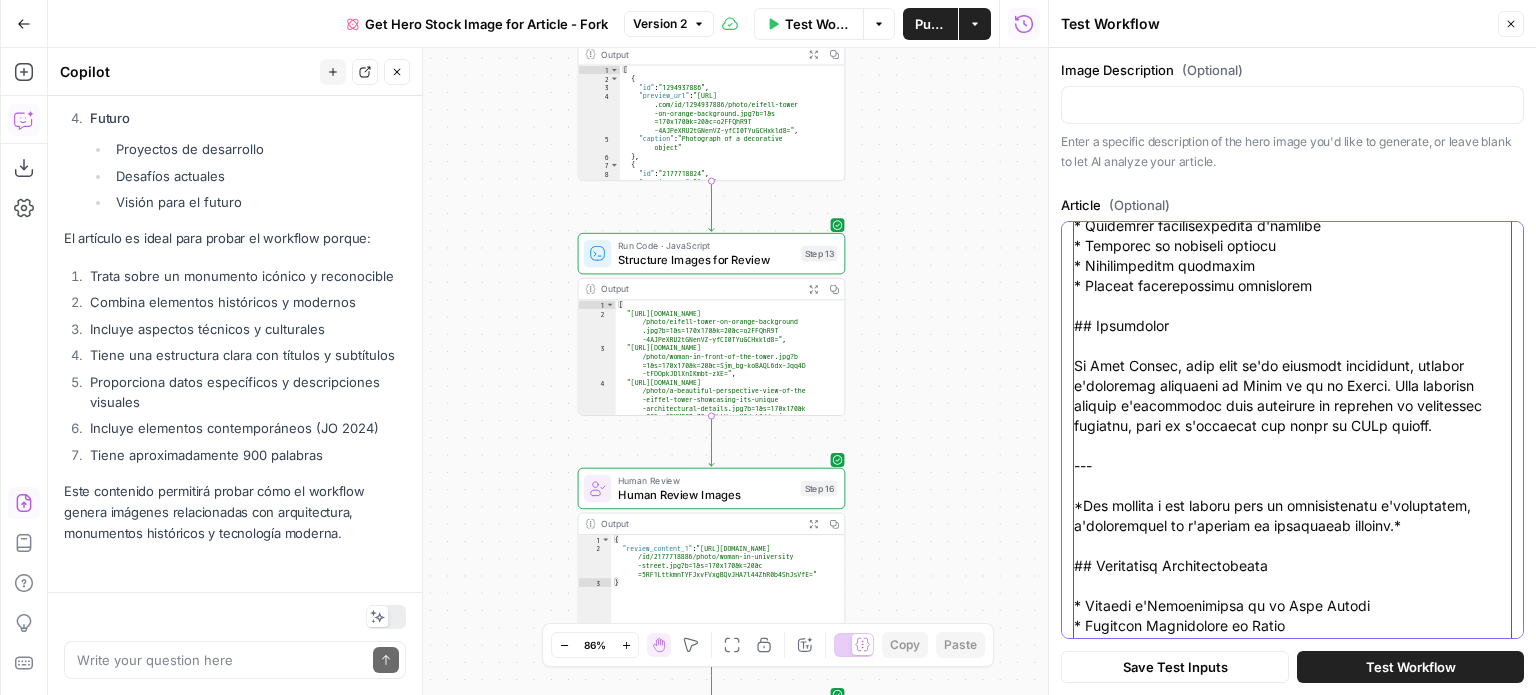 scroll, scrollTop: 2839, scrollLeft: 0, axis: vertical 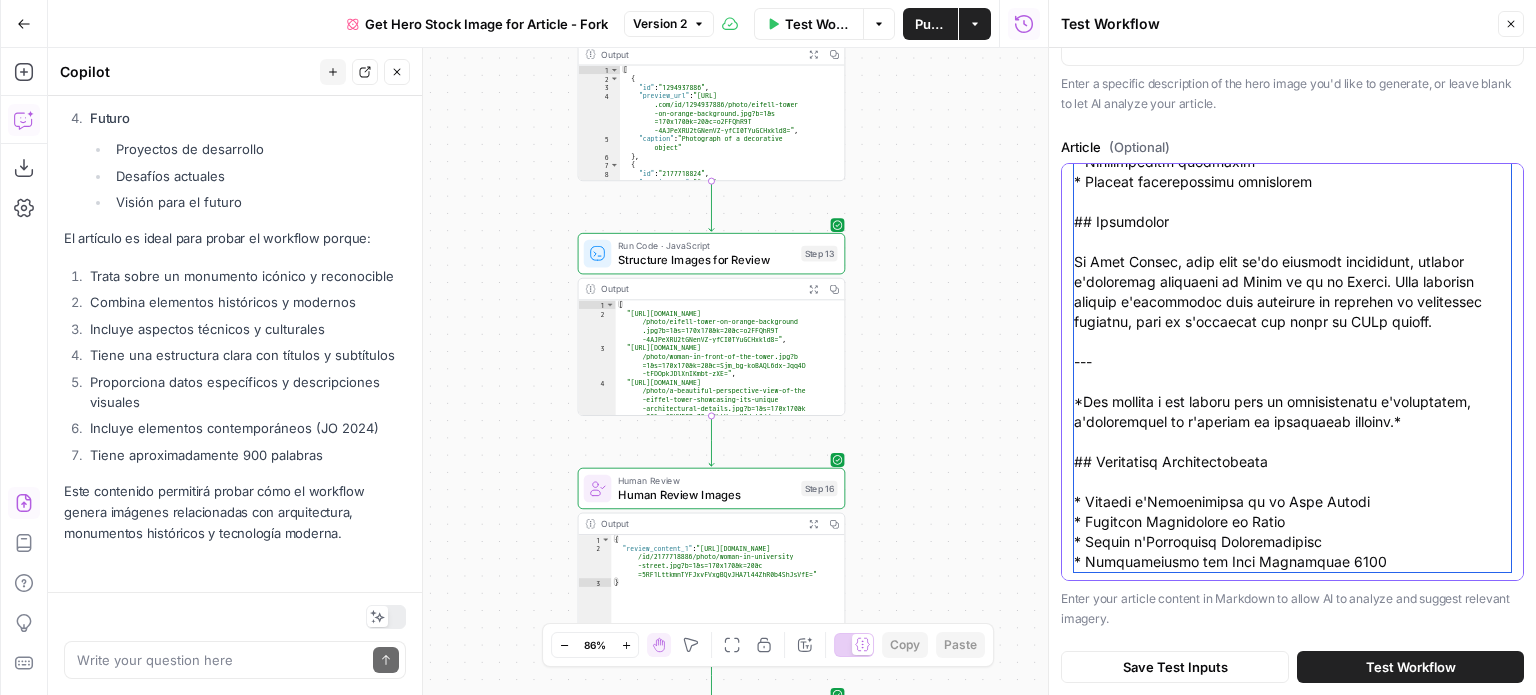 drag, startPoint x: 1076, startPoint y: 239, endPoint x: 1497, endPoint y: 703, distance: 626.5277 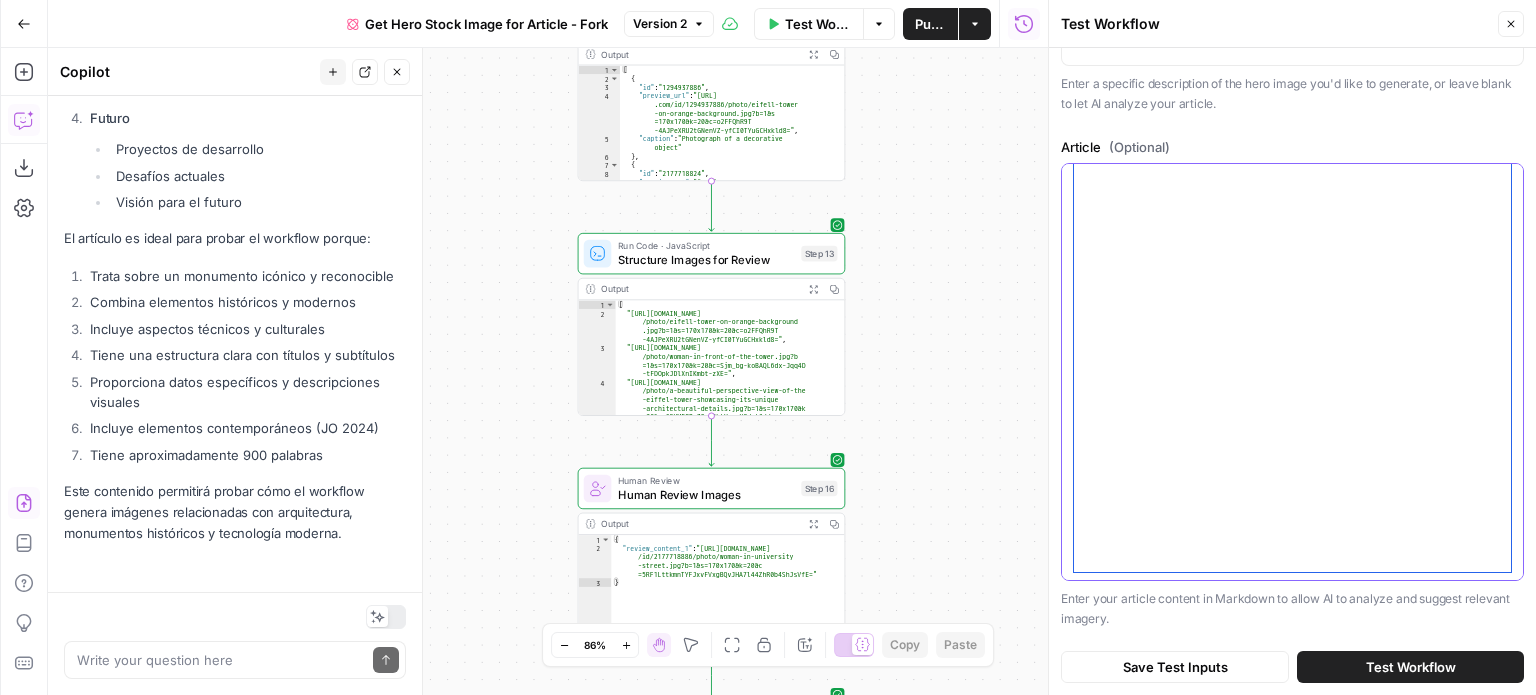 scroll, scrollTop: 0, scrollLeft: 0, axis: both 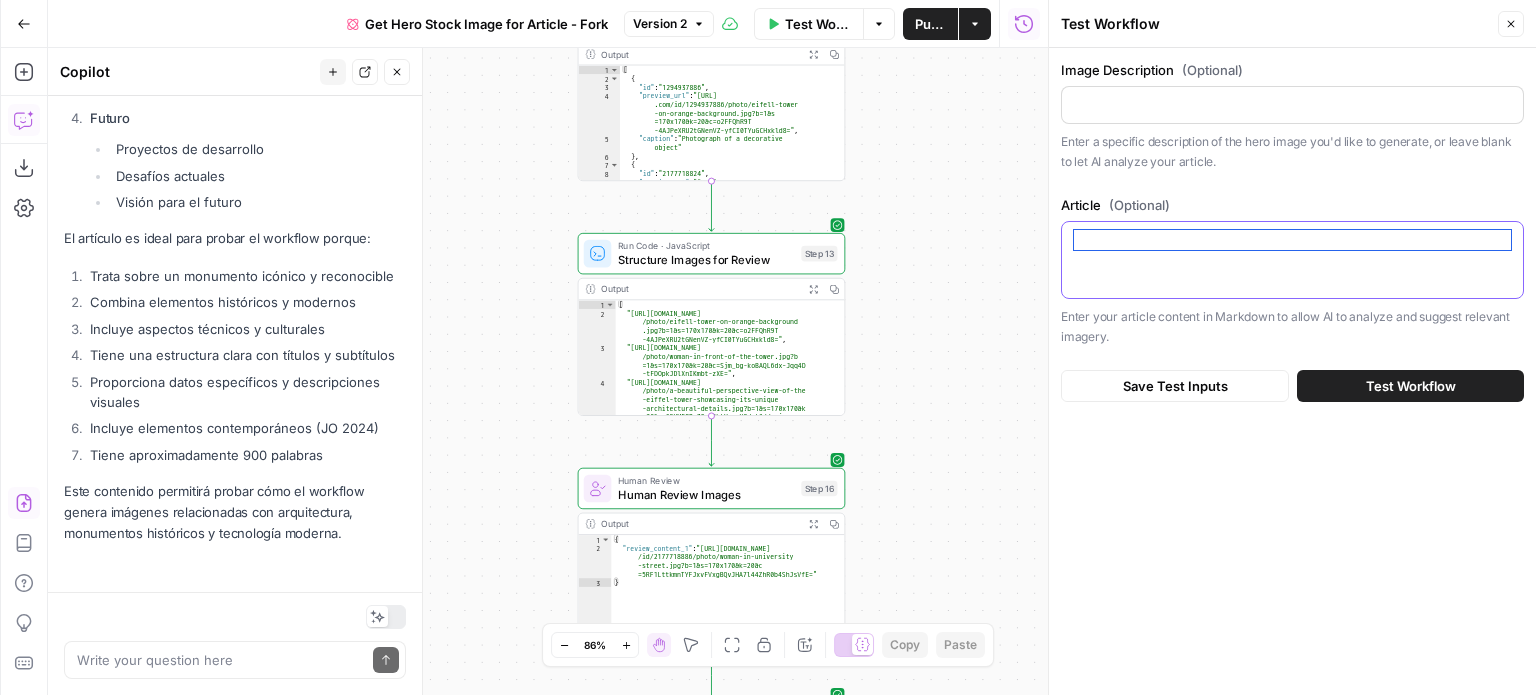 type 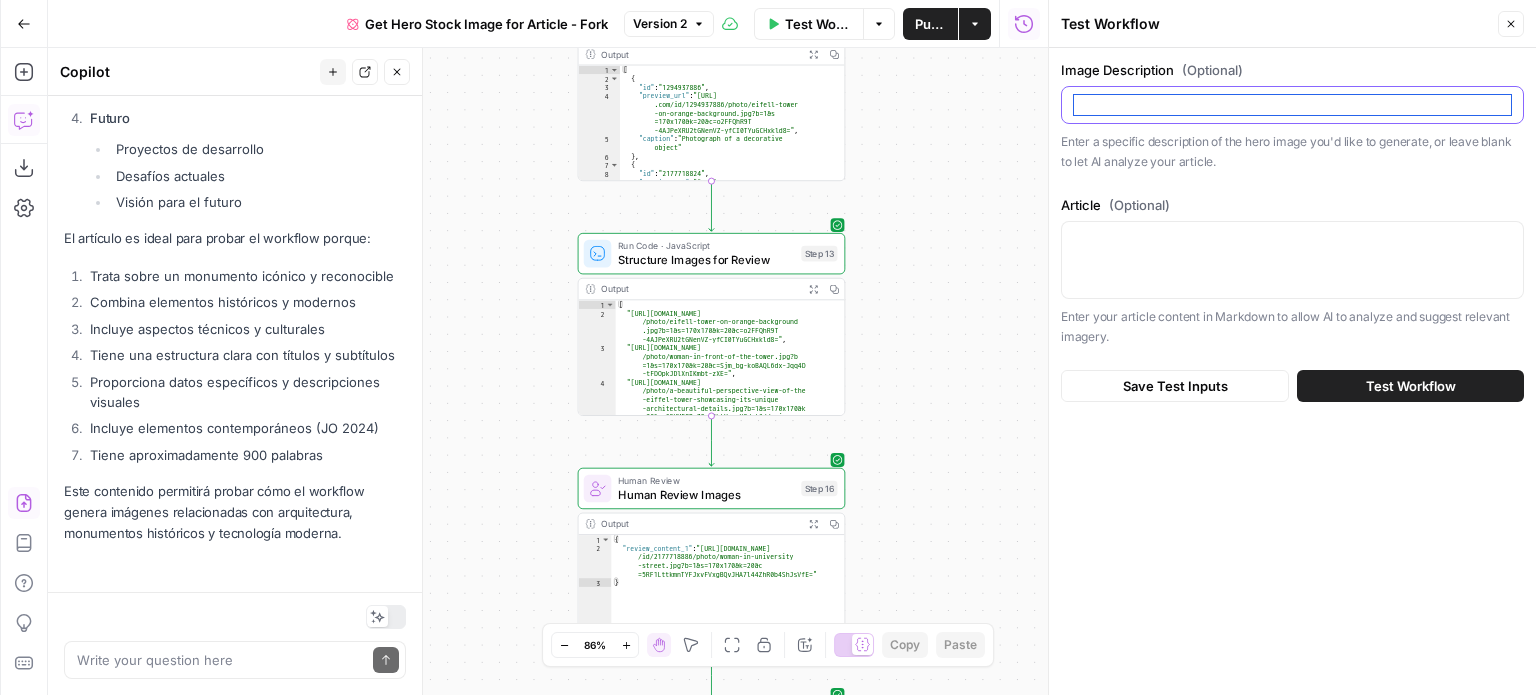 click on "Image Description   (Optional)" at bounding box center (1292, 105) 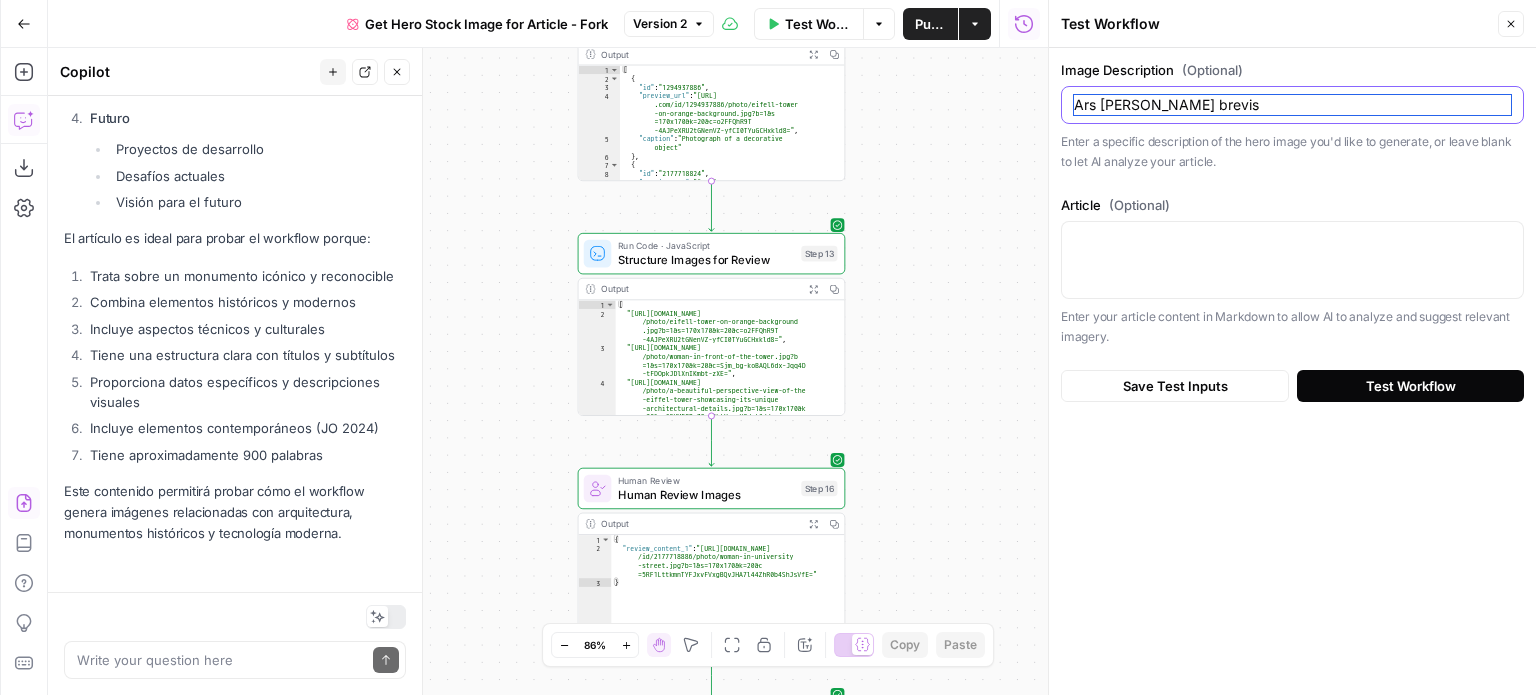 type on "Ars longa, vita brevis" 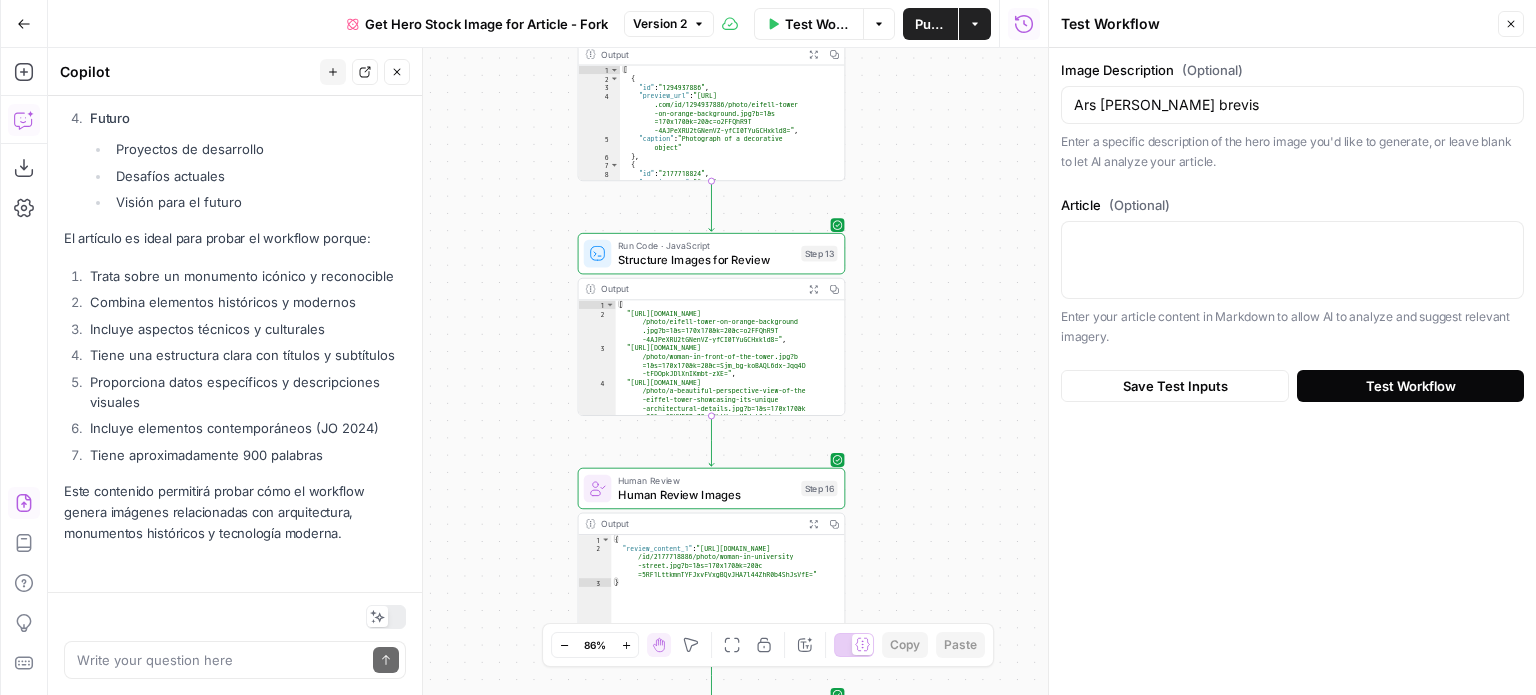 click on "Test Workflow" at bounding box center (1411, 386) 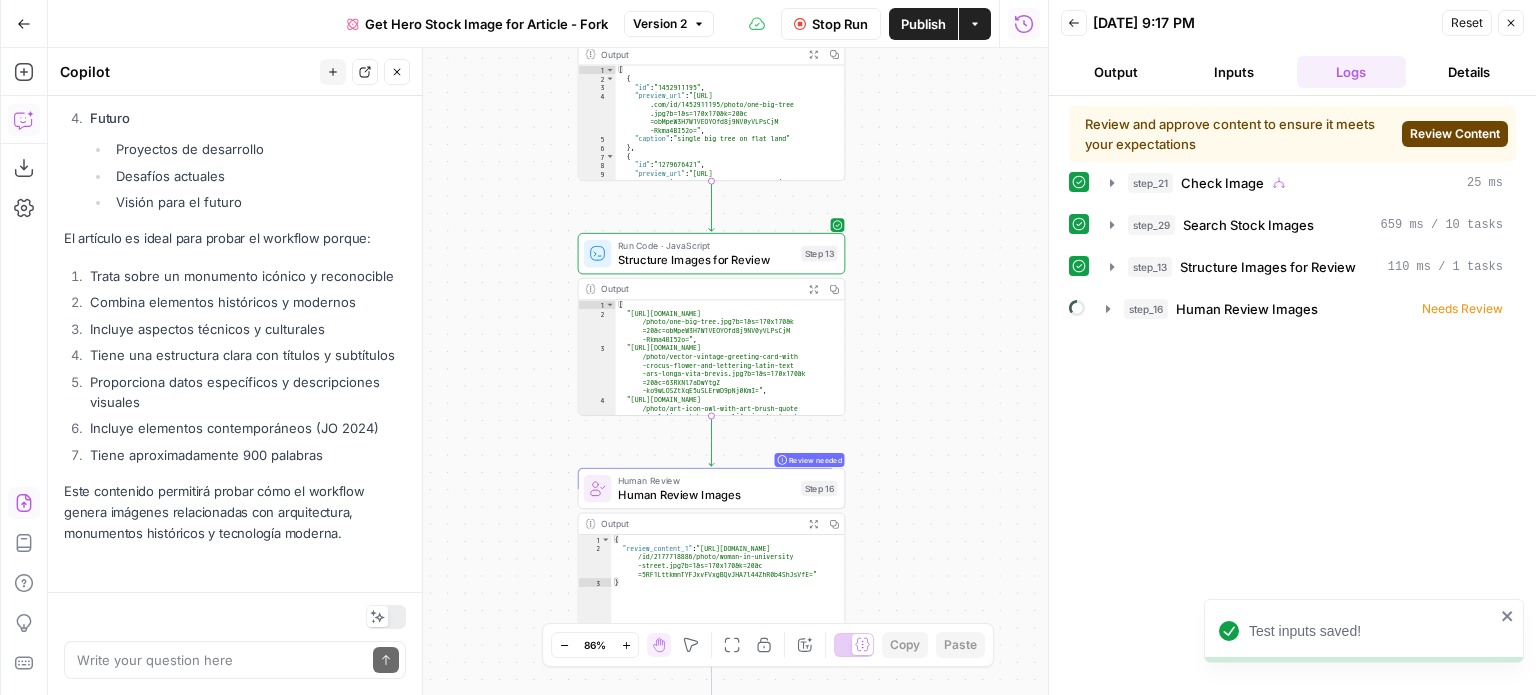 click on "Review Content" at bounding box center (1455, 134) 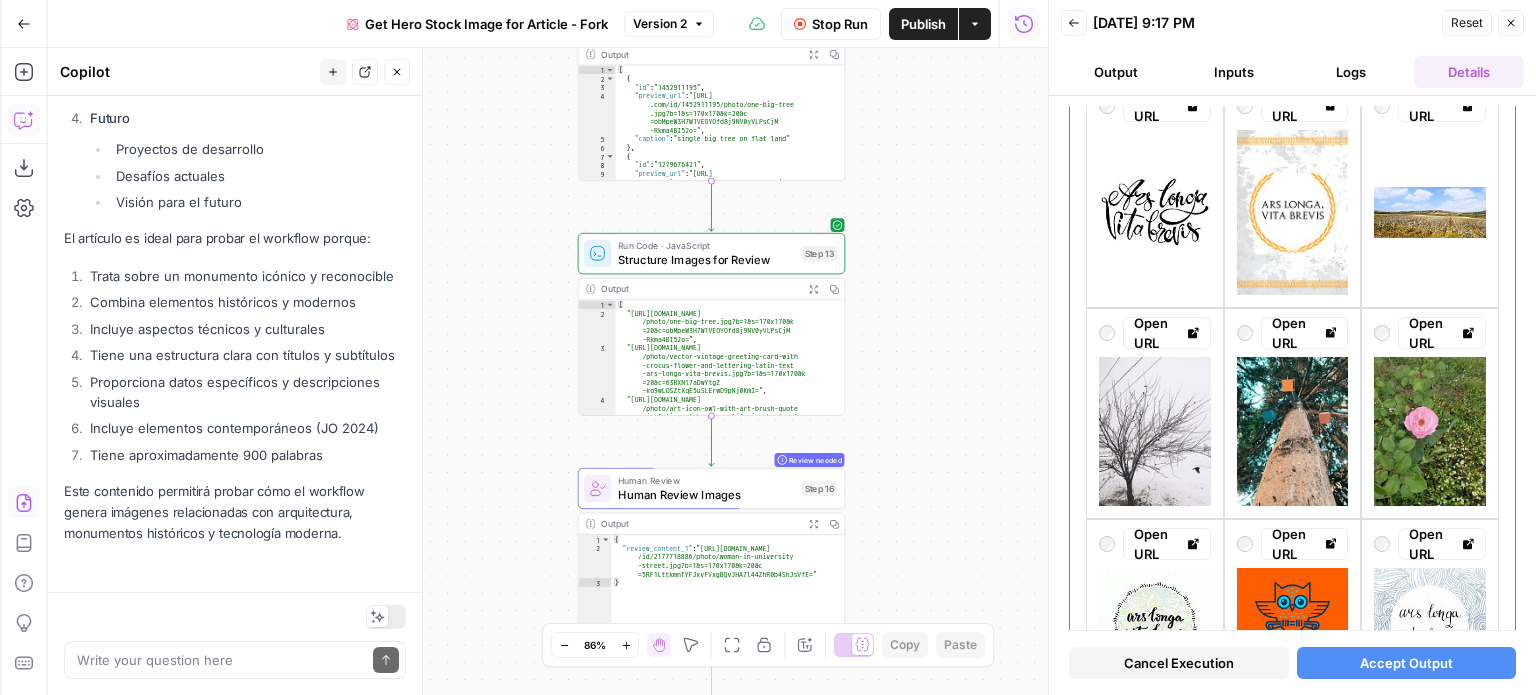 scroll, scrollTop: 300, scrollLeft: 0, axis: vertical 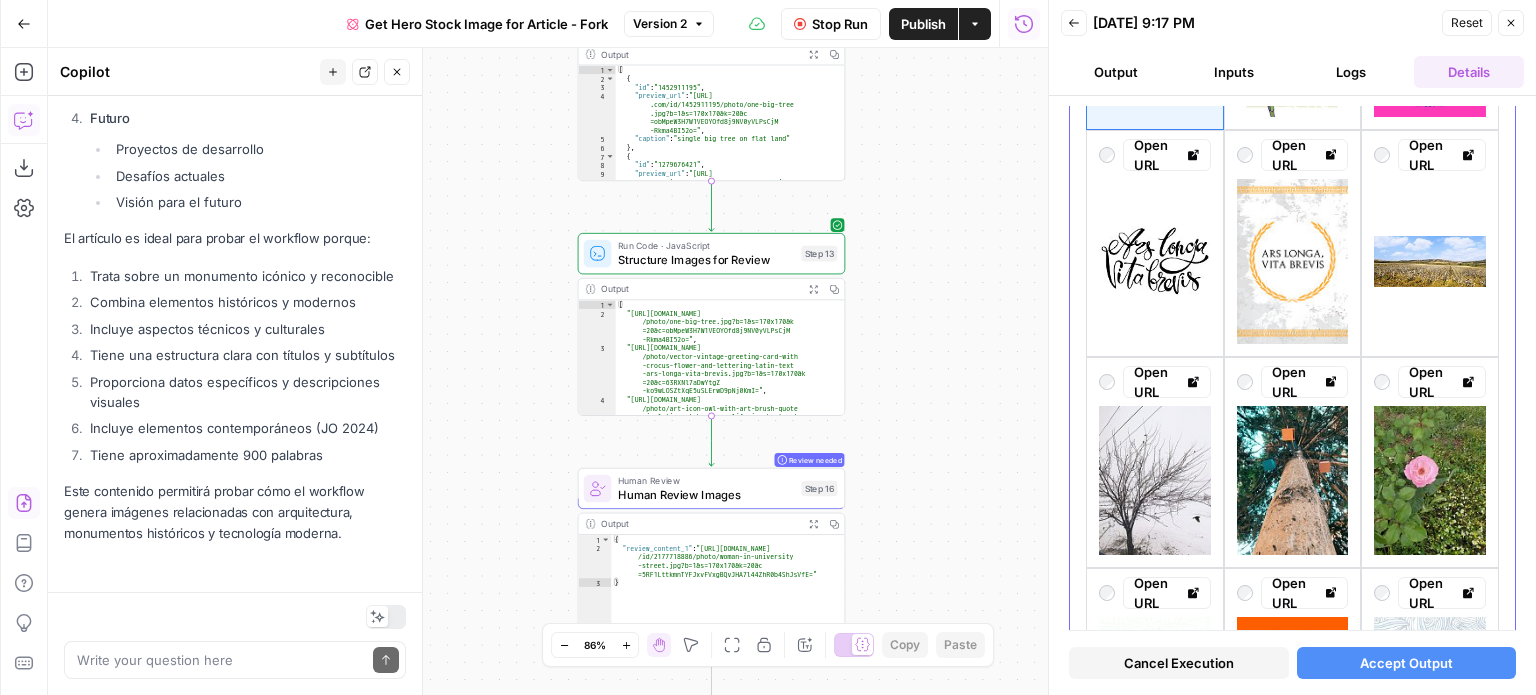 click at bounding box center [1293, 261] 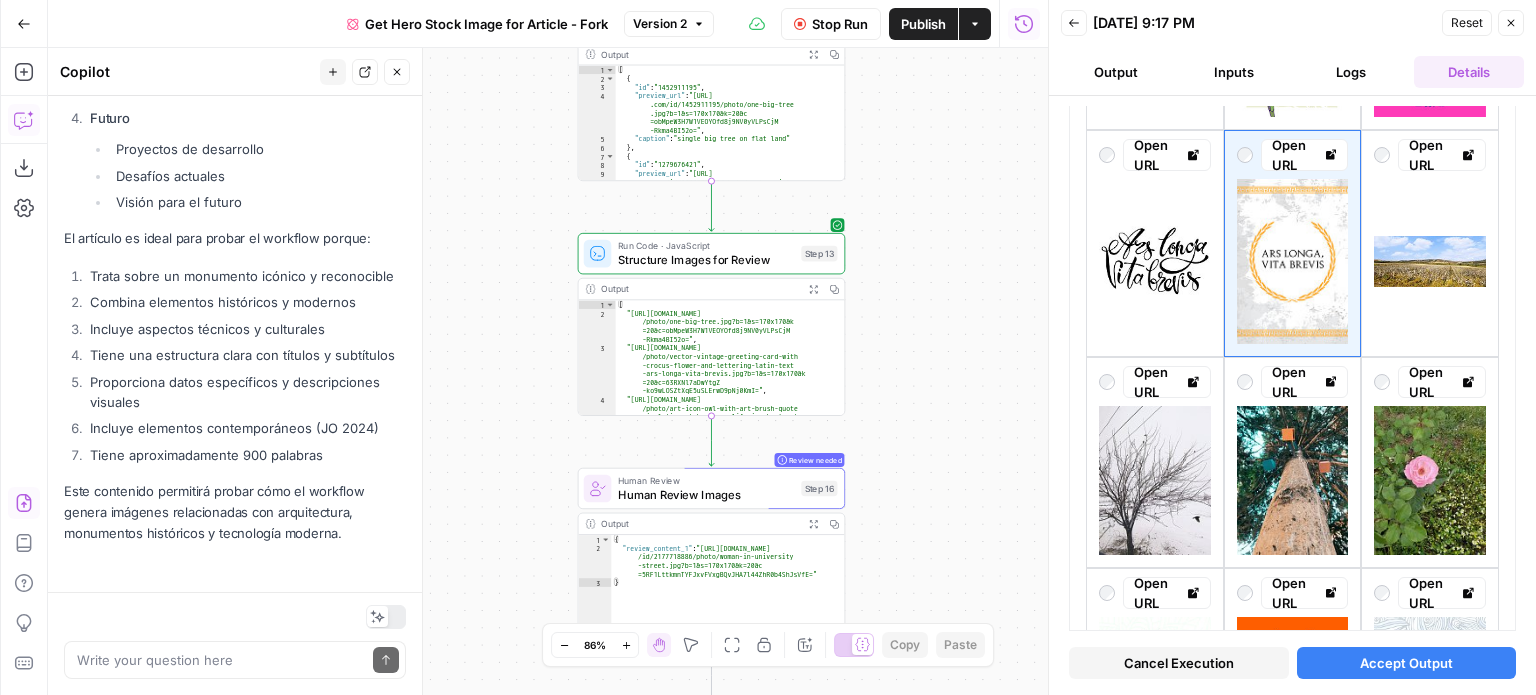click on "Accept Output" at bounding box center [1406, 663] 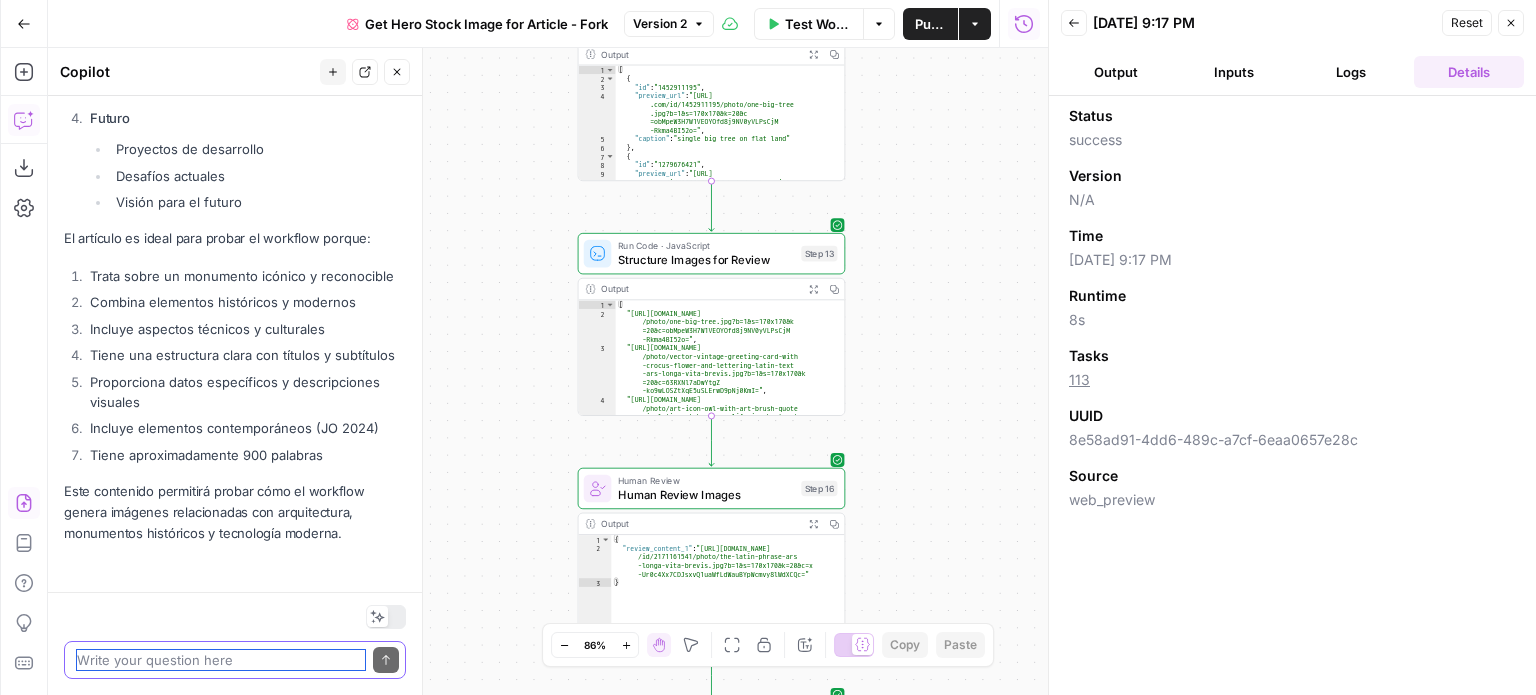 click at bounding box center (221, 660) 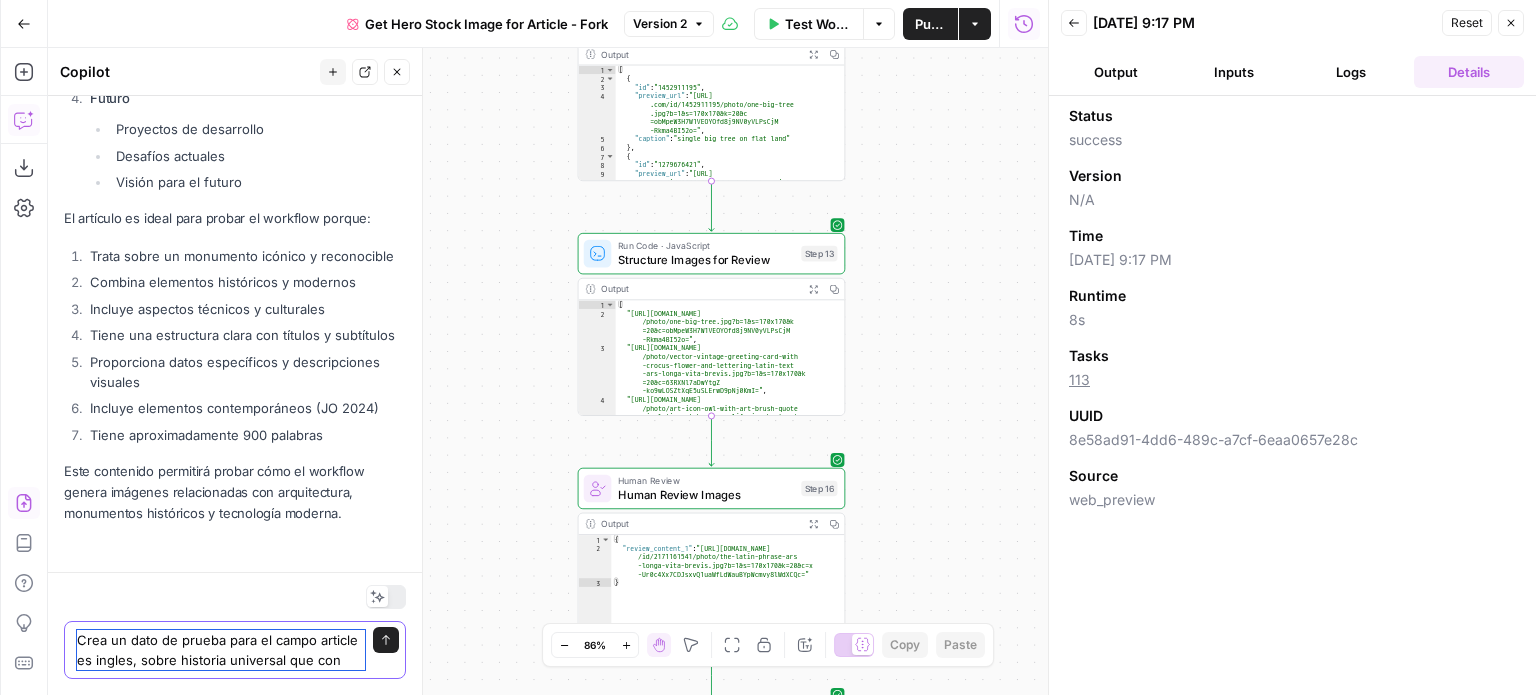 scroll, scrollTop: 27377, scrollLeft: 0, axis: vertical 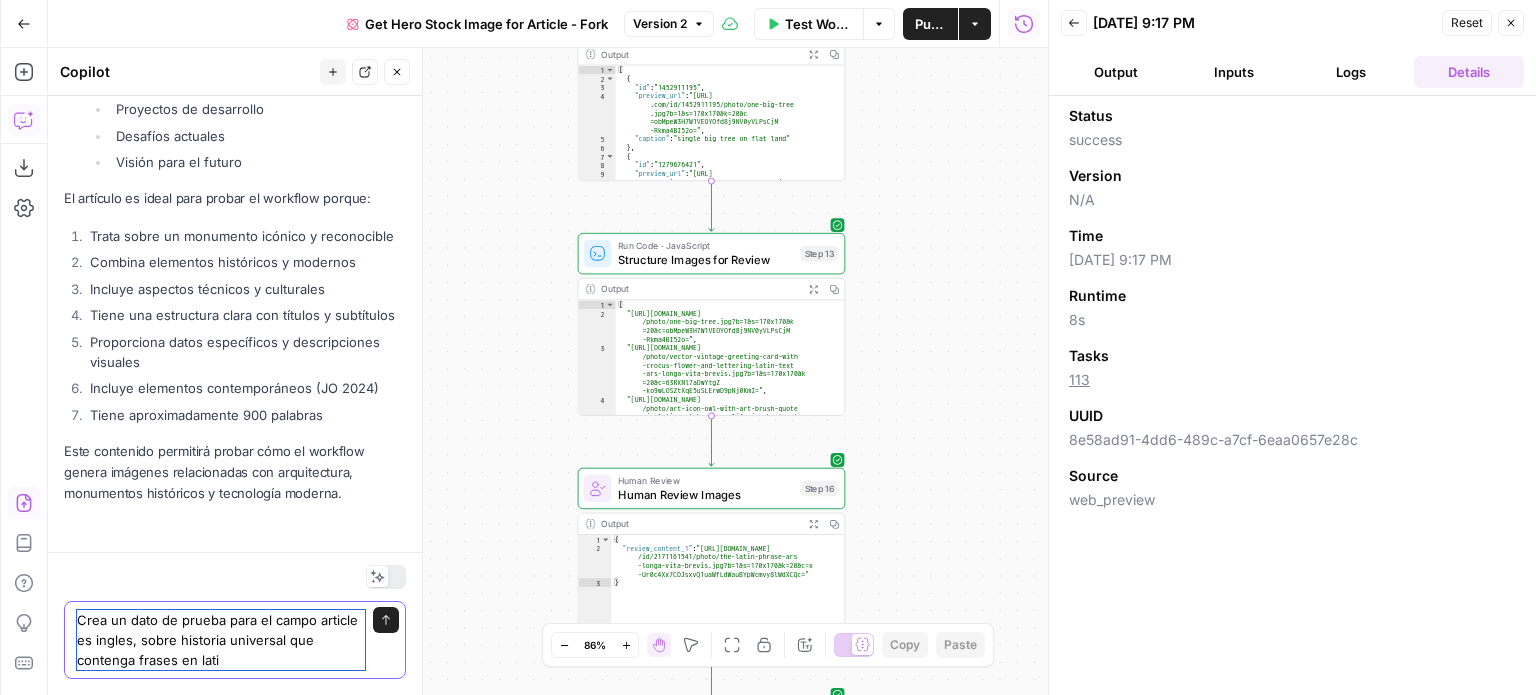 type on "Crea un dato de prueba para el campo article es ingles, sobre historia universal que contenga frases en latin" 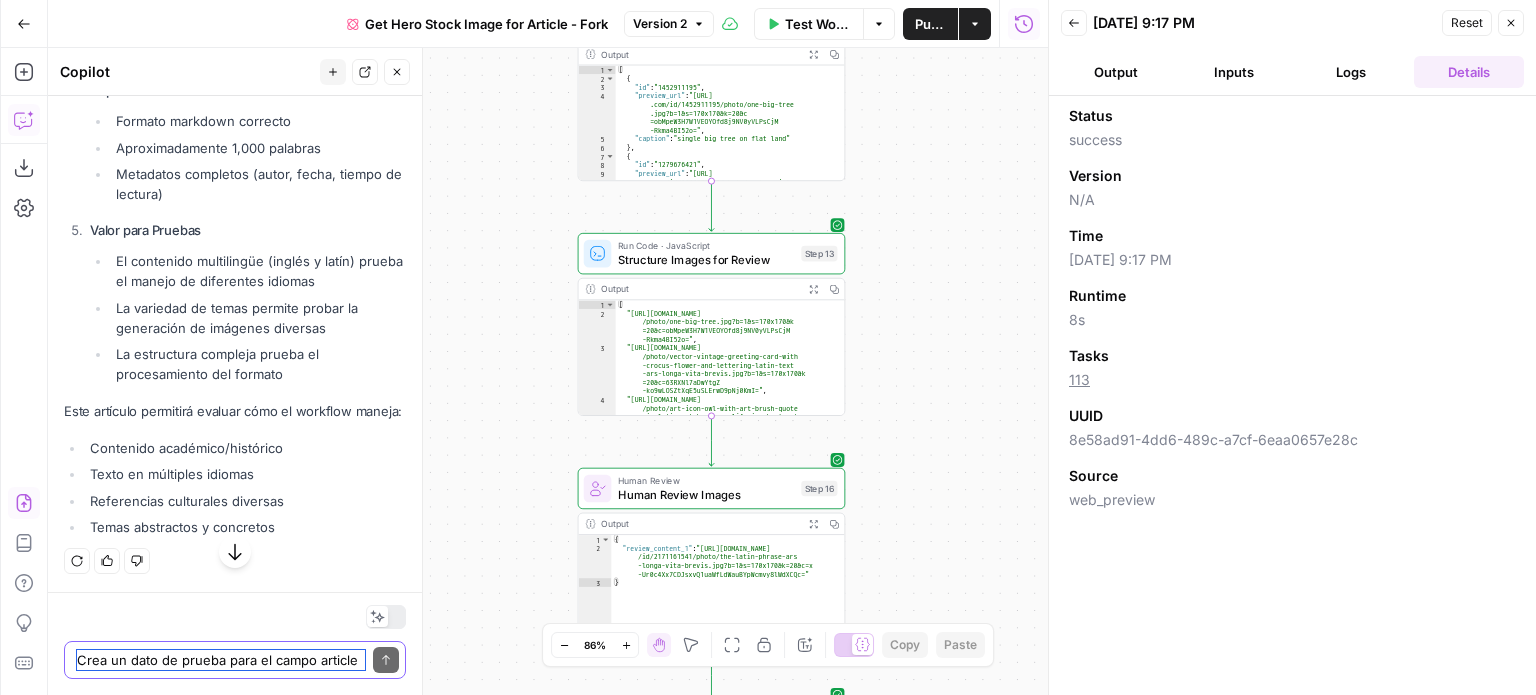 scroll, scrollTop: 27828, scrollLeft: 0, axis: vertical 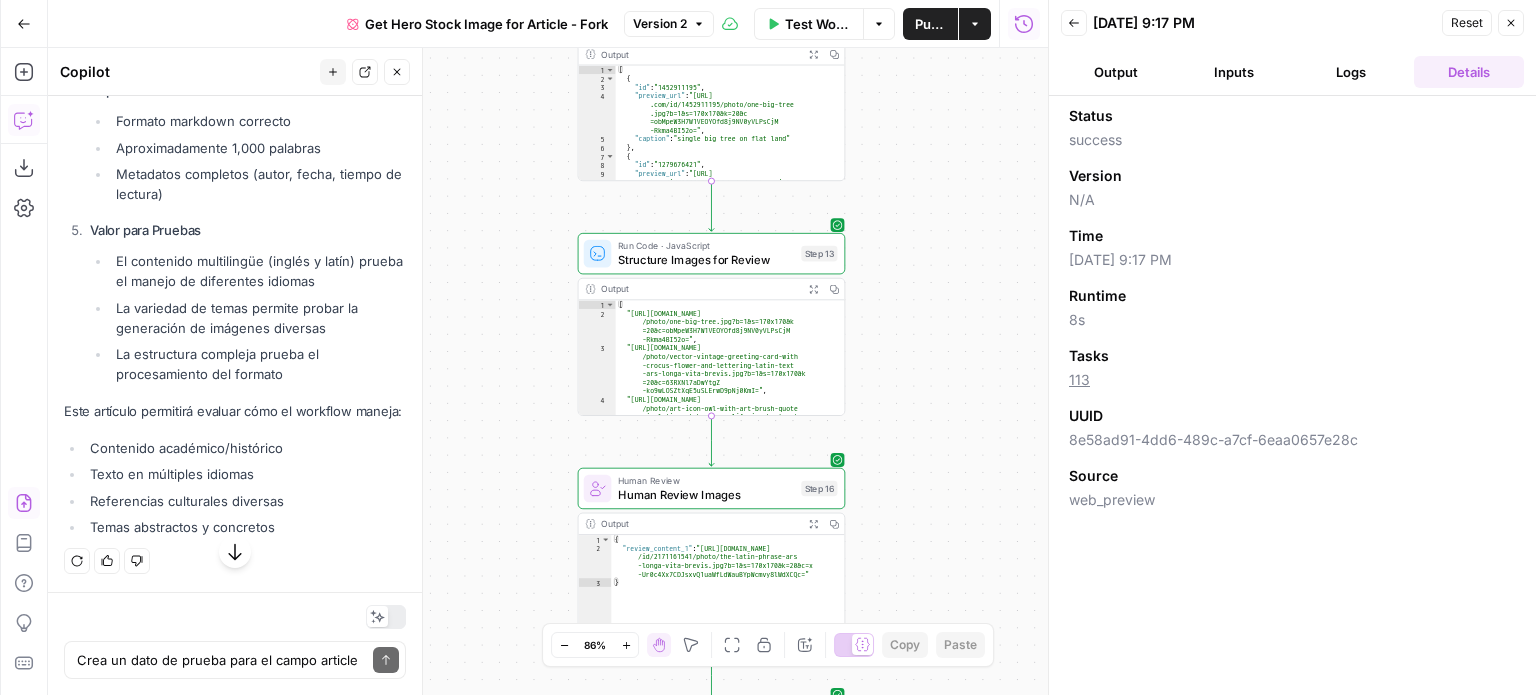 drag, startPoint x: 91, startPoint y: 279, endPoint x: 334, endPoint y: 366, distance: 258.10464 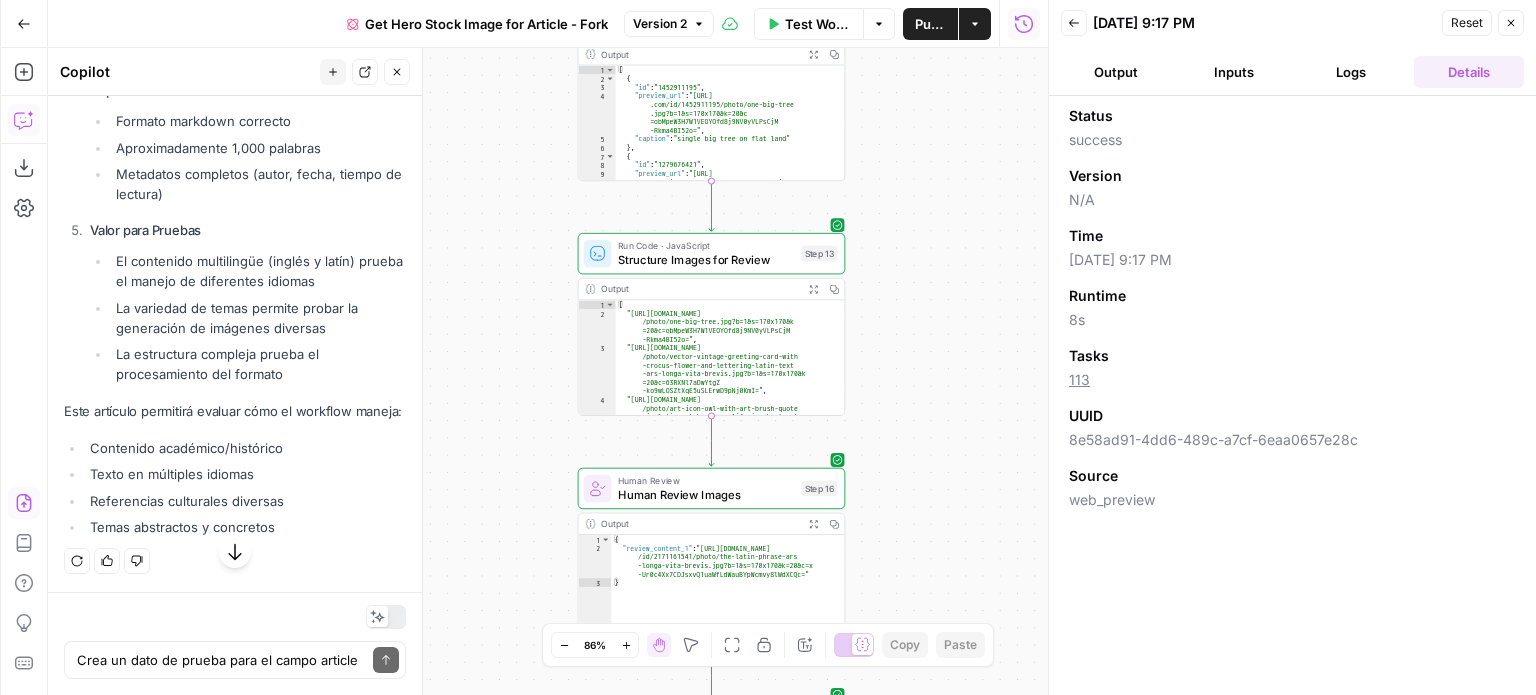 copy on "# Pivotal Moments in Human History: From Ancient Wisdom to Modern Times
*  by Dr. Marcus Wellington
*  July 2, 2025
*  Reading Time: 15 minutes
## Introduction
*"Historia magistra vitae est"*  (History is life's teacher), as Cicero wisely proclaimed. Through the ages, humanity has experienced transformative moments that have shaped our collective destiny. This exploration delves into these crucial turning points, examining how they continue to influence our present and future.
## The Ancient World's Legacy
### The Rise of Civilizations
*"Ab urbe condita"*  (From the founding of the city), humanity's journey from nomadic tribes to settled civilizations marked our first great transformation. The emergence of:
*  Mesopotamian city-states
*  Egyptian dynasties
*  Indus Valley settlements
*  Chinese river civilizations
Each contributed to humanity's fundamental understanding of  *"Lex naturalis"*  (Natural law).
### The Classical Age
The Greek and Roman periods introduced unprecedented philoso..." 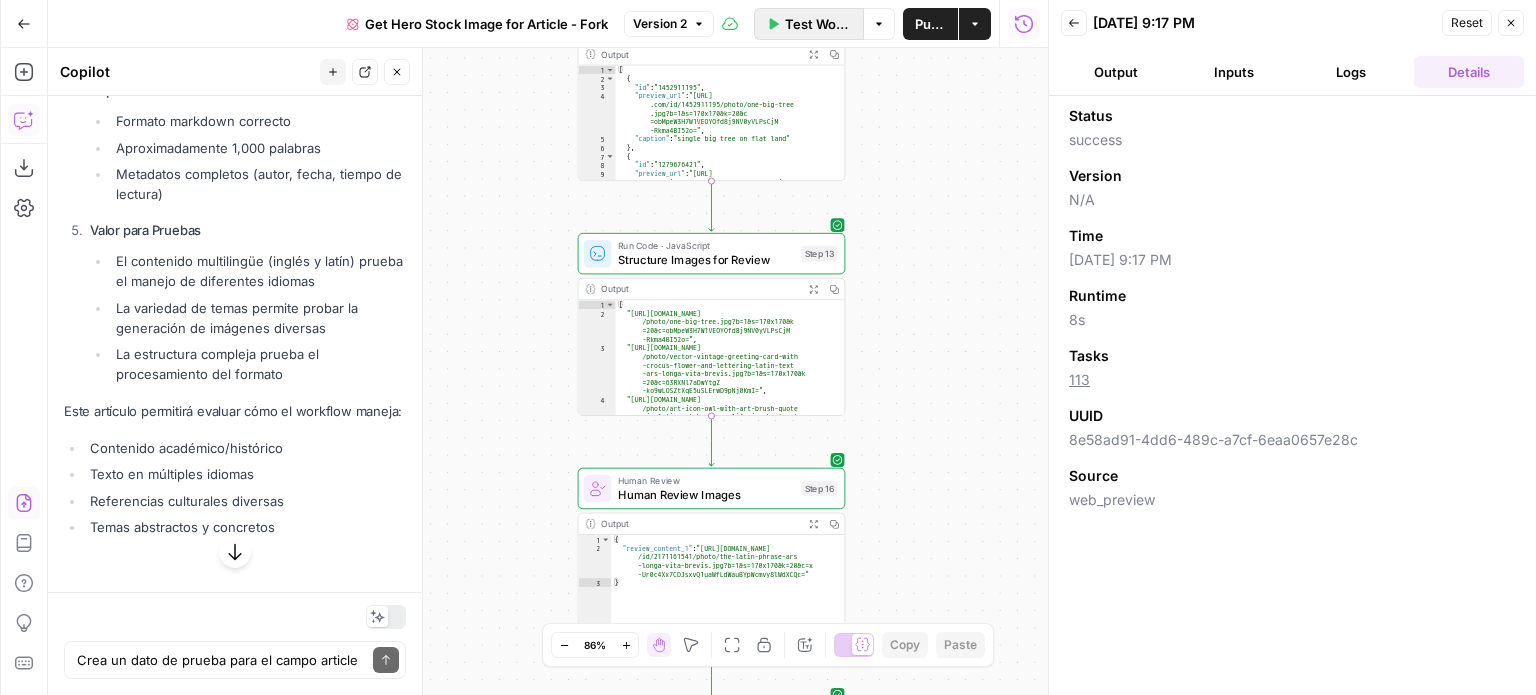 click on "Test Workflow" at bounding box center [809, 24] 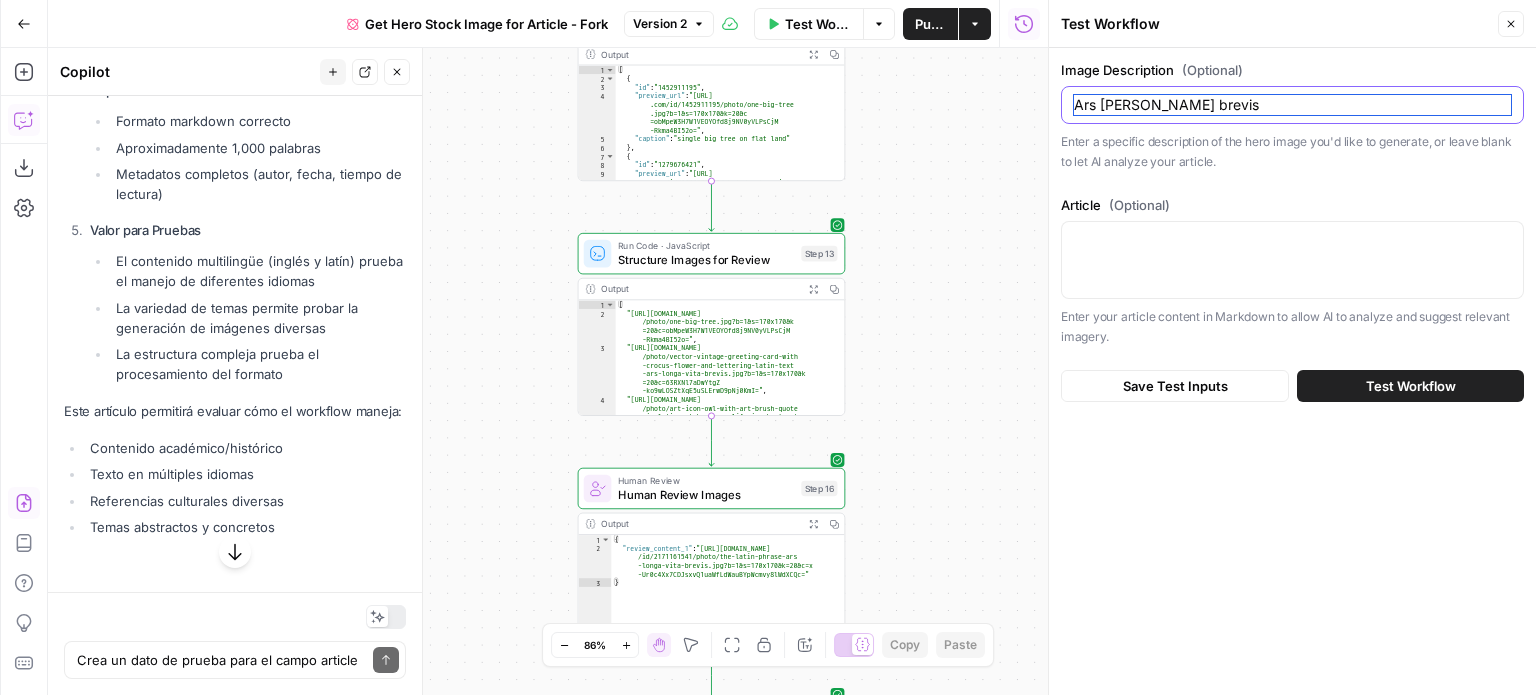 drag, startPoint x: 1224, startPoint y: 103, endPoint x: 1069, endPoint y: 123, distance: 156.285 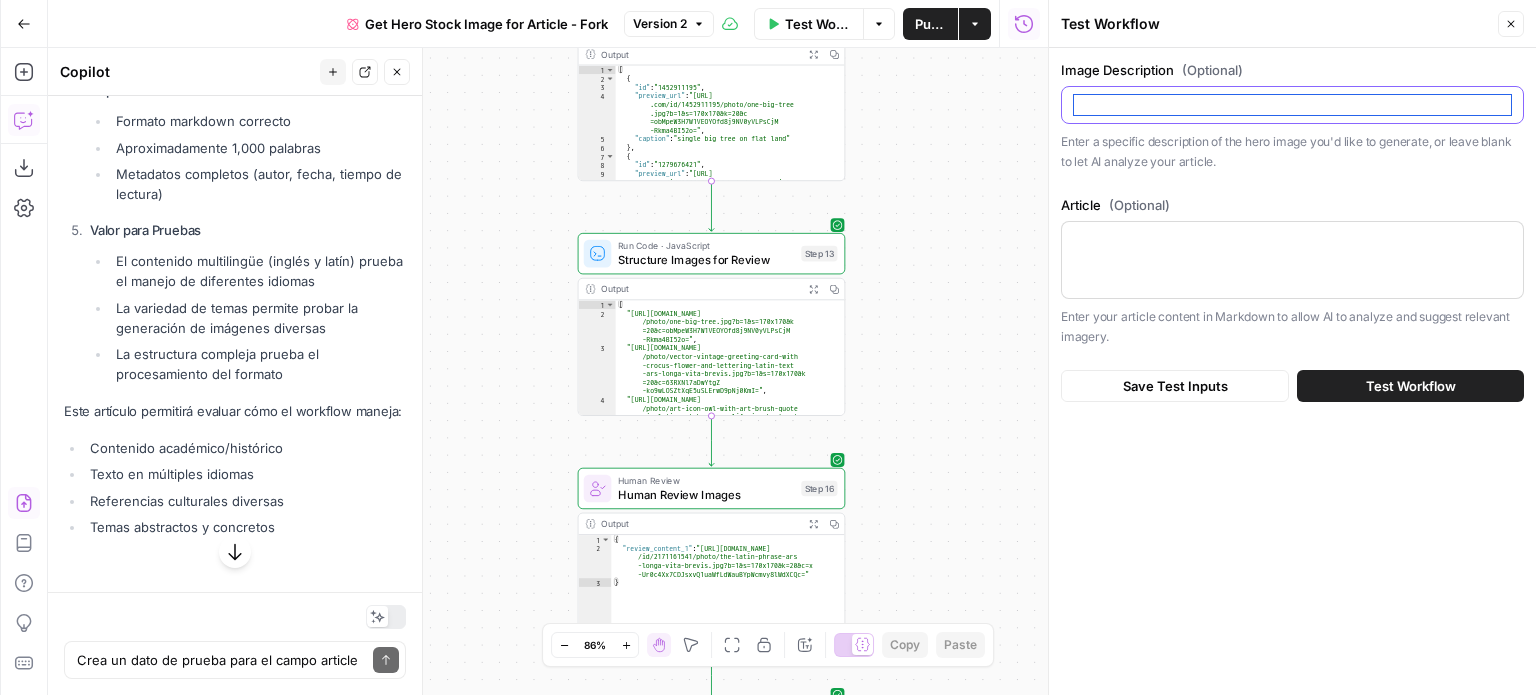 type 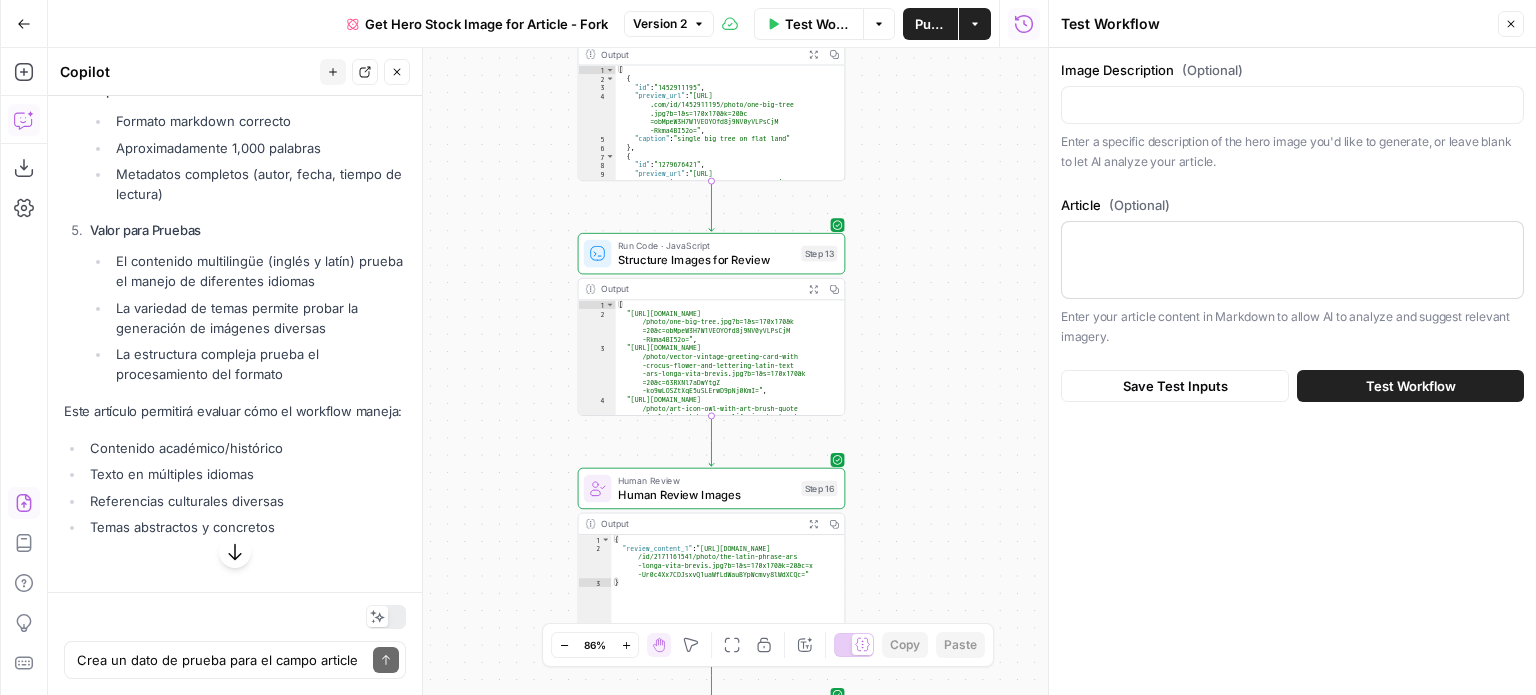 click at bounding box center (1292, 260) 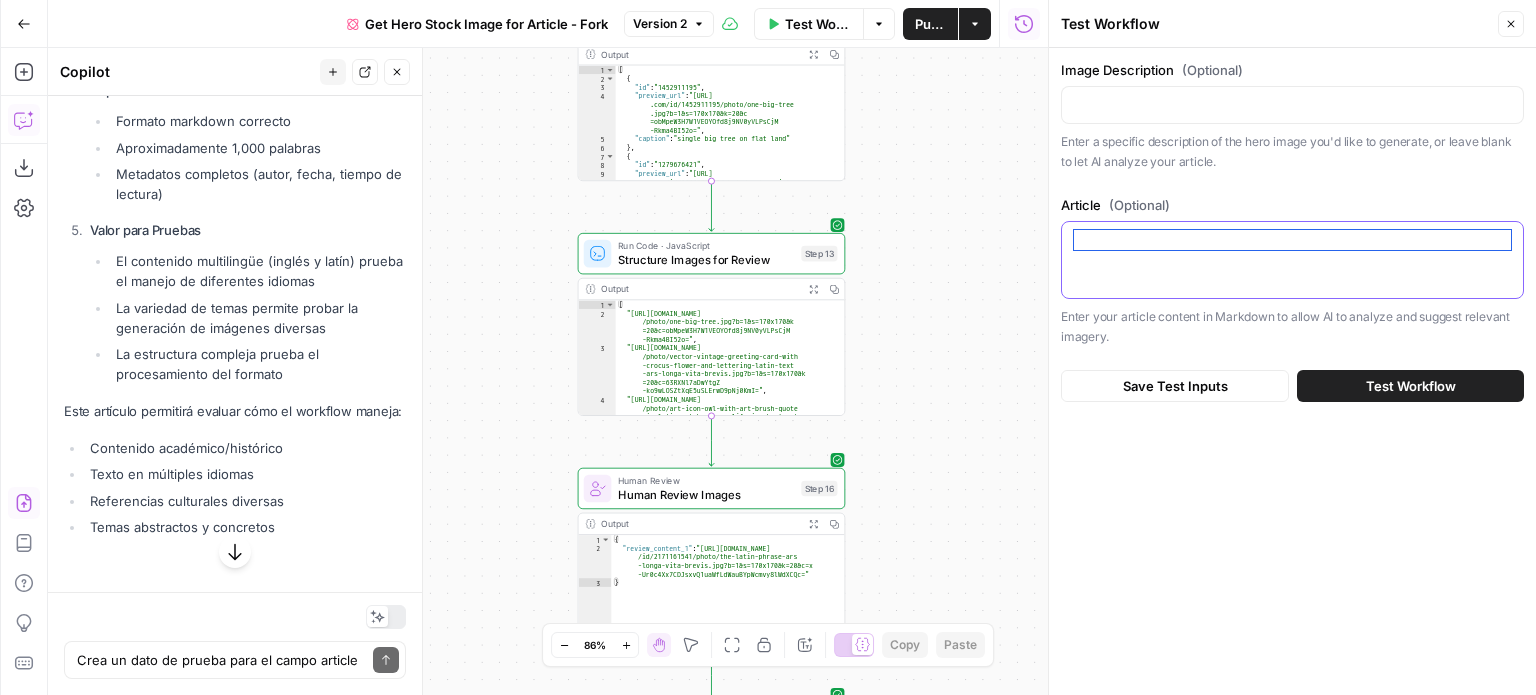 paste on "# Pivotal Moments in Human History: From Ancient Wisdom to Modern Times
* by Dr. Marcus Wellington
* July 2, 2025
* Reading Time: 15 minutes
## Introduction
*"Historia magistra vitae est"* (History is life's teacher), as Cicero wisely proclaimed. Through the ages, humanity has experienced transformative moments that have shaped our collective destiny. This exploration delves into these crucial turning points, examining how they continue to influence our present and future.
## The Ancient World's Legacy
### The Rise of Civilizations
*"Ab urbe condita"* (From the founding of the city), humanity's journey from nomadic tribes to settled civilizations marked our first great transformation. The emergence of:
* Mesopotamian city-states
* Egyptian dynasties
* Indus Valley settlements
* Chinese river civilizations
Each contributed to humanity's fundamental understanding of *"Lex naturalis"* (Natural law).
### The Classical Age
The Greek and Roman periods introduced unprecedented philosophical and politica..." 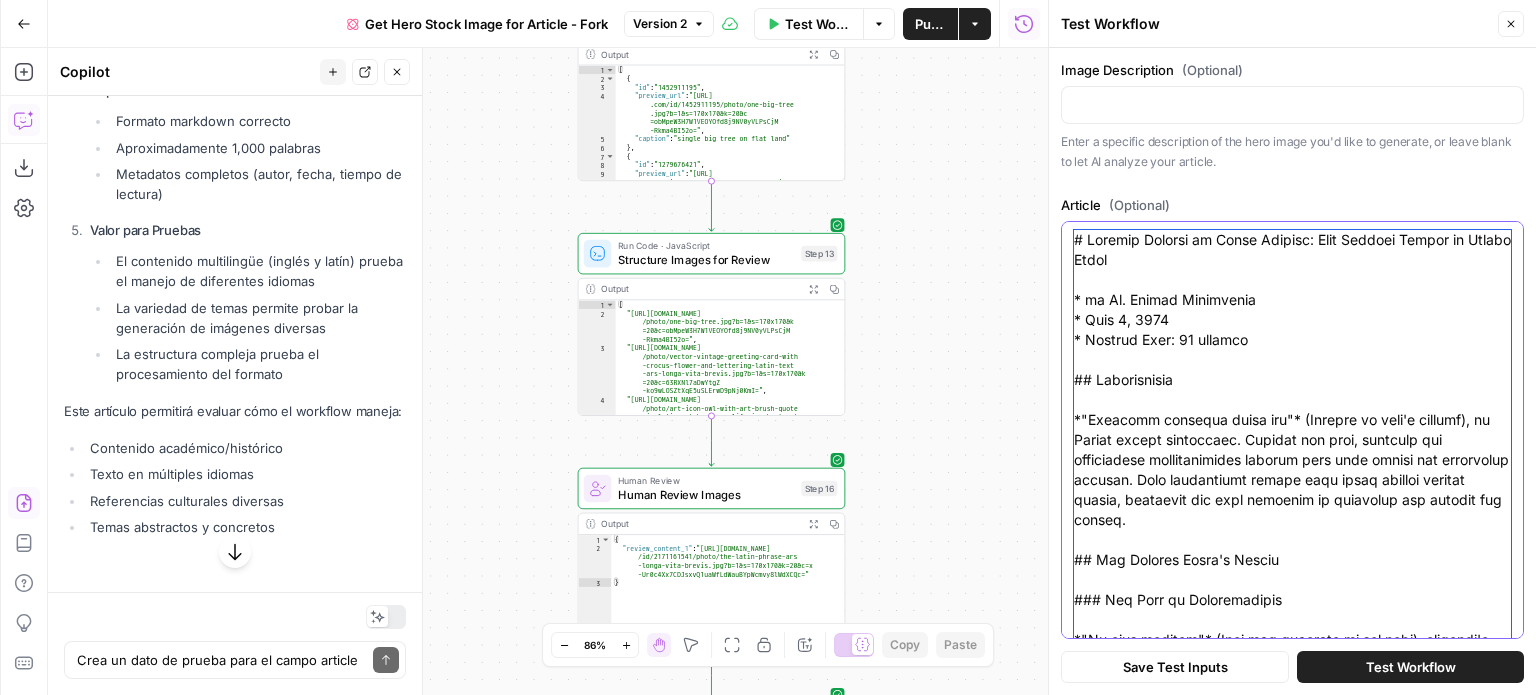 scroll, scrollTop: 3853, scrollLeft: 0, axis: vertical 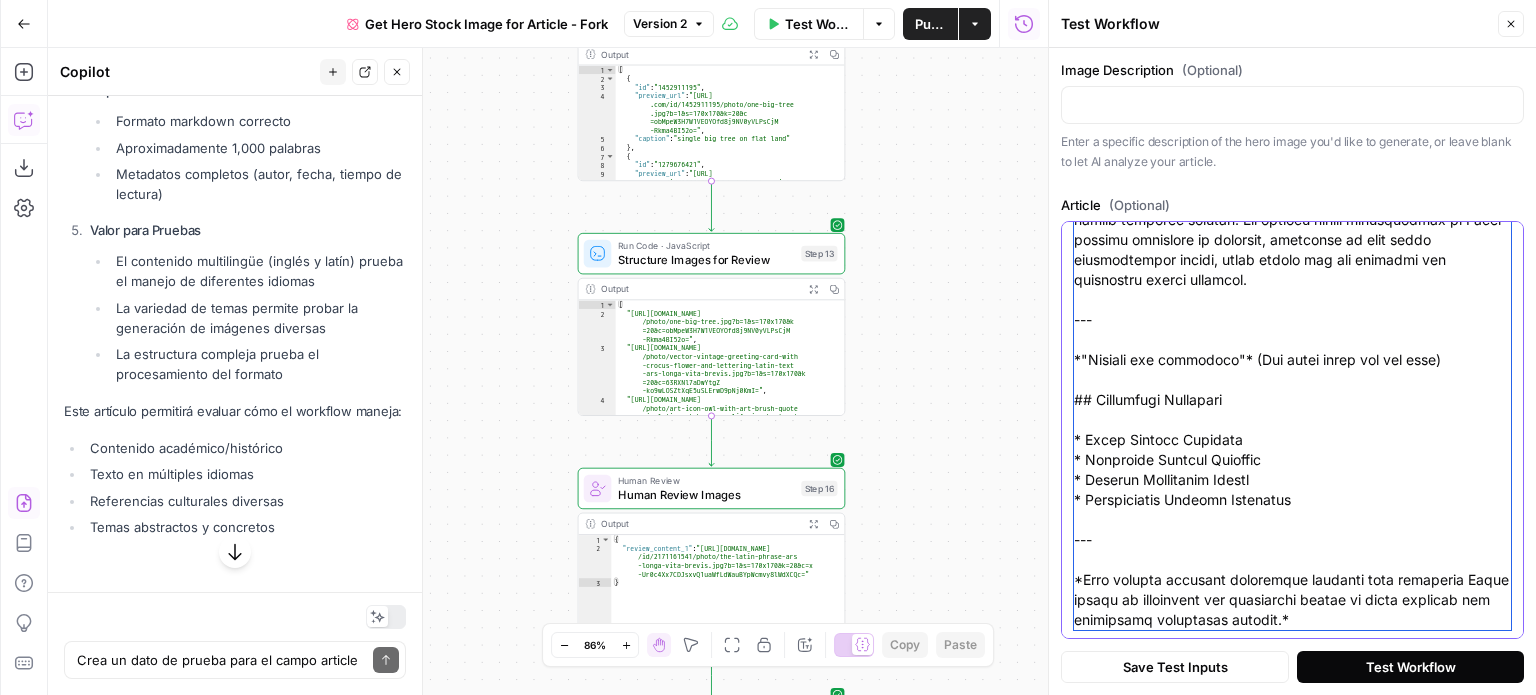 type on "# Pivotal Moments in Human History: From Ancient Wisdom to Modern Times
* by Dr. Marcus Wellington
* July 2, 2025
* Reading Time: 15 minutes
## Introduction
*"Historia magistra vitae est"* (History is life's teacher), as Cicero wisely proclaimed. Through the ages, humanity has experienced transformative moments that have shaped our collective destiny. This exploration delves into these crucial turning points, examining how they continue to influence our present and future.
## The Ancient World's Legacy
### The Rise of Civilizations
*"Ab urbe condita"* (From the founding of the city), humanity's journey from nomadic tribes to settled civilizations marked our first great transformation. The emergence of:
* Mesopotamian city-states
* Egyptian dynasties
* Indus Valley settlements
* Chinese river civilizations
Each contributed to humanity's fundamental understanding of *"Lex naturalis"* (Natural law).
### The Classical Age
The Greek and Roman periods introduced unprecedented philosophical and politica..." 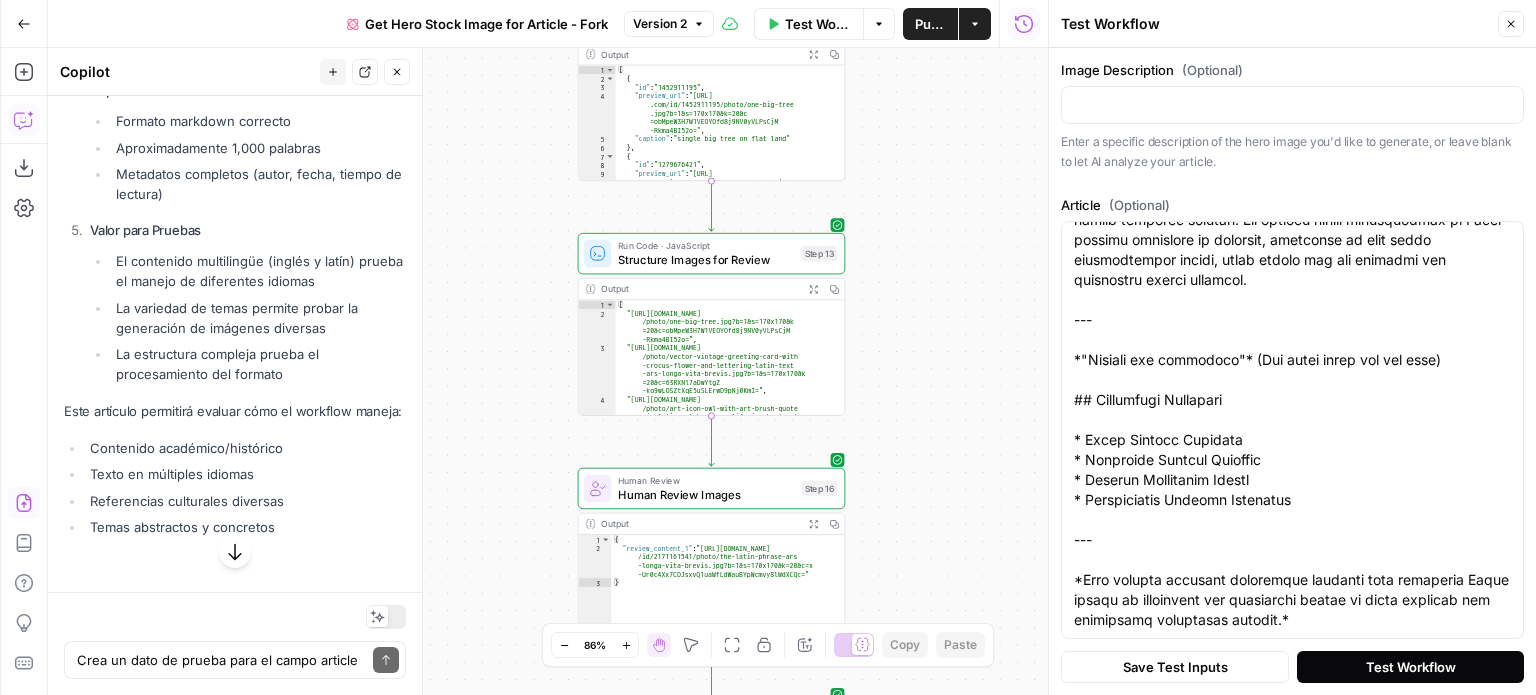 scroll, scrollTop: 0, scrollLeft: 0, axis: both 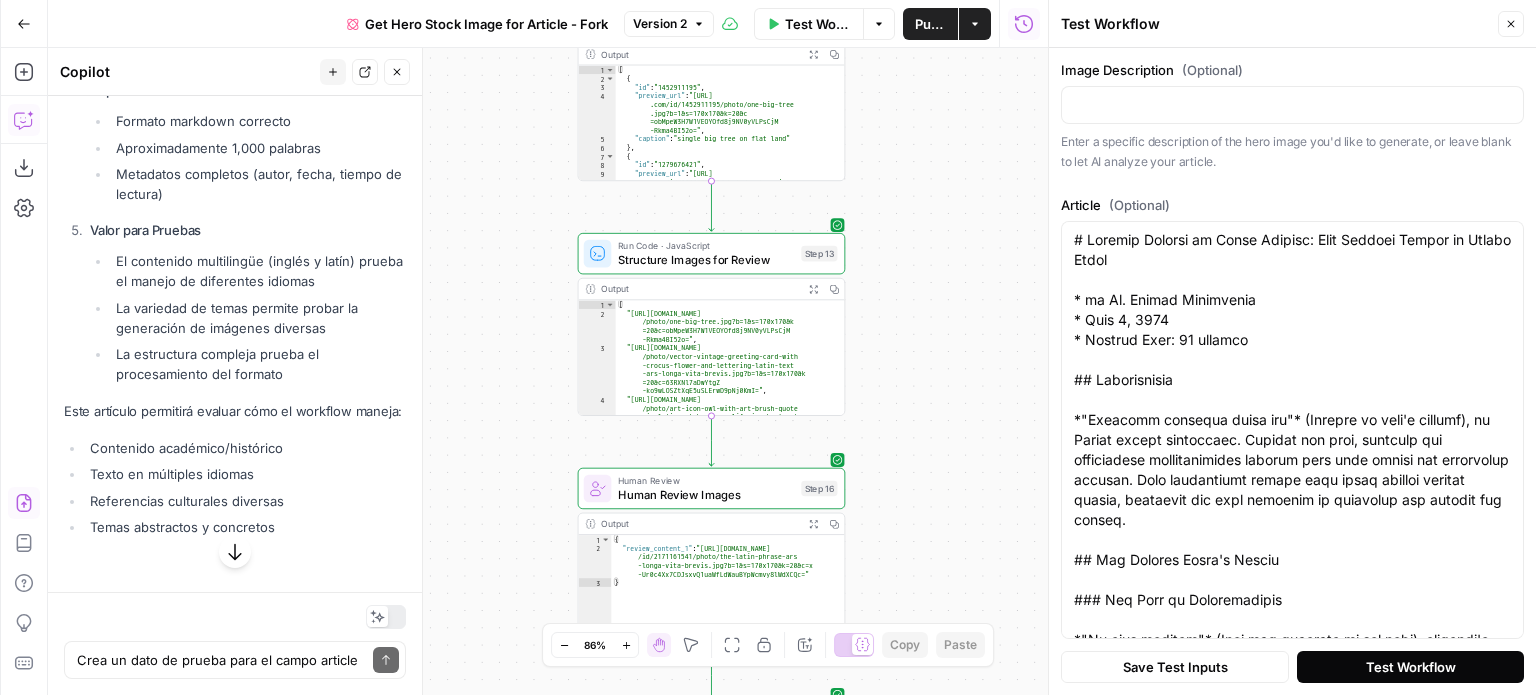 click on "Test Workflow" at bounding box center (1411, 667) 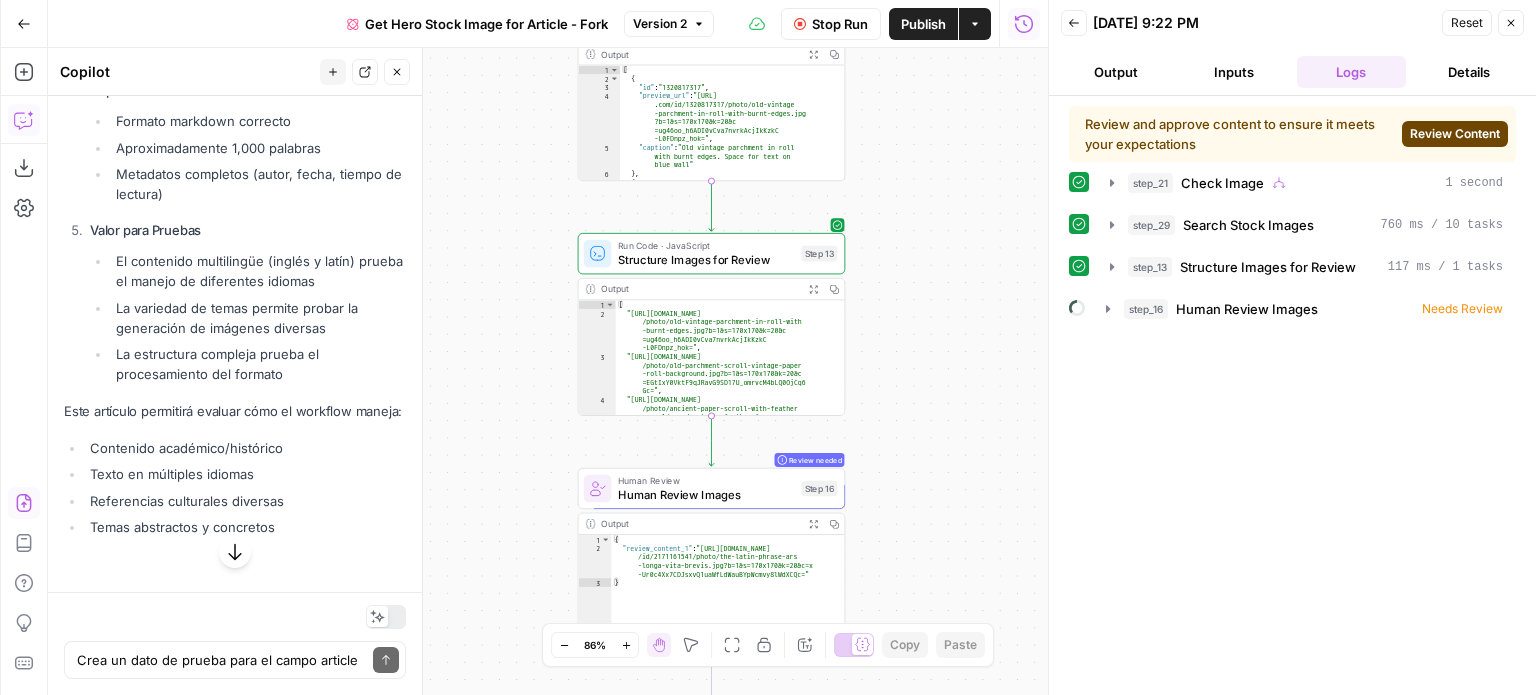 click on "Review Content" at bounding box center [1455, 134] 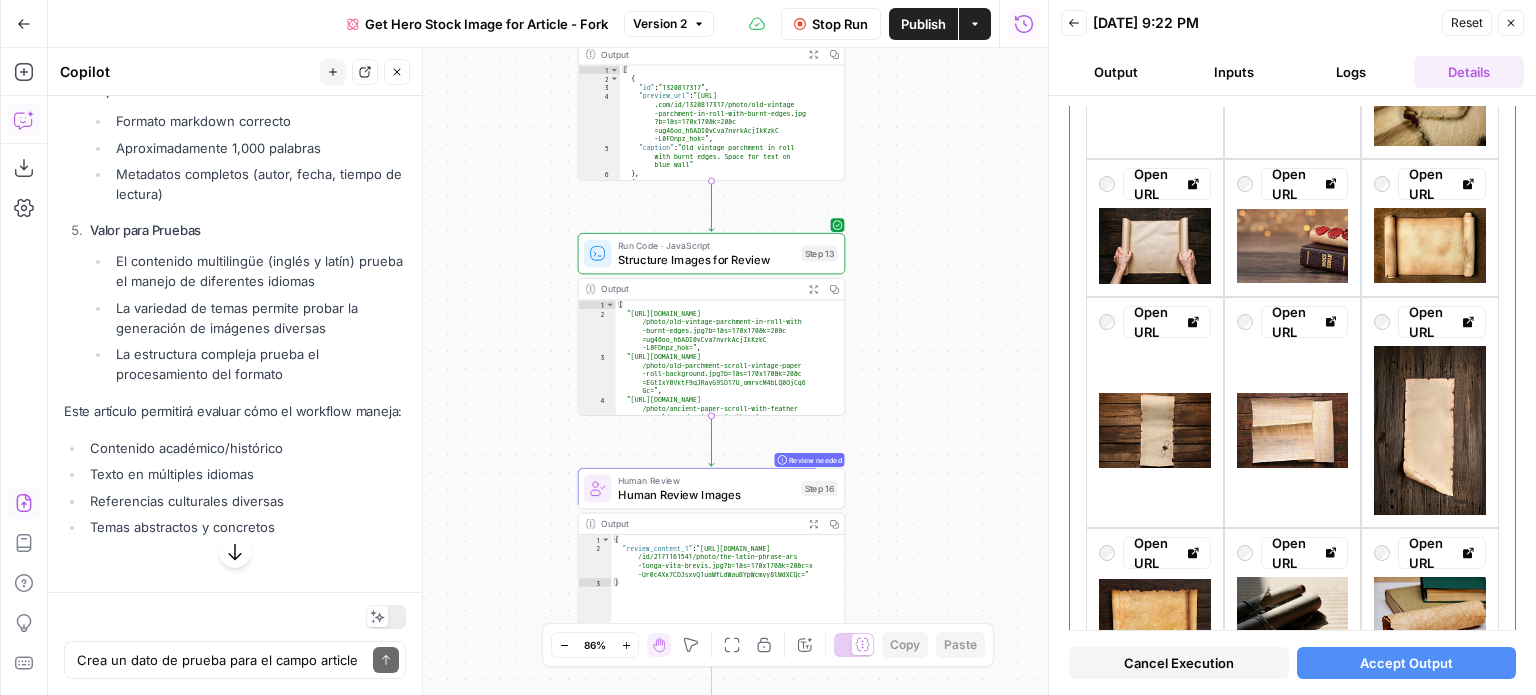 scroll, scrollTop: 1203, scrollLeft: 0, axis: vertical 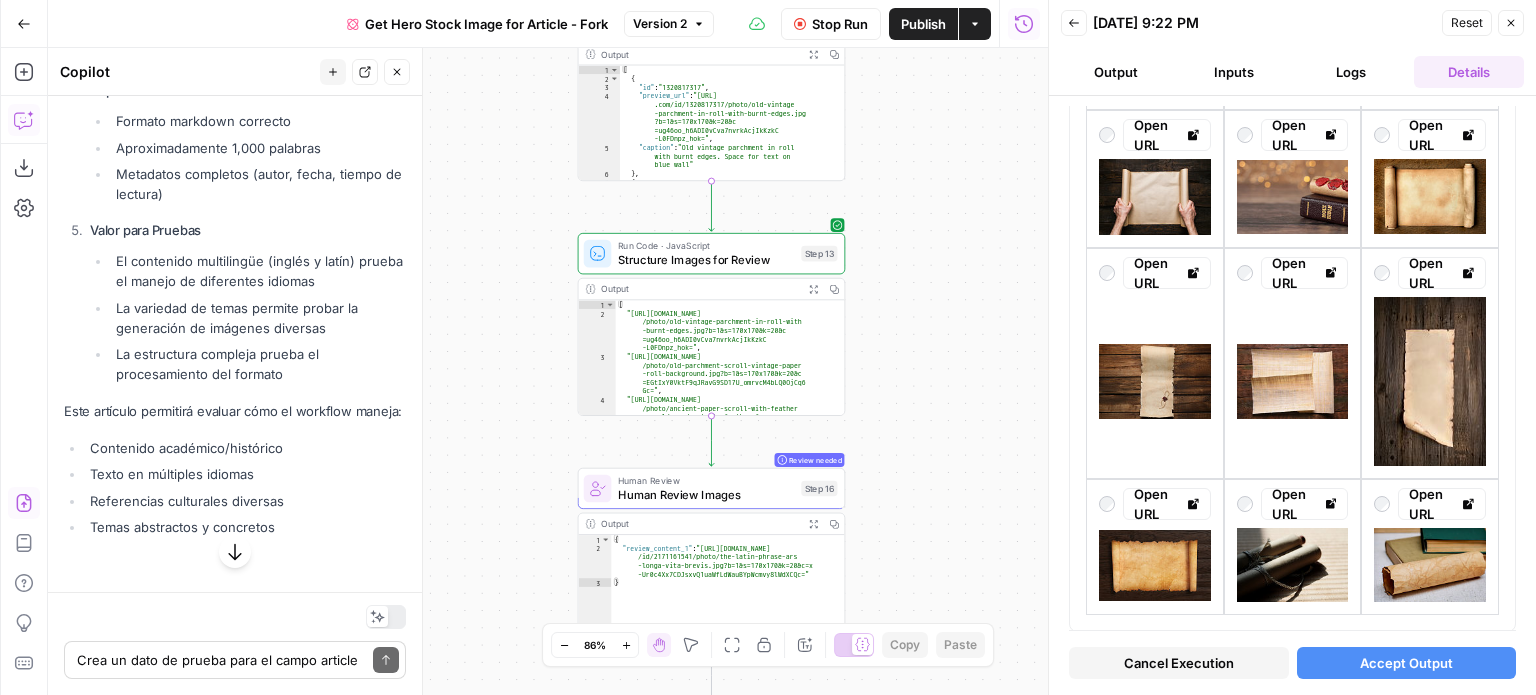 click on "Crea un dato de prueba para el campo article es ingles, sobre historia universal que contenga frases en latin Write your question here Send" at bounding box center (235, 660) 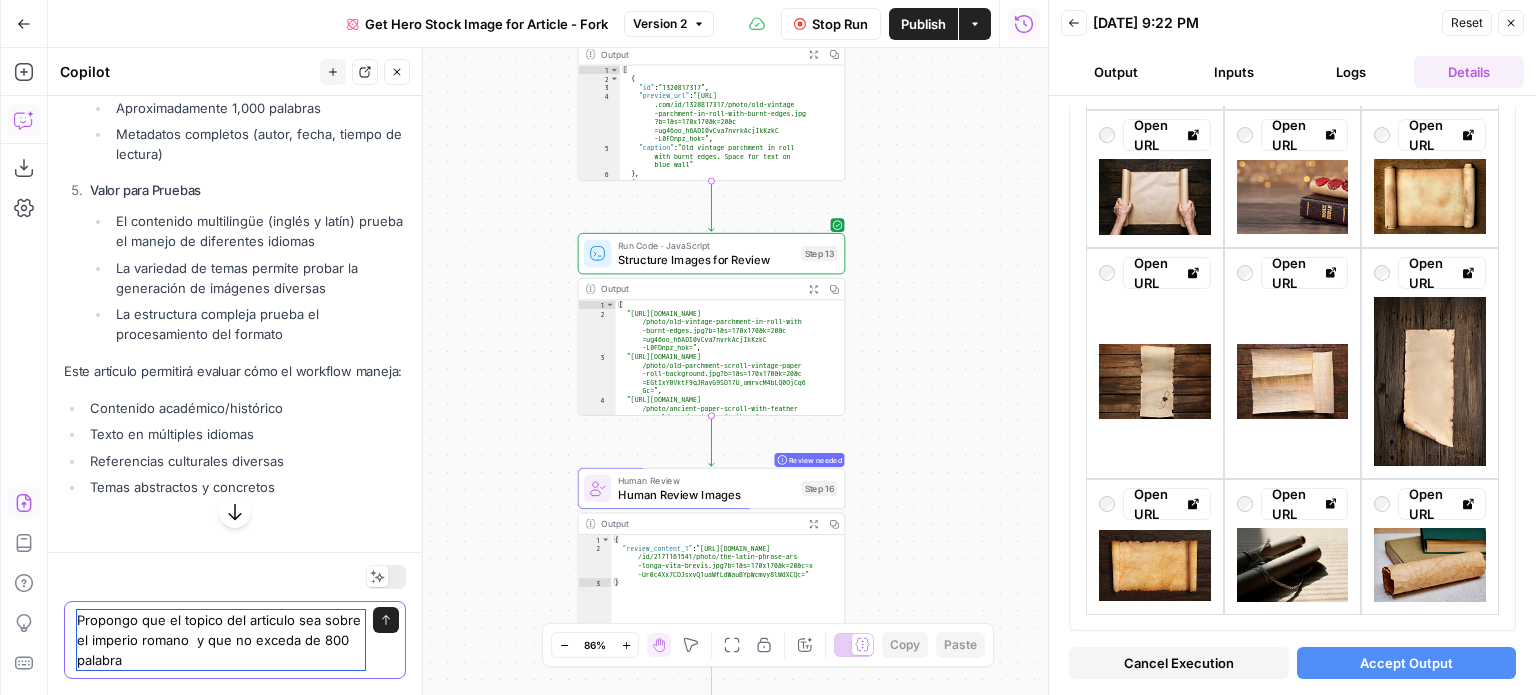 type on "Propongo que el topico del articulo sea sobre el imperio romano  y que no exceda de 800 palabras" 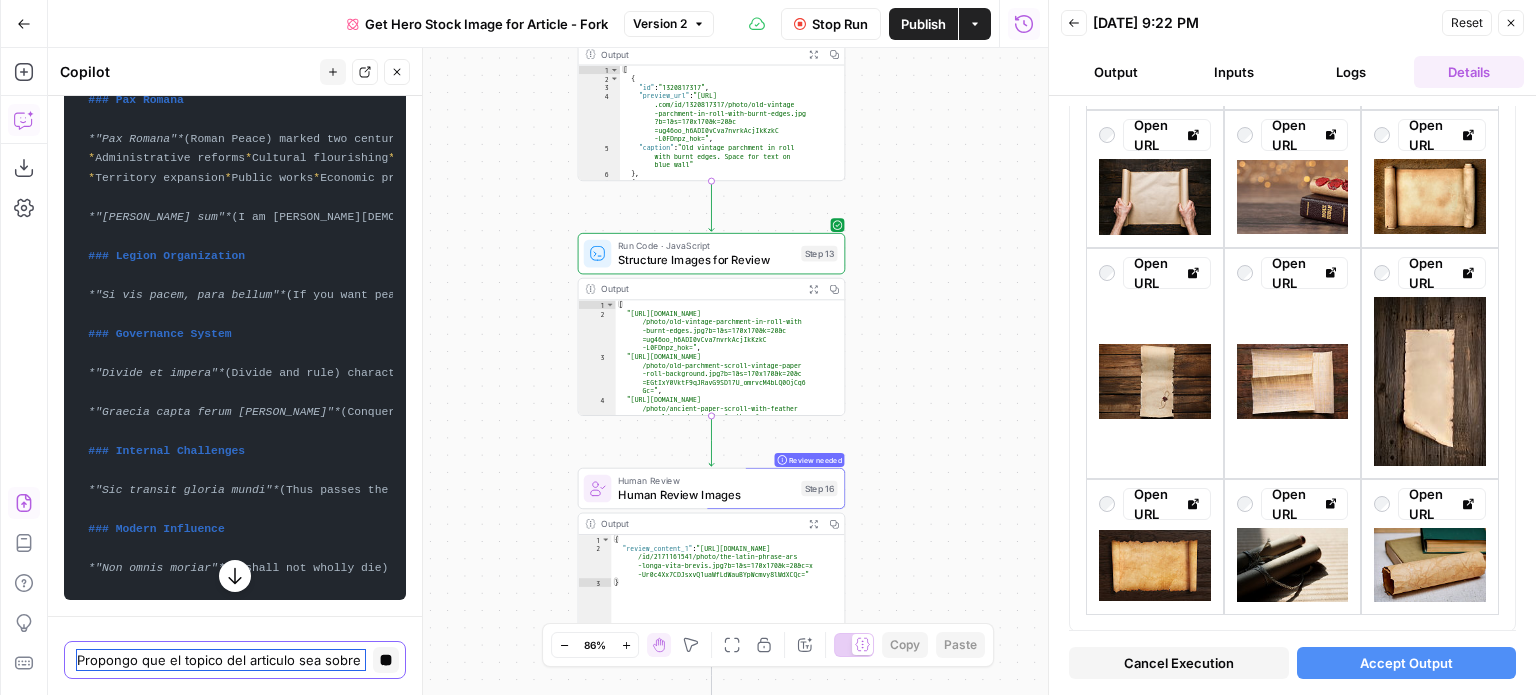scroll, scrollTop: 32596, scrollLeft: 0, axis: vertical 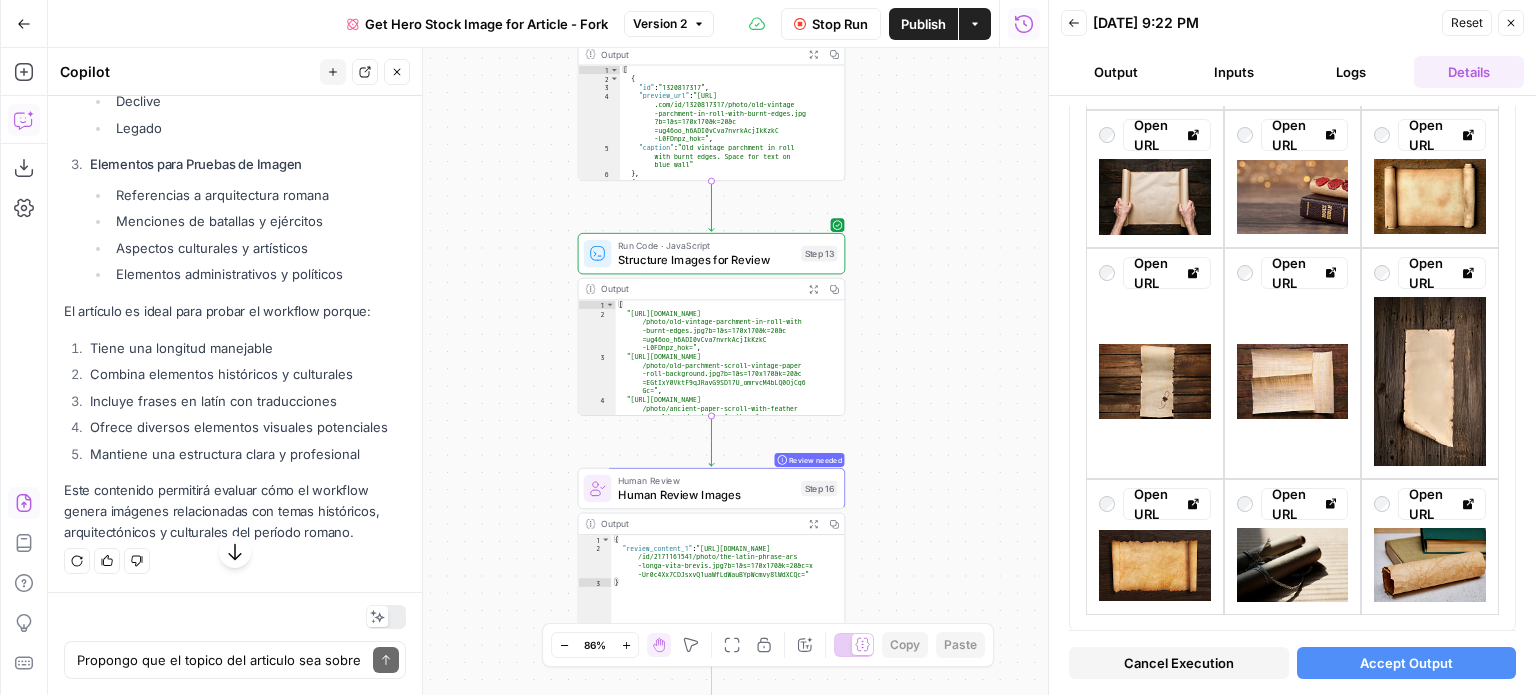 drag, startPoint x: 86, startPoint y: 290, endPoint x: 155, endPoint y: 186, distance: 124.80785 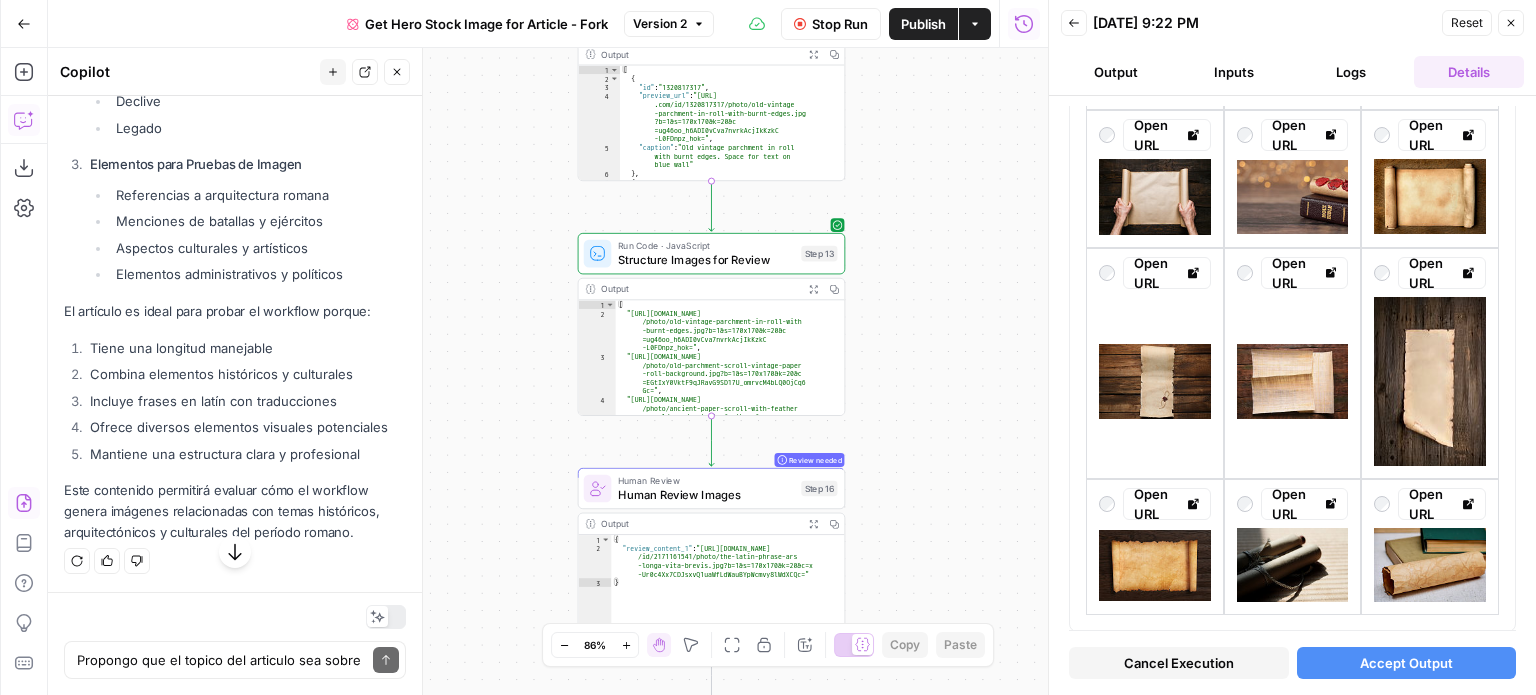 scroll, scrollTop: 0, scrollLeft: 515, axis: horizontal 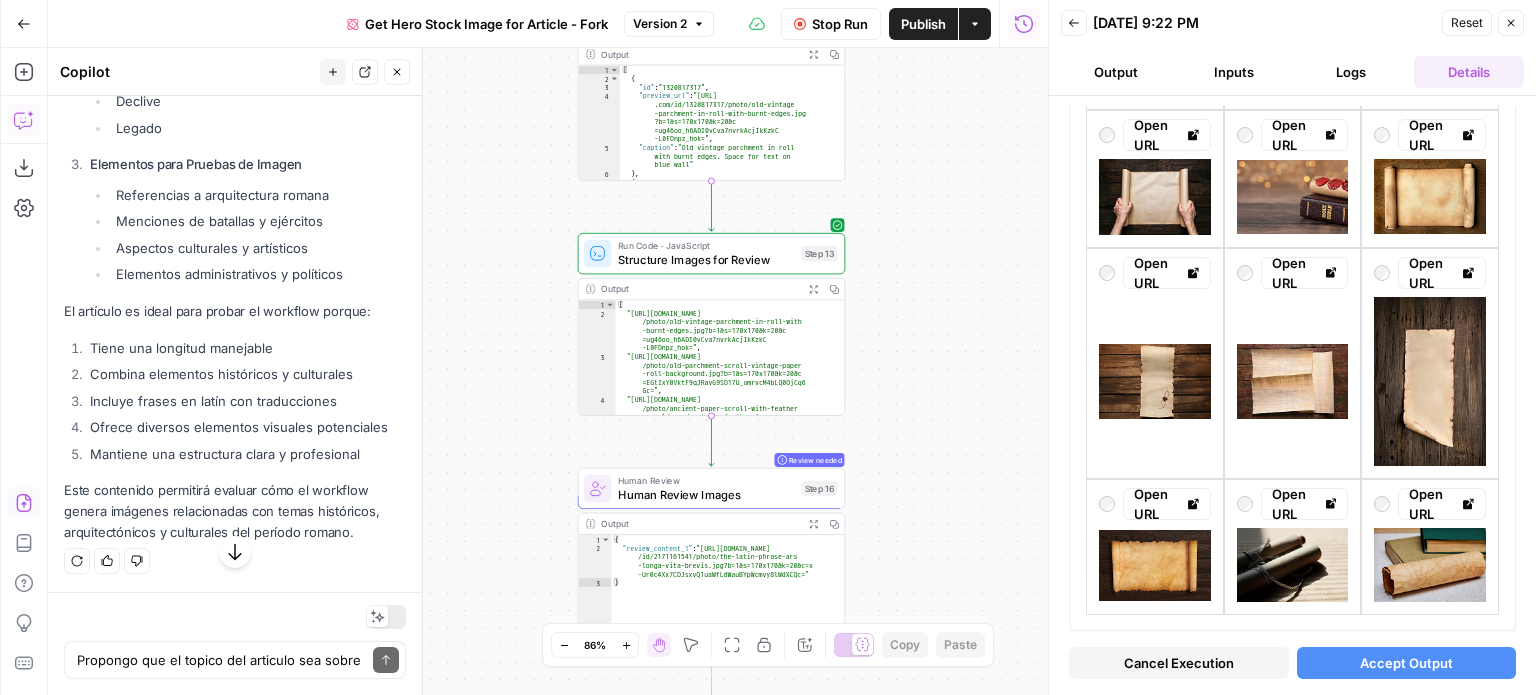 copy on "# The Rise and Fall of the Roman Empire: A Legacy of Power
*  by Dr. Julia Marcus
*  July 2, 2025
*  Reading Time: 8 minutes
## Introduction
*"Imperium sine fine"*  (Empire without end), as Virgil once proclaimed - the Roman Empire stands as one of history's most remarkable civilizations. From humble beginnings on the banks of the Tiber to domination of the known world, Rome's legacy continues to influence modern society.
## The Foundation
### From Republic to Empire
*"Ab urbe condita"*  (From the founding of the city), Rome evolved from a small settlement to a mighty republic. The transformation to empire began with:
*  Julius Caesar's ambitions
*  Civil wars and political upheaval
*  Augustus's rise to power
*  Establishment of the Principate
## The Golden Age
### Pax Romana
*"Pax Romana"*  (Roman Peace) marked two centuries of unprecedented stability under emperors like:
1.   **Augustus**
*  Administrative reforms
*  Cultural flourishing
*  Military consolidation
2.  ..." 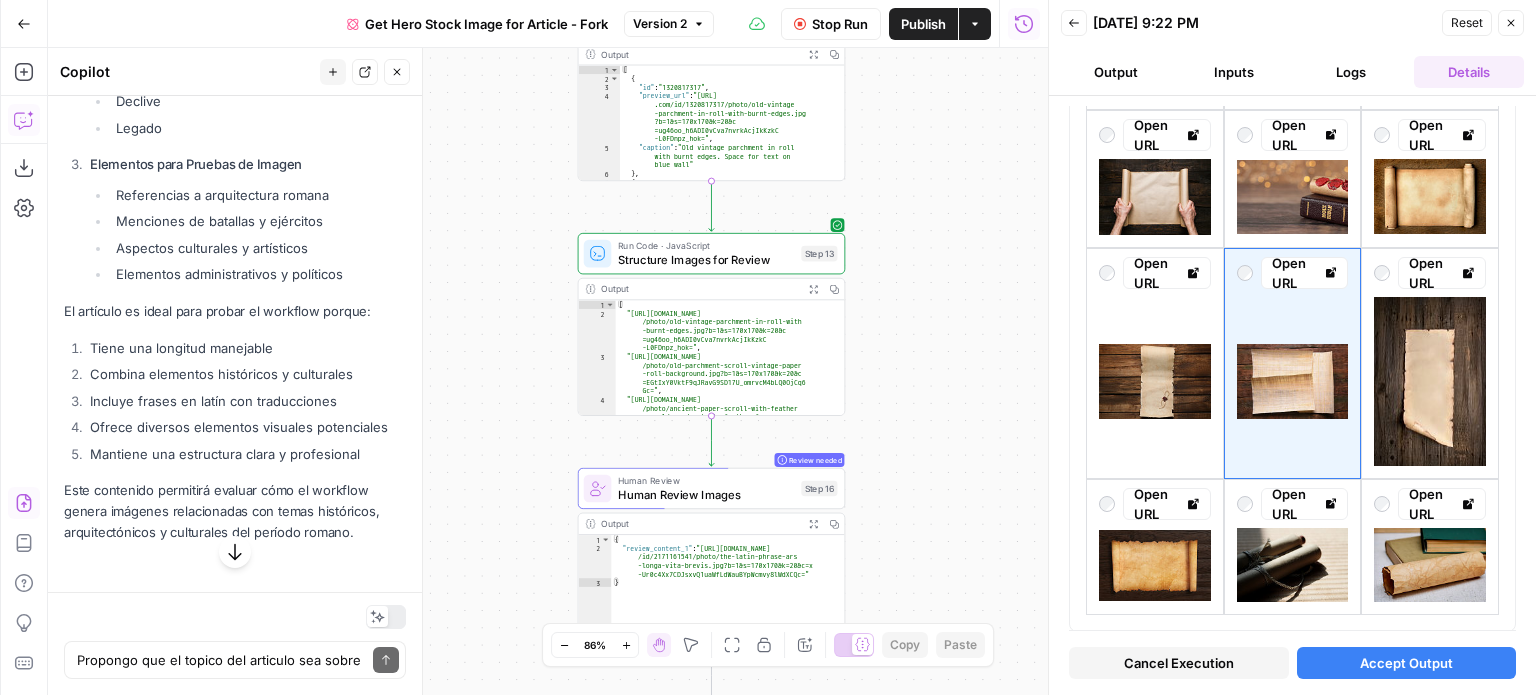 click on "Accept Output" at bounding box center [1406, 663] 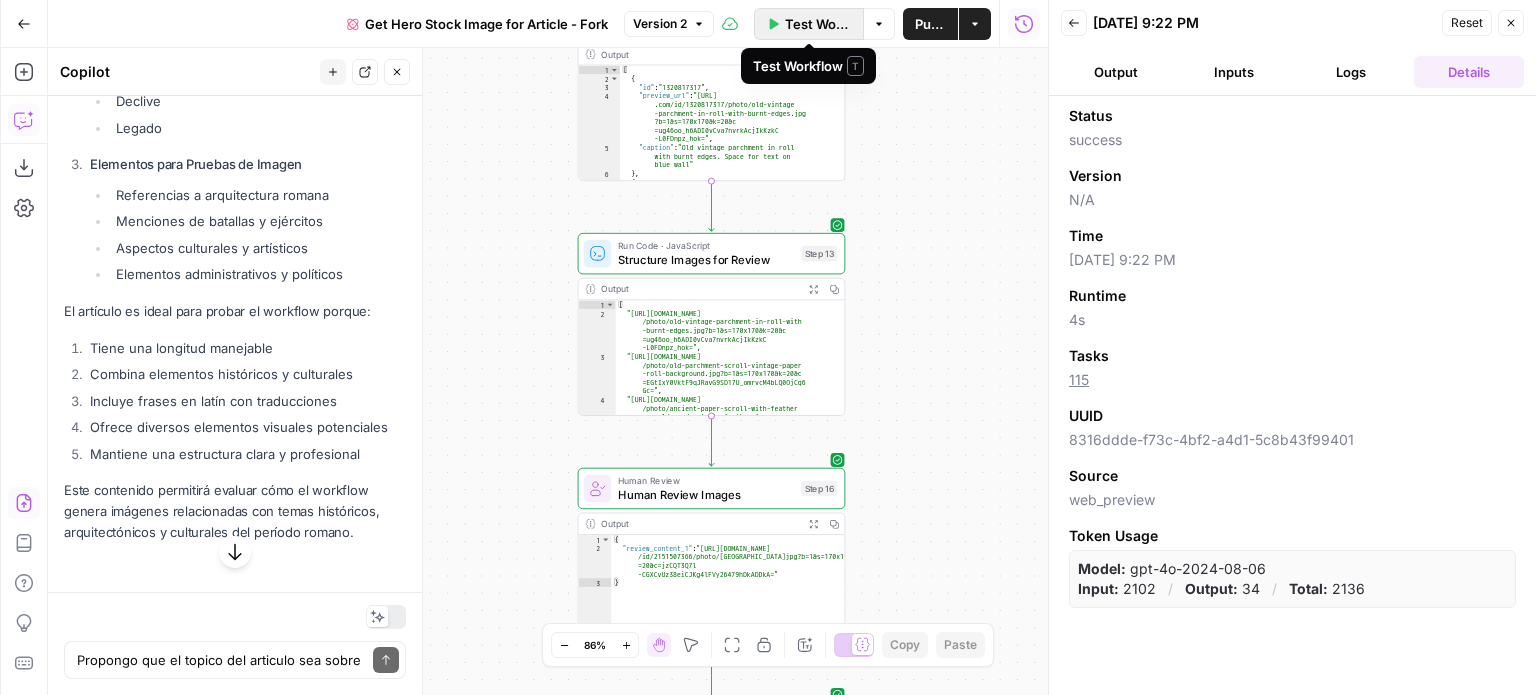 click on "Test Workflow" at bounding box center (818, 24) 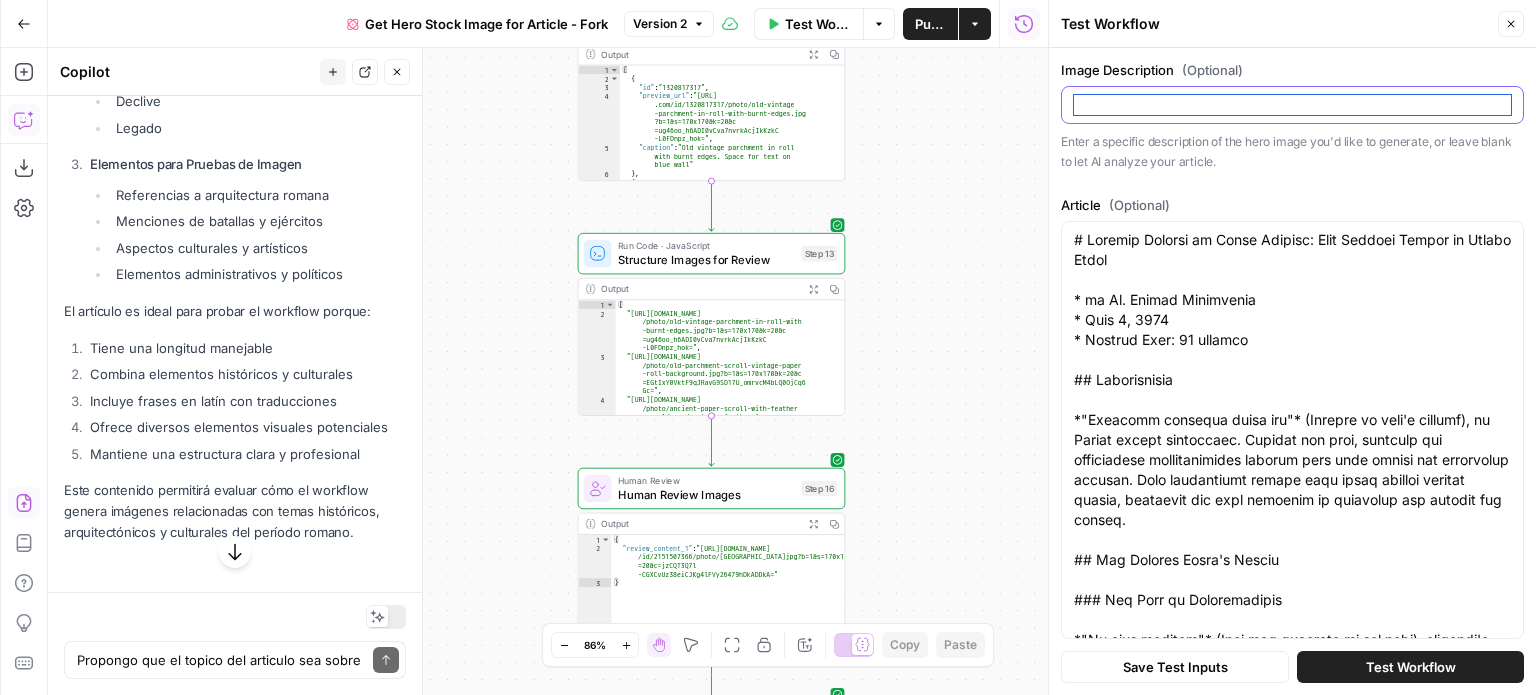 click on "Image Description   (Optional)" at bounding box center [1292, 105] 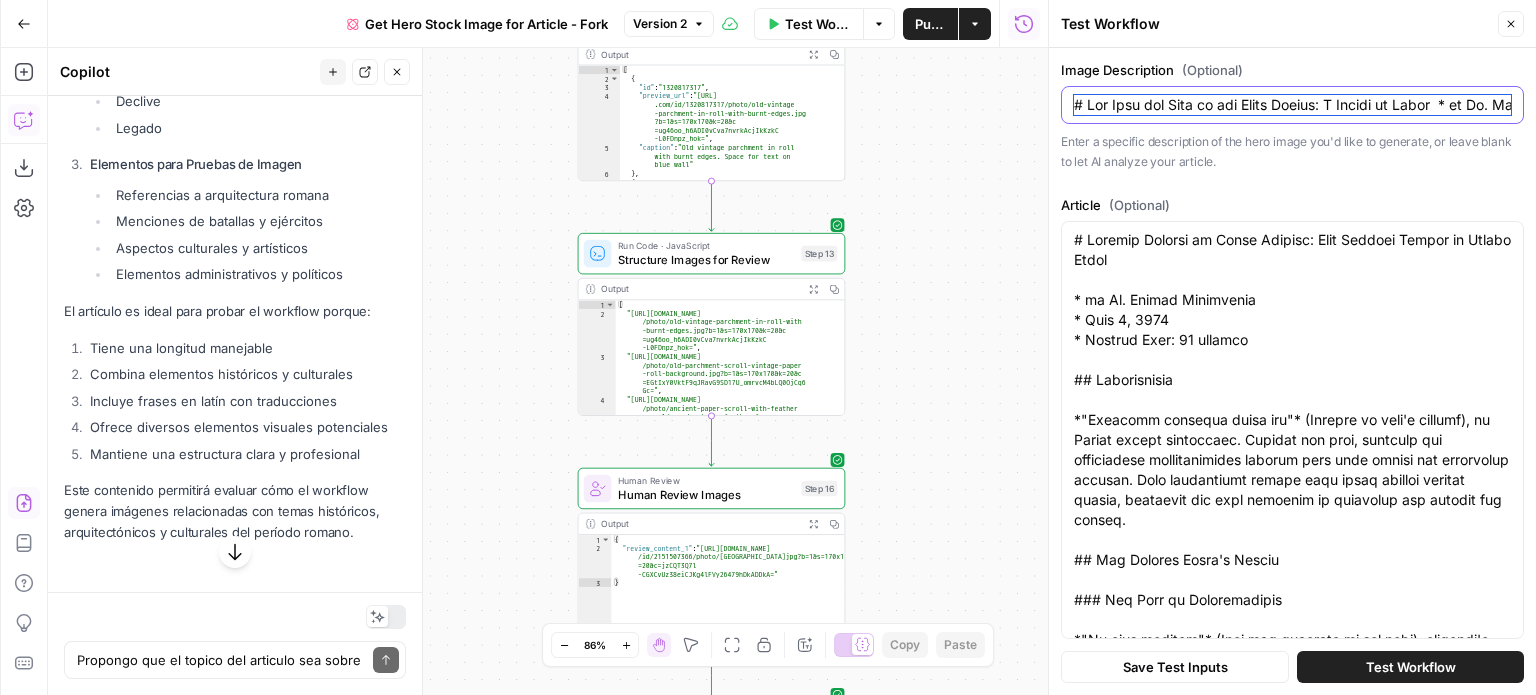 scroll, scrollTop: 0, scrollLeft: 22027, axis: horizontal 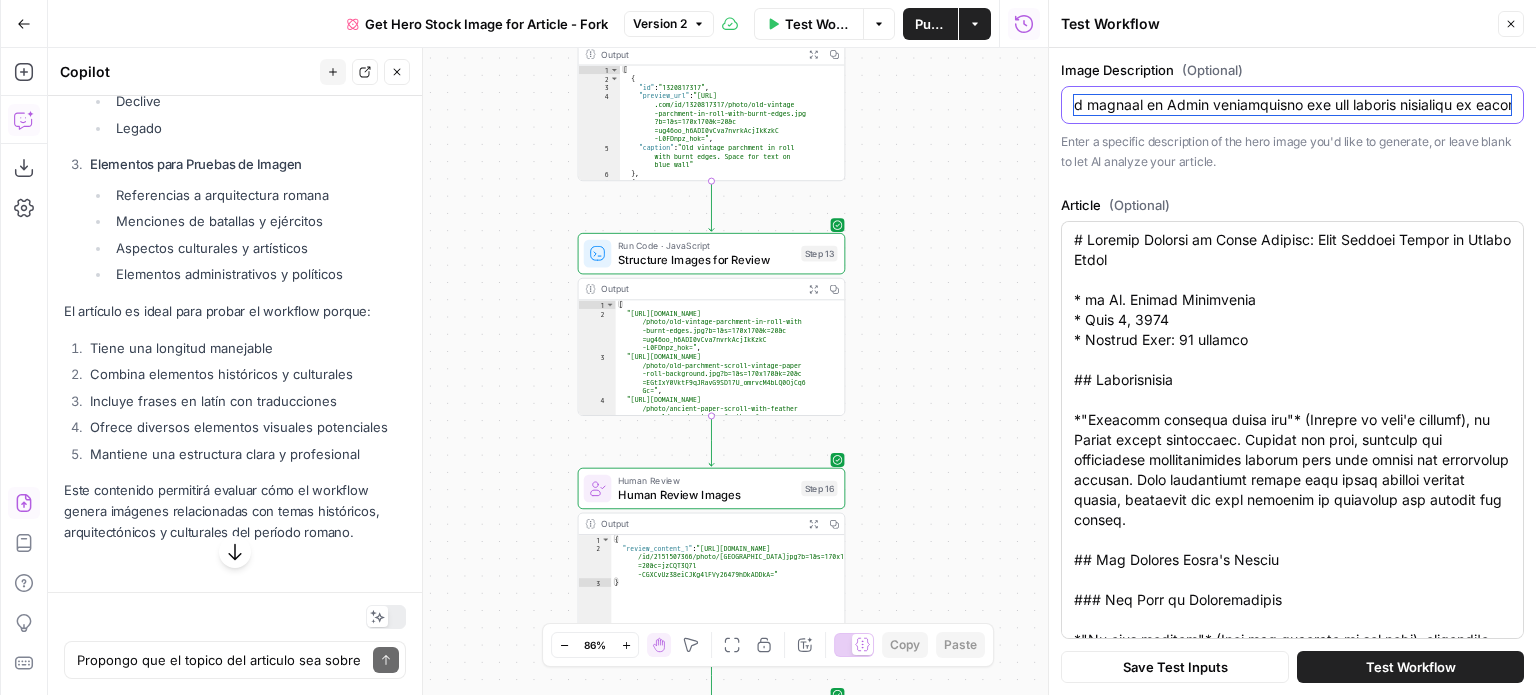 type 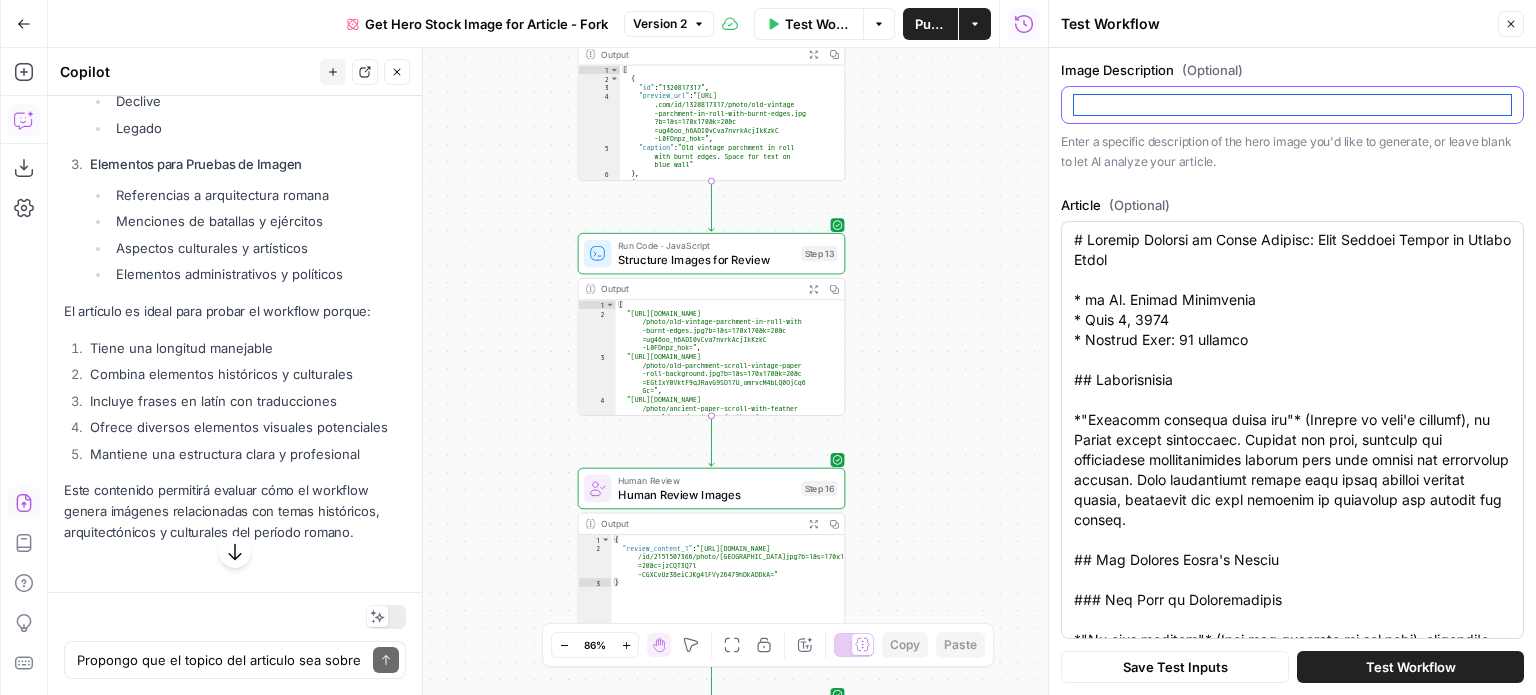 scroll, scrollTop: 0, scrollLeft: 0, axis: both 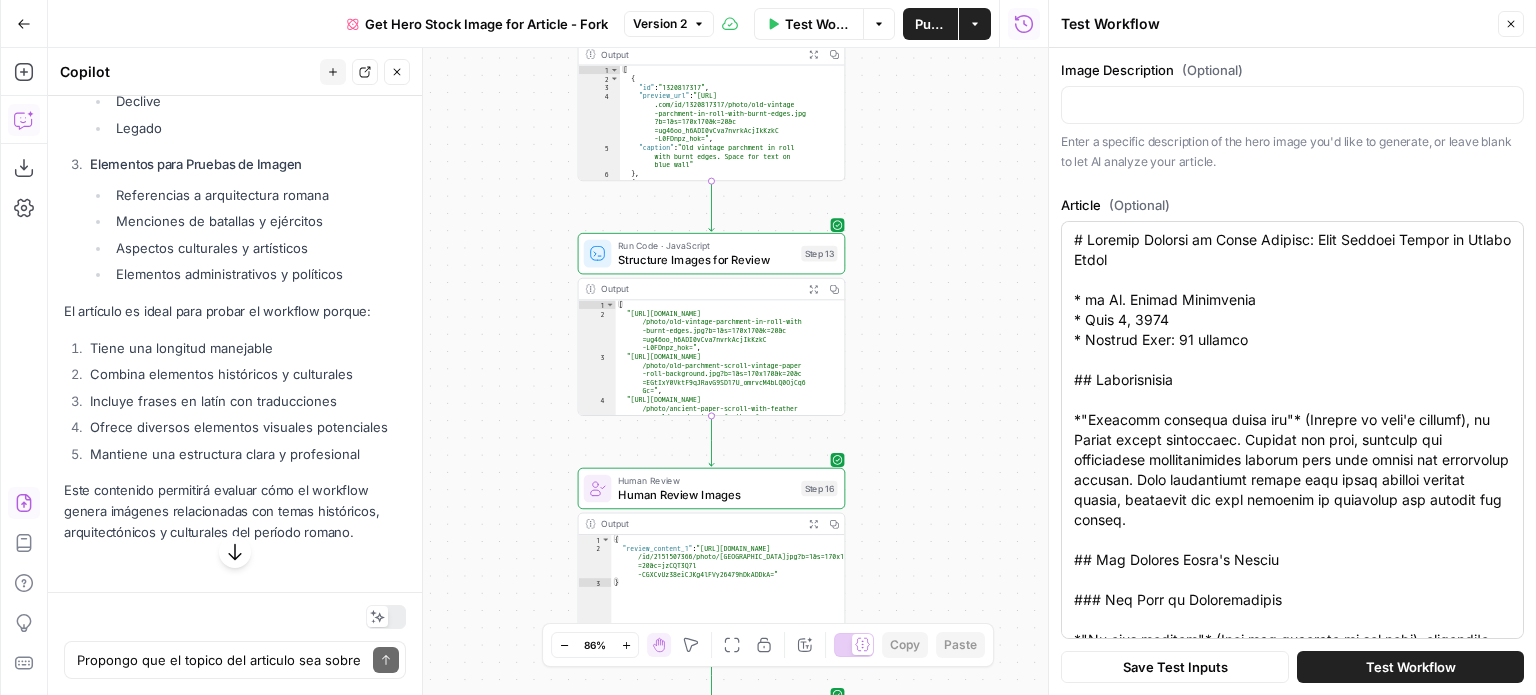 drag, startPoint x: 1072, startPoint y: 239, endPoint x: 1352, endPoint y: 517, distance: 394.5681 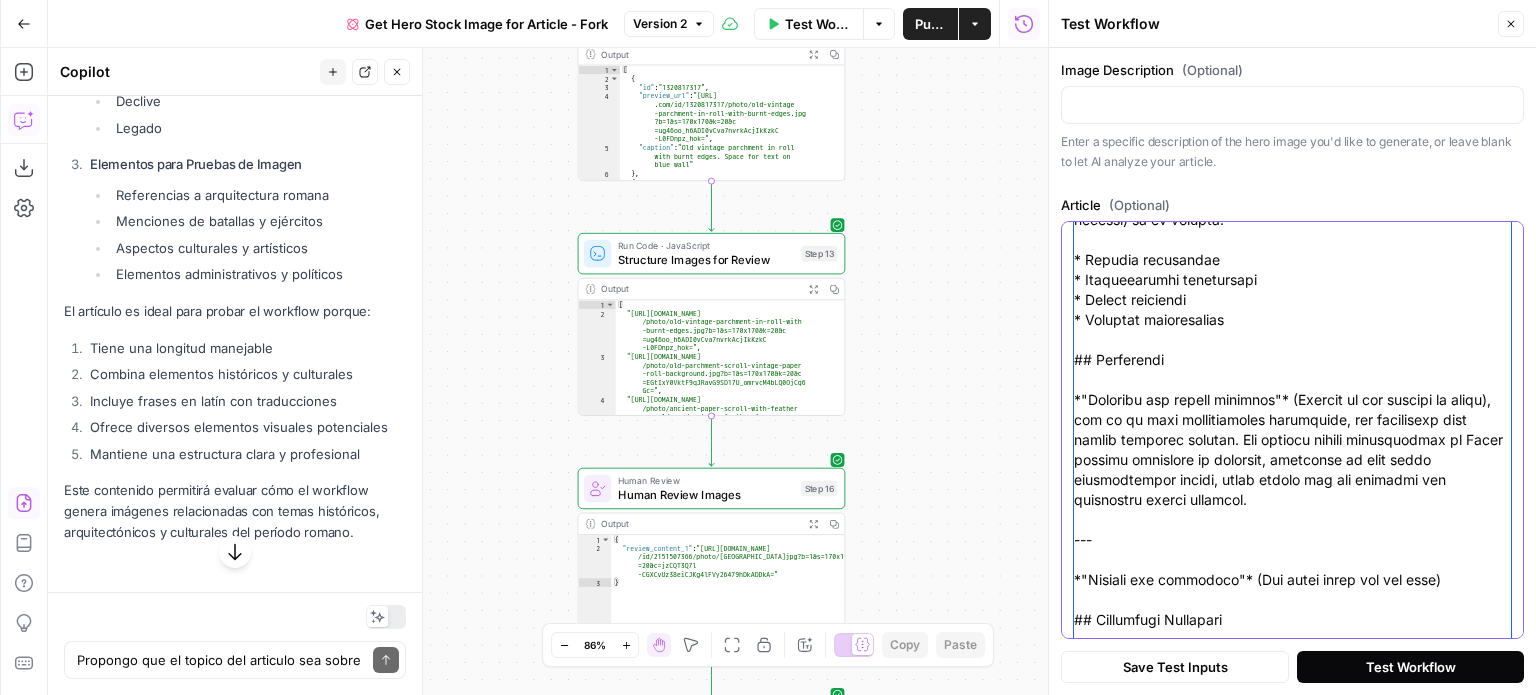 scroll, scrollTop: 3859, scrollLeft: 0, axis: vertical 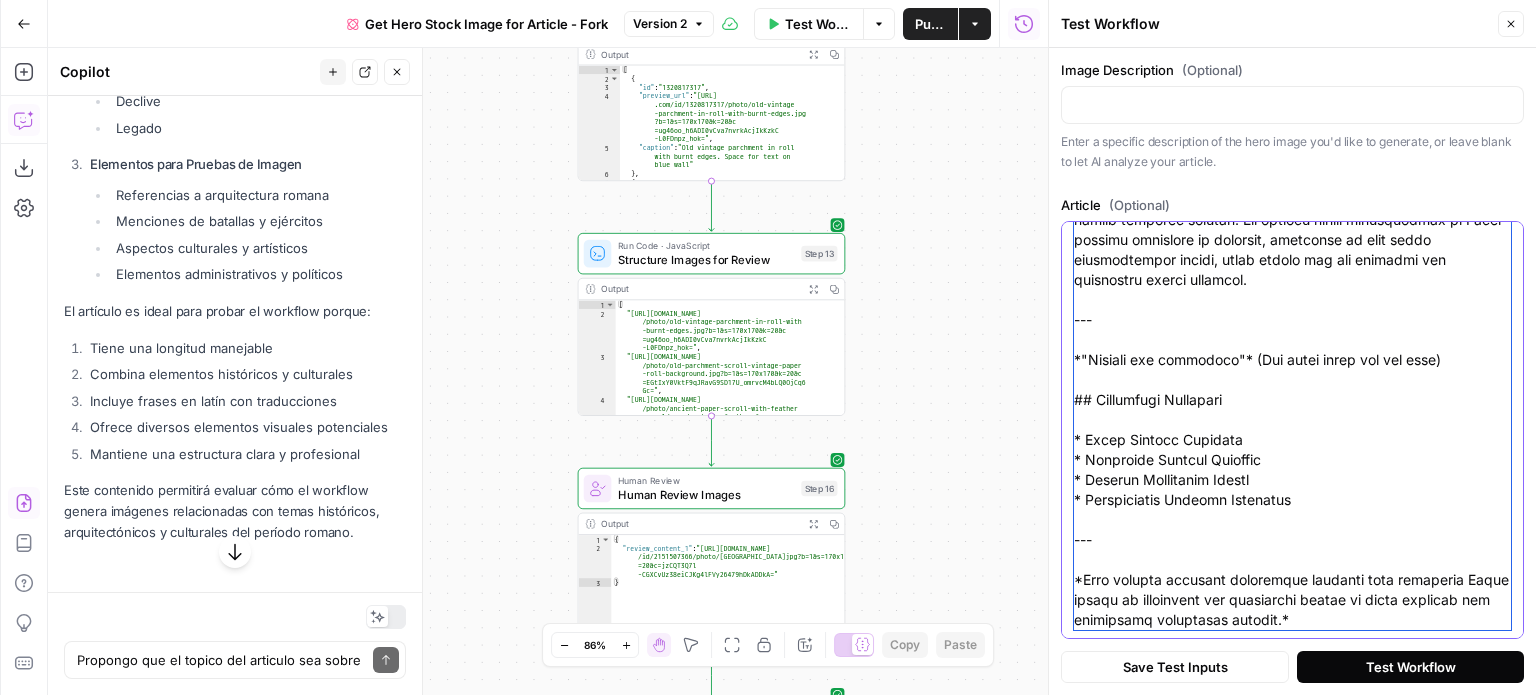drag, startPoint x: 1073, startPoint y: 242, endPoint x: 1408, endPoint y: 662, distance: 537.2383 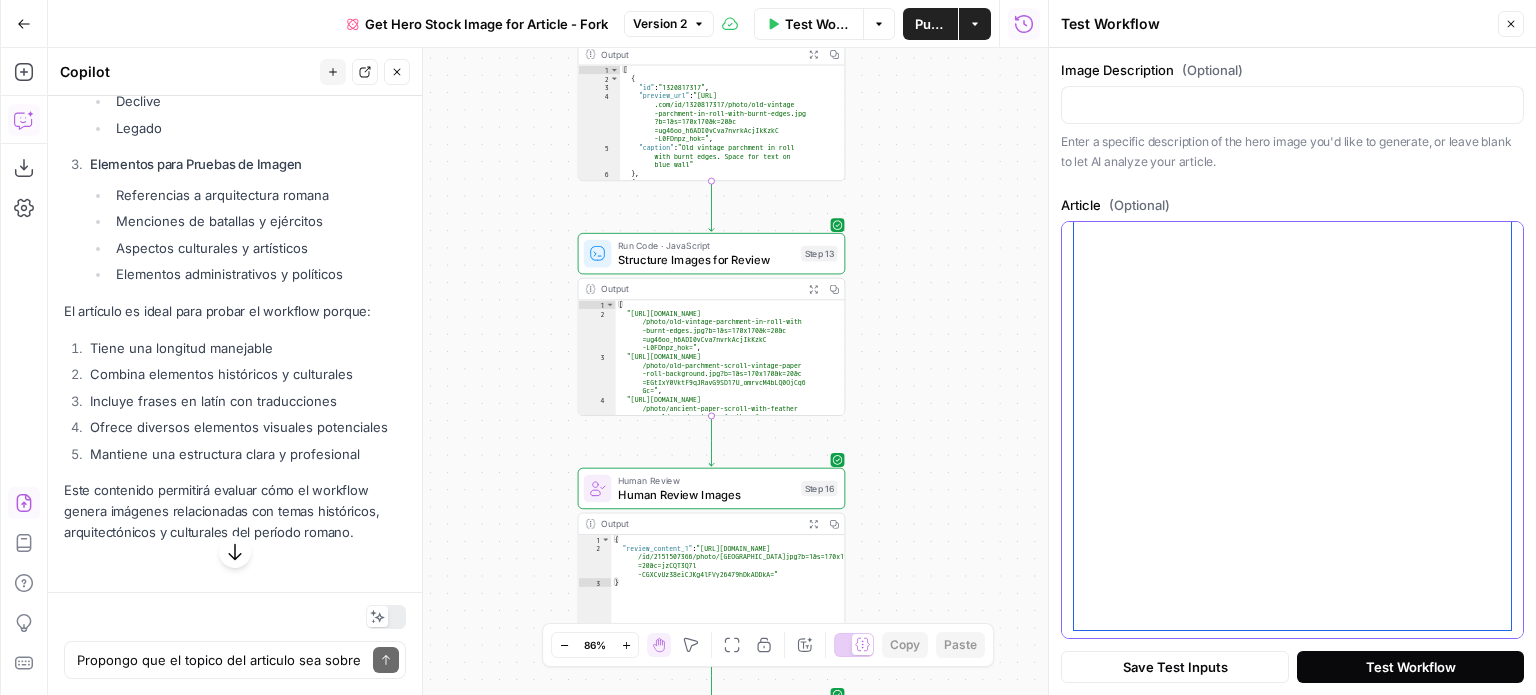 scroll, scrollTop: 0, scrollLeft: 0, axis: both 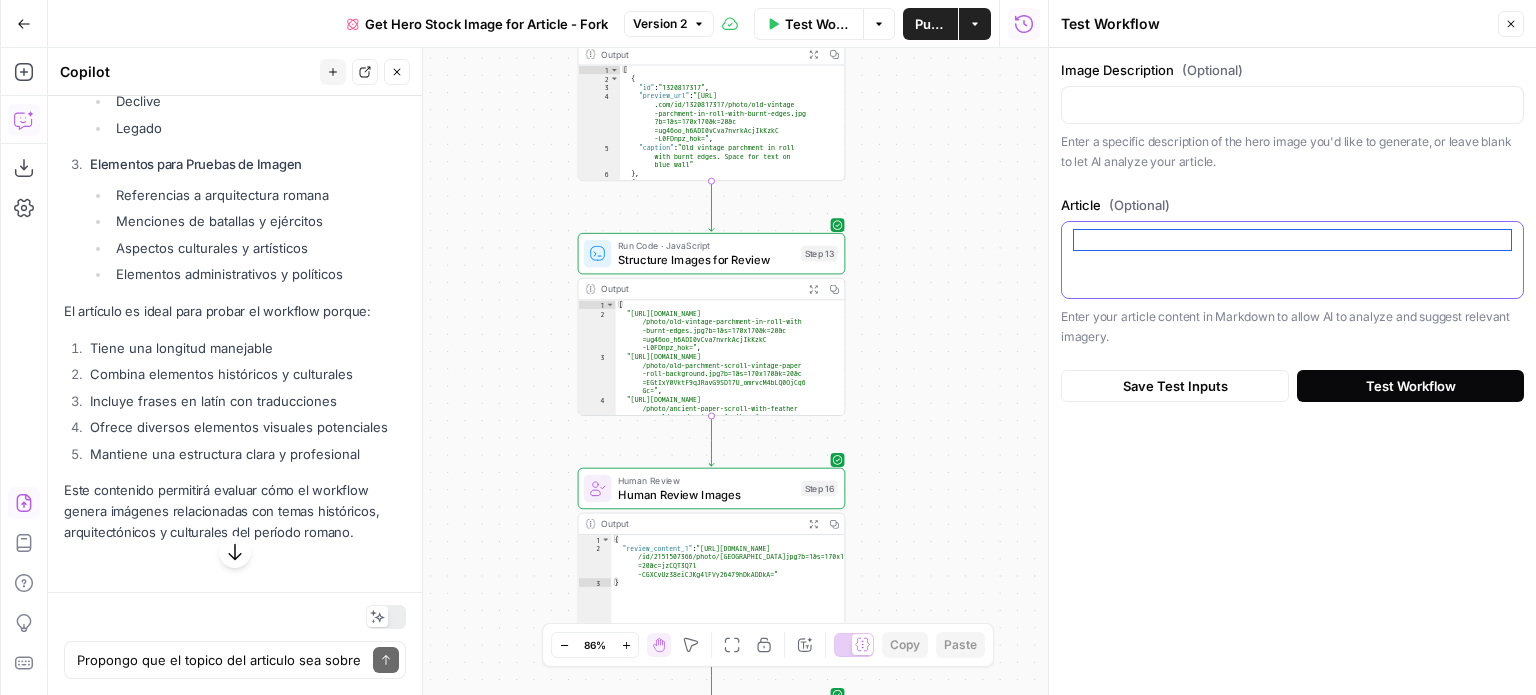 paste on "# The Rise and Fall of the Roman Empire: A Legacy of Power
* by Dr. Julia Marcus
* July 2, 2025
* Reading Time: 8 minutes
## Introduction
*"Imperium sine fine"* (Empire without end), as Virgil once proclaimed - the Roman Empire stands as one of history's most remarkable civilizations. From humble beginnings on the banks of the Tiber to domination of the known world, Rome's legacy continues to influence modern society.
## The Foundation
### From Republic to Empire
*"Ab urbe condita"* (From the founding of the city), Rome evolved from a small settlement to a mighty republic. The transformation to empire began with:
* Julius Caesar's ambitions
* Civil wars and political upheaval
* Augustus's rise to power
* Establishment of the Principate
## The Golden Age
### Pax Romana
*"Pax Romana"* (Roman Peace) marked two centuries of unprecedented stability under emperors like:
1. **Augustus**
* Administrative reforms
* Cultural flourishing
* Military consolidation
2. **Trajan**
* Territory expan..." 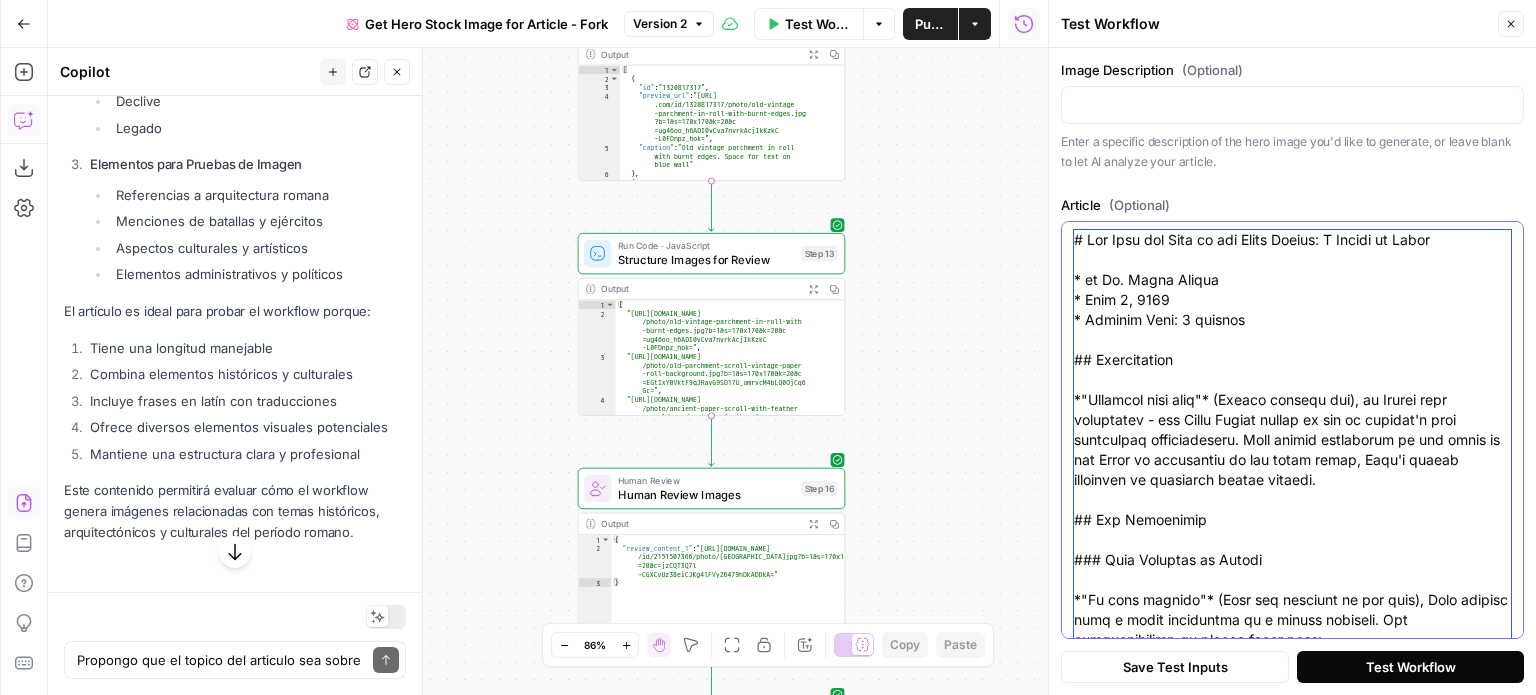 scroll, scrollTop: 2850, scrollLeft: 0, axis: vertical 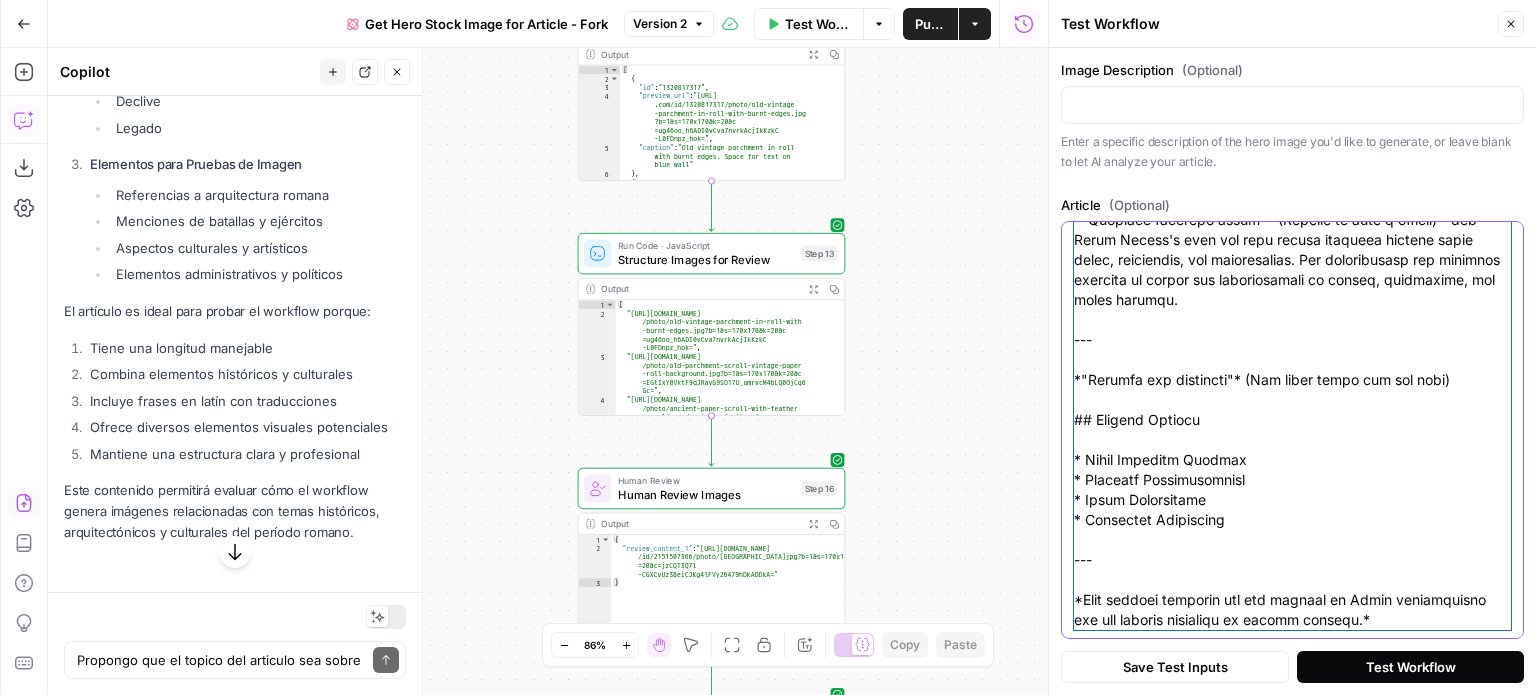 type on "# The Rise and Fall of the Roman Empire: A Legacy of Power
* by Dr. Julia Marcus
* July 2, 2025
* Reading Time: 8 minutes
## Introduction
*"Imperium sine fine"* (Empire without end), as Virgil once proclaimed - the Roman Empire stands as one of history's most remarkable civilizations. From humble beginnings on the banks of the Tiber to domination of the known world, Rome's legacy continues to influence modern society.
## The Foundation
### From Republic to Empire
*"Ab urbe condita"* (From the founding of the city), Rome evolved from a small settlement to a mighty republic. The transformation to empire began with:
* Julius Caesar's ambitions
* Civil wars and political upheaval
* Augustus's rise to power
* Establishment of the Principate
## The Golden Age
### Pax Romana
*"Pax Romana"* (Roman Peace) marked two centuries of unprecedented stability under emperors like:
1. **Augustus**
* Administrative reforms
* Cultural flourishing
* Military consolidation
2. **Trajan**
* Territory expan..." 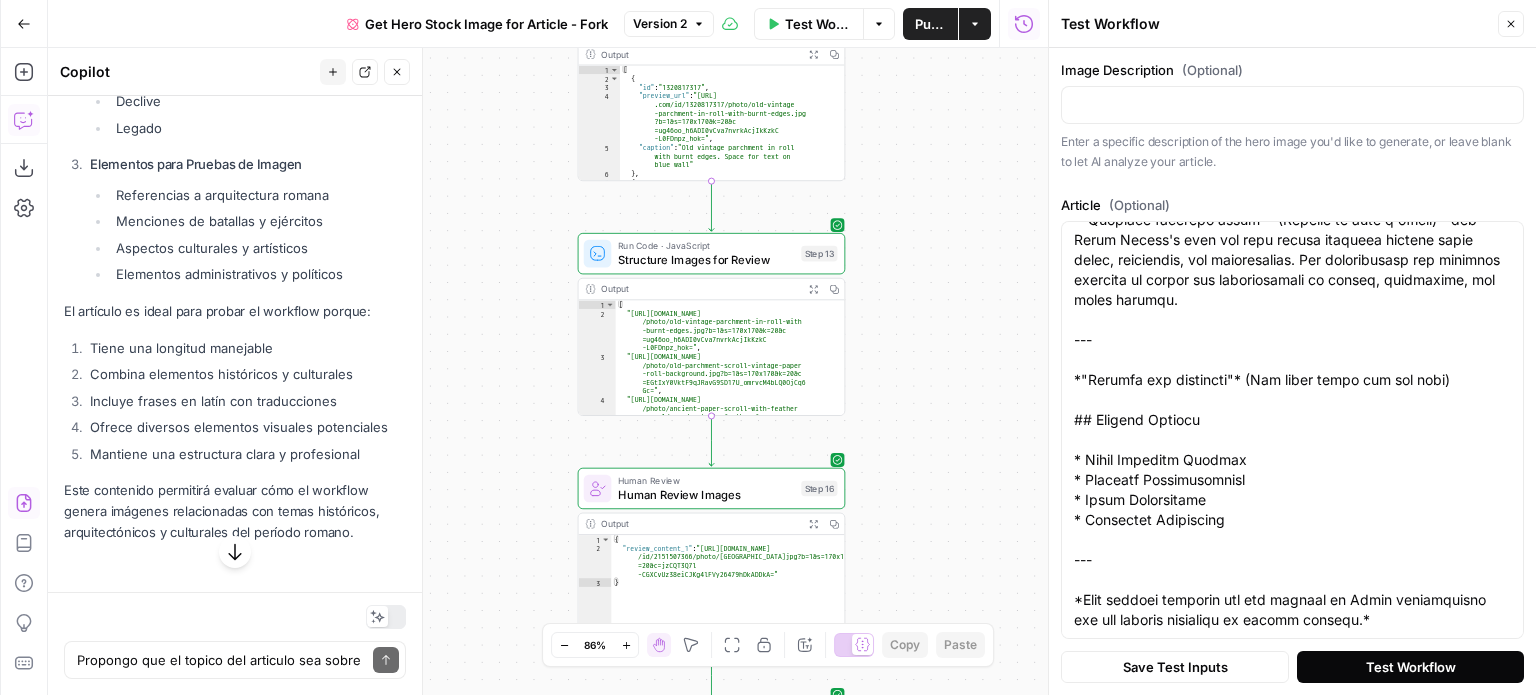 click on "Test Workflow" at bounding box center (1410, 667) 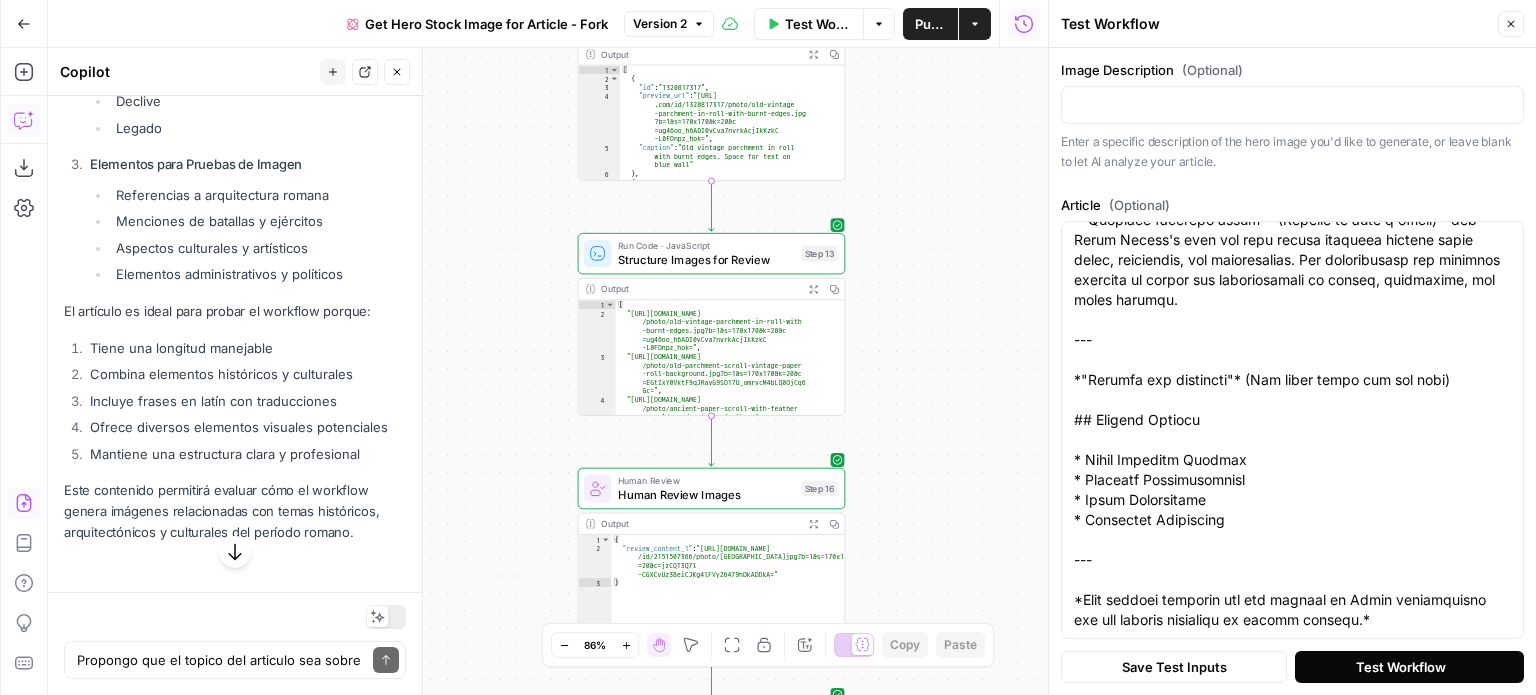 scroll, scrollTop: 0, scrollLeft: 0, axis: both 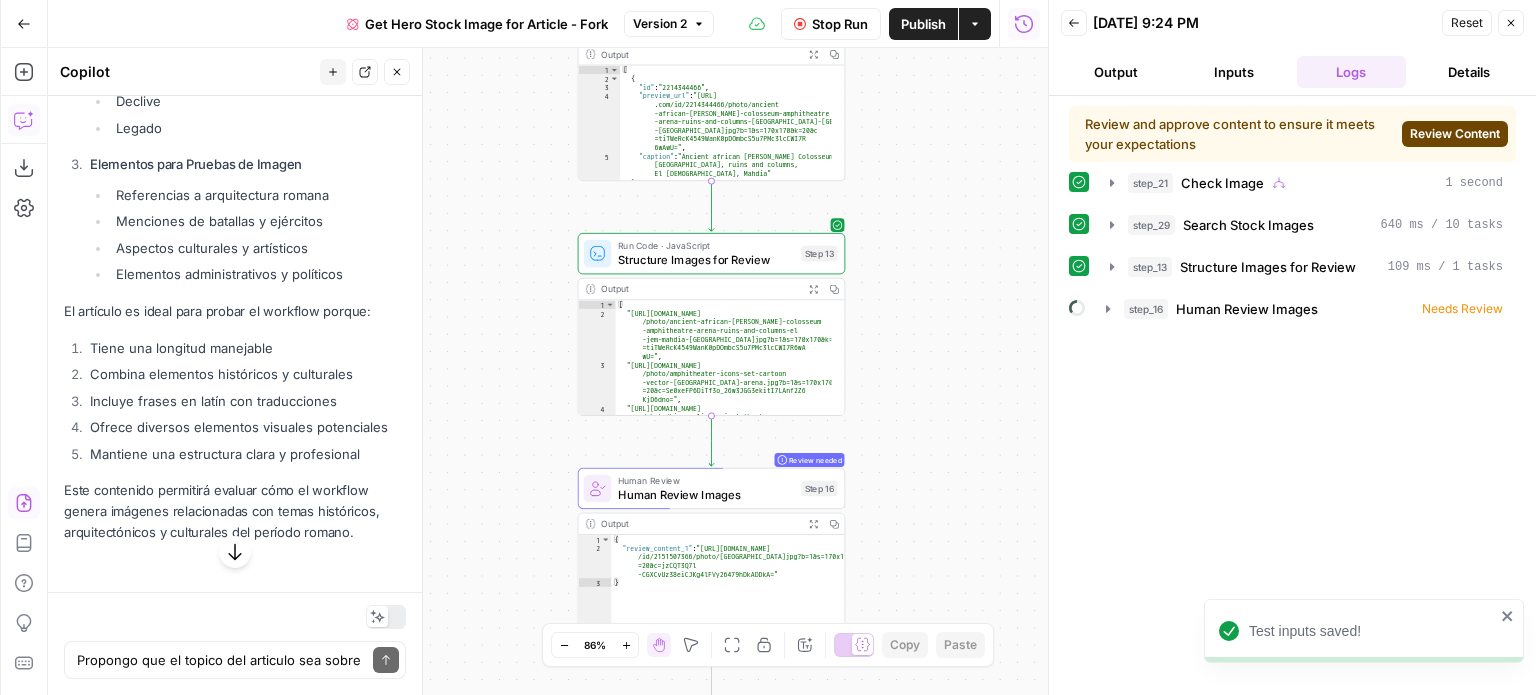 click on "Review Content" at bounding box center (1455, 134) 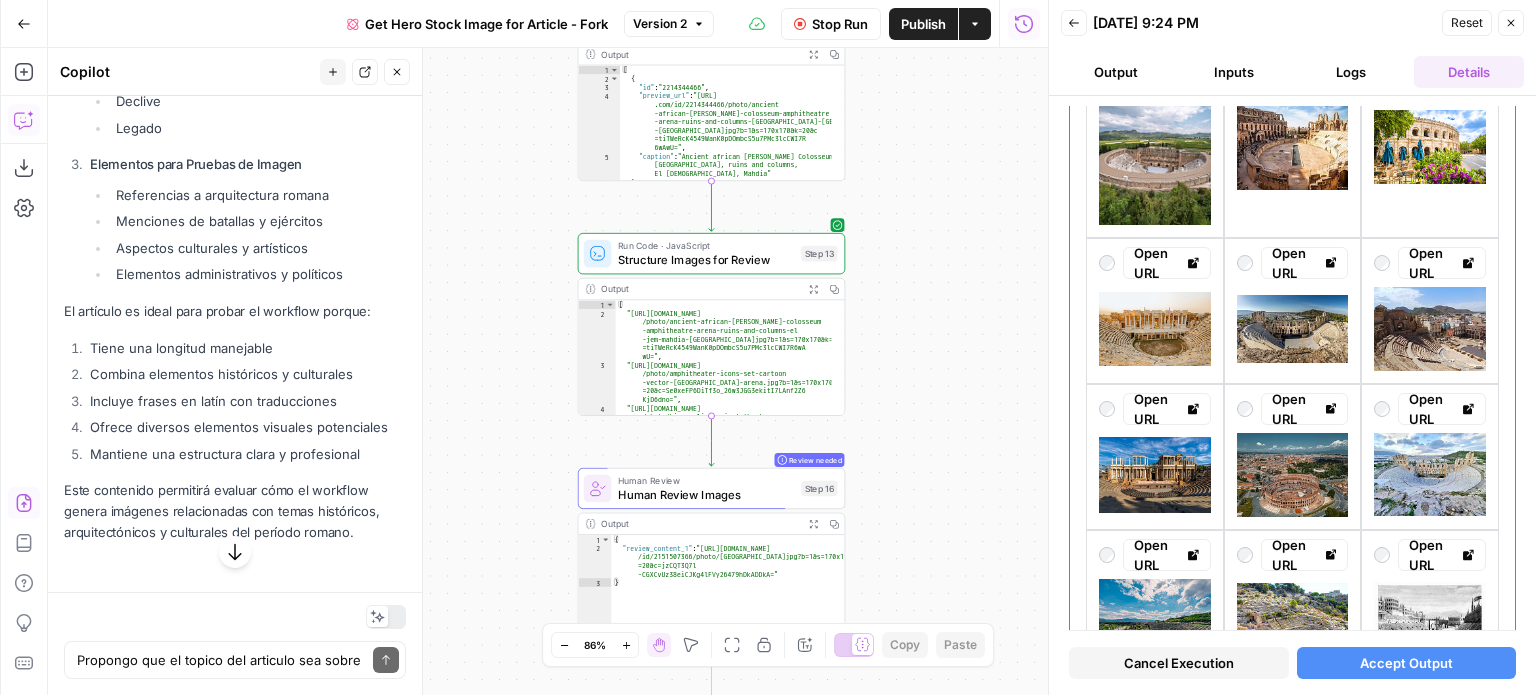 scroll, scrollTop: 0, scrollLeft: 0, axis: both 